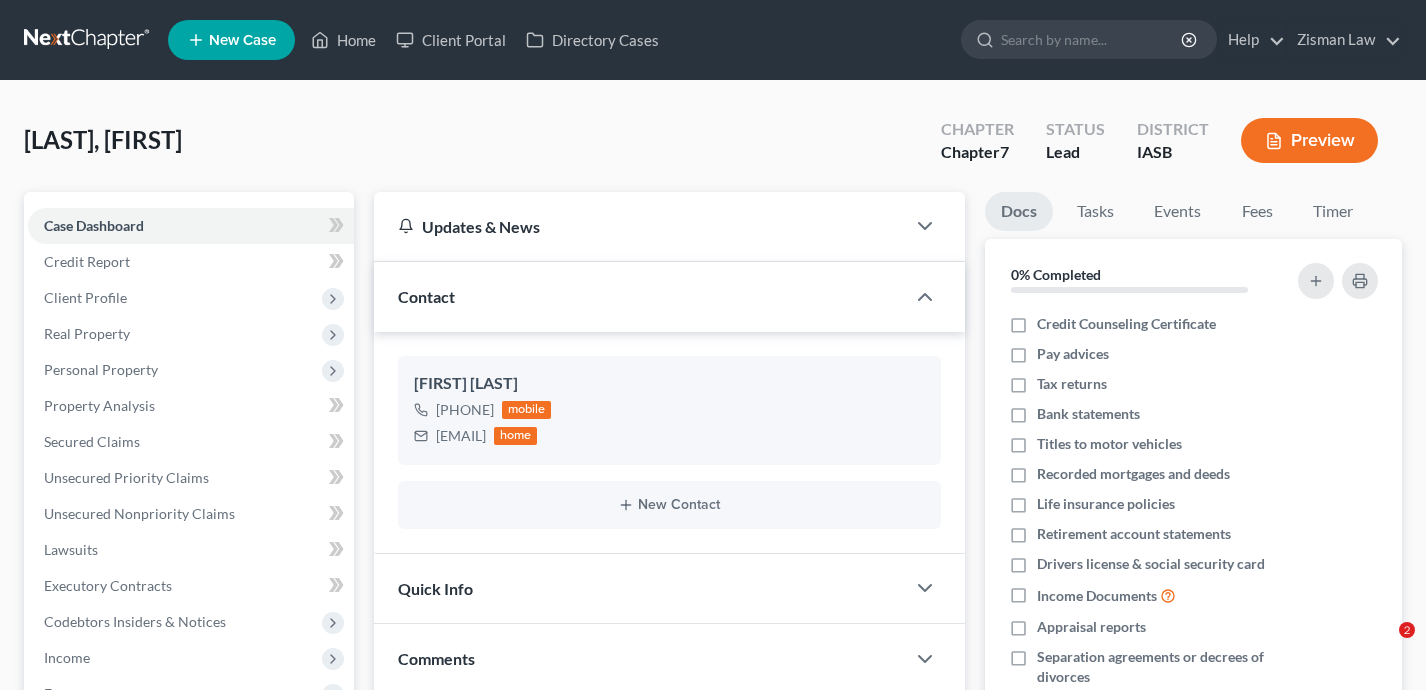 select on "0" 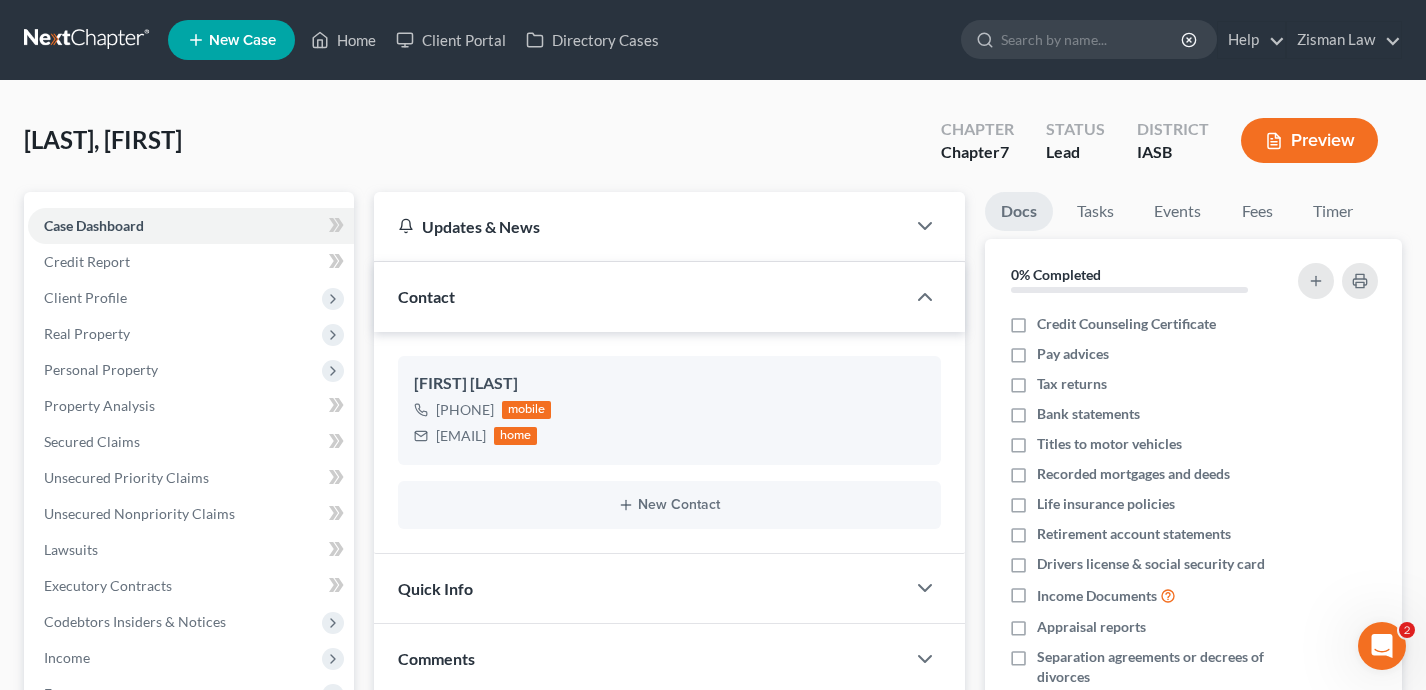 scroll, scrollTop: 0, scrollLeft: 0, axis: both 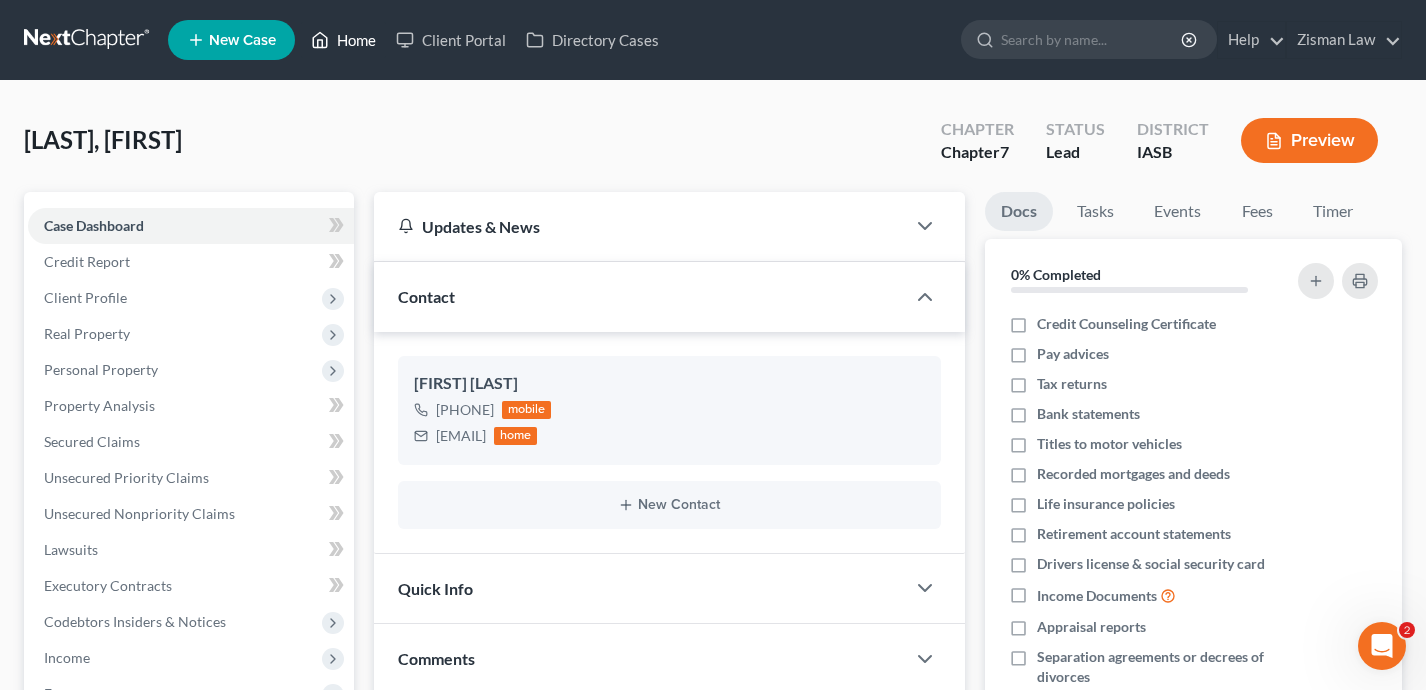 click on "Home" at bounding box center (343, 40) 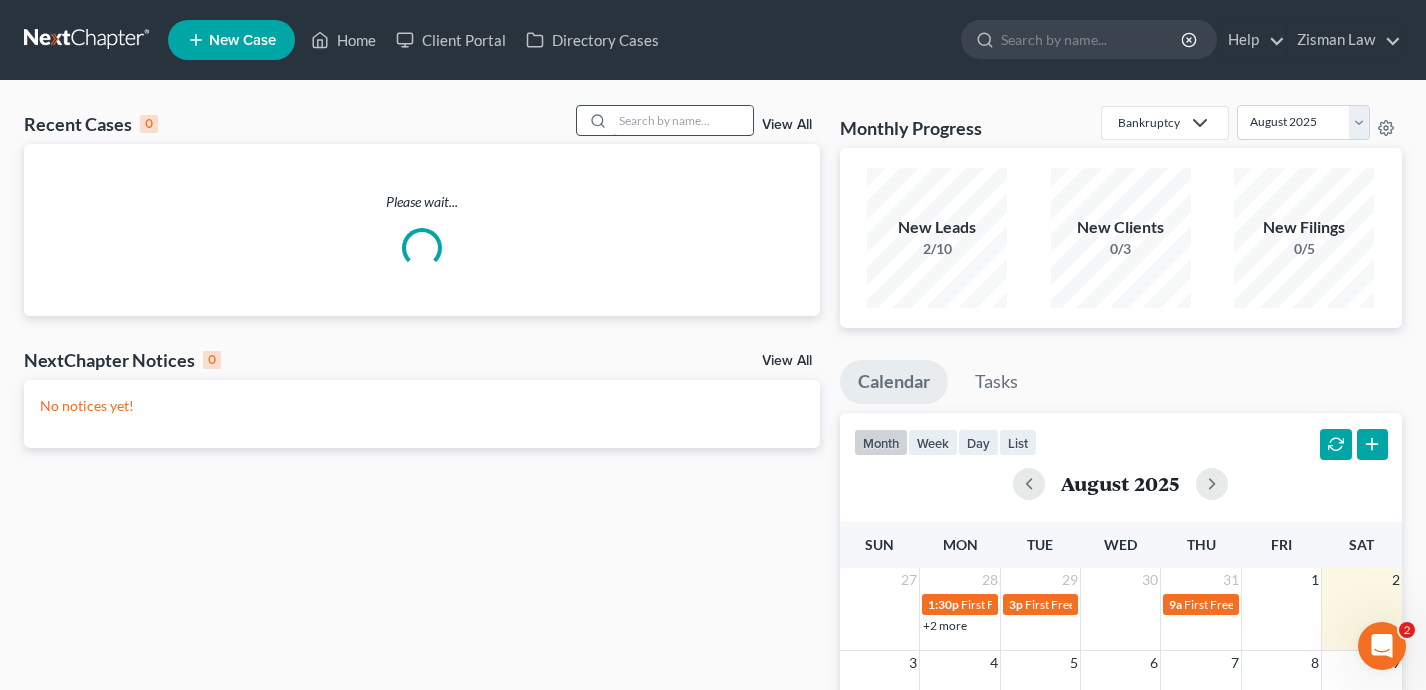 click at bounding box center [683, 120] 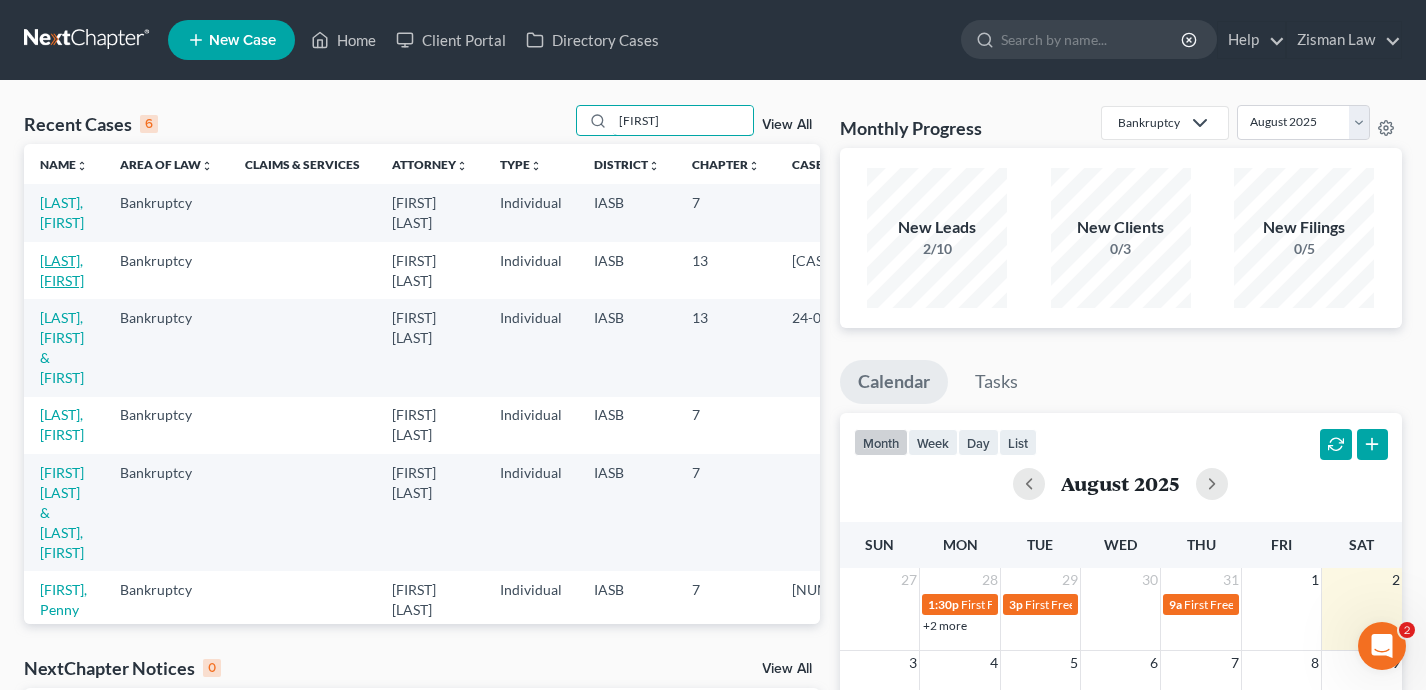 type on "[FIRST]" 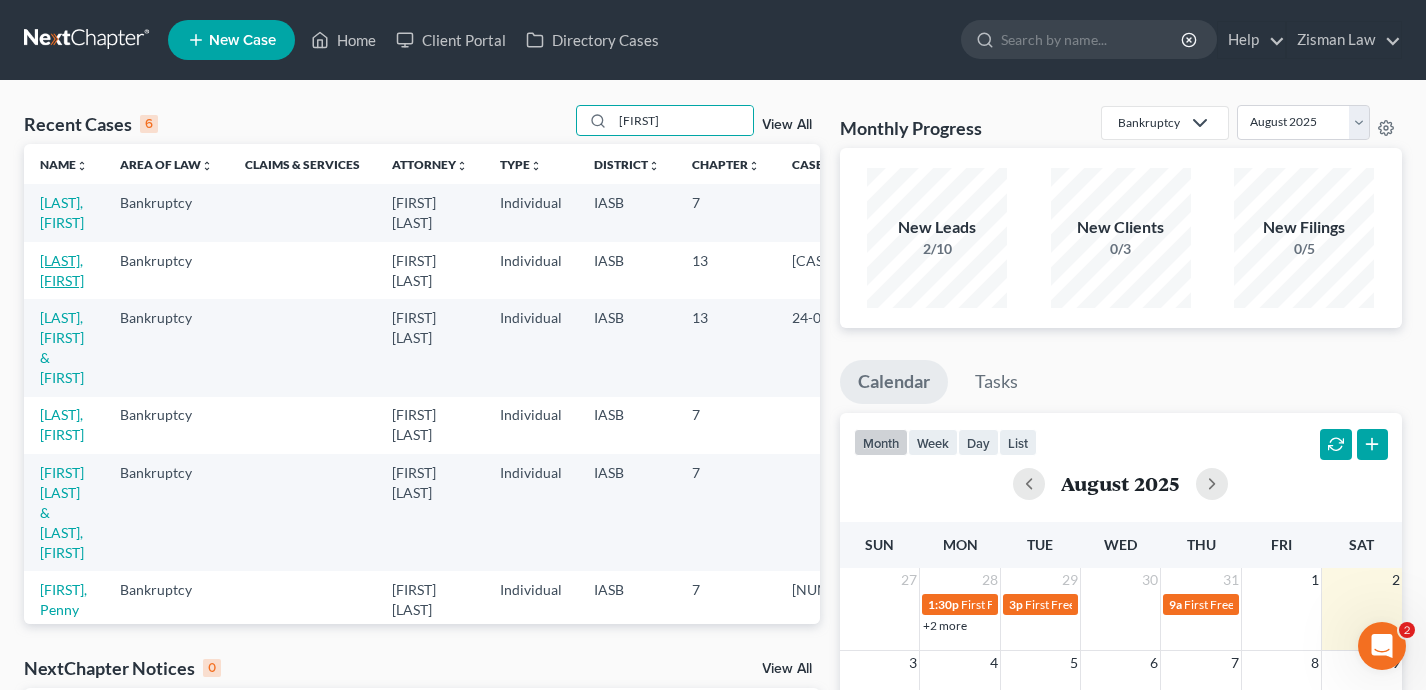 click on "[LAST], [FIRST]" at bounding box center (62, 270) 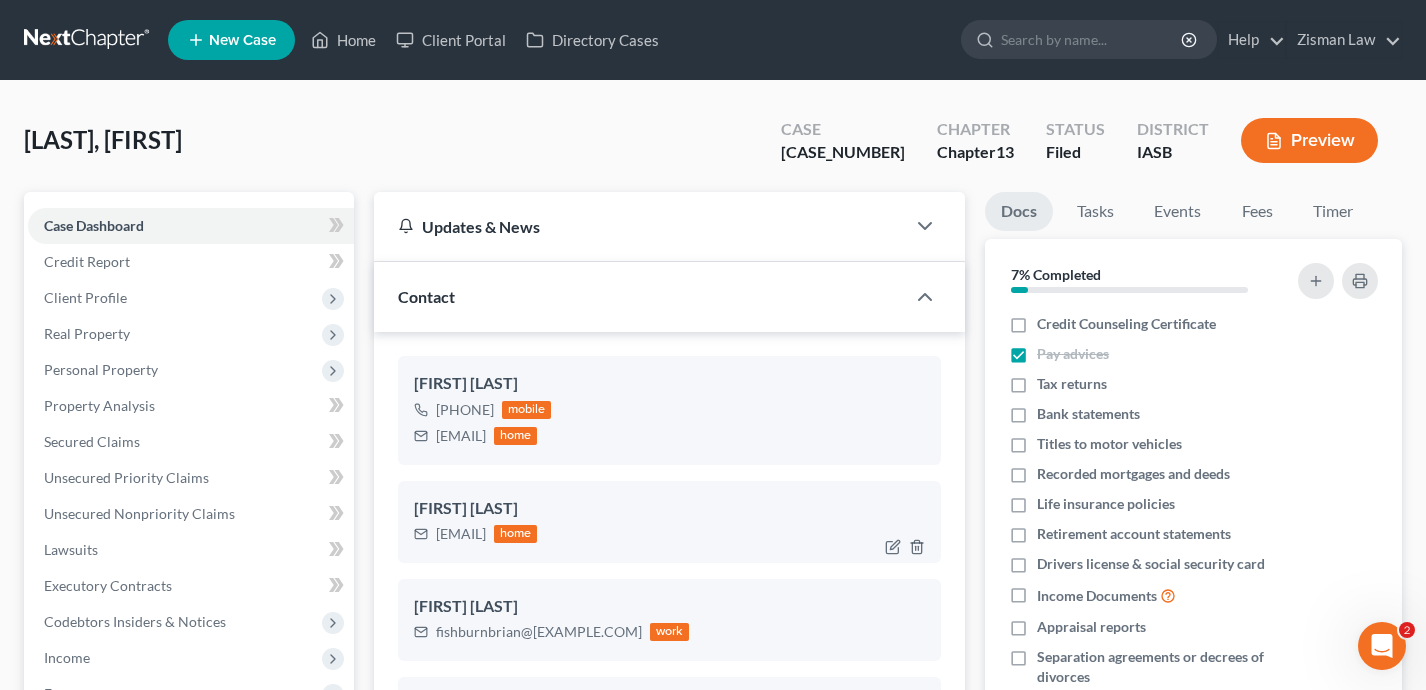 scroll, scrollTop: 2948, scrollLeft: 0, axis: vertical 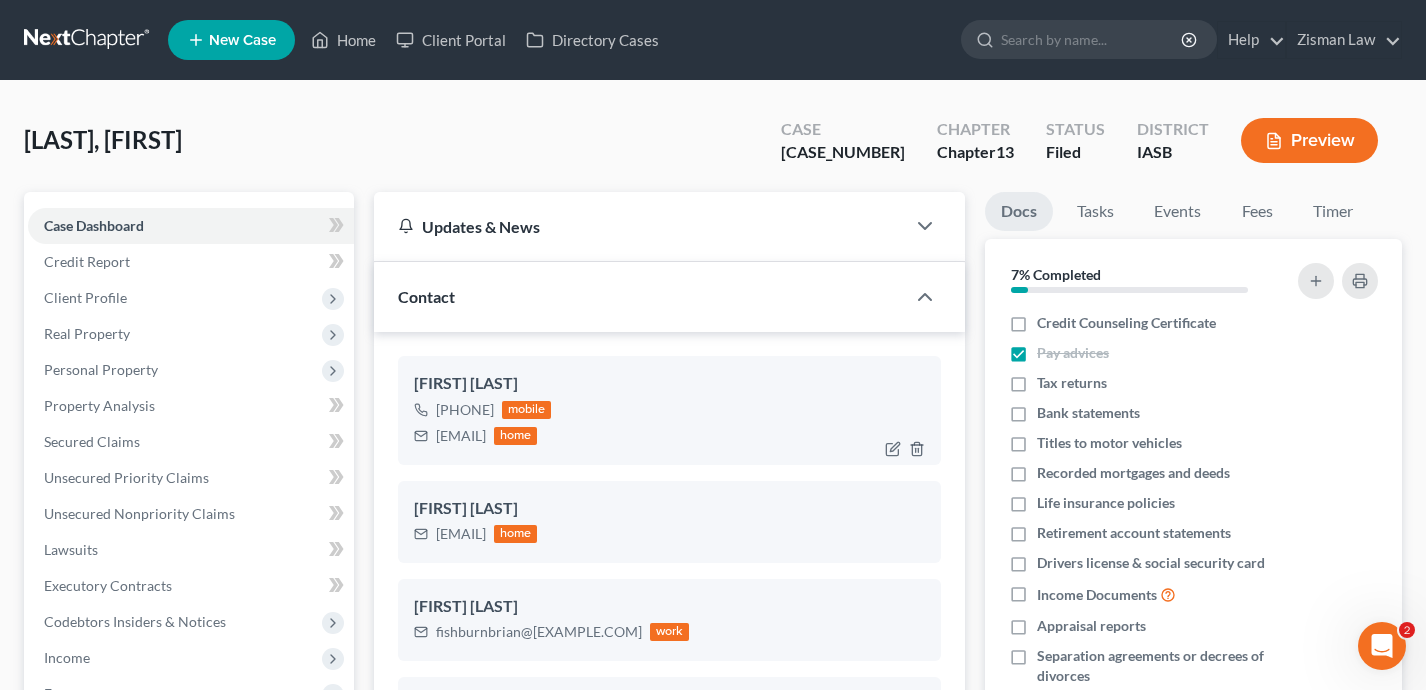 drag, startPoint x: 603, startPoint y: 436, endPoint x: 437, endPoint y: 440, distance: 166.04819 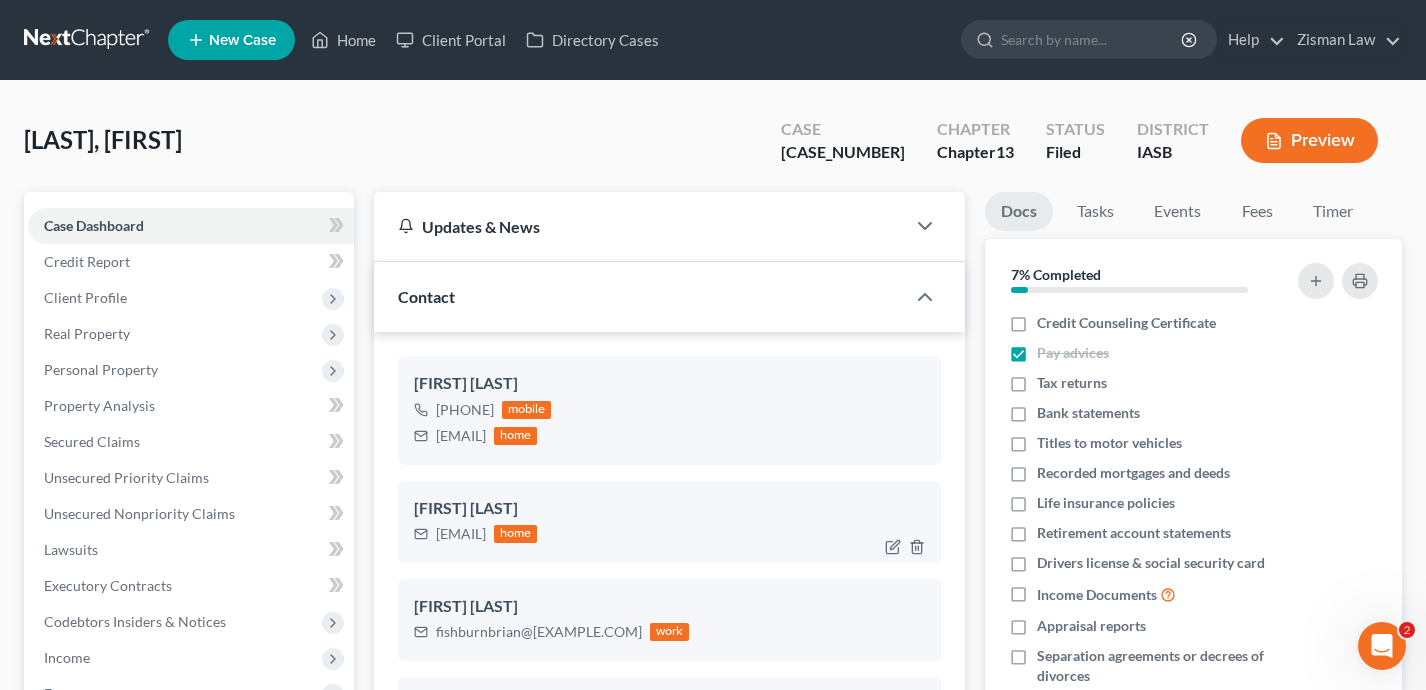 copy on "[EMAIL]" 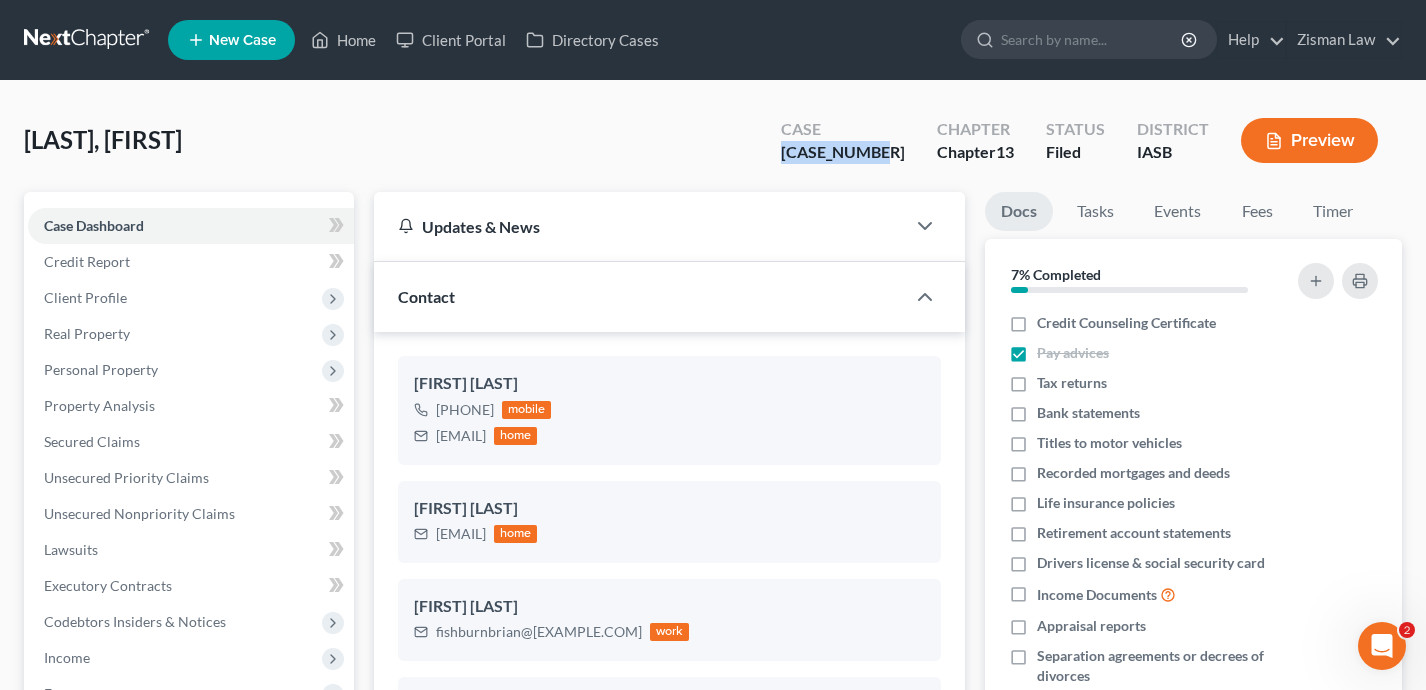 drag, startPoint x: 909, startPoint y: 143, endPoint x: 807, endPoint y: 152, distance: 102.396286 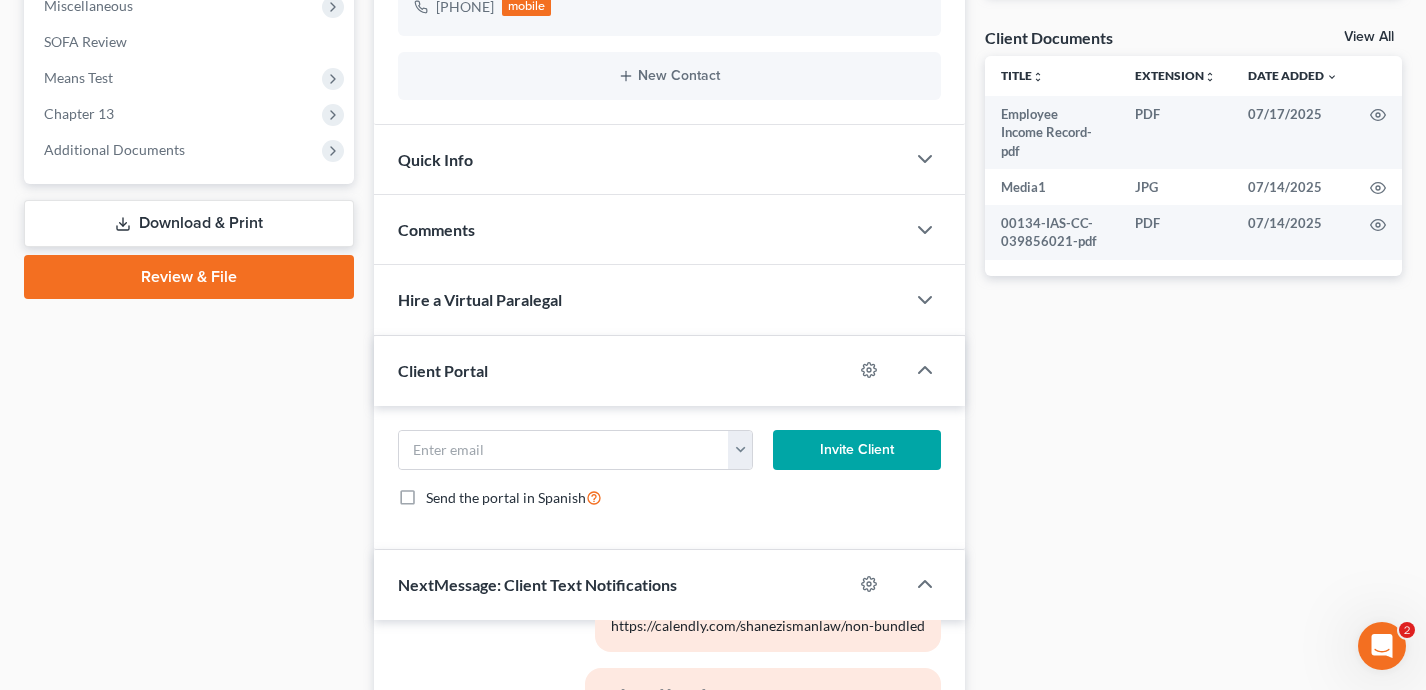 scroll, scrollTop: 745, scrollLeft: 0, axis: vertical 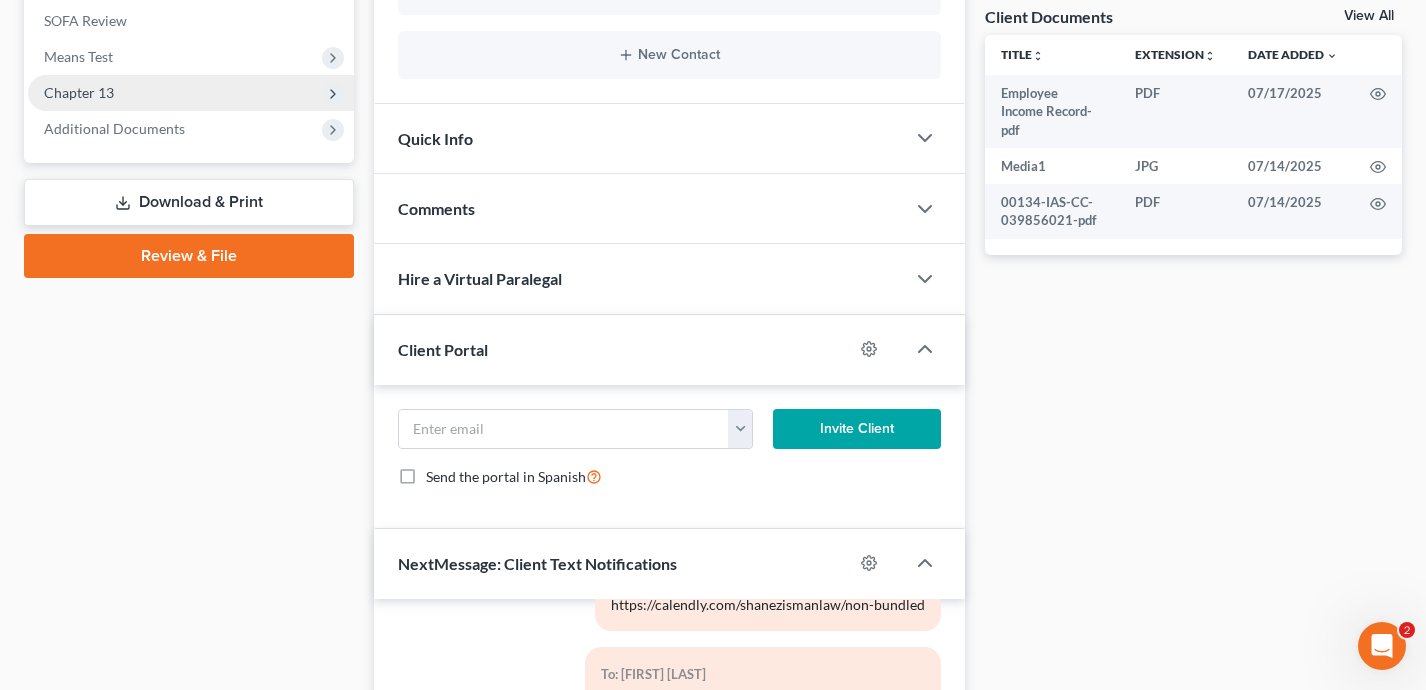 click on "Chapter 13" at bounding box center [191, 93] 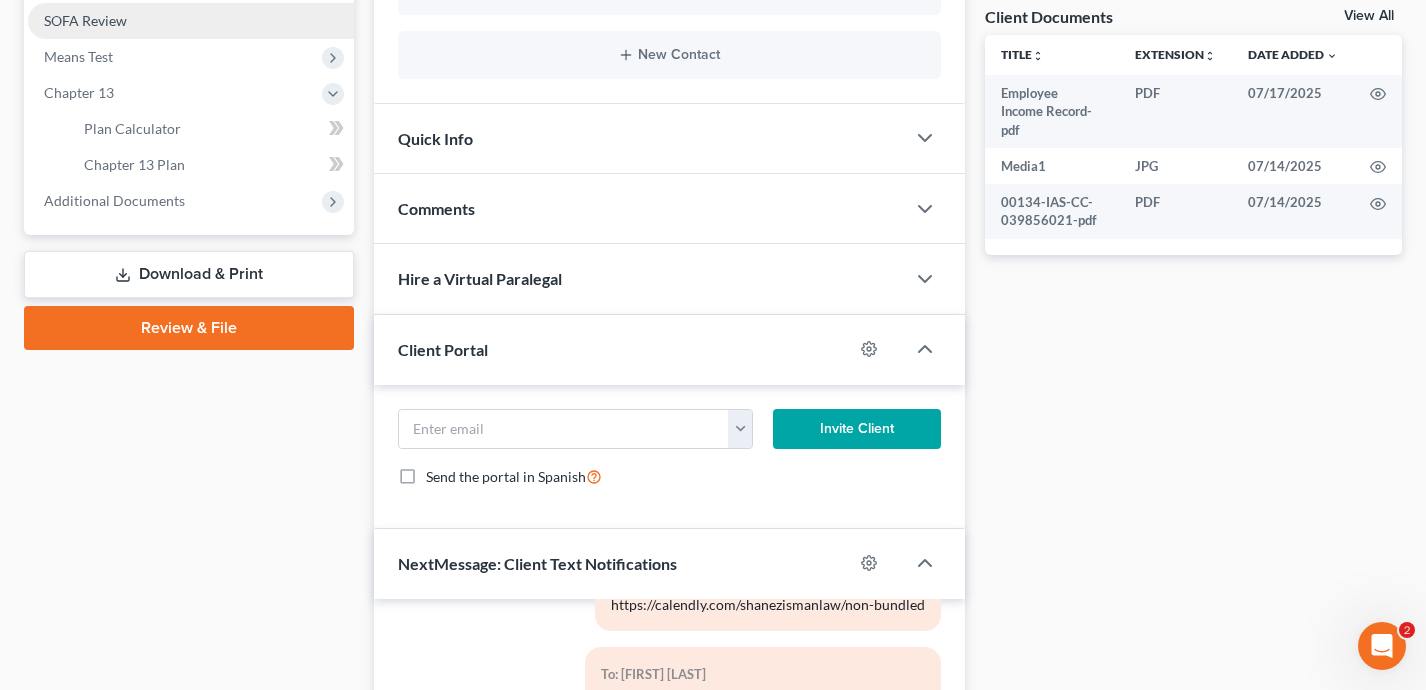 click on "SOFA Review" at bounding box center [191, 21] 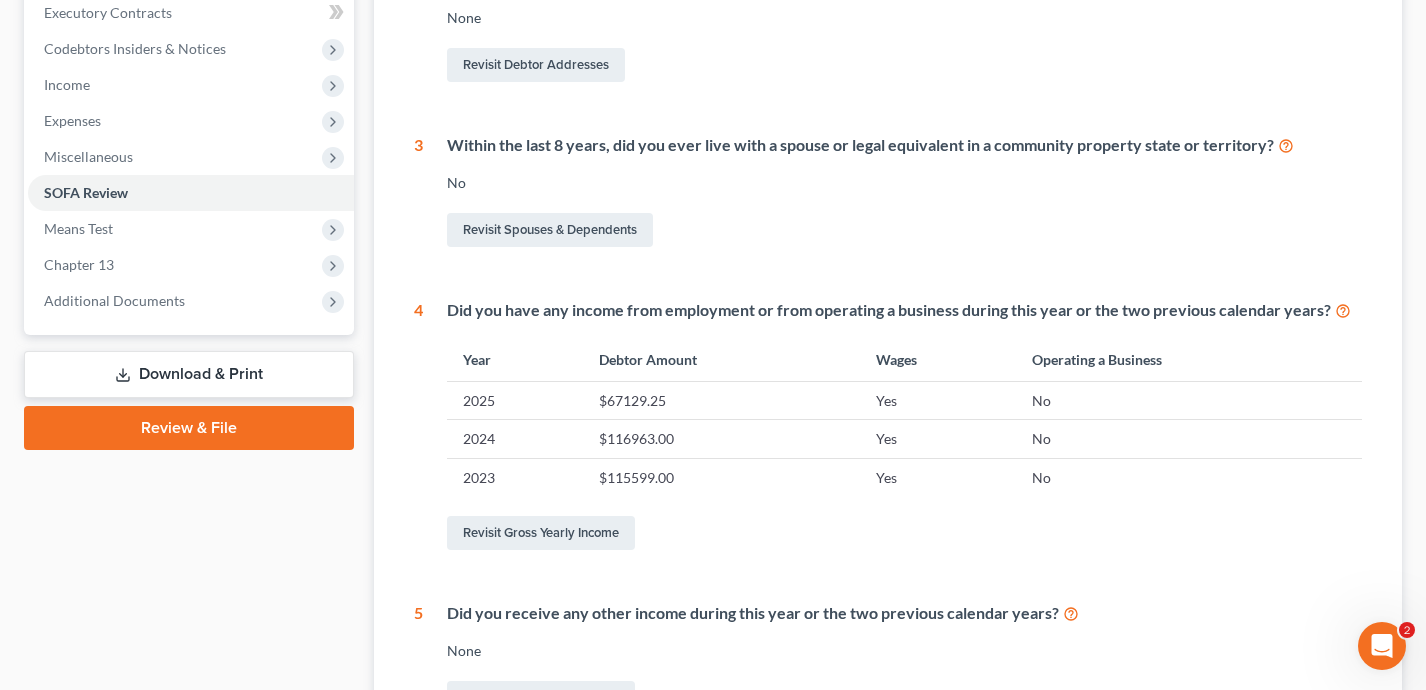 scroll, scrollTop: 0, scrollLeft: 0, axis: both 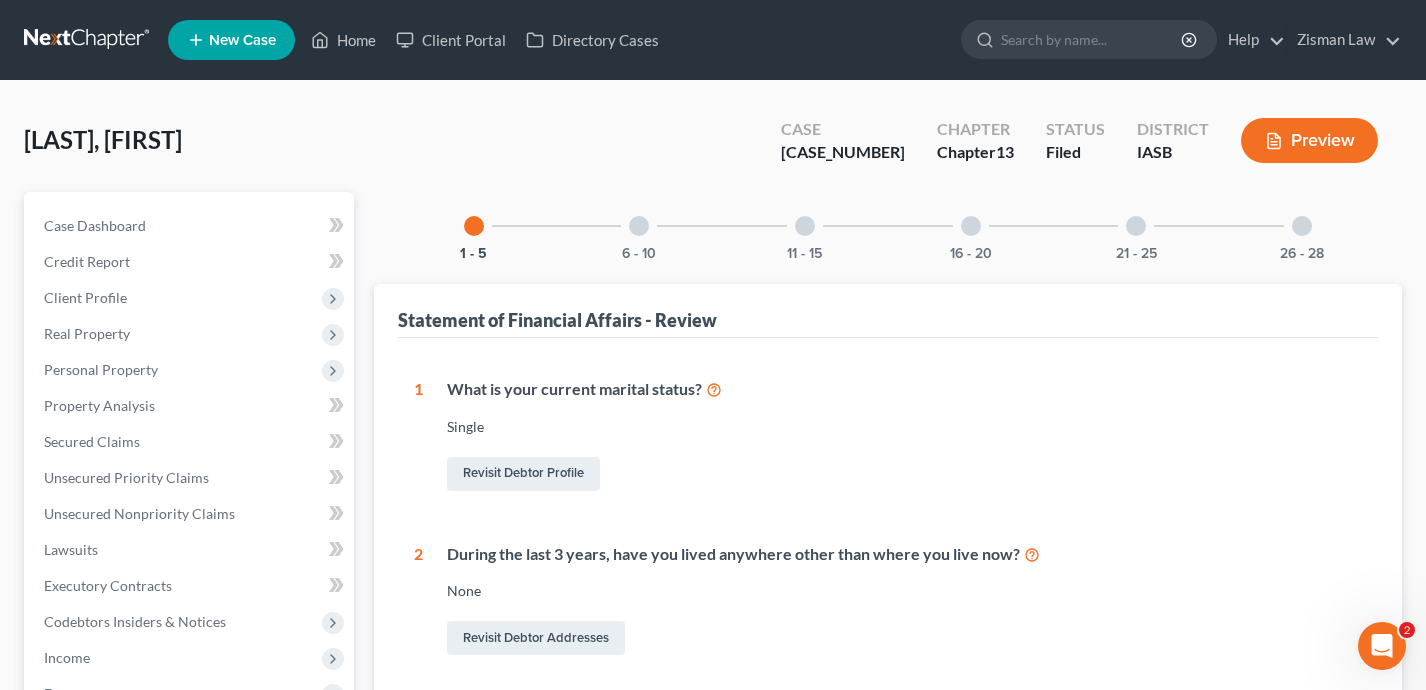 click at bounding box center (639, 226) 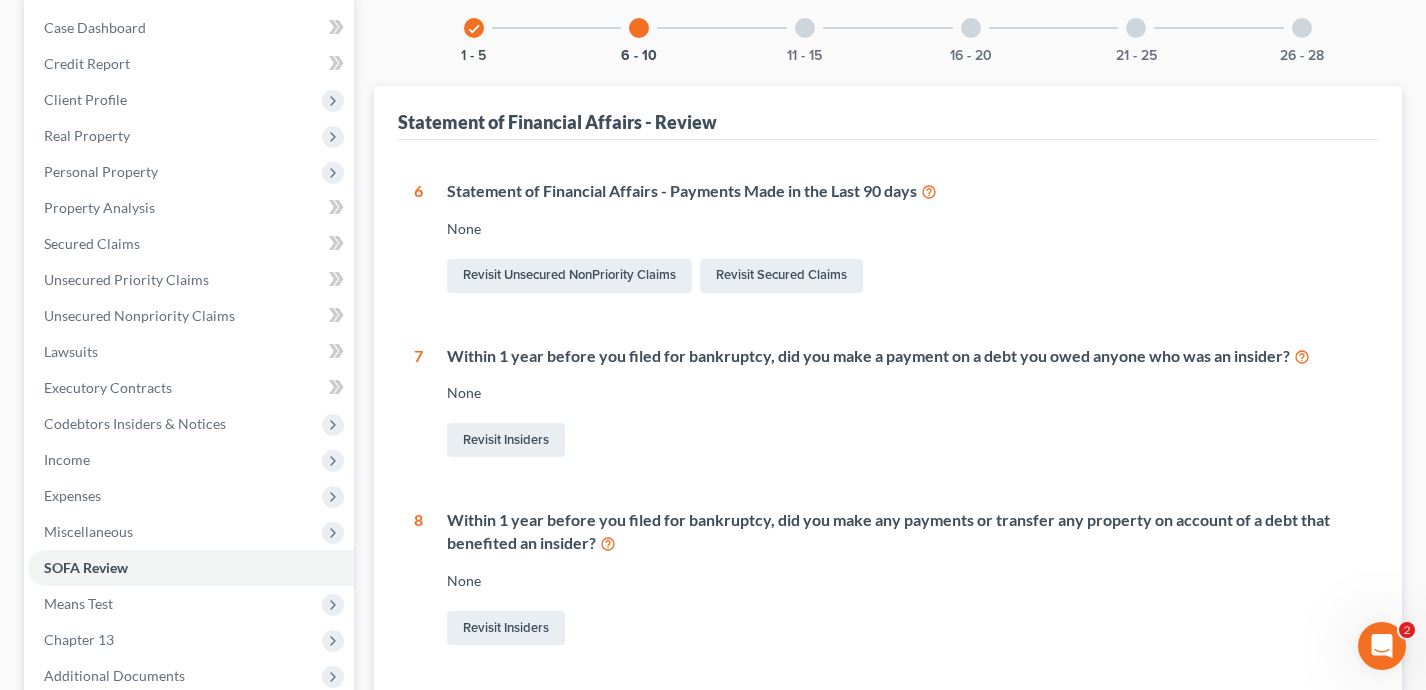 scroll, scrollTop: 0, scrollLeft: 0, axis: both 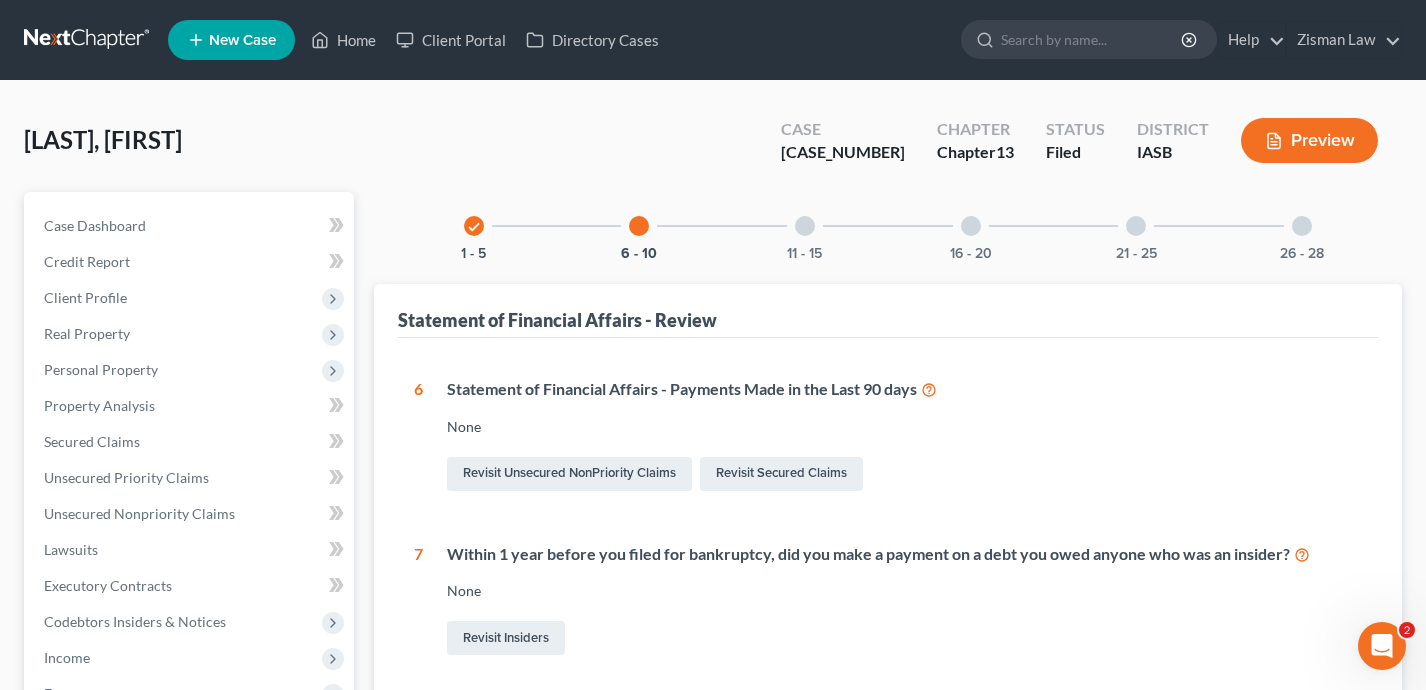 click at bounding box center [805, 226] 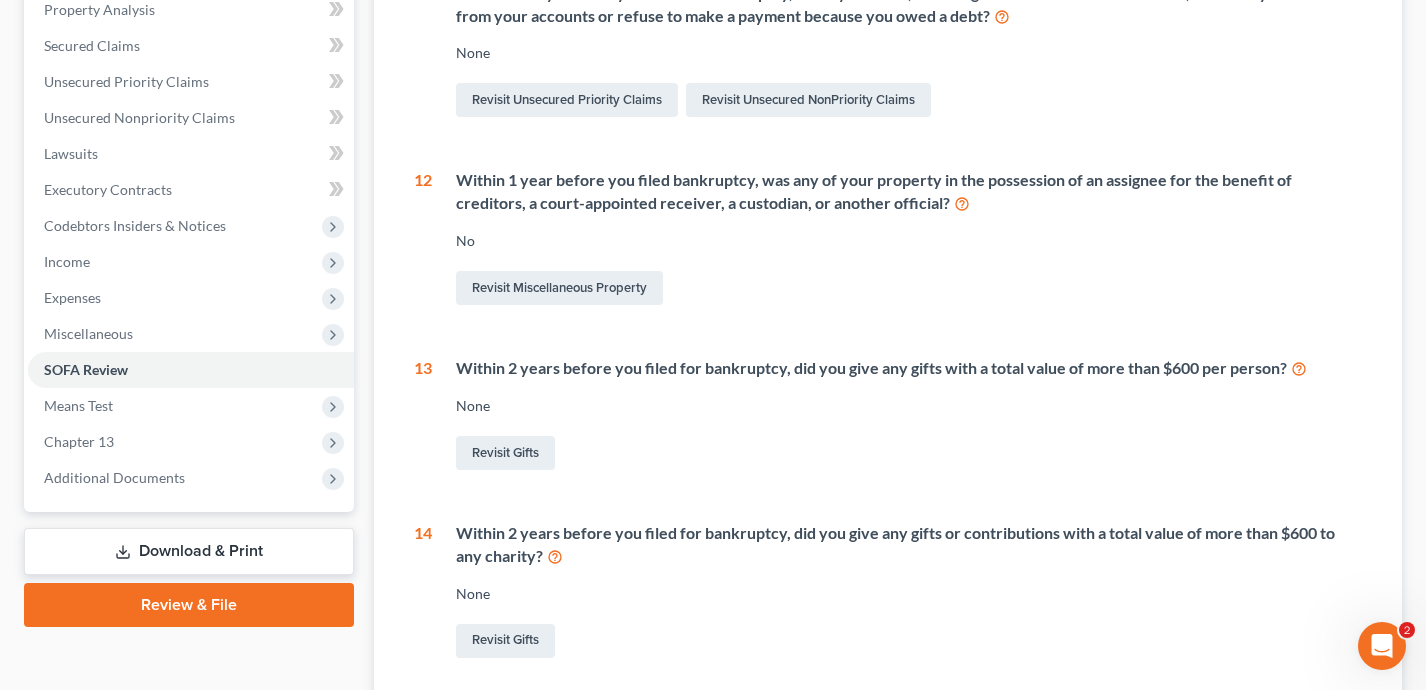 scroll, scrollTop: 552, scrollLeft: 0, axis: vertical 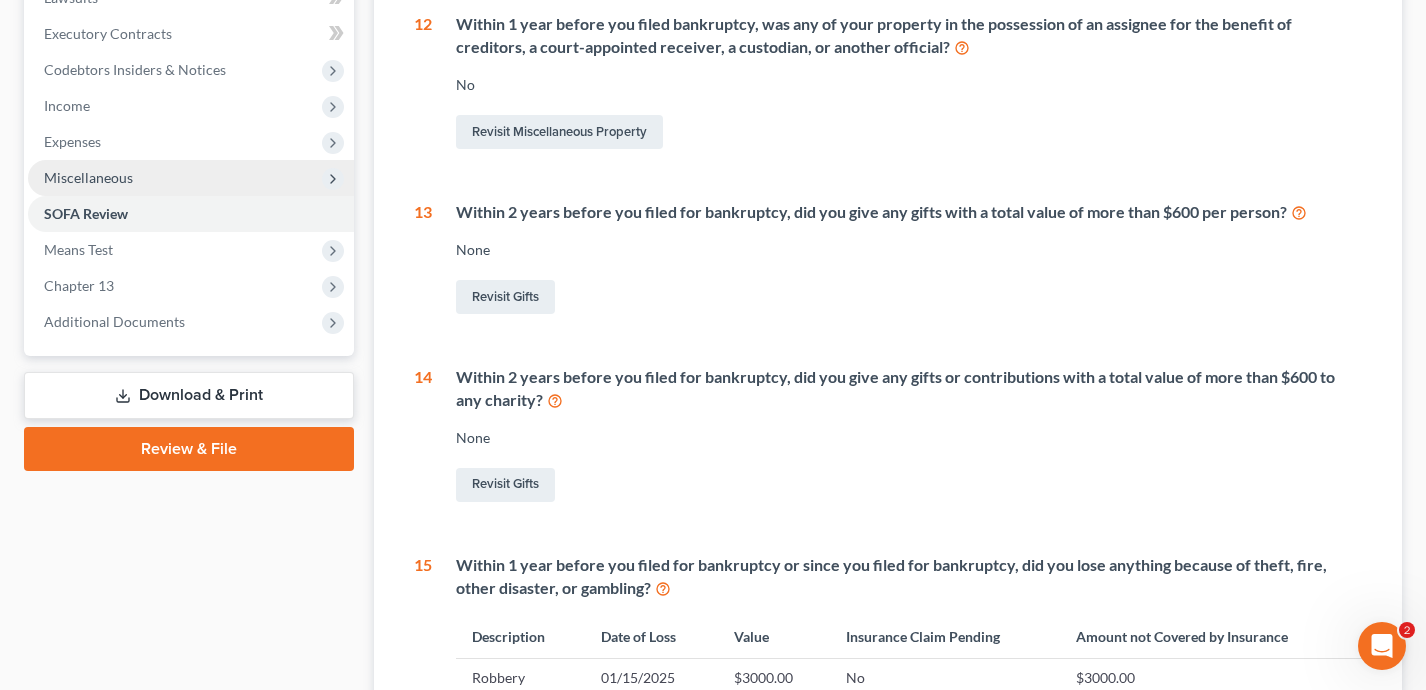 click on "Miscellaneous" at bounding box center (191, 178) 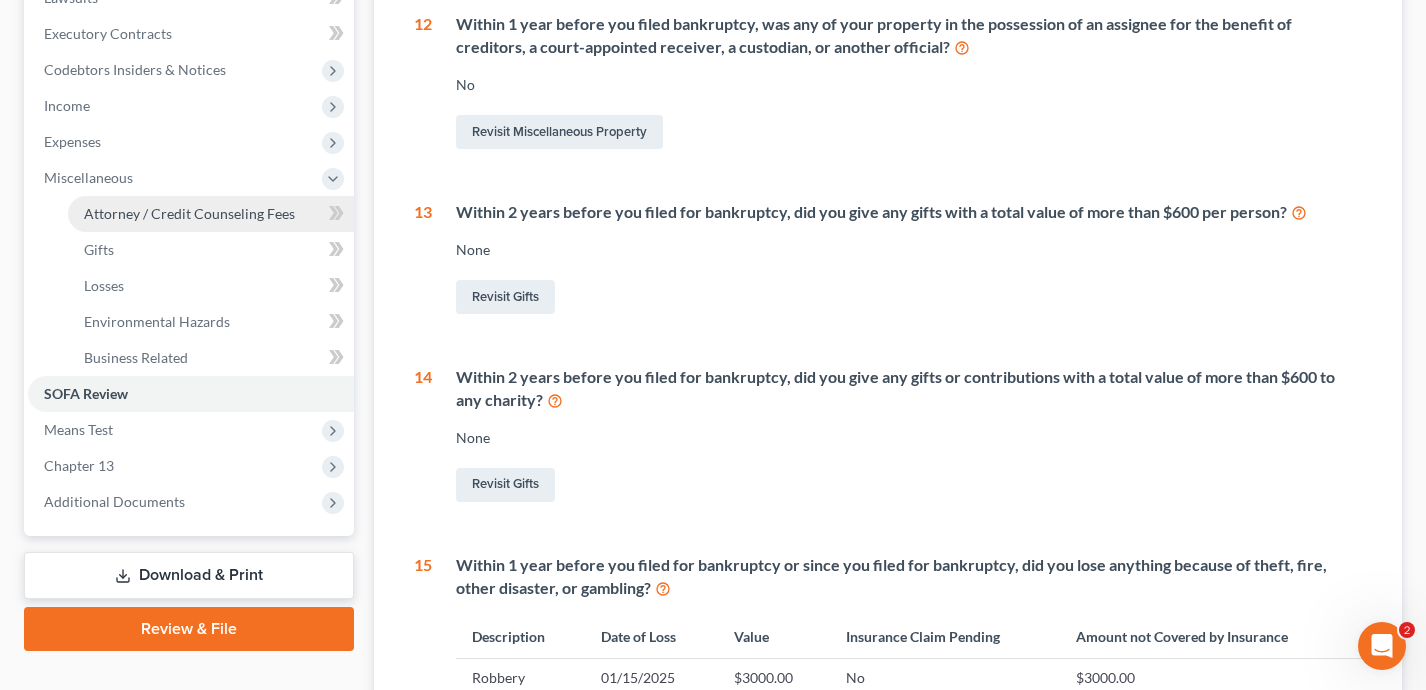 click on "Attorney / Credit Counseling Fees" at bounding box center [189, 213] 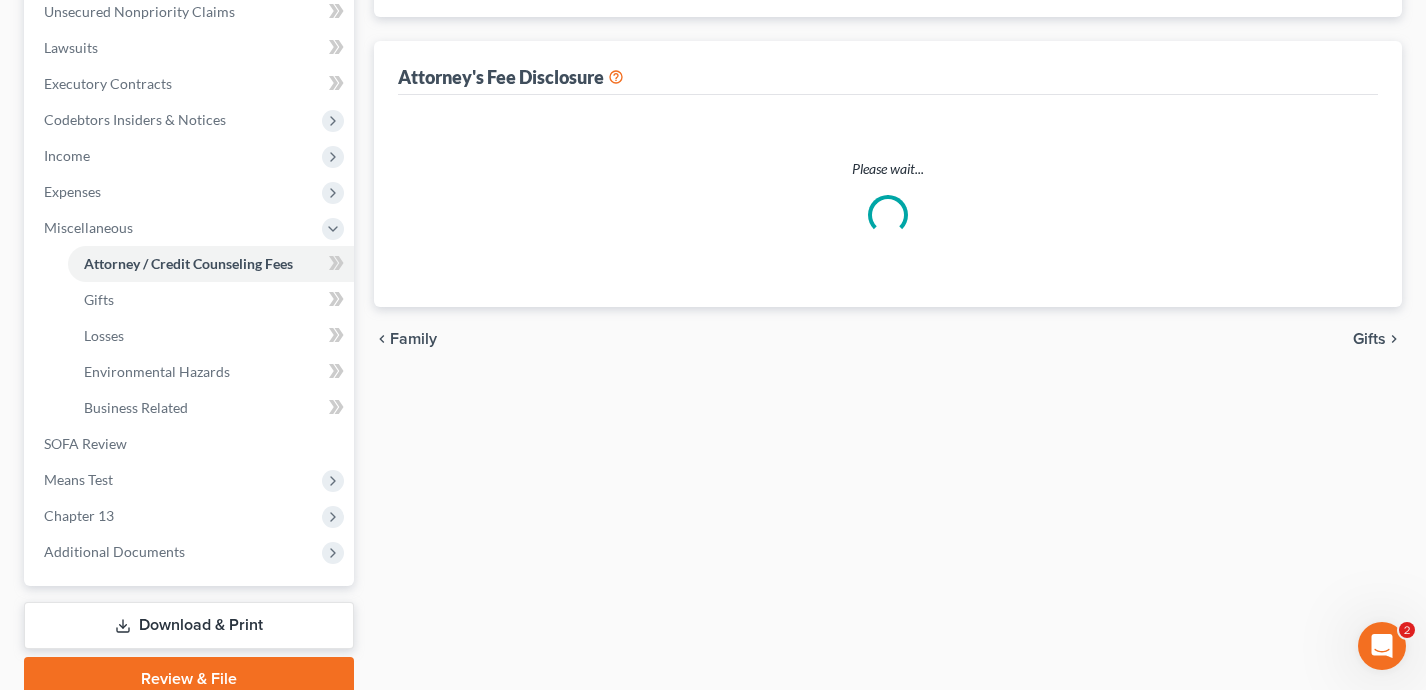 select on "0" 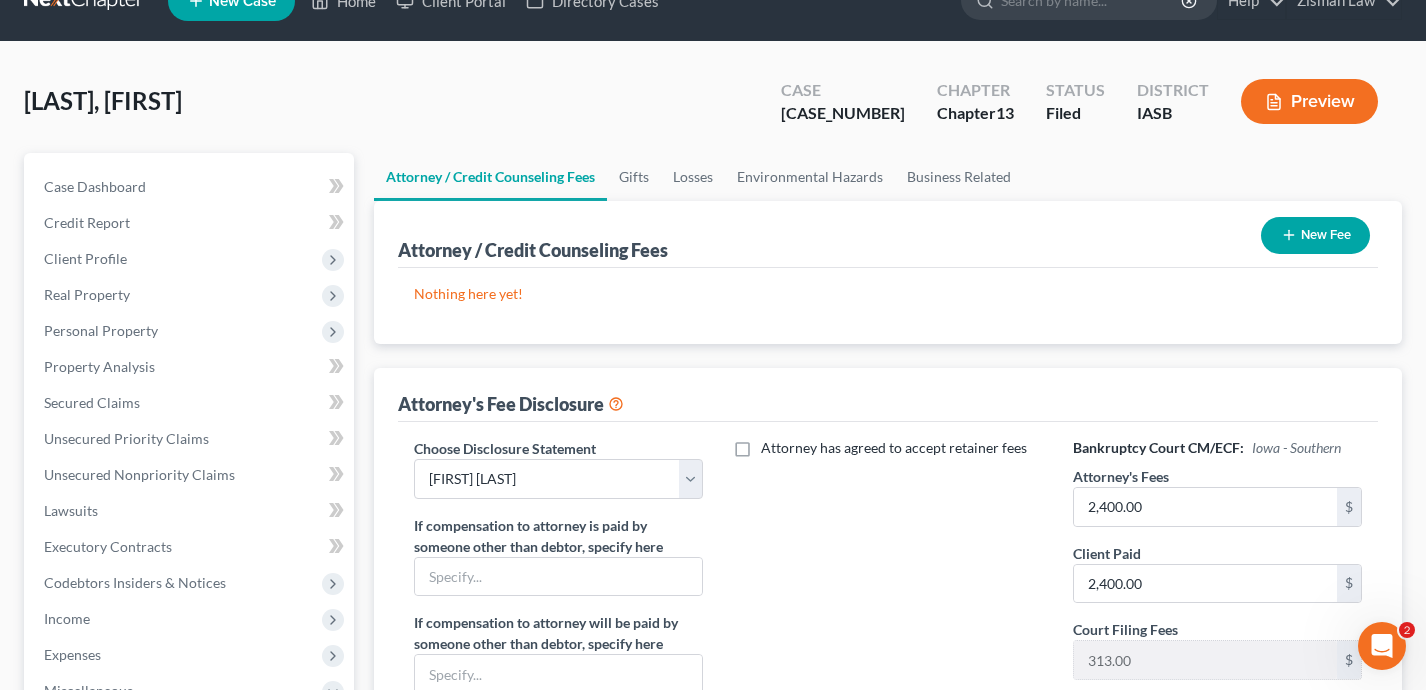 scroll, scrollTop: 0, scrollLeft: 0, axis: both 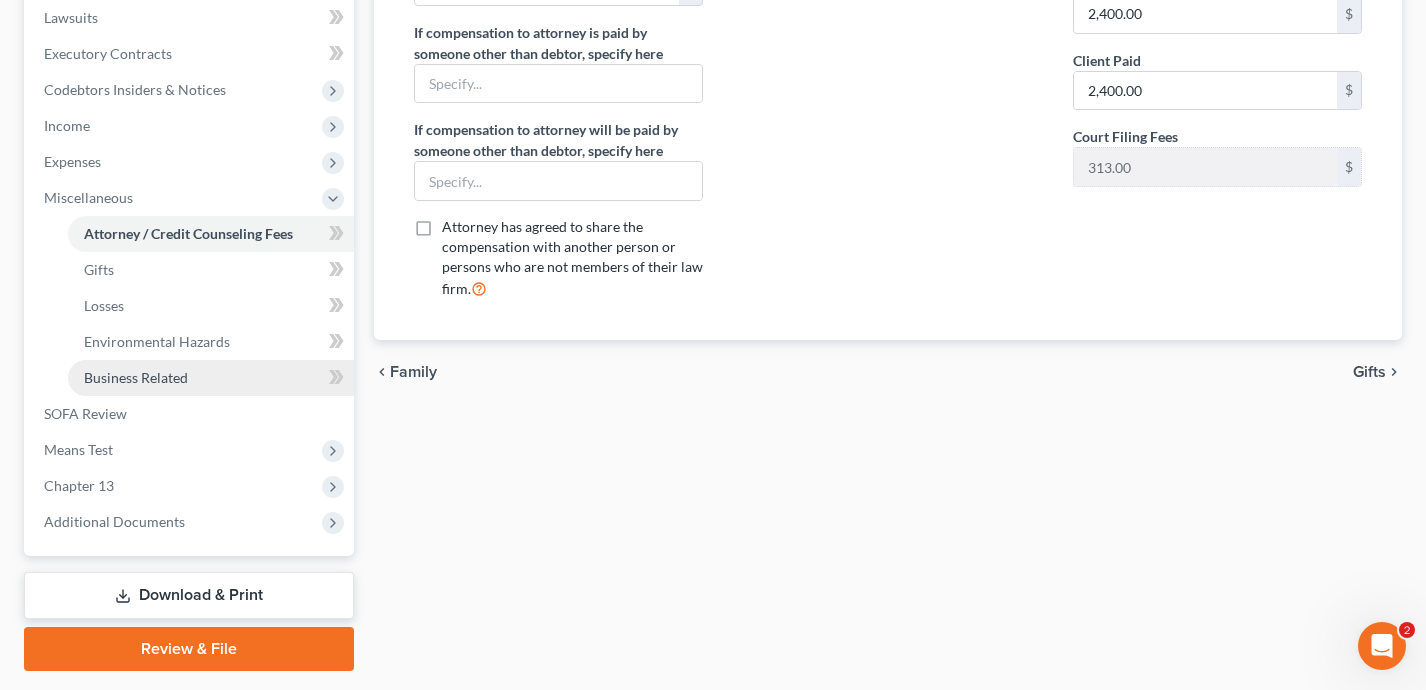 click on "Business Related" at bounding box center (211, 378) 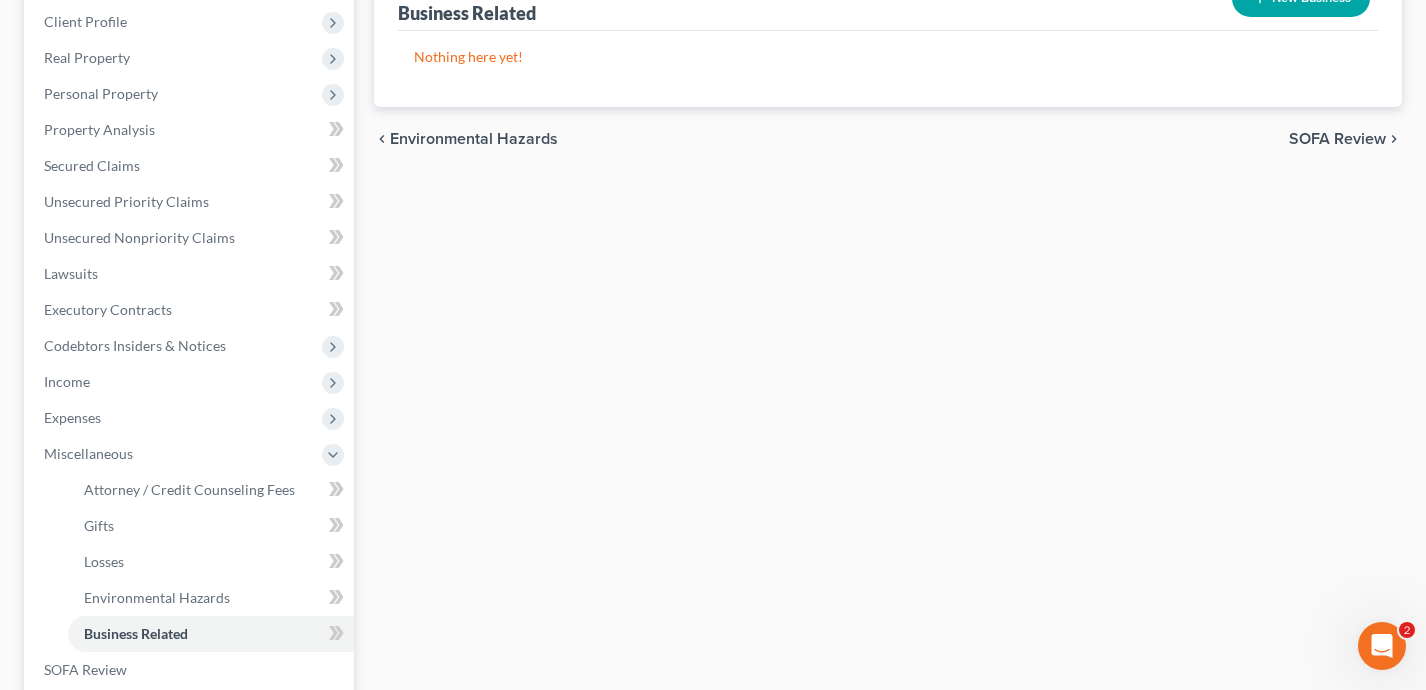 scroll, scrollTop: 471, scrollLeft: 0, axis: vertical 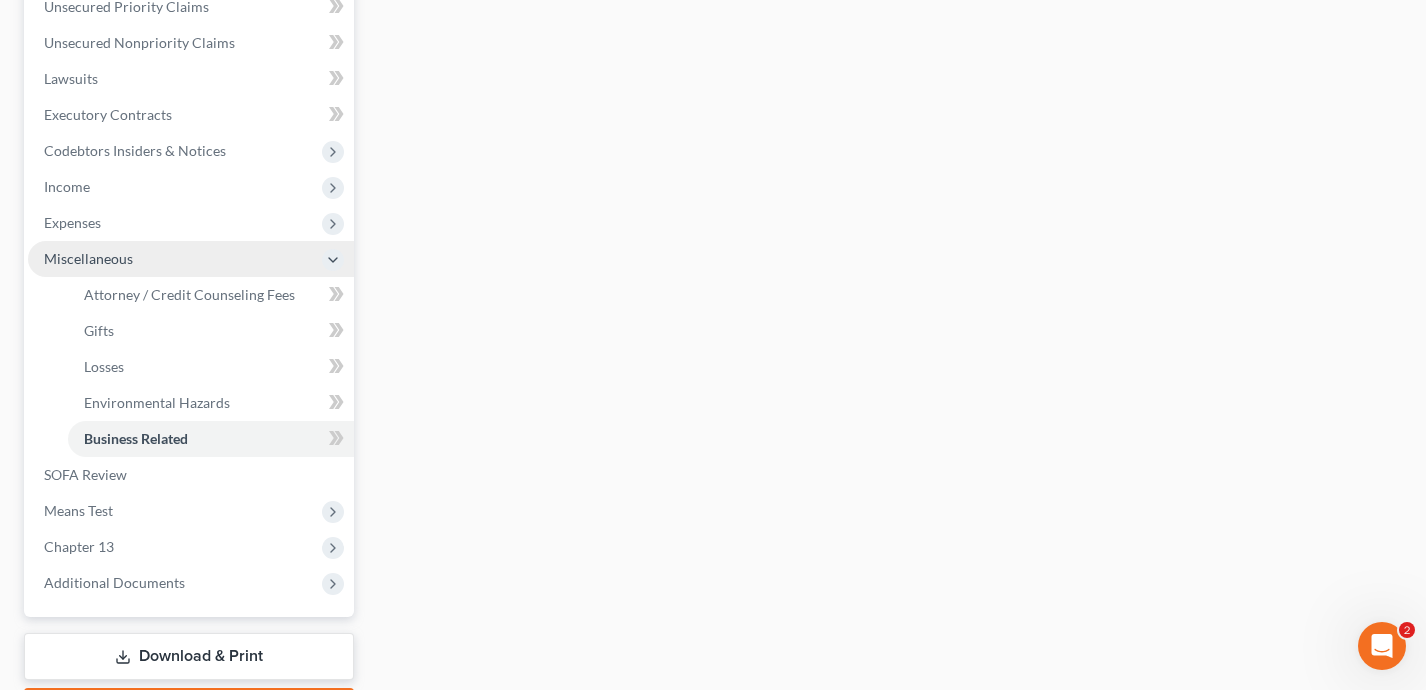 click on "Miscellaneous" at bounding box center (191, 259) 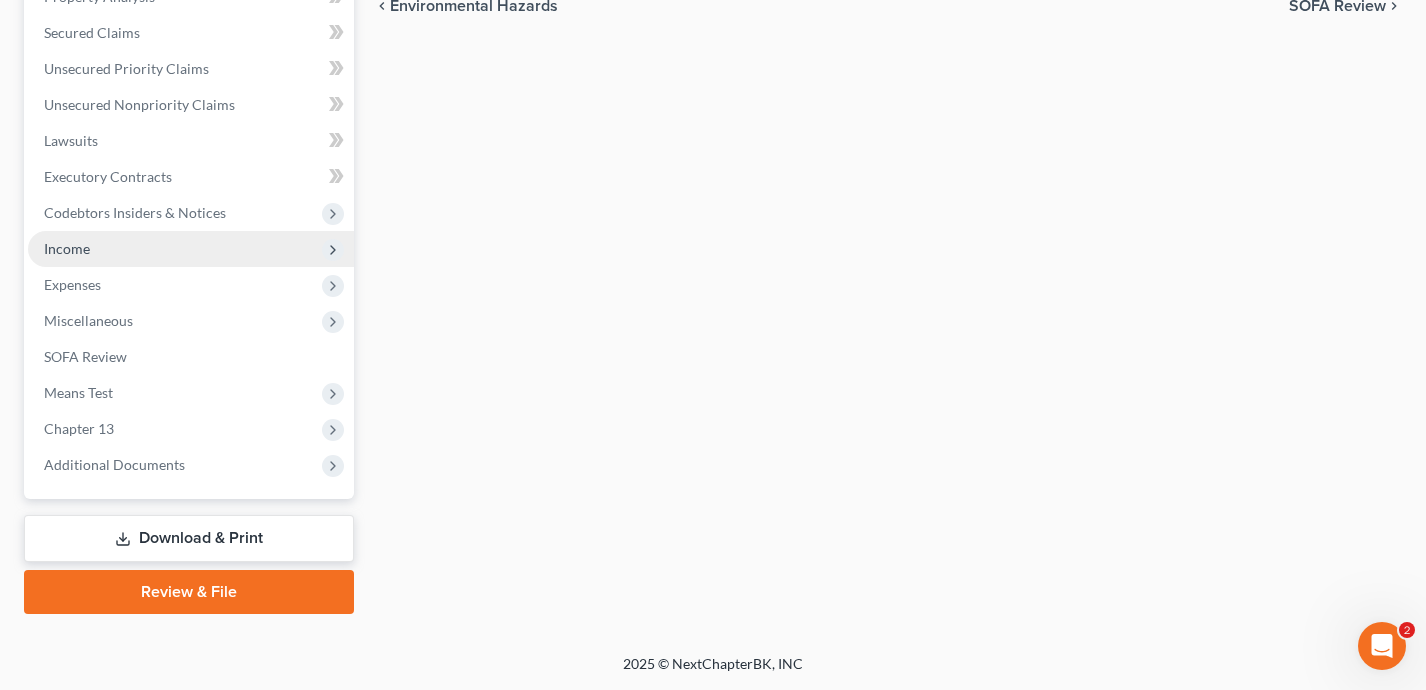 scroll, scrollTop: 407, scrollLeft: 0, axis: vertical 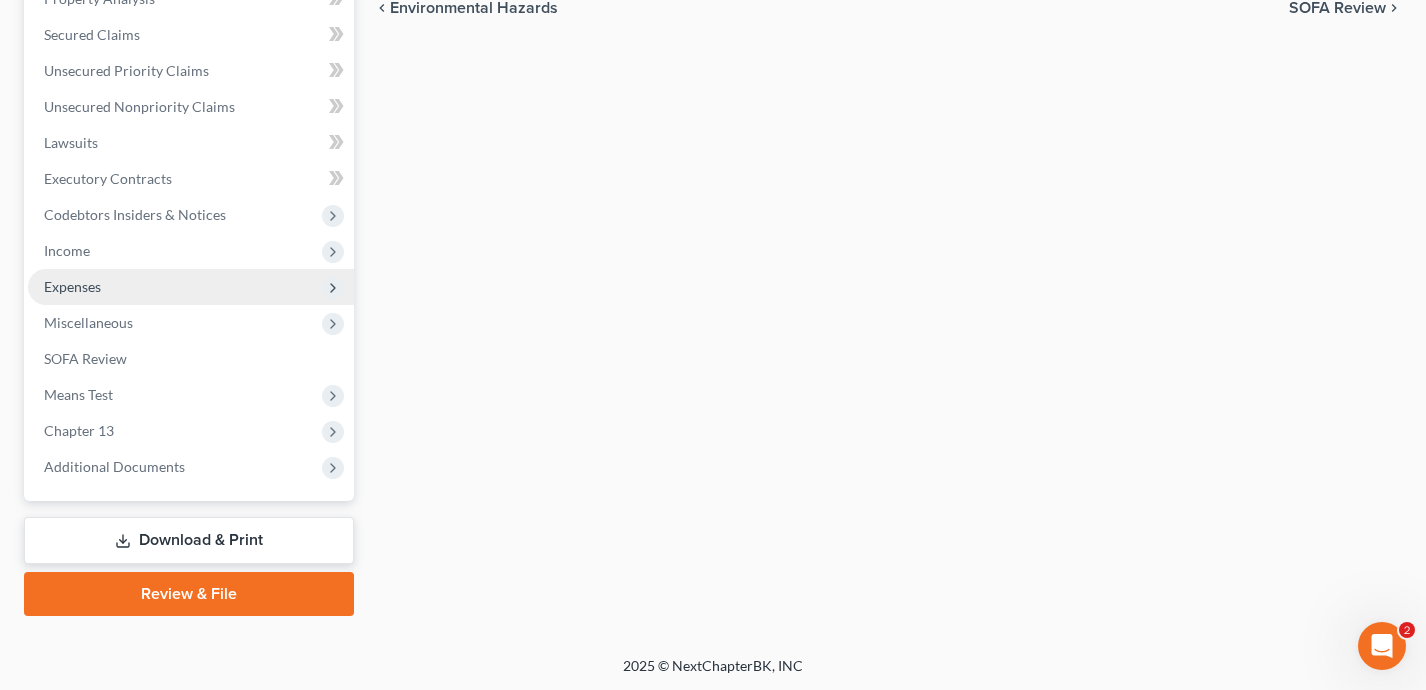 click on "Expenses" at bounding box center [191, 287] 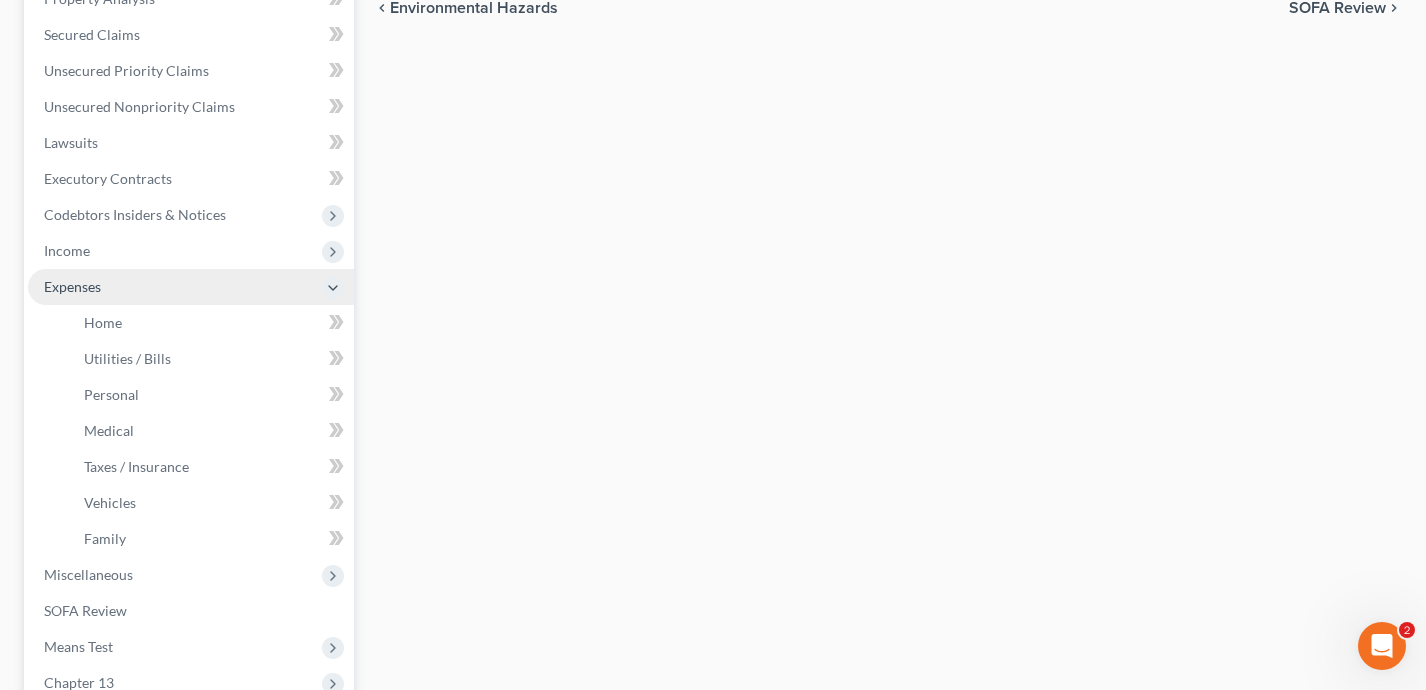 scroll, scrollTop: 471, scrollLeft: 0, axis: vertical 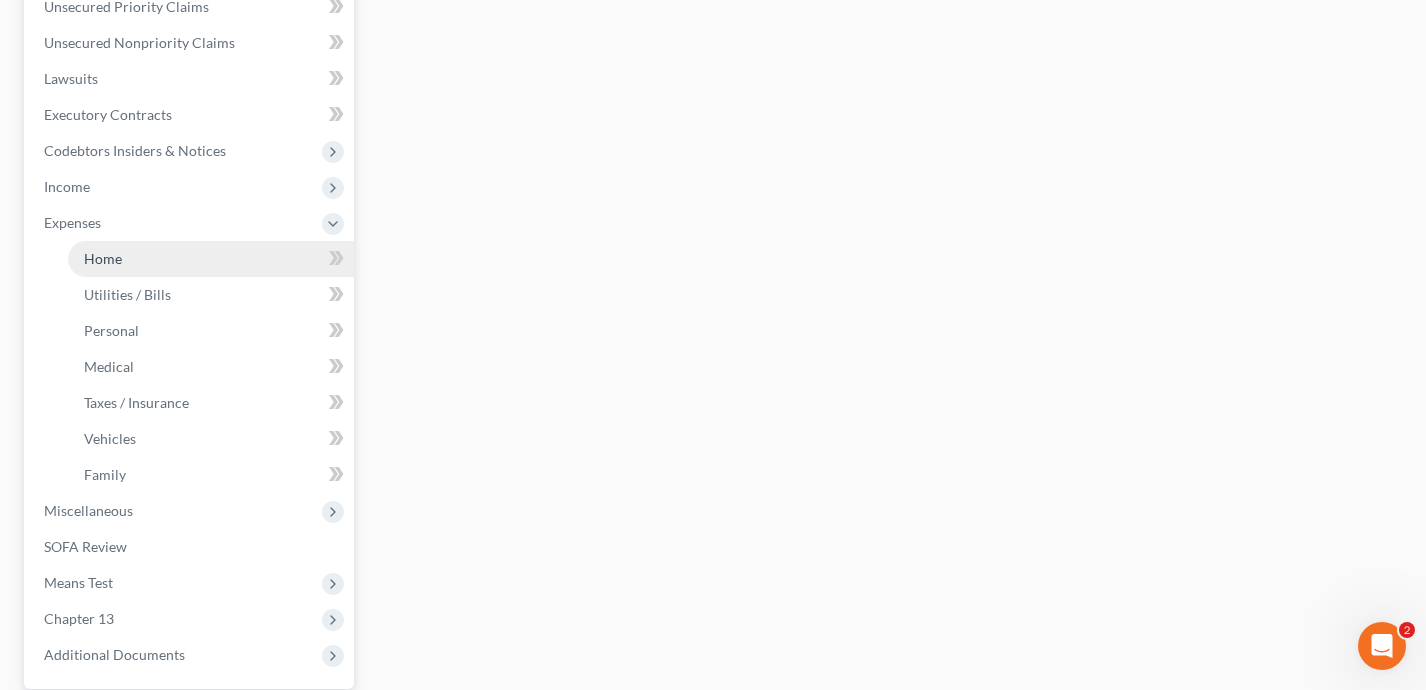 click on "Home" at bounding box center (211, 259) 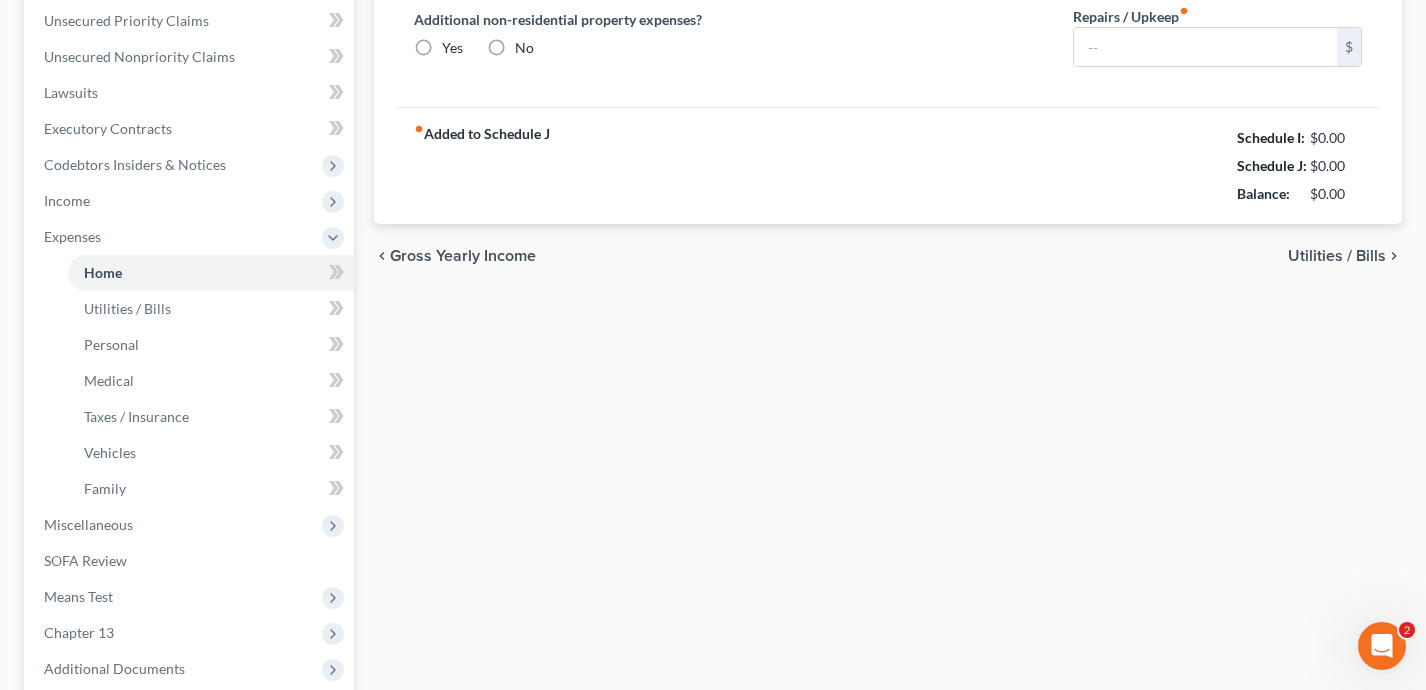 type on "1,000.00" 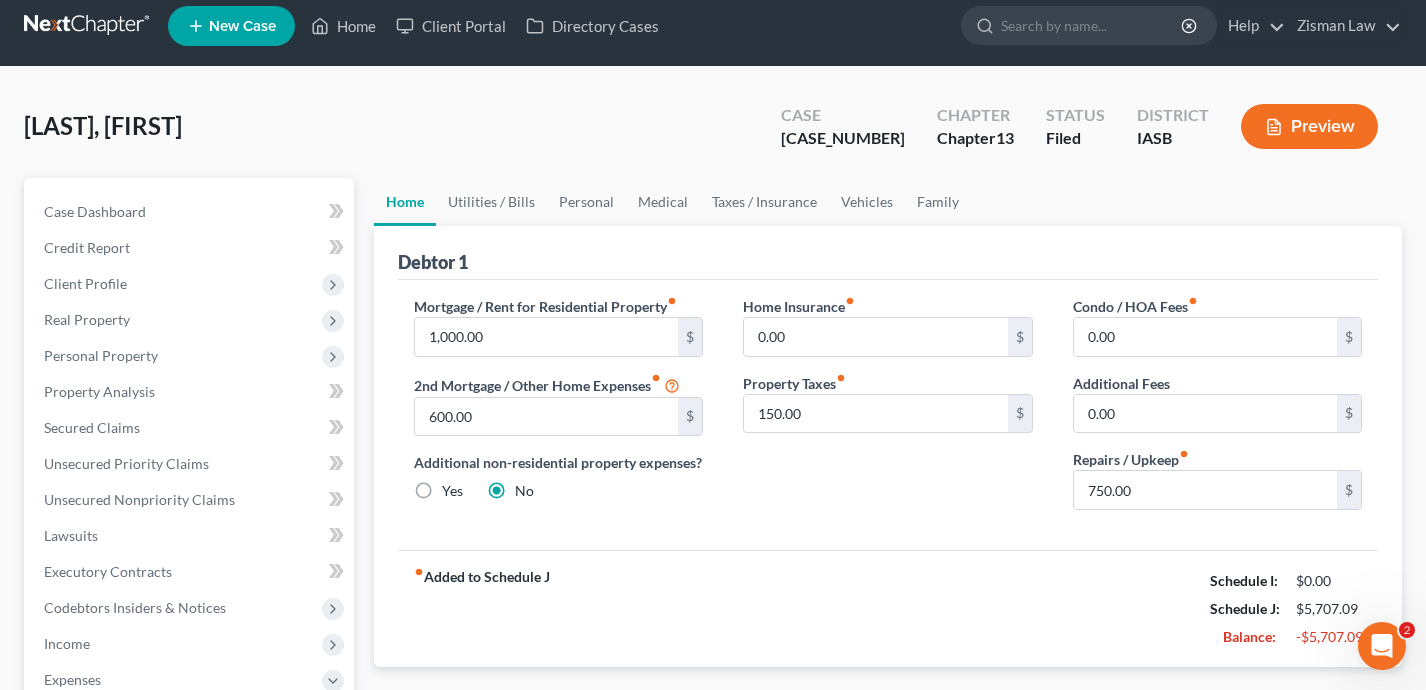 scroll, scrollTop: 0, scrollLeft: 0, axis: both 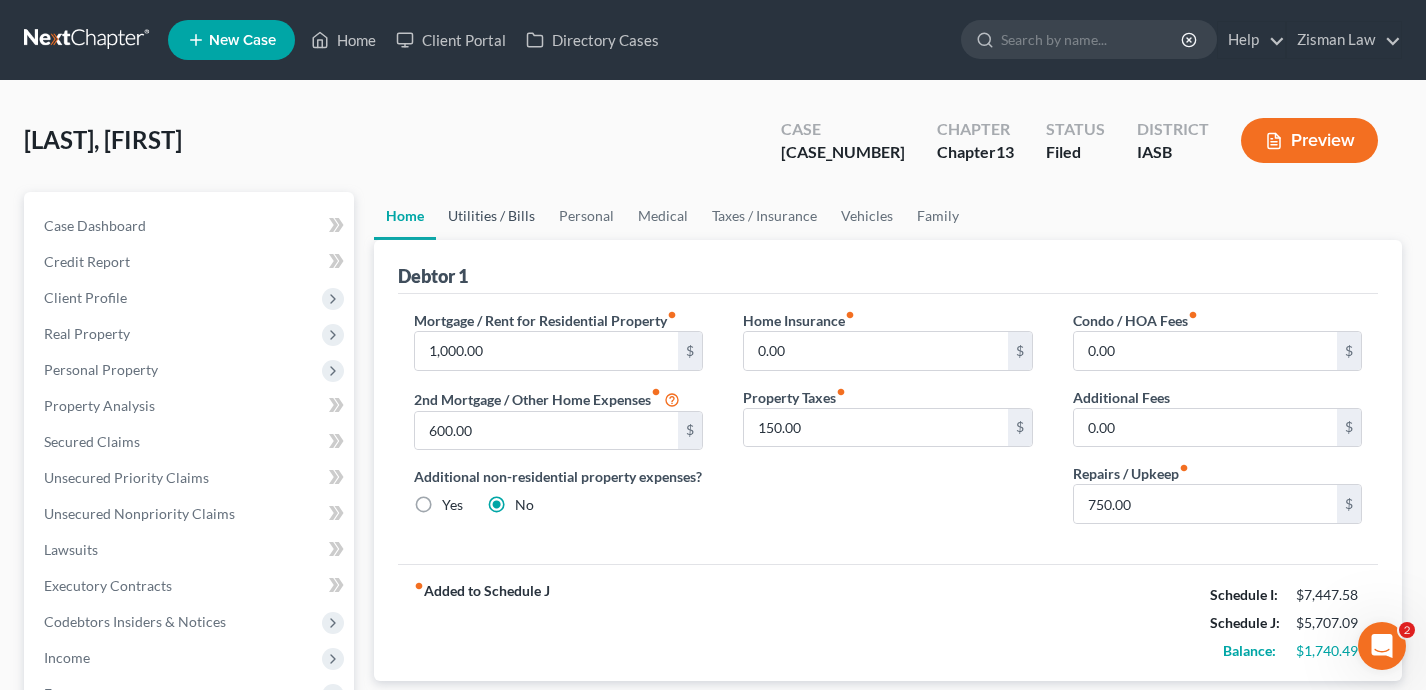 click on "Utilities / Bills" at bounding box center [491, 216] 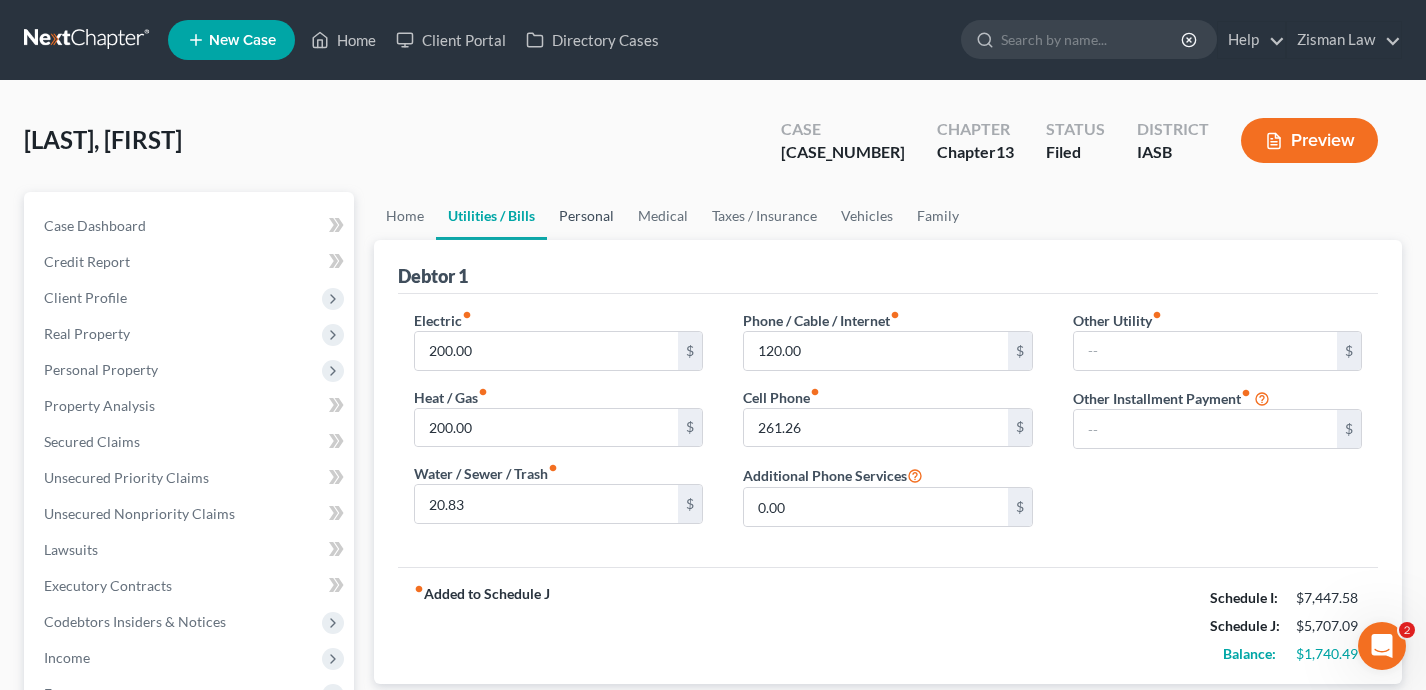 click on "Personal" at bounding box center [586, 216] 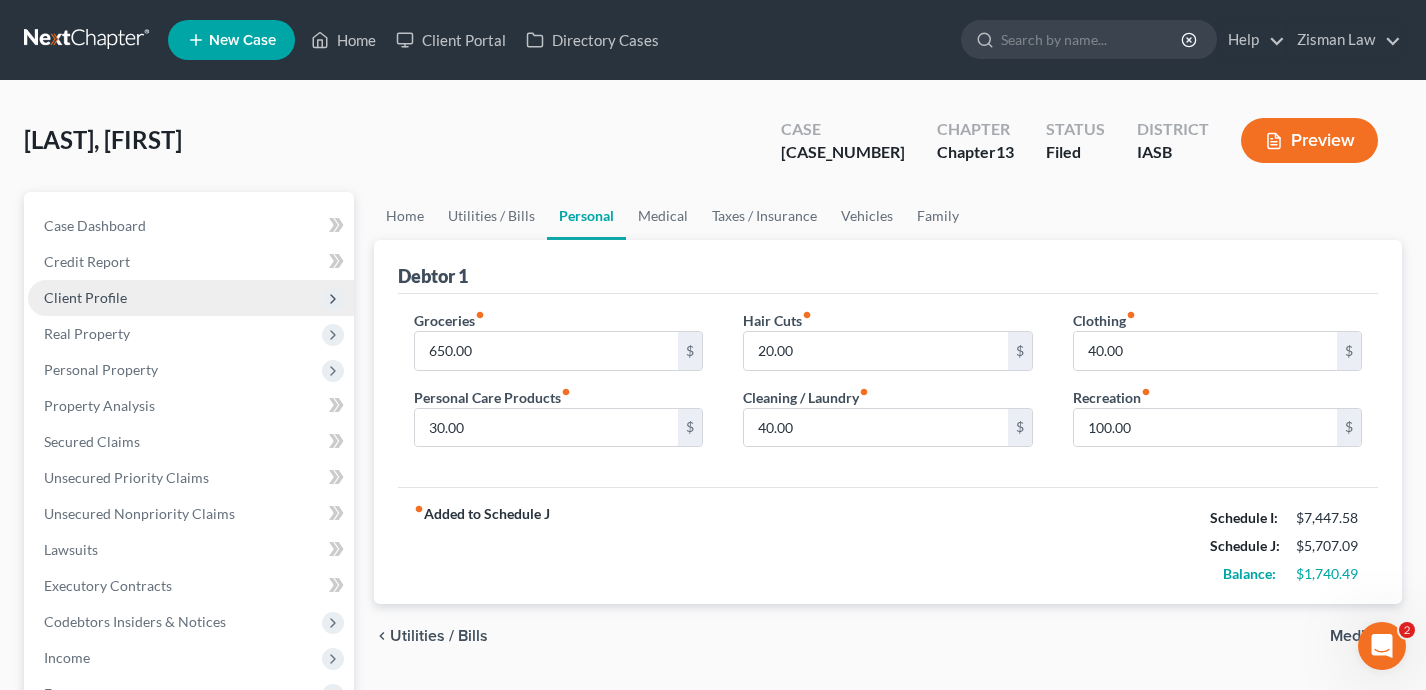 click on "Client Profile" at bounding box center (191, 298) 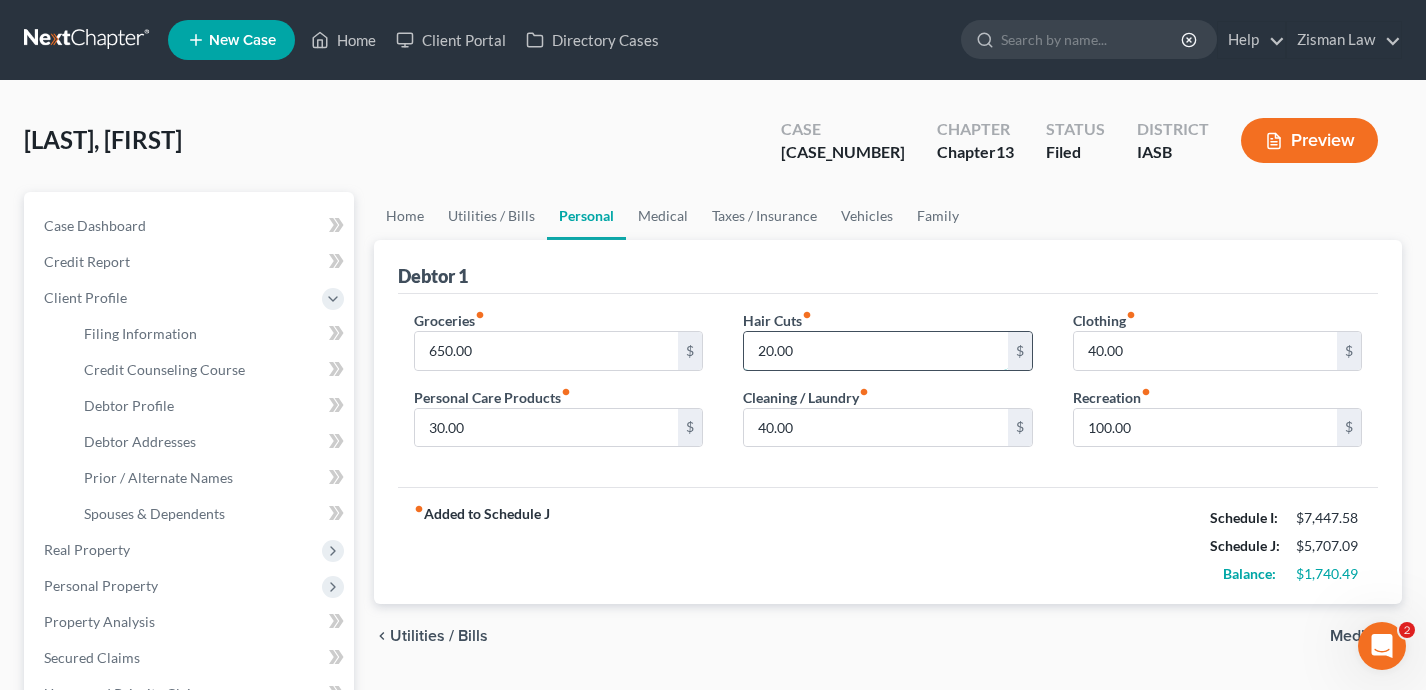 click on "20.00" at bounding box center (876, 351) 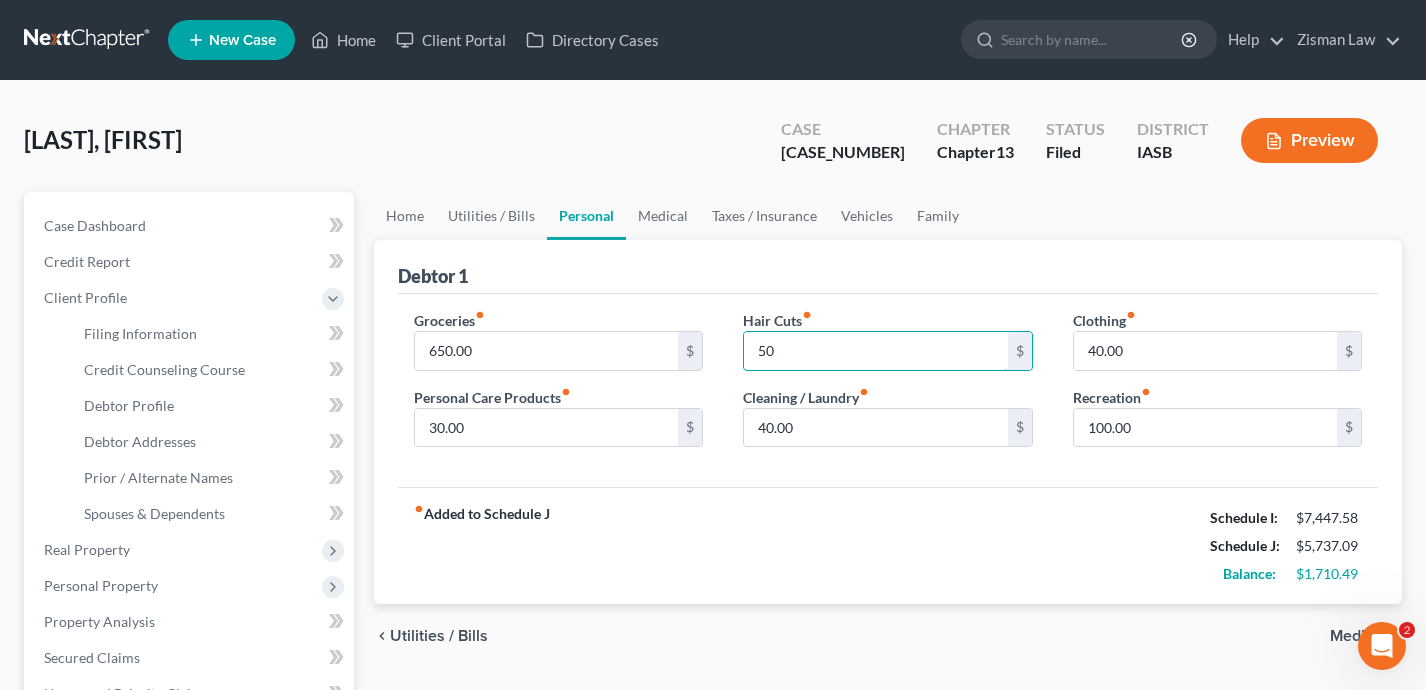 type on "50" 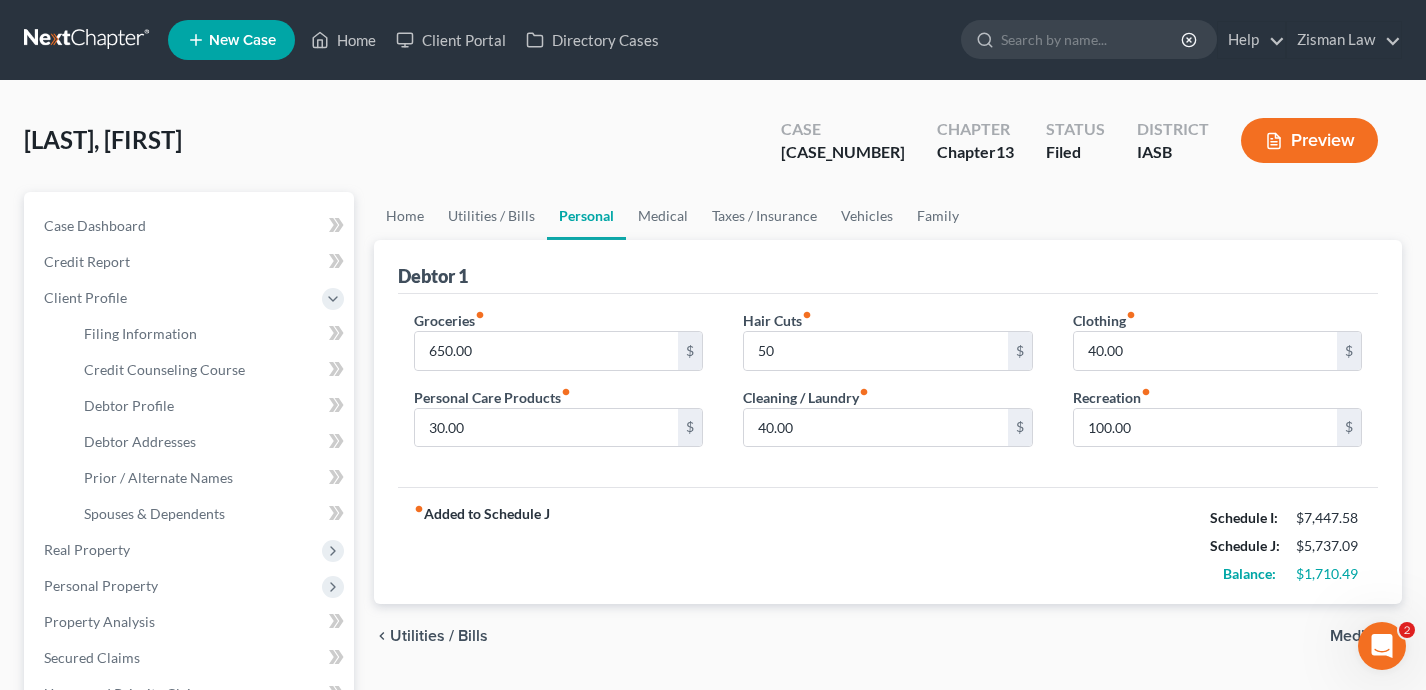 click on "Home
Utilities / Bills
Personal
Medical
Taxes / Insurance
Vehicles
Family
Debtor 1 Groceries  fiber_manual_record 650.00 $ Personal Care Products  fiber_manual_record 30.00 $ Hair Cuts  fiber_manual_record 50 $ Cleaning / Laundry  fiber_manual_record 40.00 $ Clothing  fiber_manual_record 40.00 $ Recreation  fiber_manual_record 100.00 $ fiber_manual_record  Added to Schedule J Schedule I: $7,447.58 Schedule J: $5,737.09 Balance: $1,710.49
chevron_left
Utilities / Bills
Medical
chevron_right" at bounding box center [888, 715] 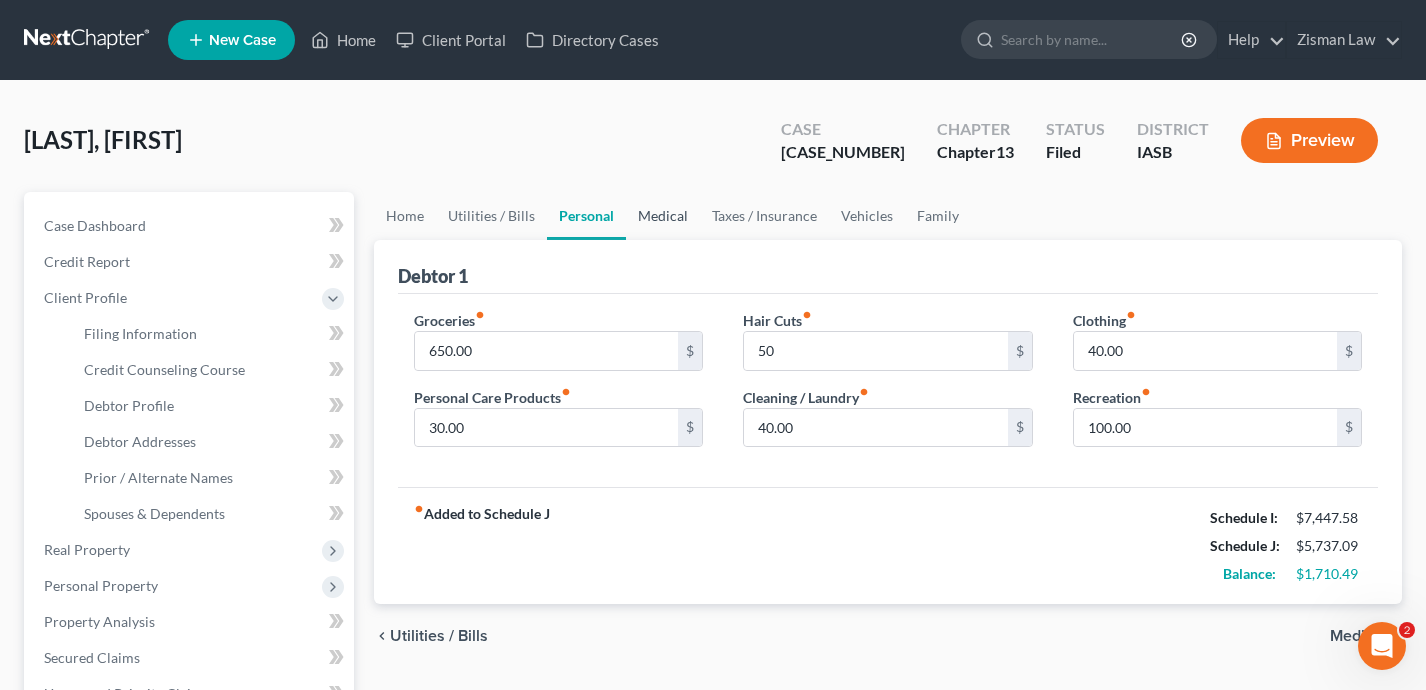 click on "Medical" at bounding box center [663, 216] 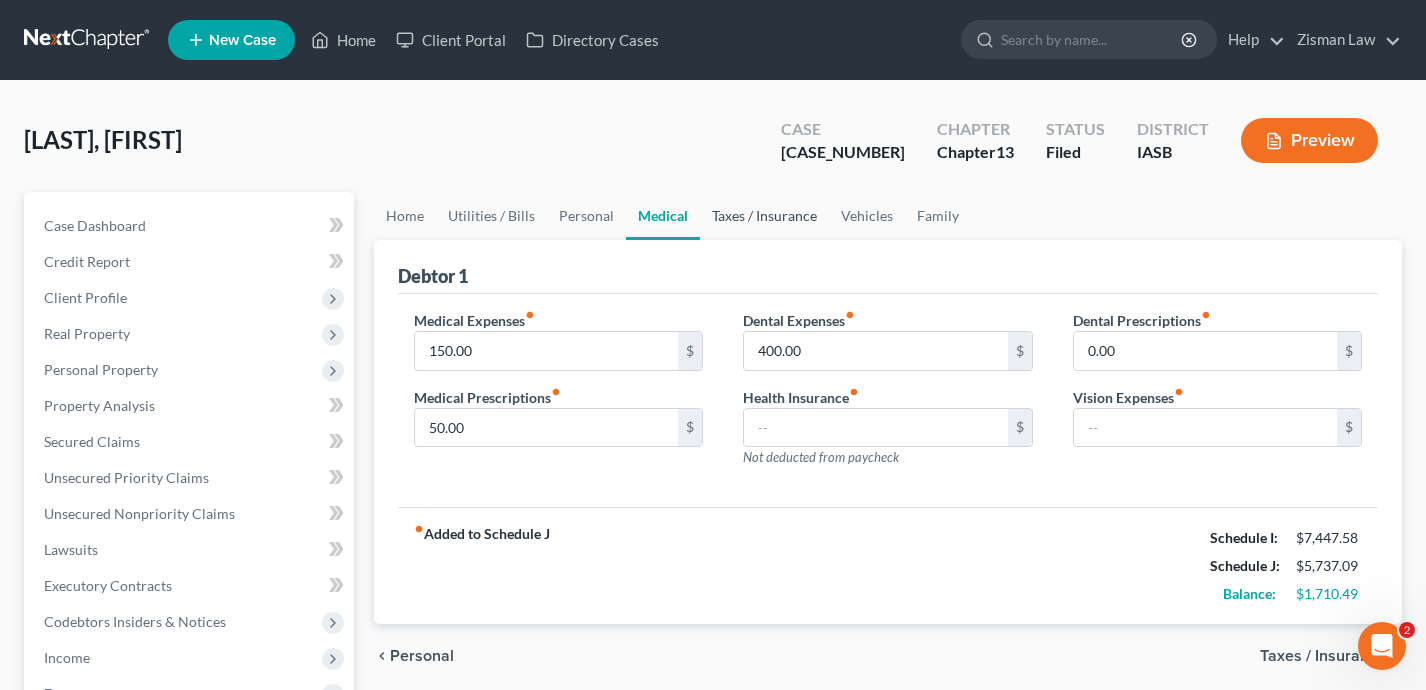 click on "Taxes / Insurance" at bounding box center (764, 216) 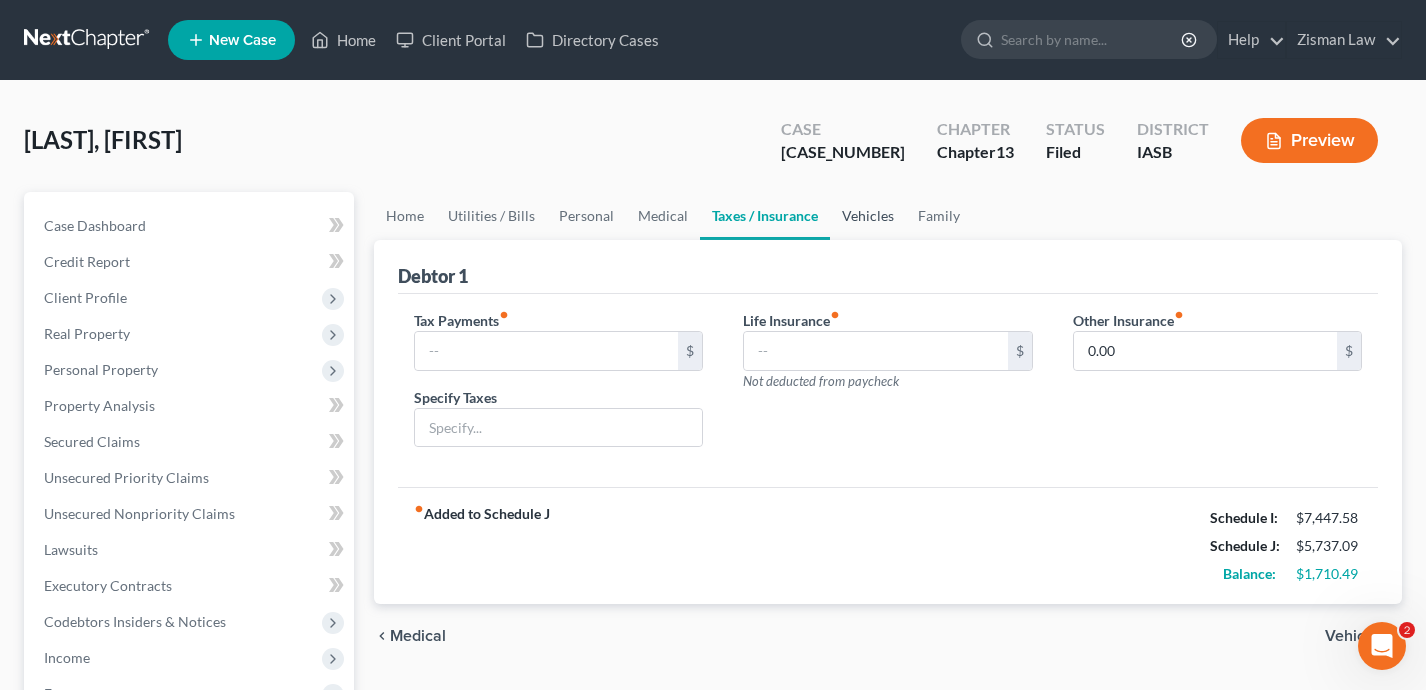 click on "Vehicles" at bounding box center [868, 216] 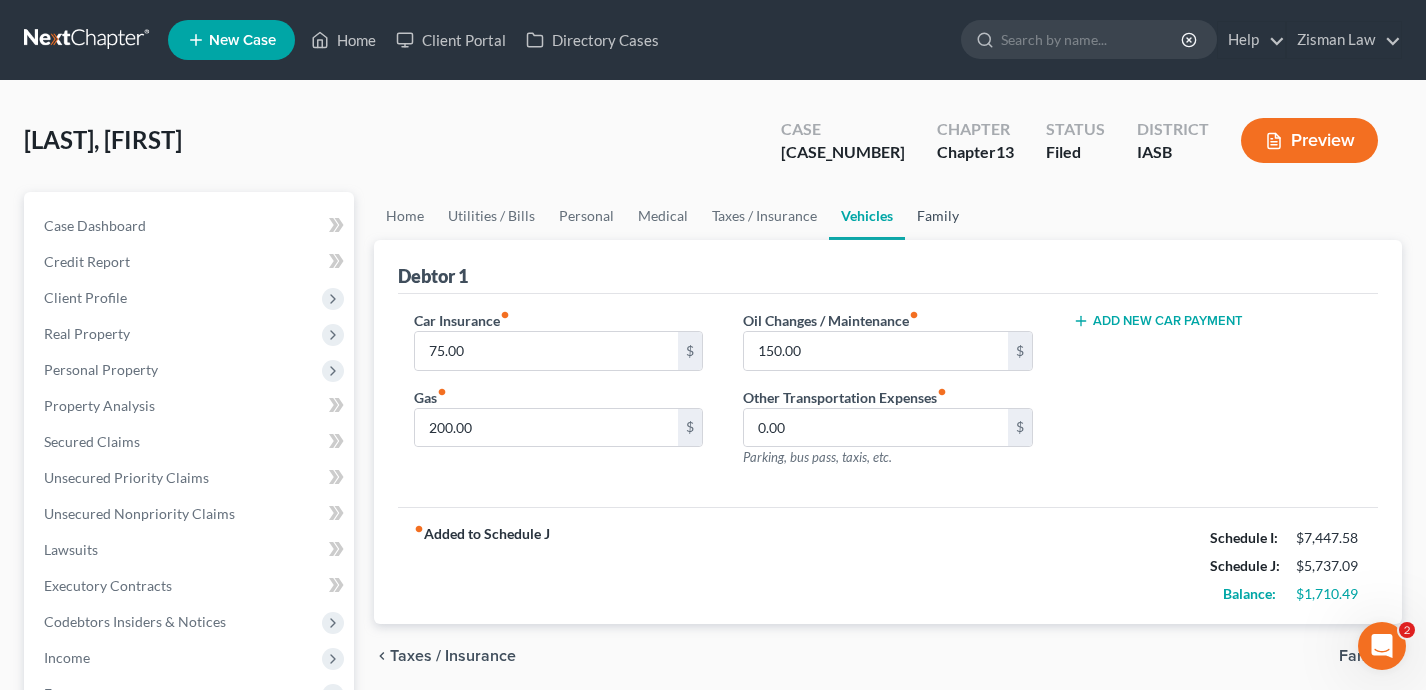 click on "Family" at bounding box center (938, 216) 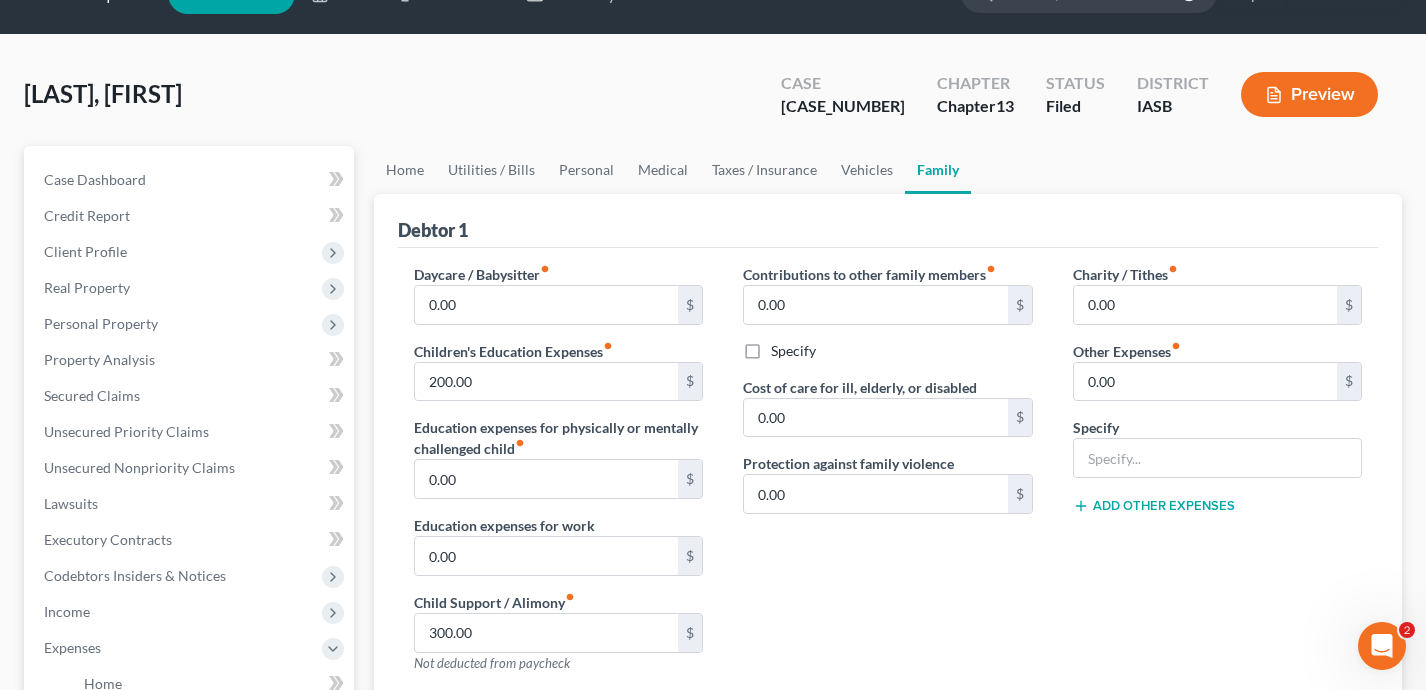 scroll, scrollTop: 33, scrollLeft: 0, axis: vertical 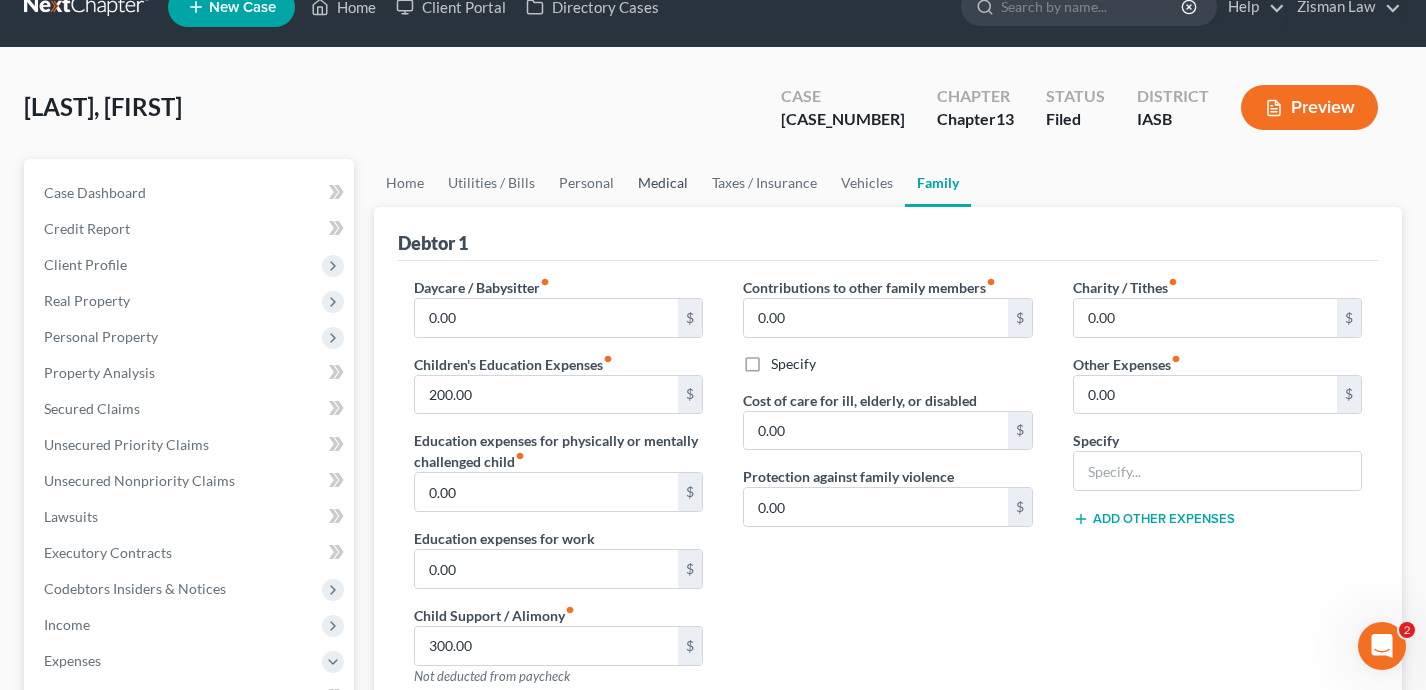 click on "Medical" at bounding box center [663, 183] 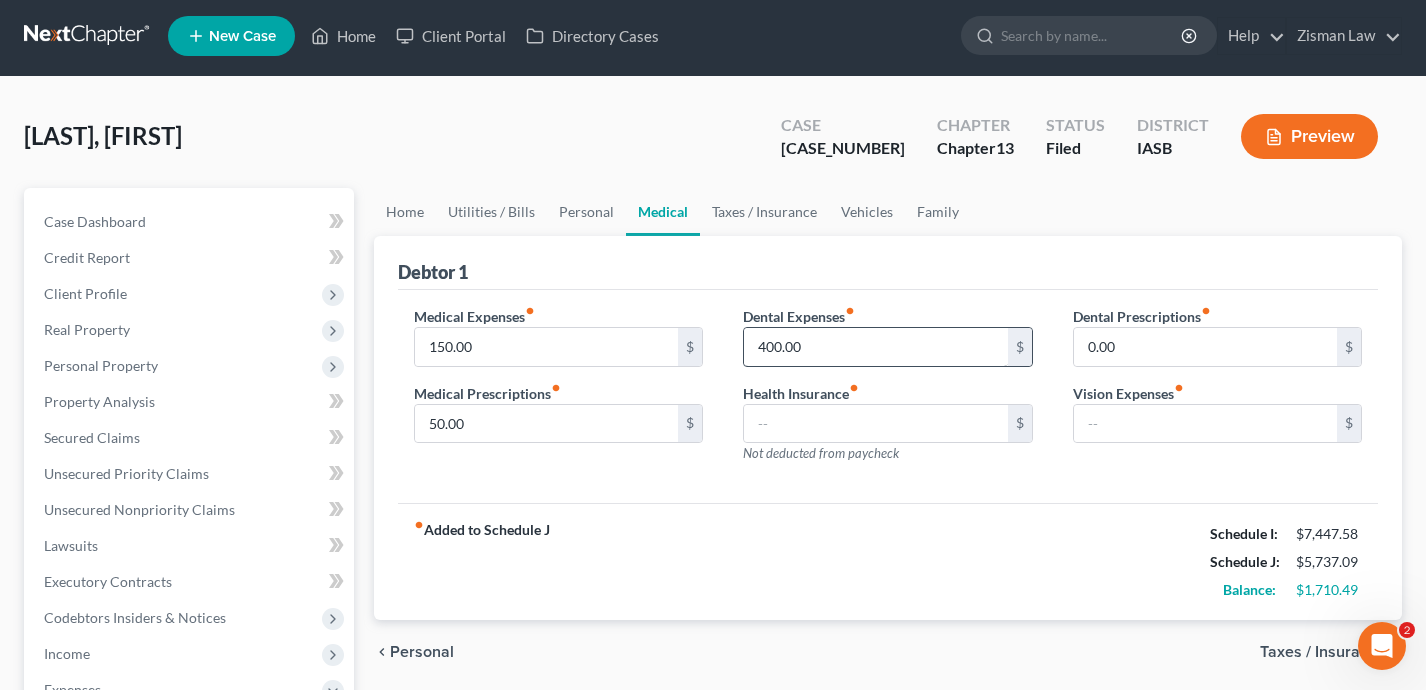 scroll, scrollTop: 0, scrollLeft: 0, axis: both 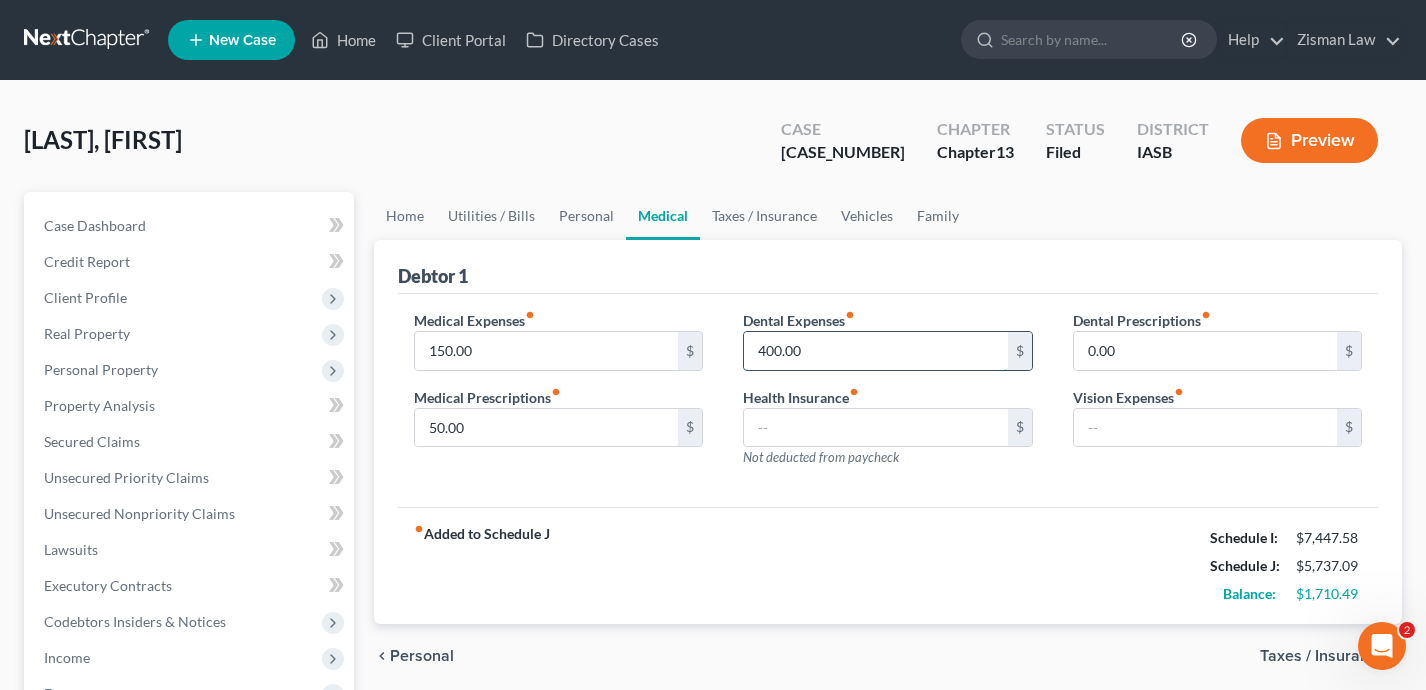 click on "400.00" at bounding box center [876, 351] 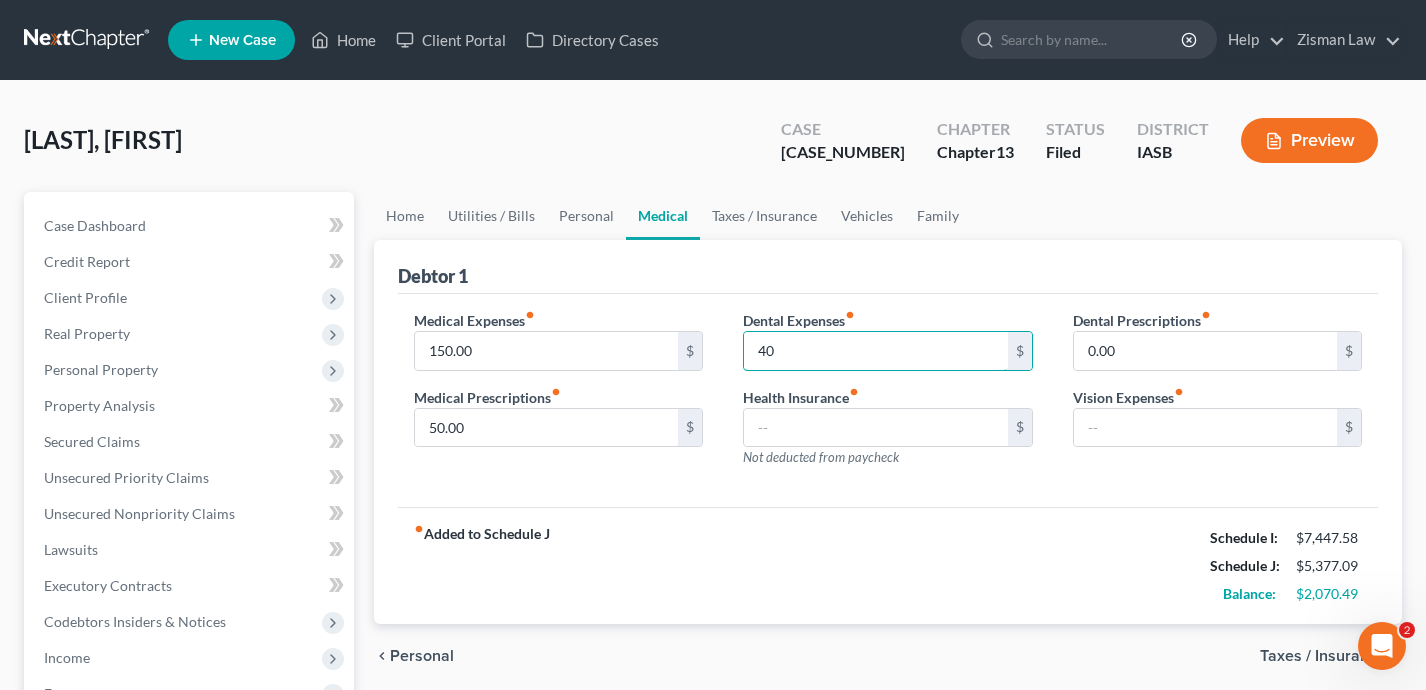 type on "40" 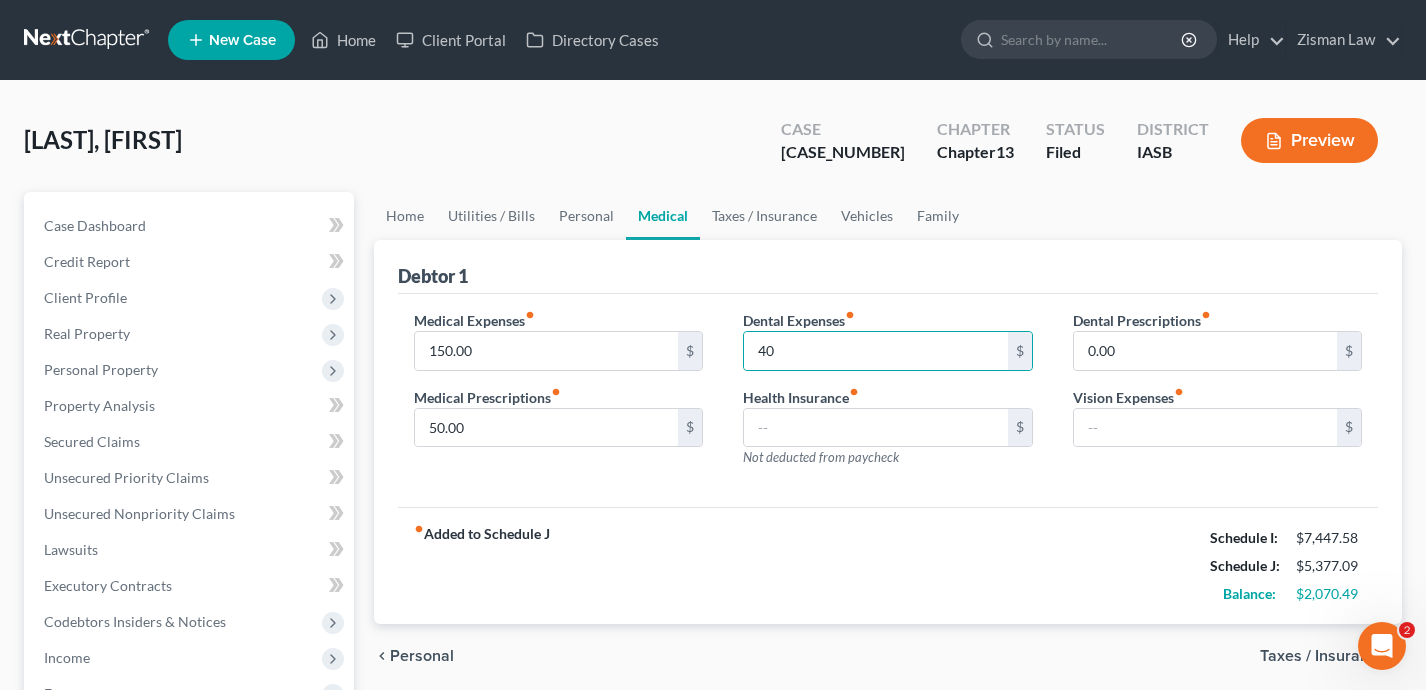click on "chevron_left
Personal
Taxes / Insurance
chevron_right" at bounding box center (888, 656) 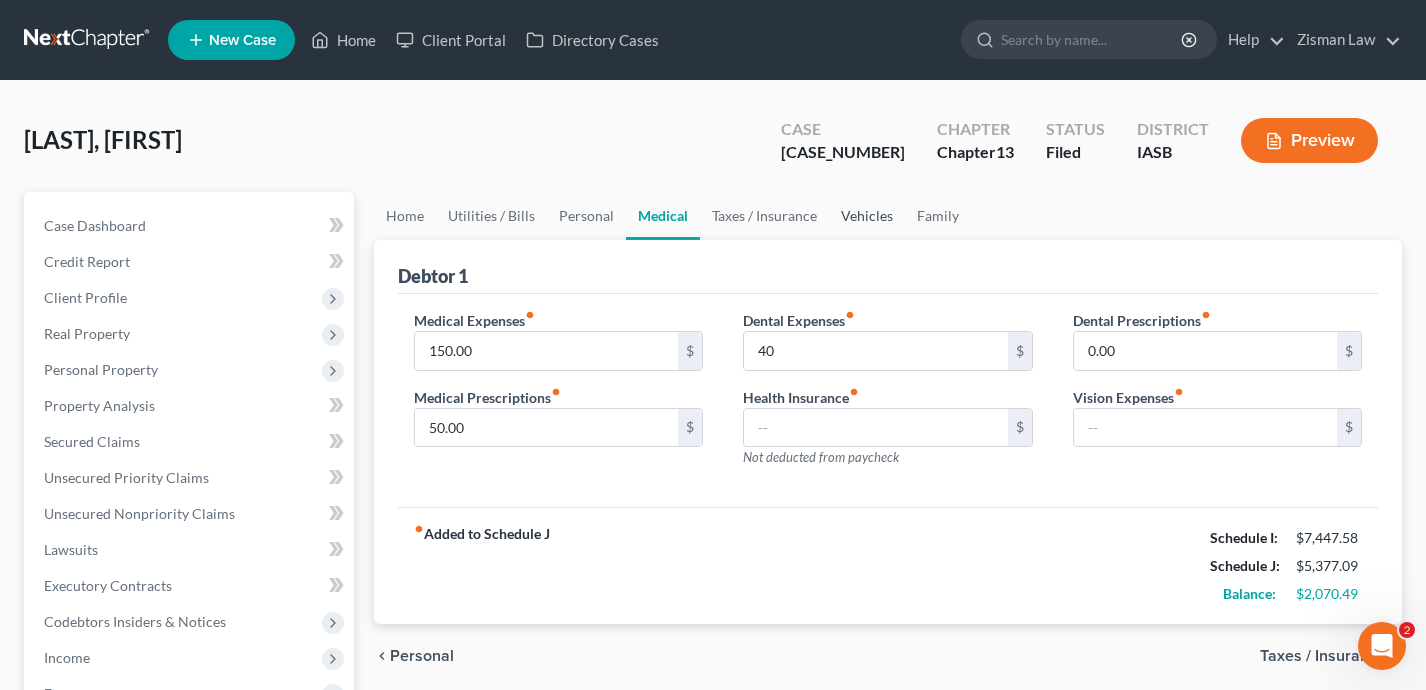 click on "Vehicles" at bounding box center [867, 216] 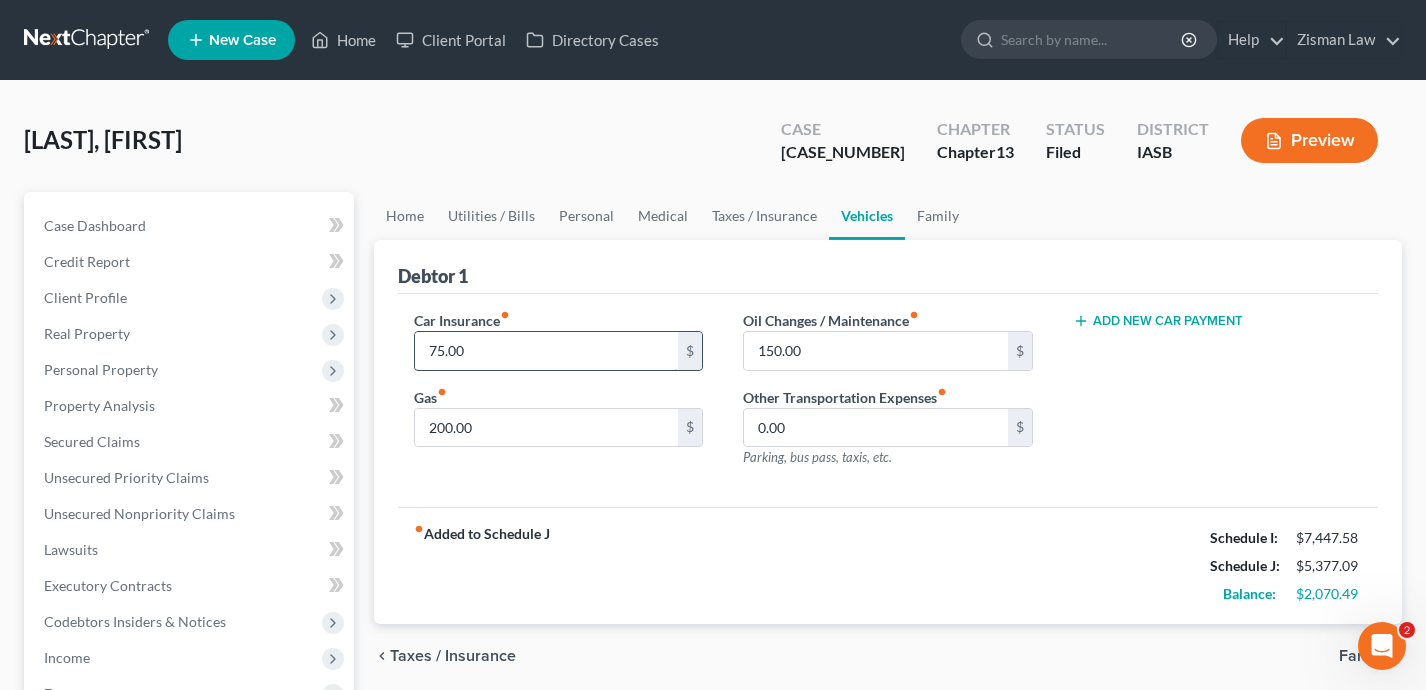 click on "75.00" at bounding box center [547, 351] 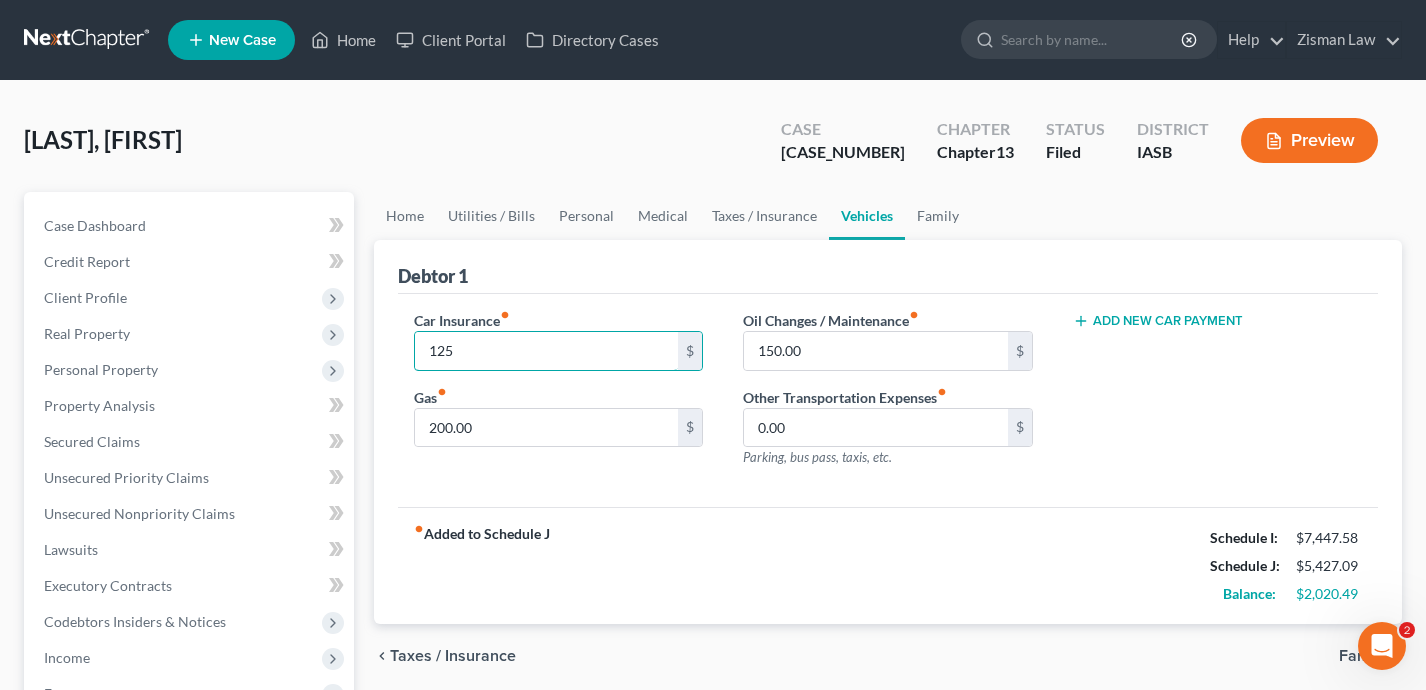 type on "125" 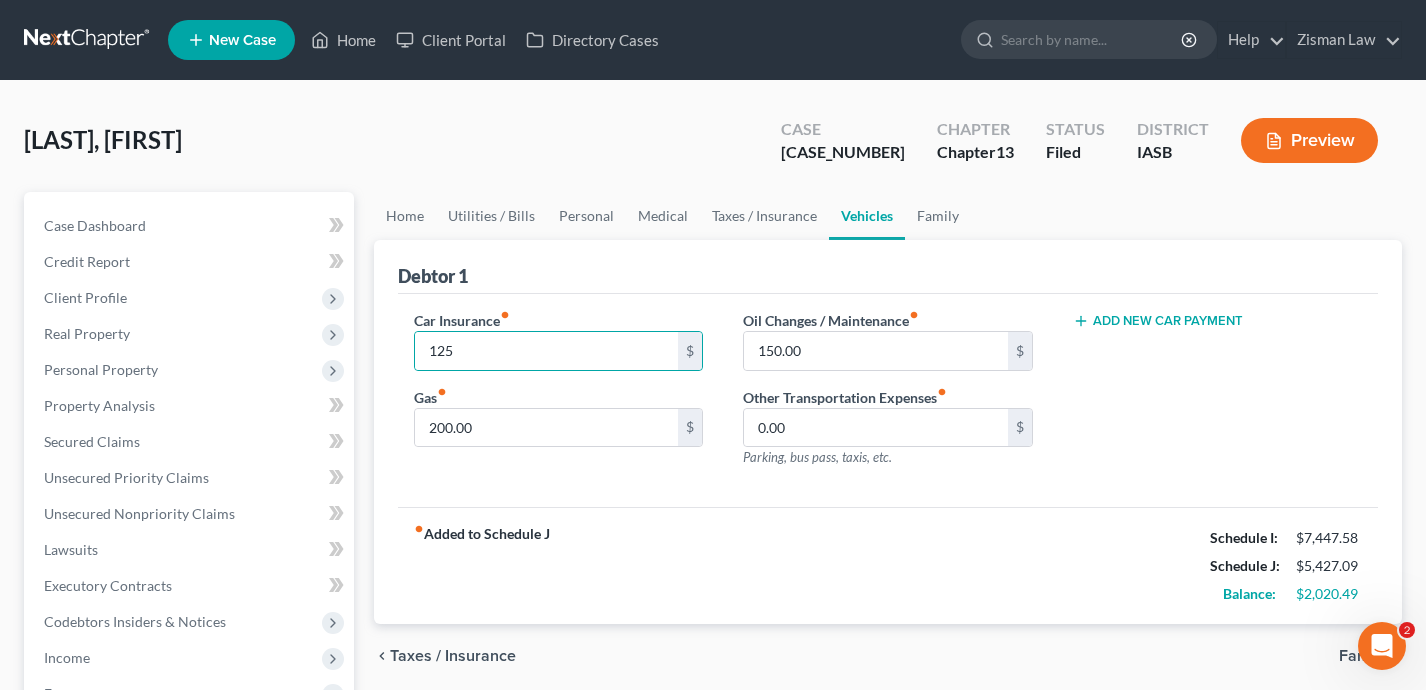 click on "fiber_manual_record  Added to Schedule J Schedule I: $7,447.58 Schedule J: $5,427.09 Balance: $2,020.49" at bounding box center [888, 565] 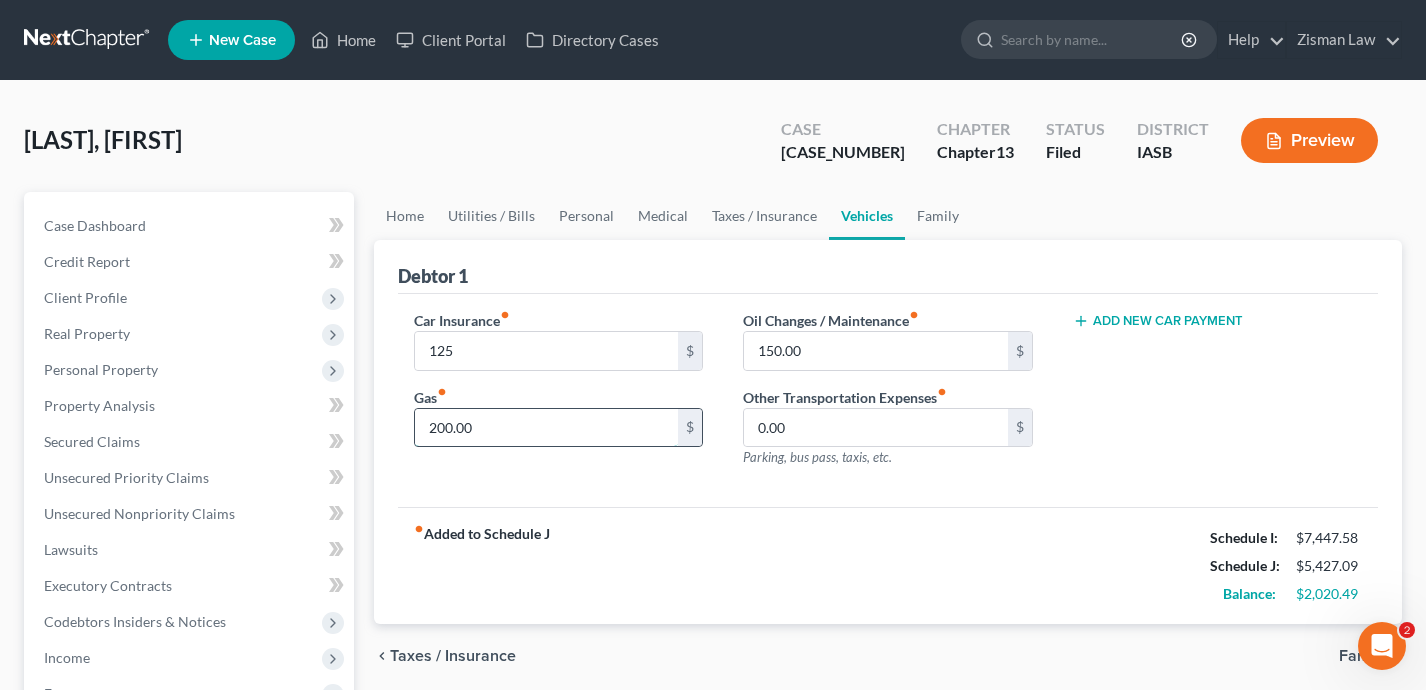 click on "200.00" at bounding box center (547, 428) 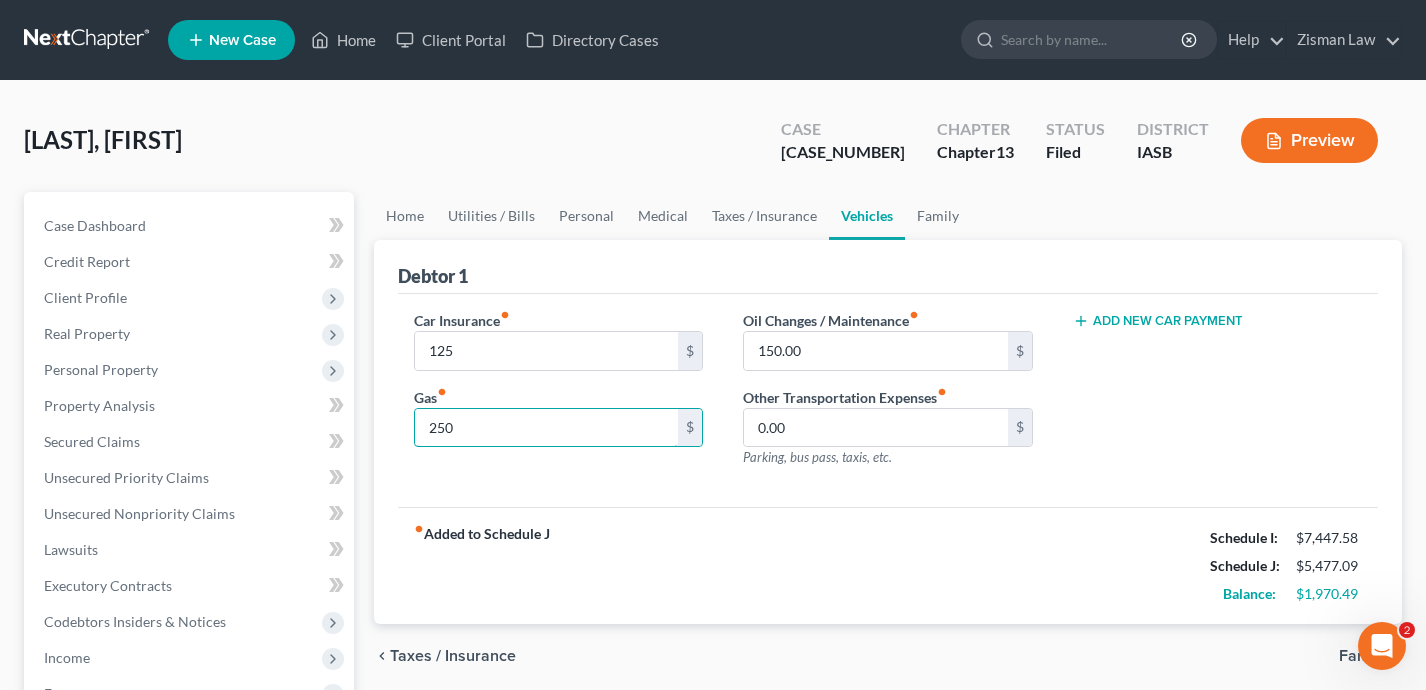 type on "250" 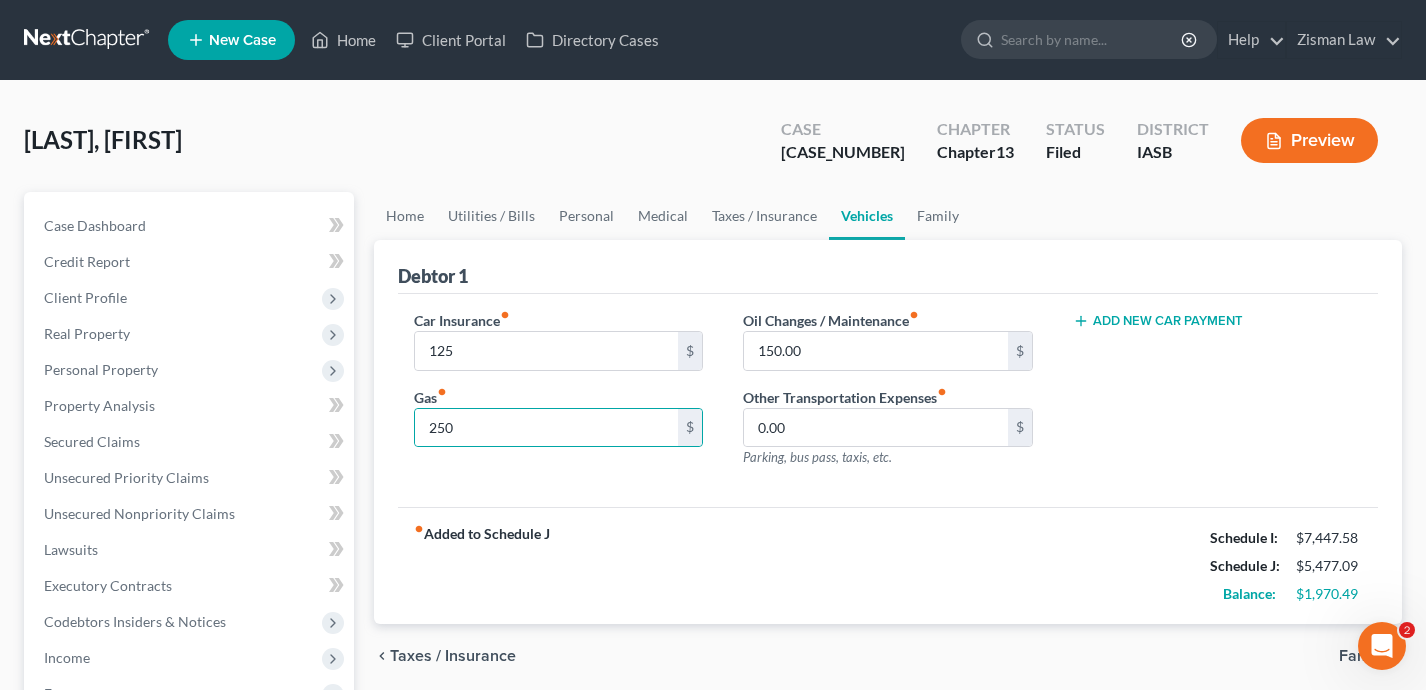 click on "fiber_manual_record  Added to Schedule J Schedule I: $7,447.58 Schedule J: $5,477.09 Balance: $1,970.49" at bounding box center [888, 565] 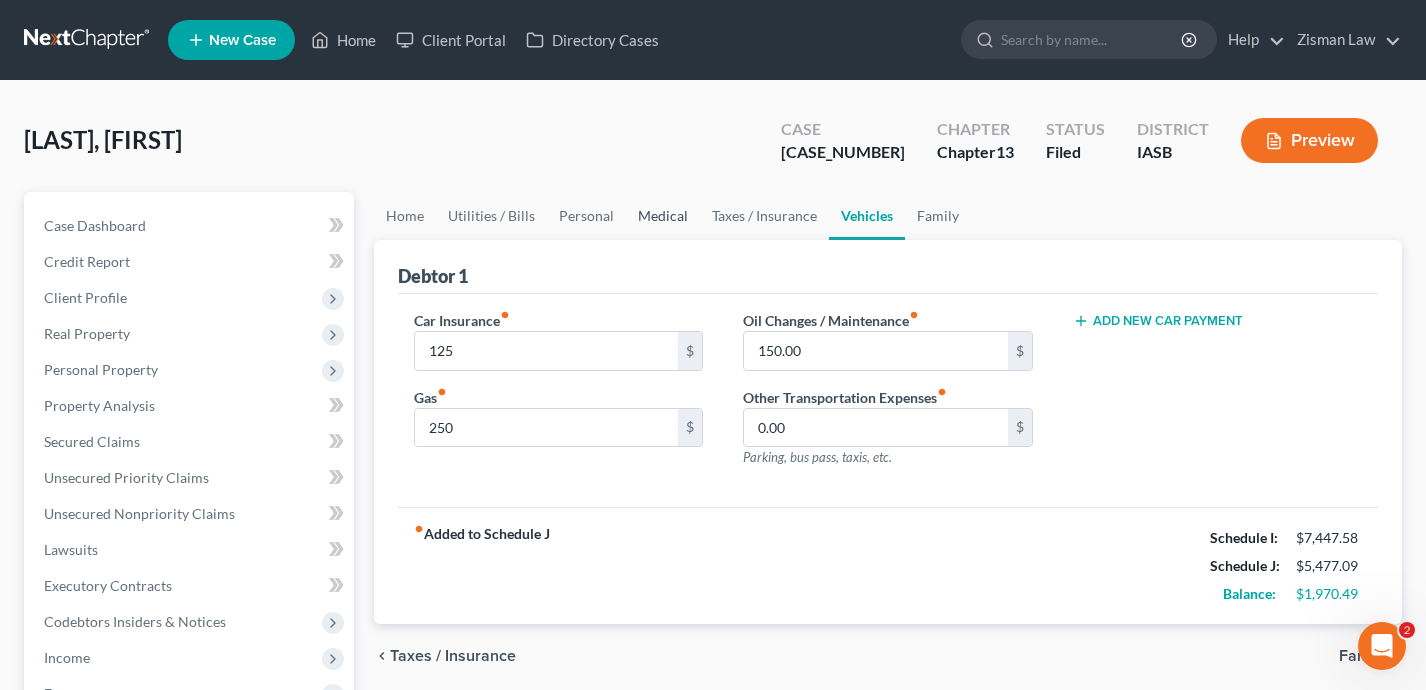 click on "Medical" at bounding box center [663, 216] 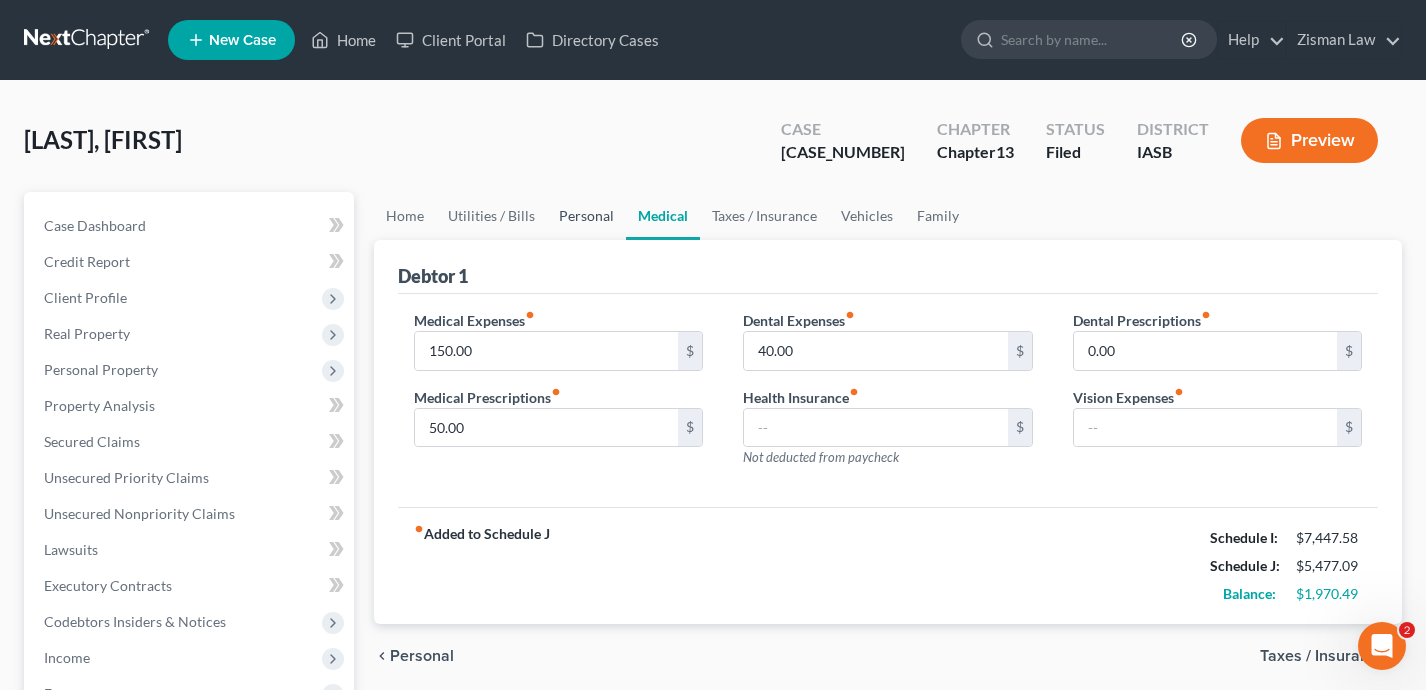 click on "Personal" at bounding box center [586, 216] 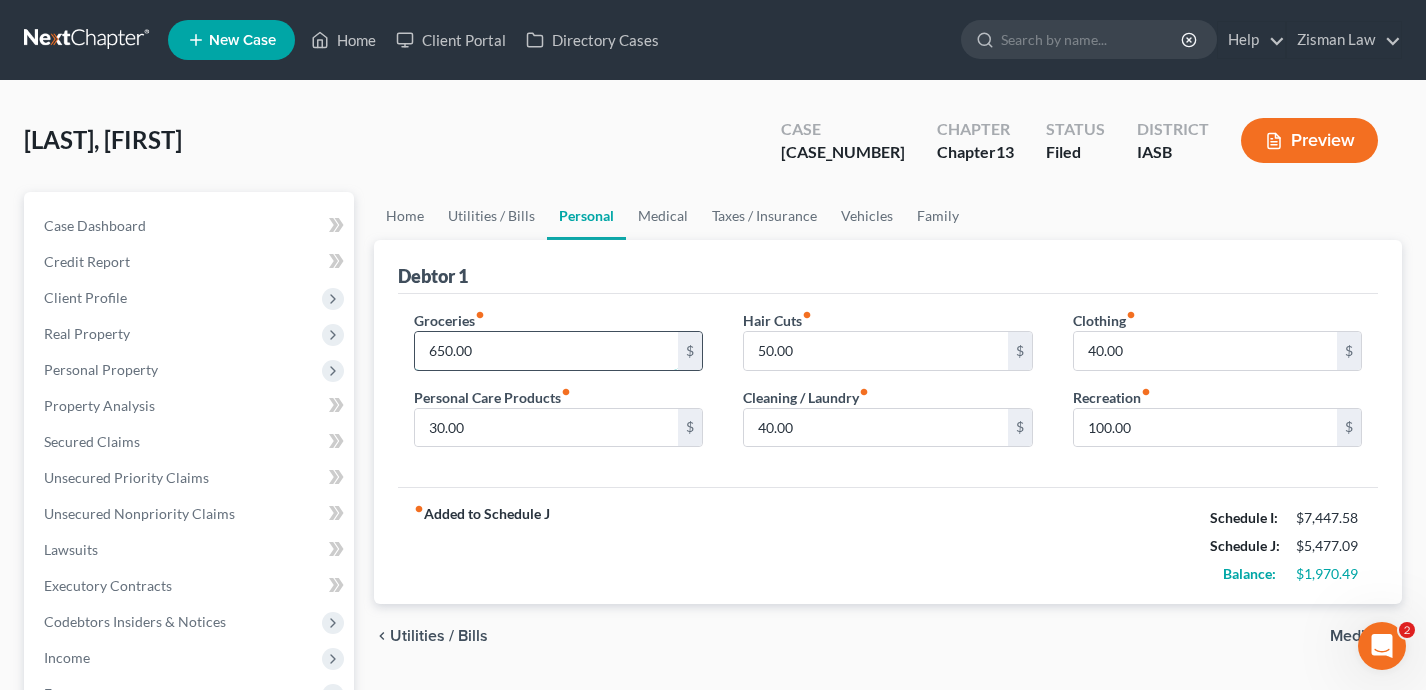 click on "650.00" at bounding box center (547, 351) 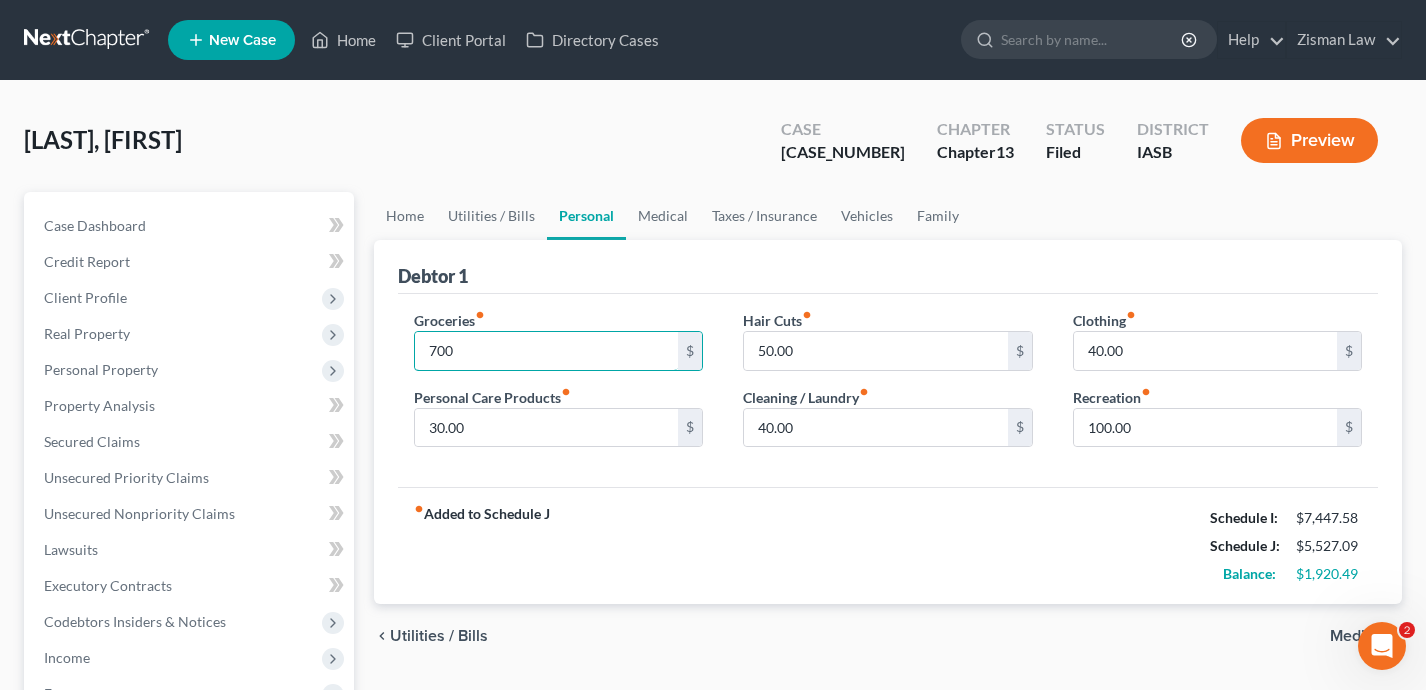 type on "700" 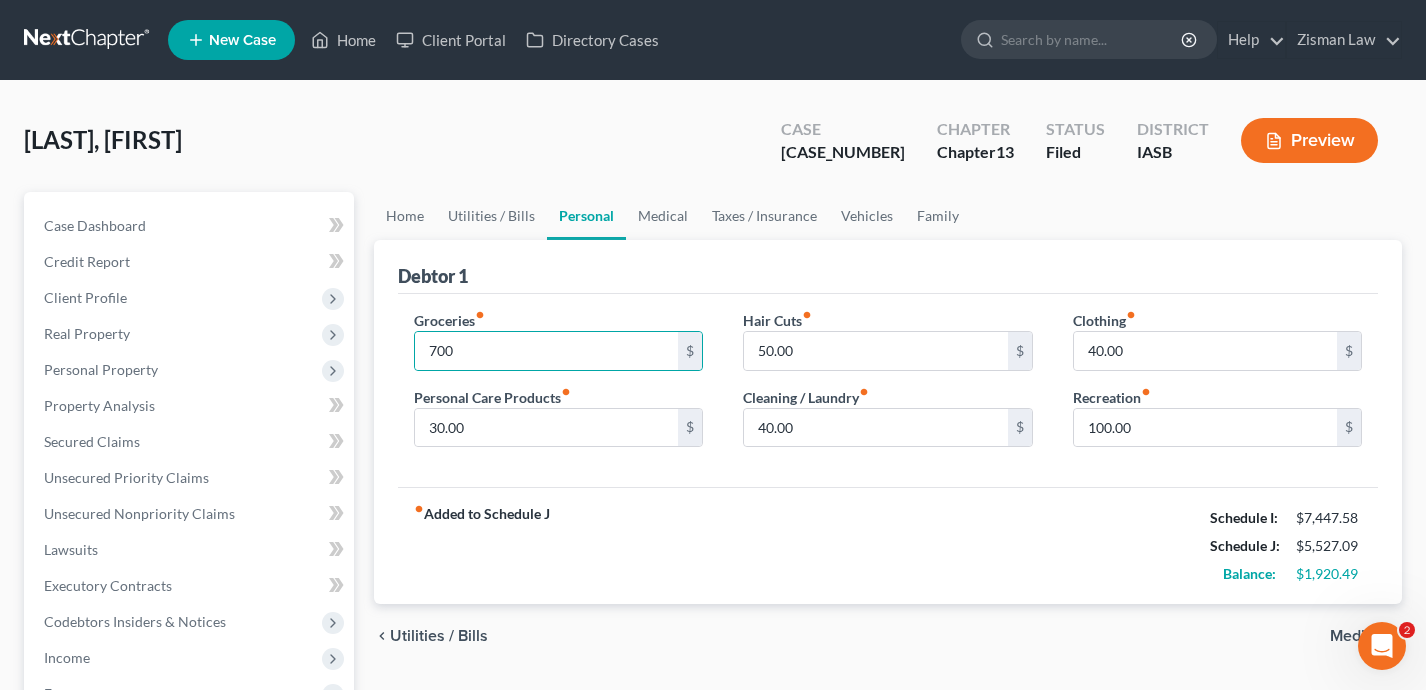 click on "Home
Utilities / Bills
Personal
Medical
Taxes / Insurance
Vehicles
Family
Debtor 1 Groceries  fiber_manual_record 700 $ Personal Care Products  fiber_manual_record 30.00 $ Hair Cuts  fiber_manual_record 50.00 $ Cleaning / Laundry  fiber_manual_record 40.00 $ Clothing  fiber_manual_record 40.00 $ Recreation  fiber_manual_record 100.00 $ fiber_manual_record  Added to Schedule J Schedule I: $7,447.58 Schedule J: $5,527.09 Balance: $1,920.49
chevron_left
Utilities / Bills
Medical
chevron_right" at bounding box center (888, 733) 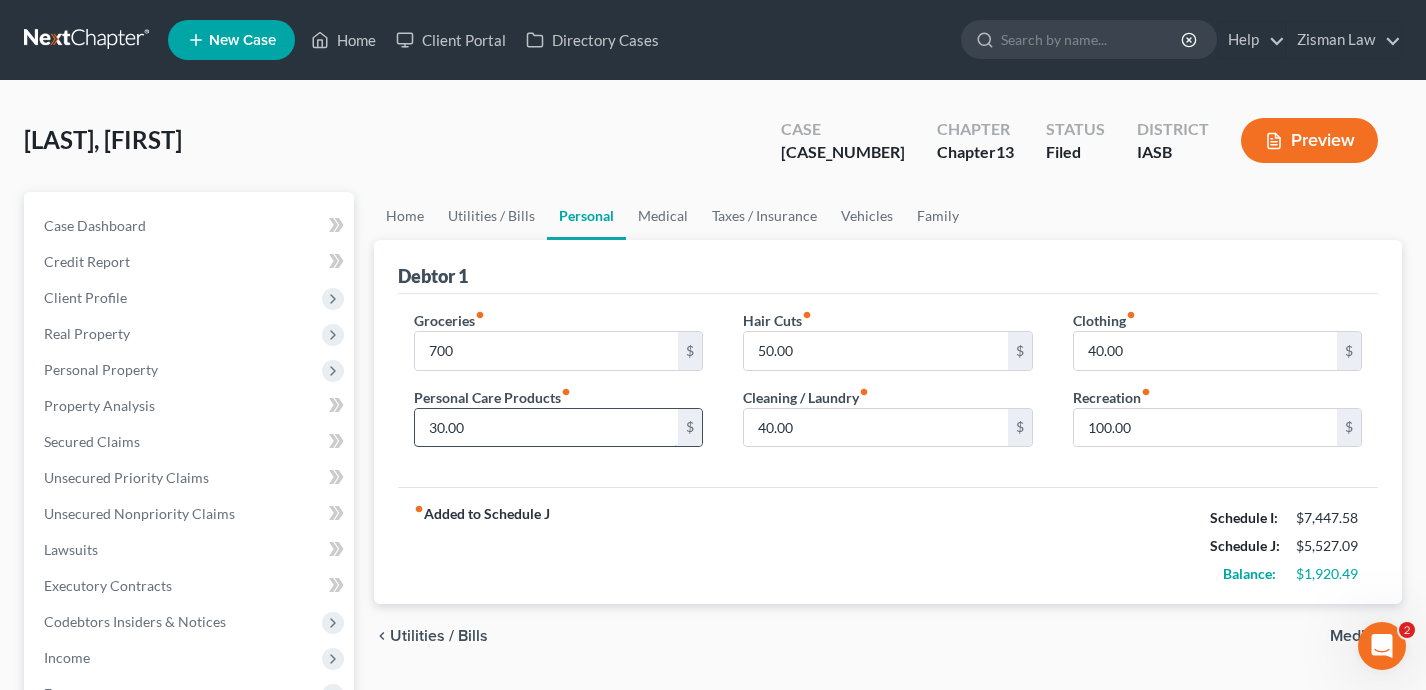 click on "30.00" at bounding box center (547, 428) 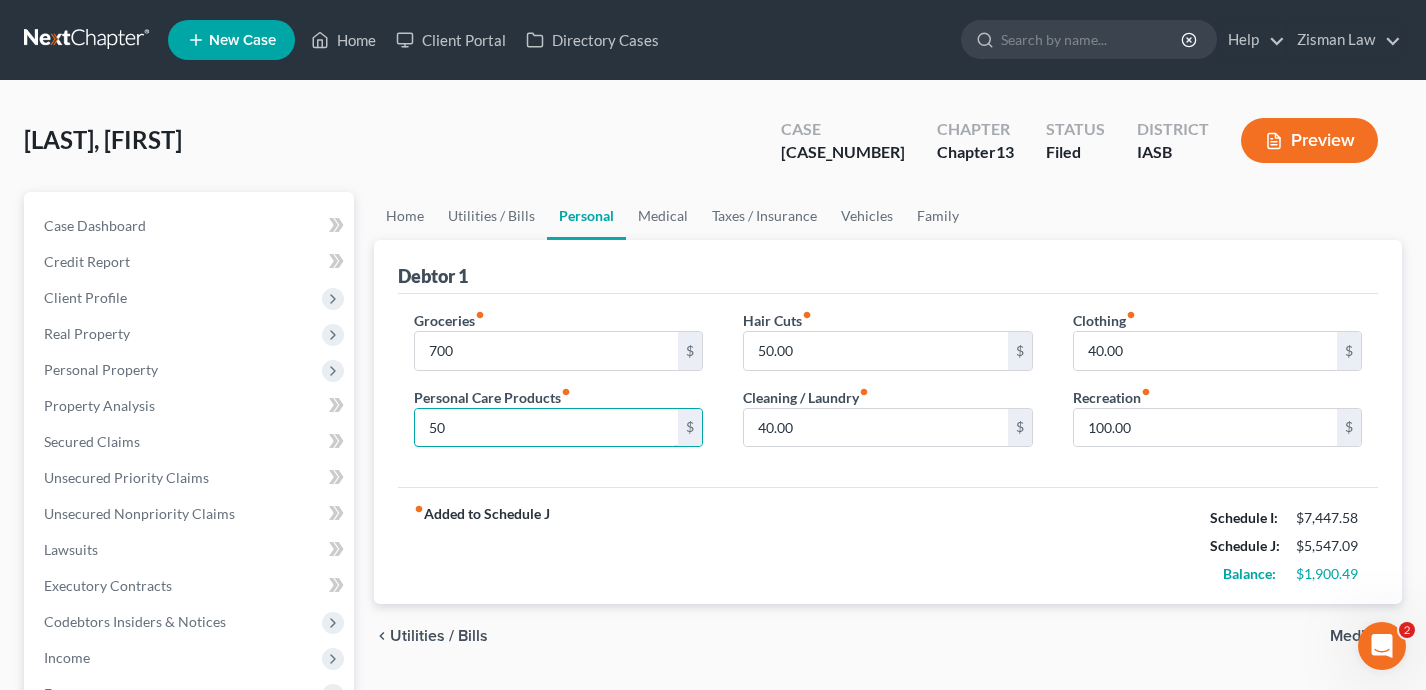 type on "50" 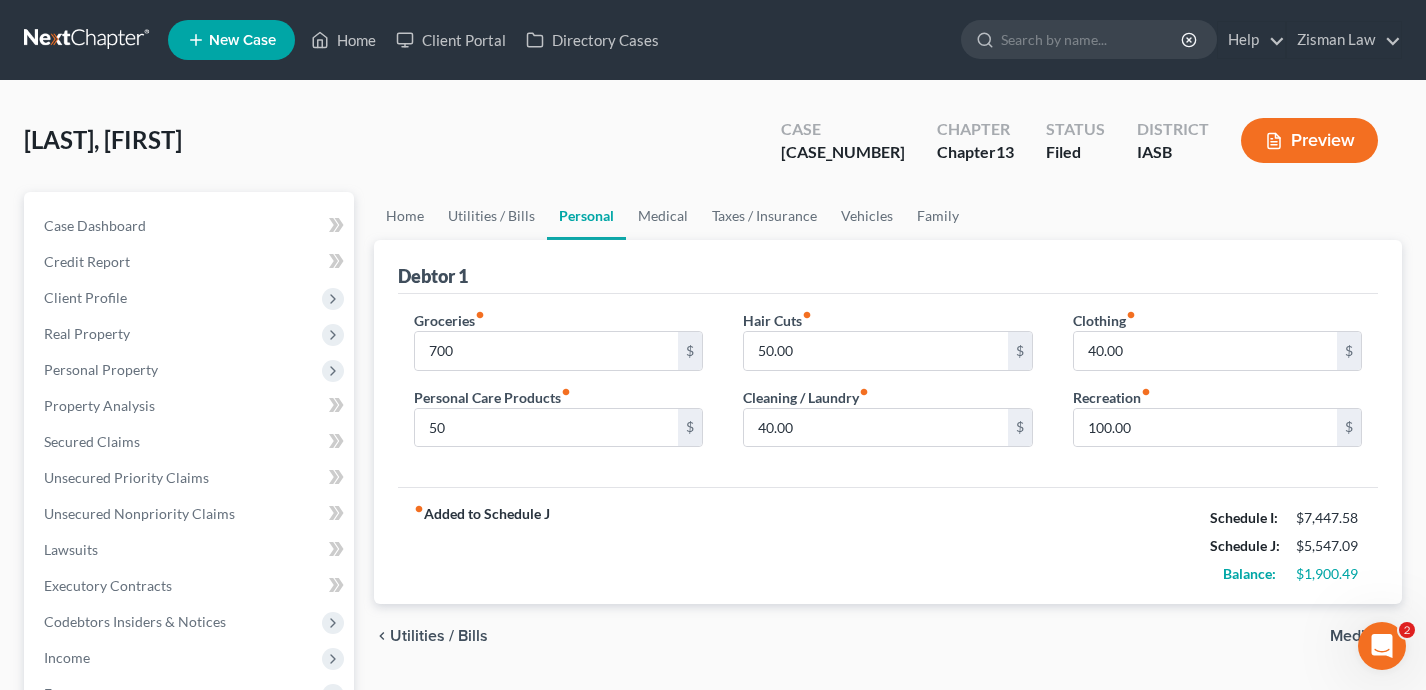 click on "fiber_manual_record Added to Schedule J $[MONEY] Schedule J: $[MONEY] Balance: $[MONEY]" at bounding box center [888, 545] 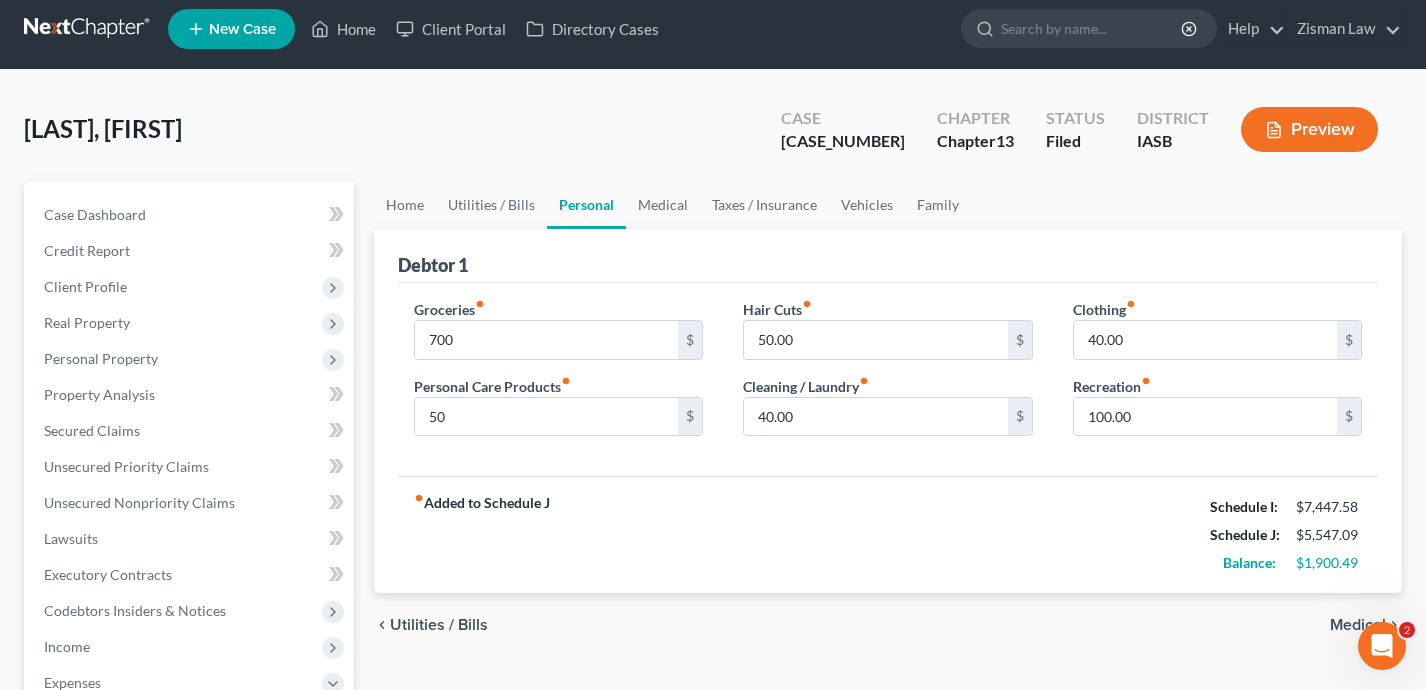scroll, scrollTop: 15, scrollLeft: 0, axis: vertical 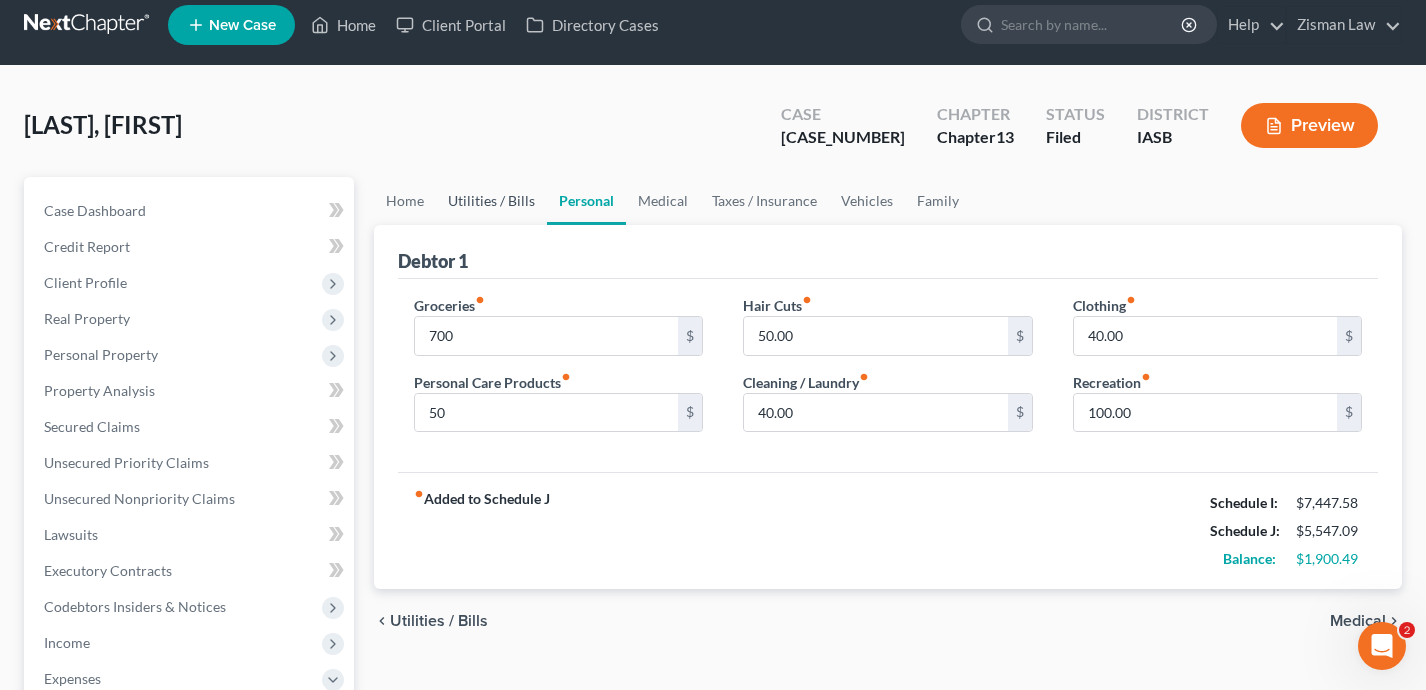 click on "Utilities / Bills" at bounding box center [491, 201] 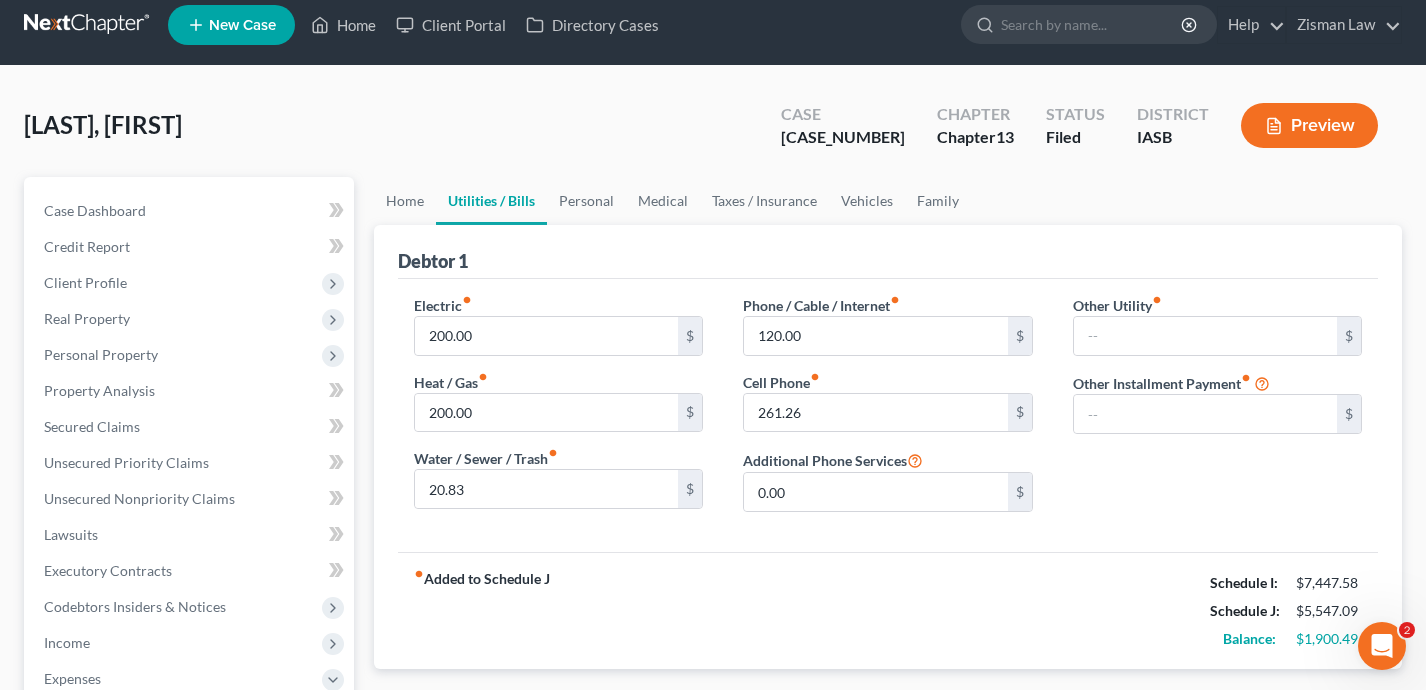 scroll, scrollTop: 0, scrollLeft: 0, axis: both 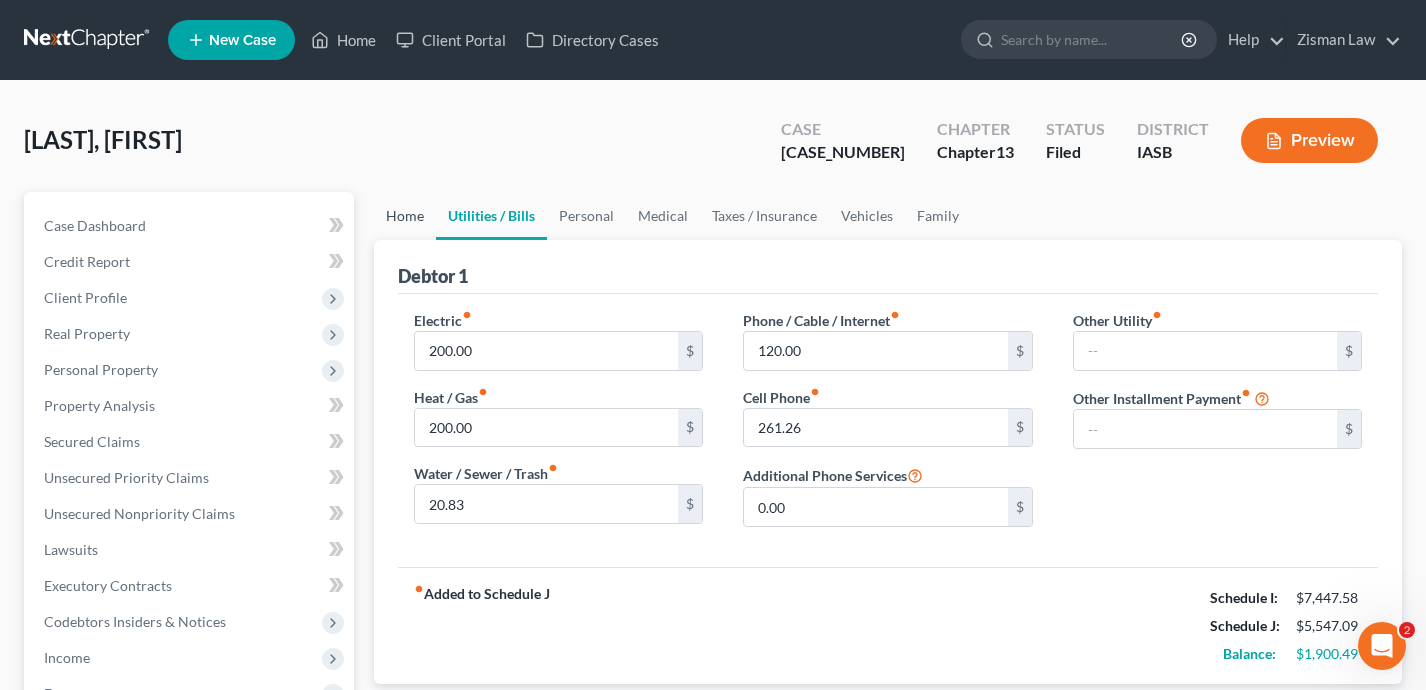 click on "Home" at bounding box center (405, 216) 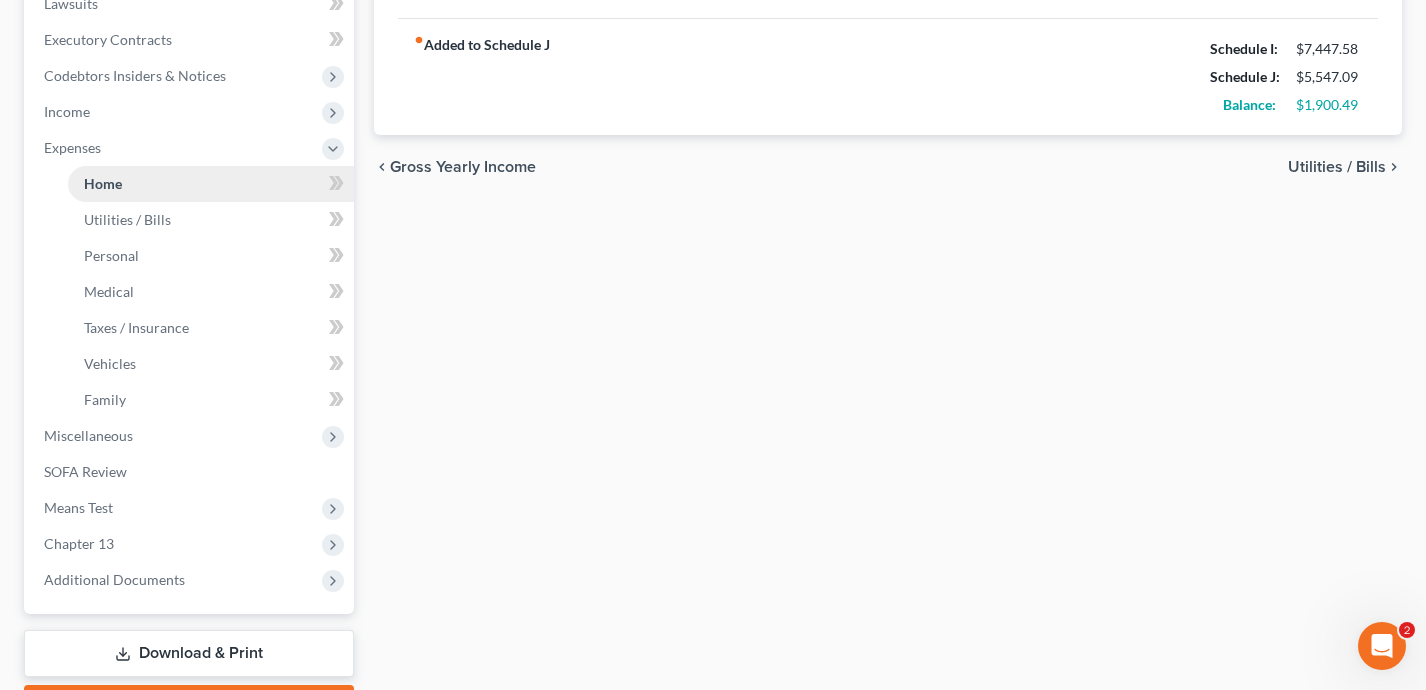 scroll, scrollTop: 513, scrollLeft: 0, axis: vertical 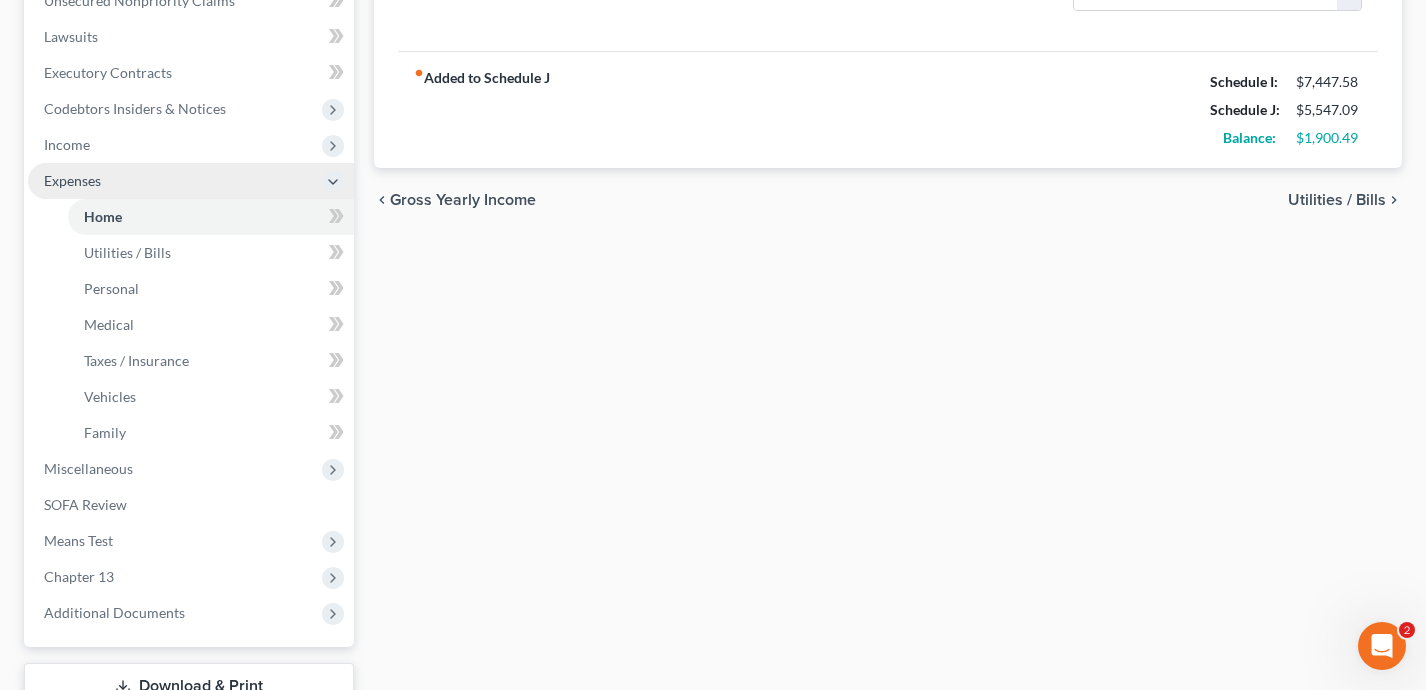 click on "Expenses" at bounding box center [191, 181] 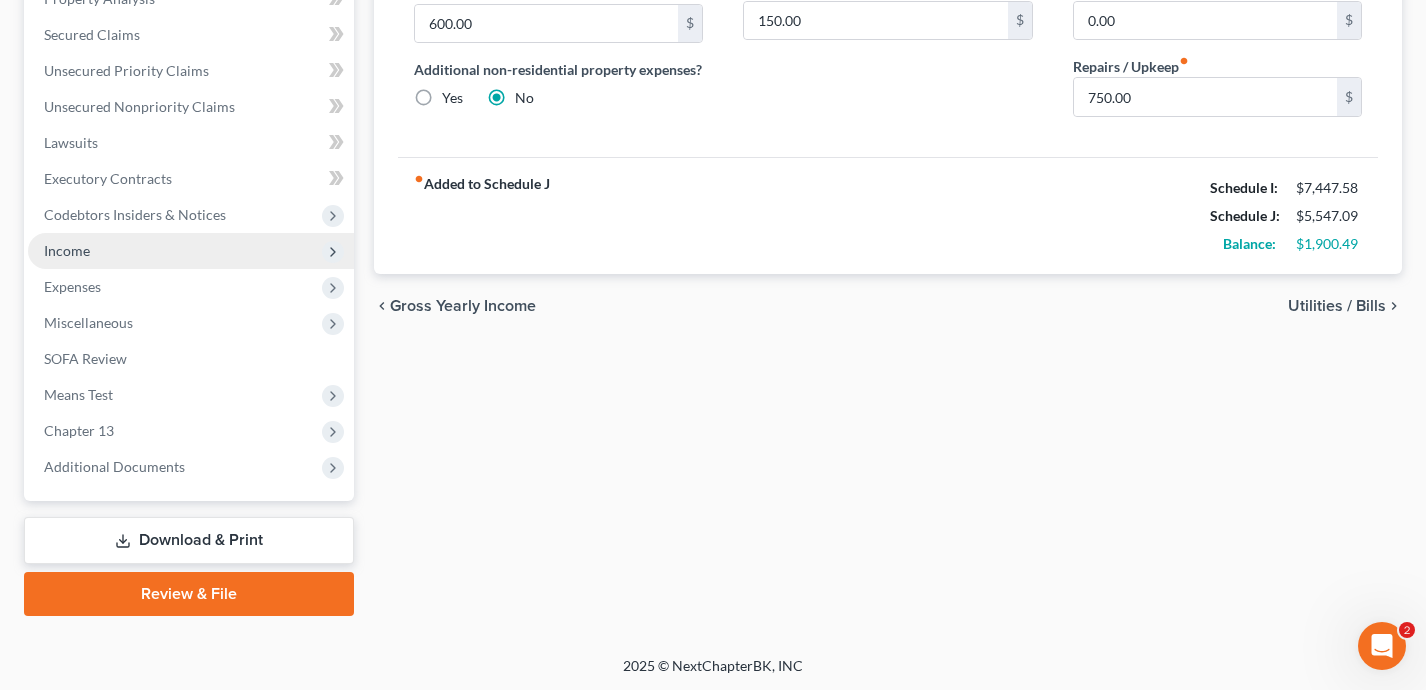 click on "Income" at bounding box center (191, 251) 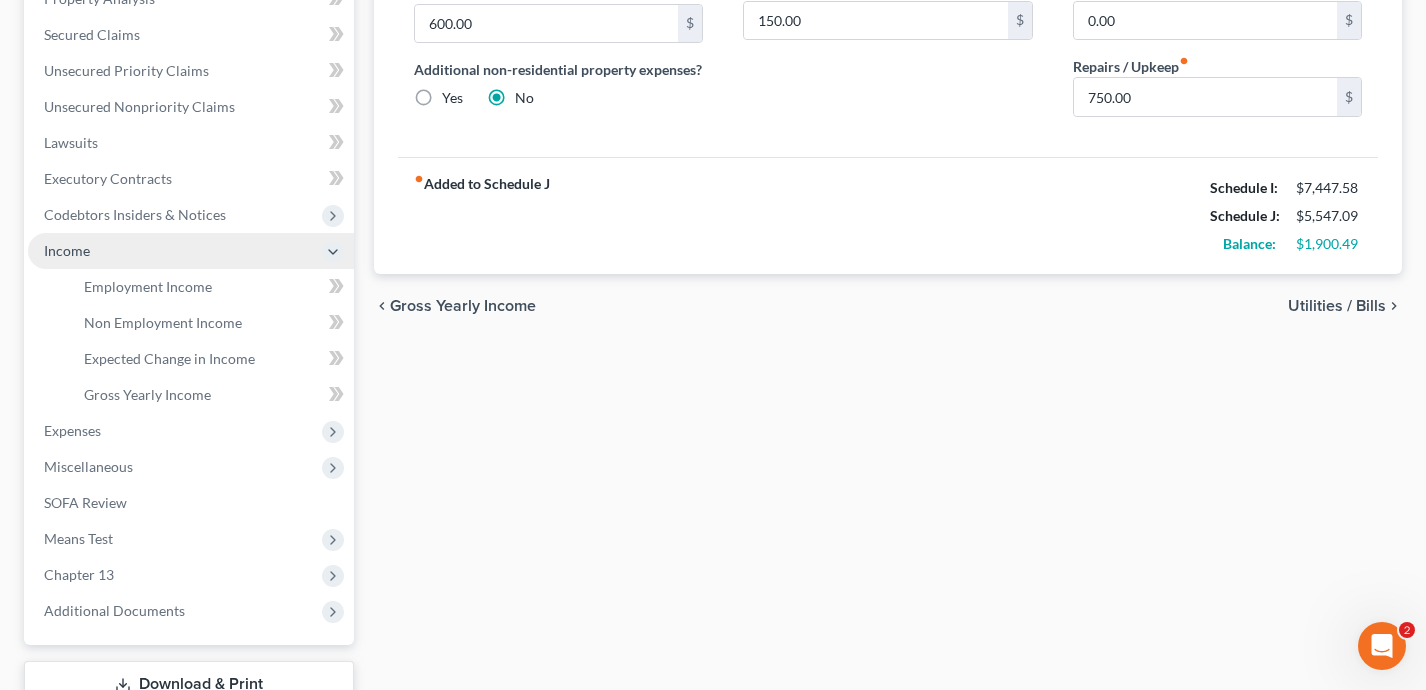 scroll, scrollTop: 513, scrollLeft: 0, axis: vertical 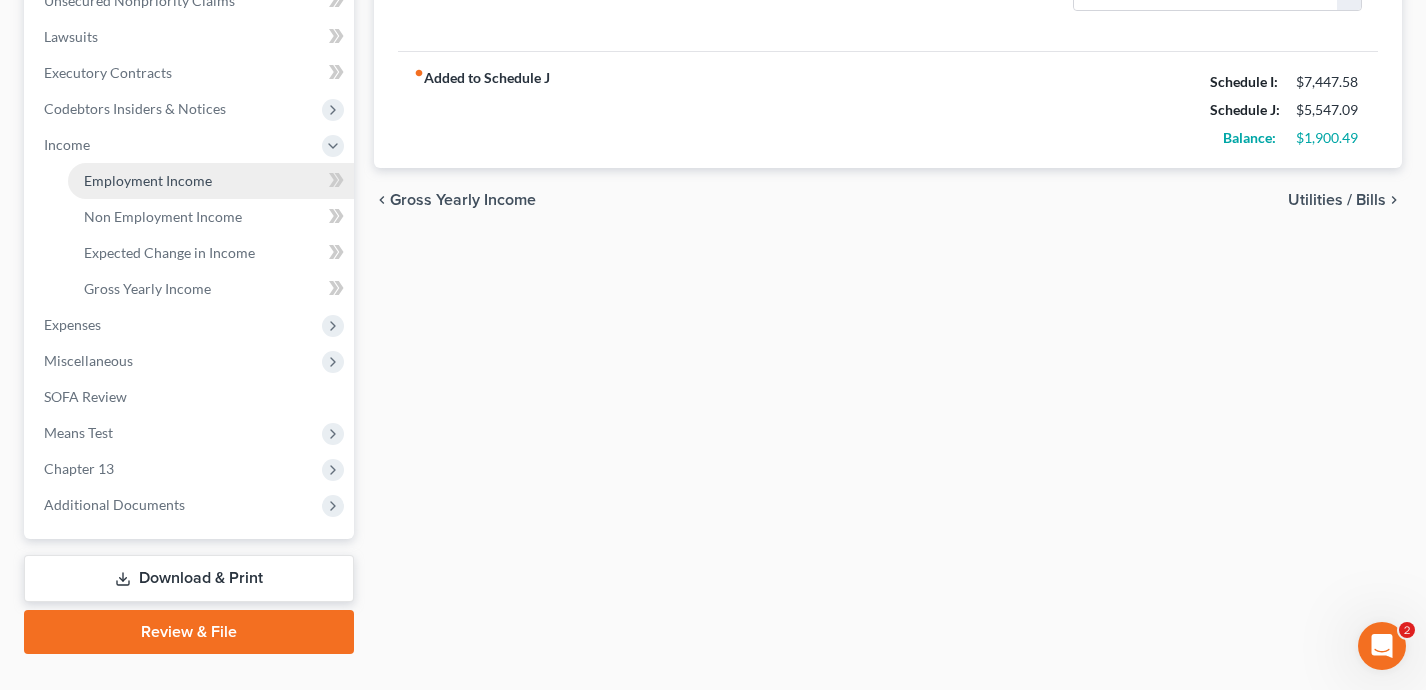 click on "Employment Income" at bounding box center [148, 180] 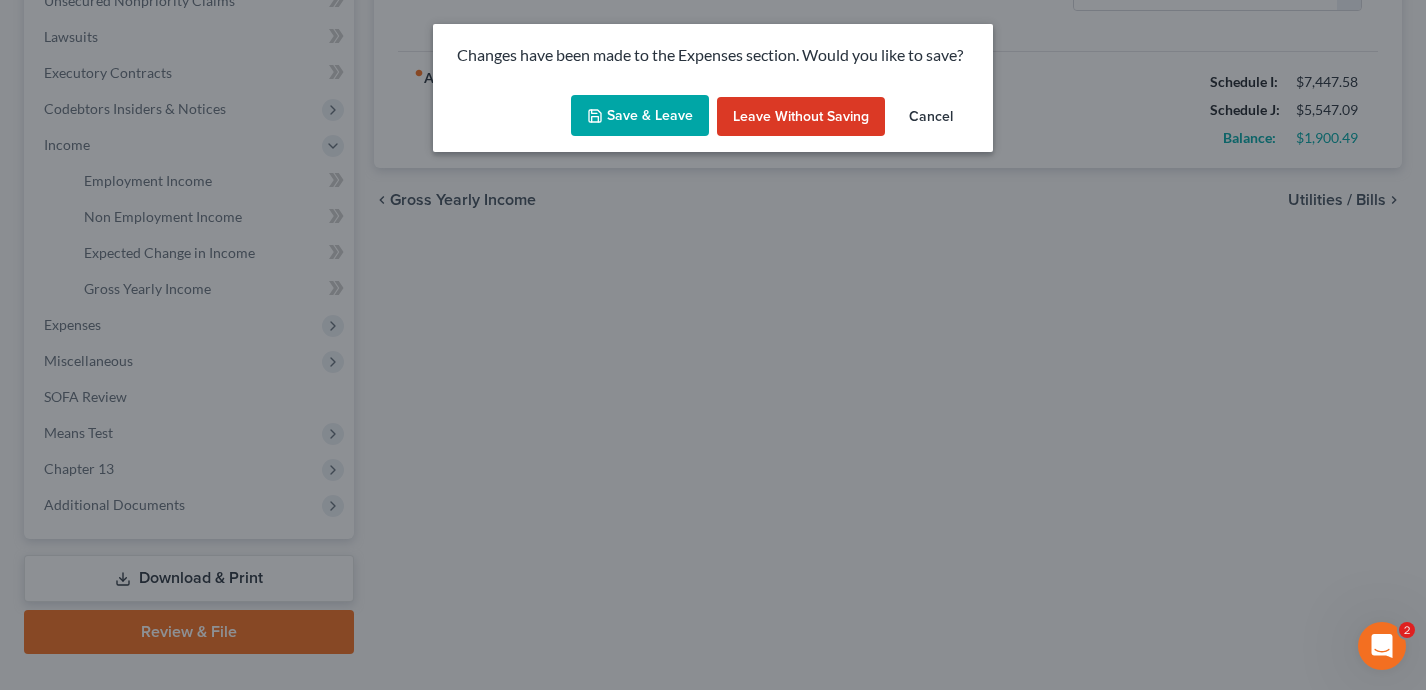 click on "Save & Leave" at bounding box center (640, 116) 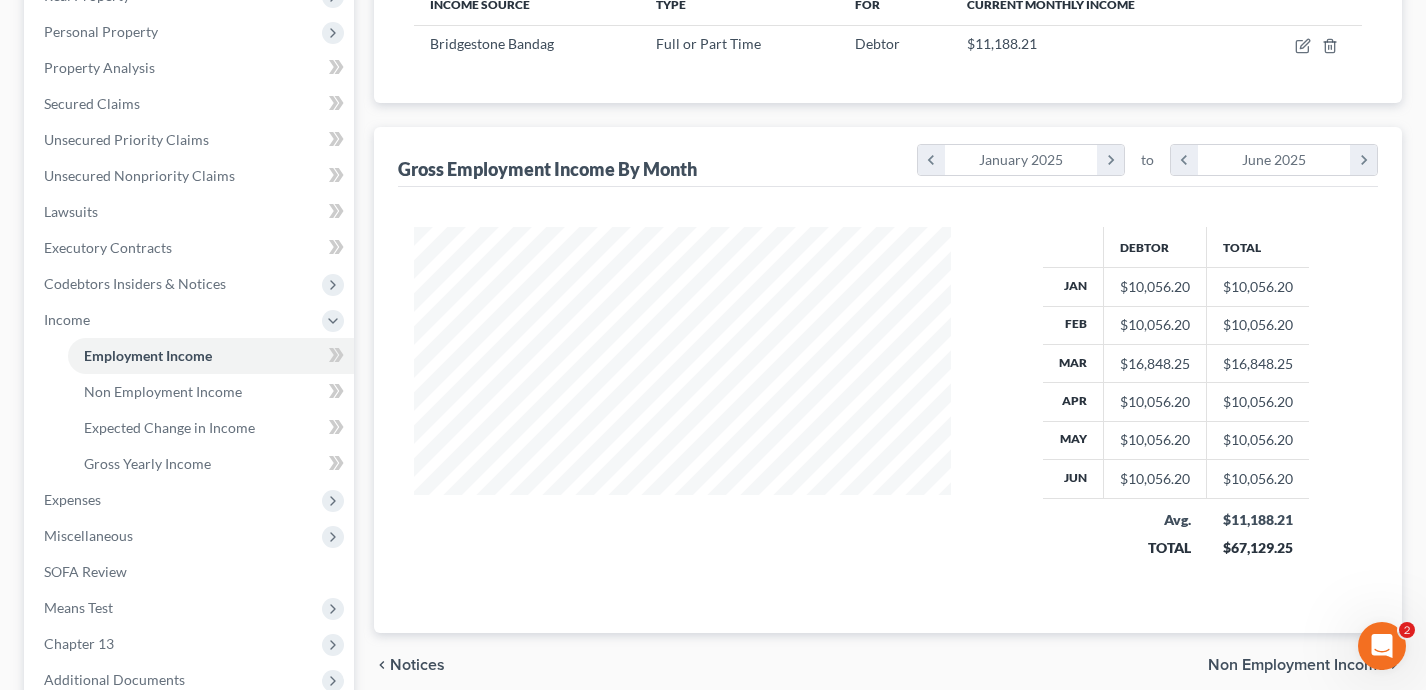 scroll, scrollTop: 151, scrollLeft: 0, axis: vertical 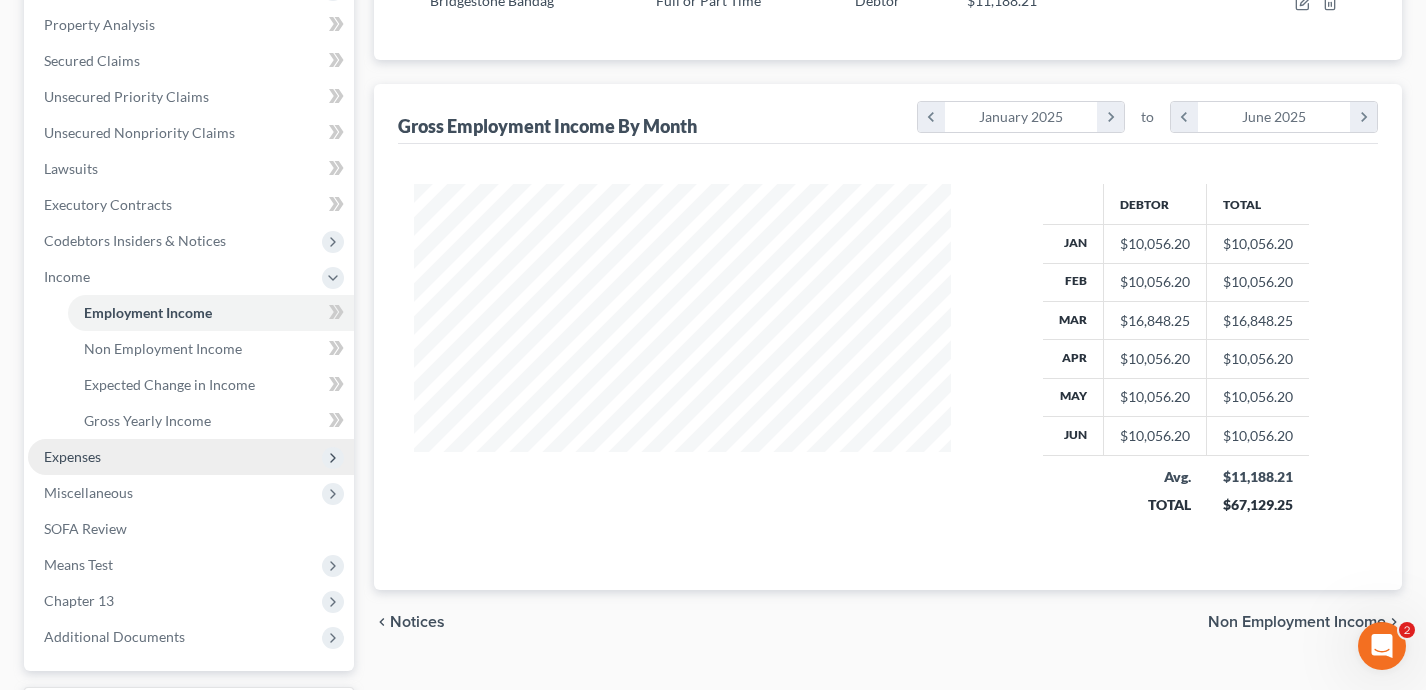 click on "Expenses" at bounding box center (191, 457) 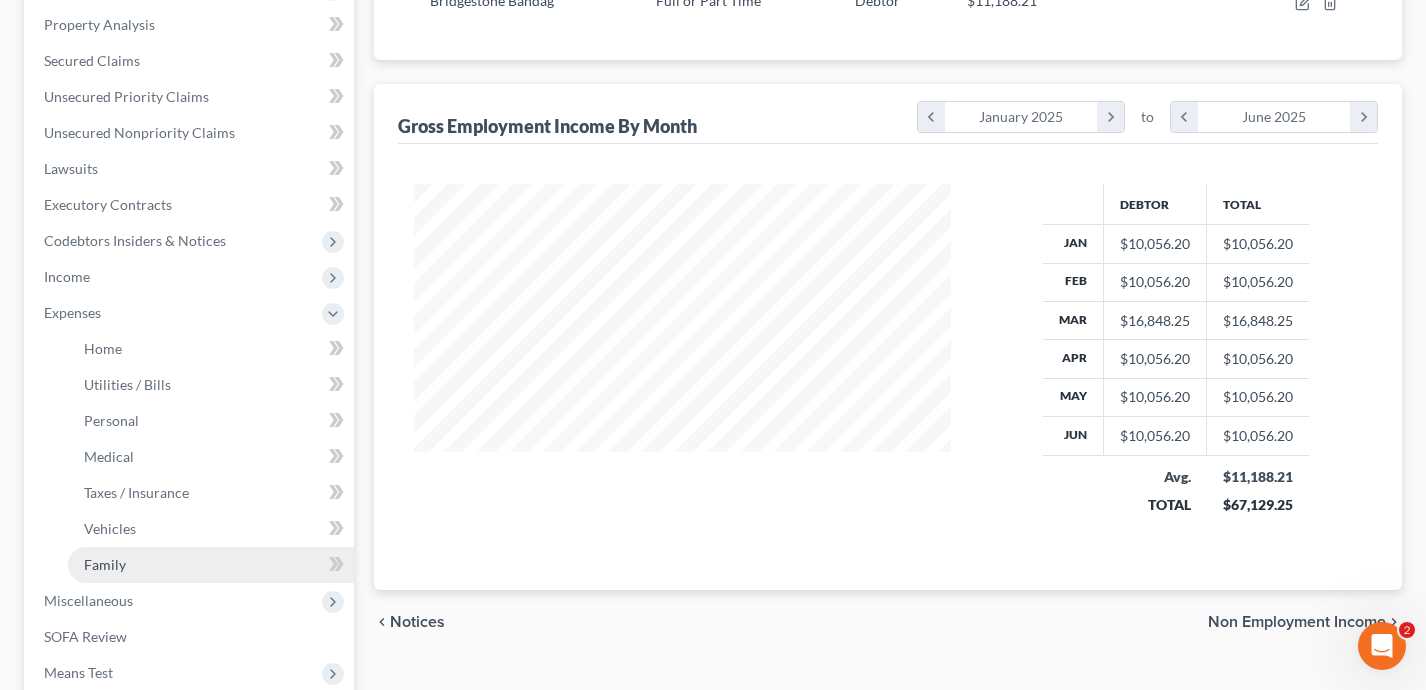click on "Family" at bounding box center [211, 565] 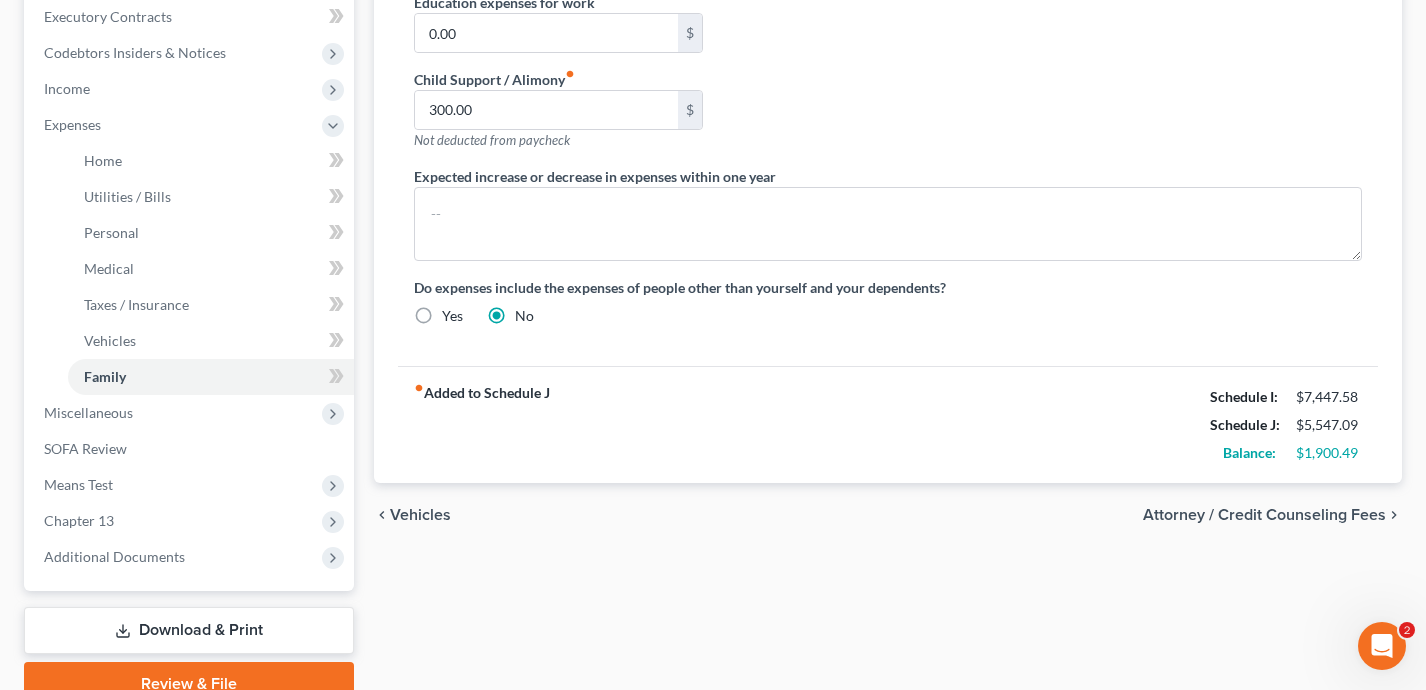 scroll, scrollTop: 557, scrollLeft: 0, axis: vertical 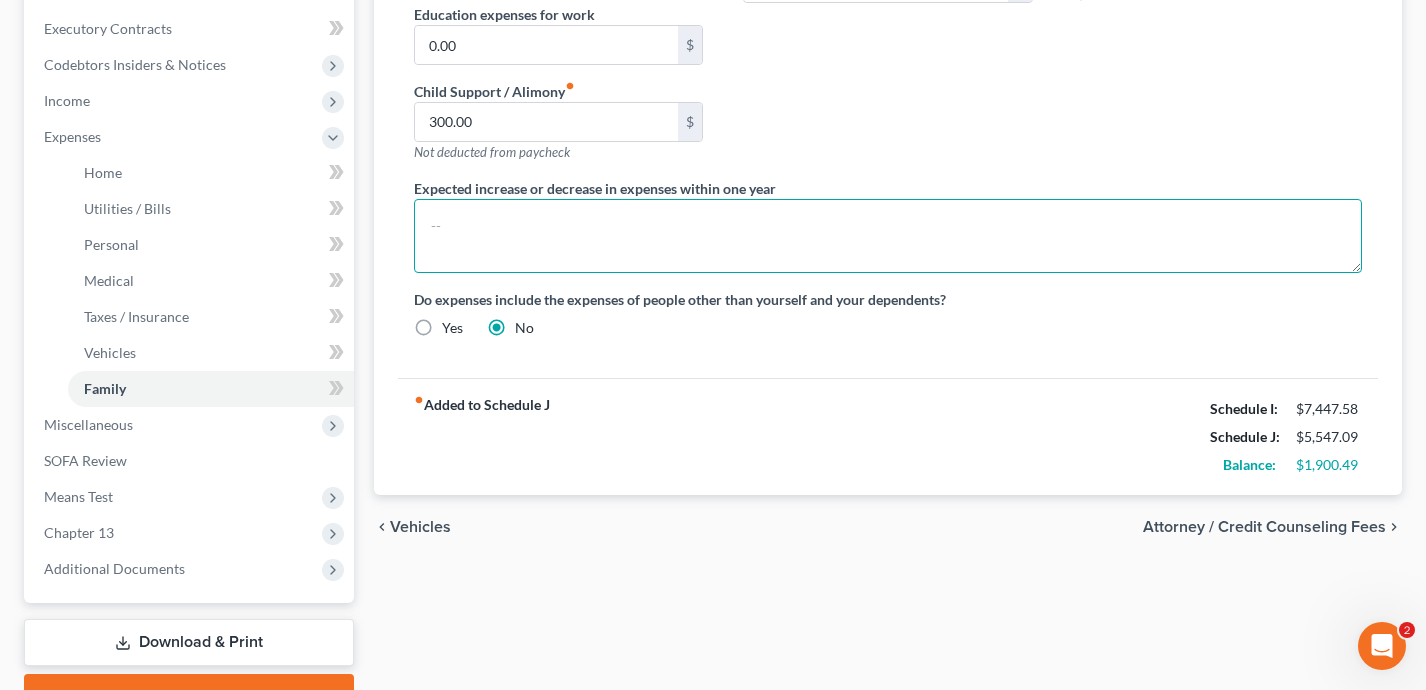 click at bounding box center (888, 236) 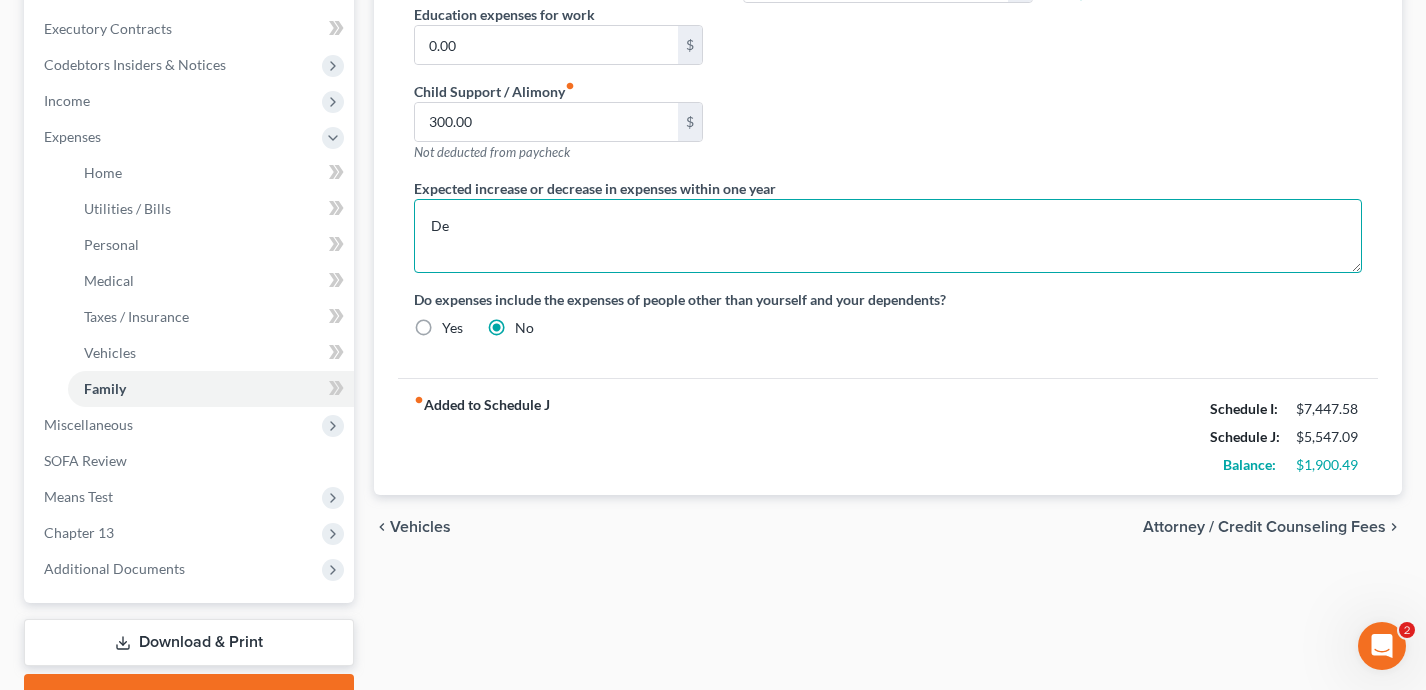 type on "D" 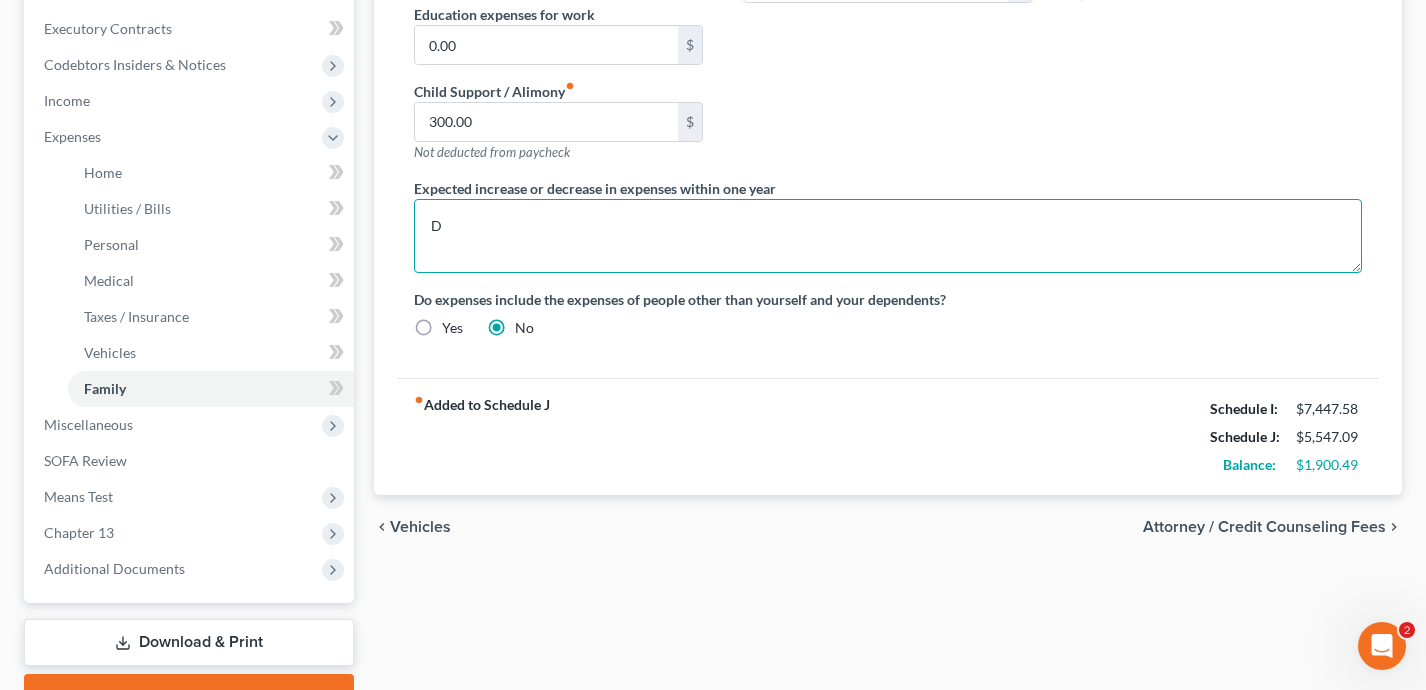 type 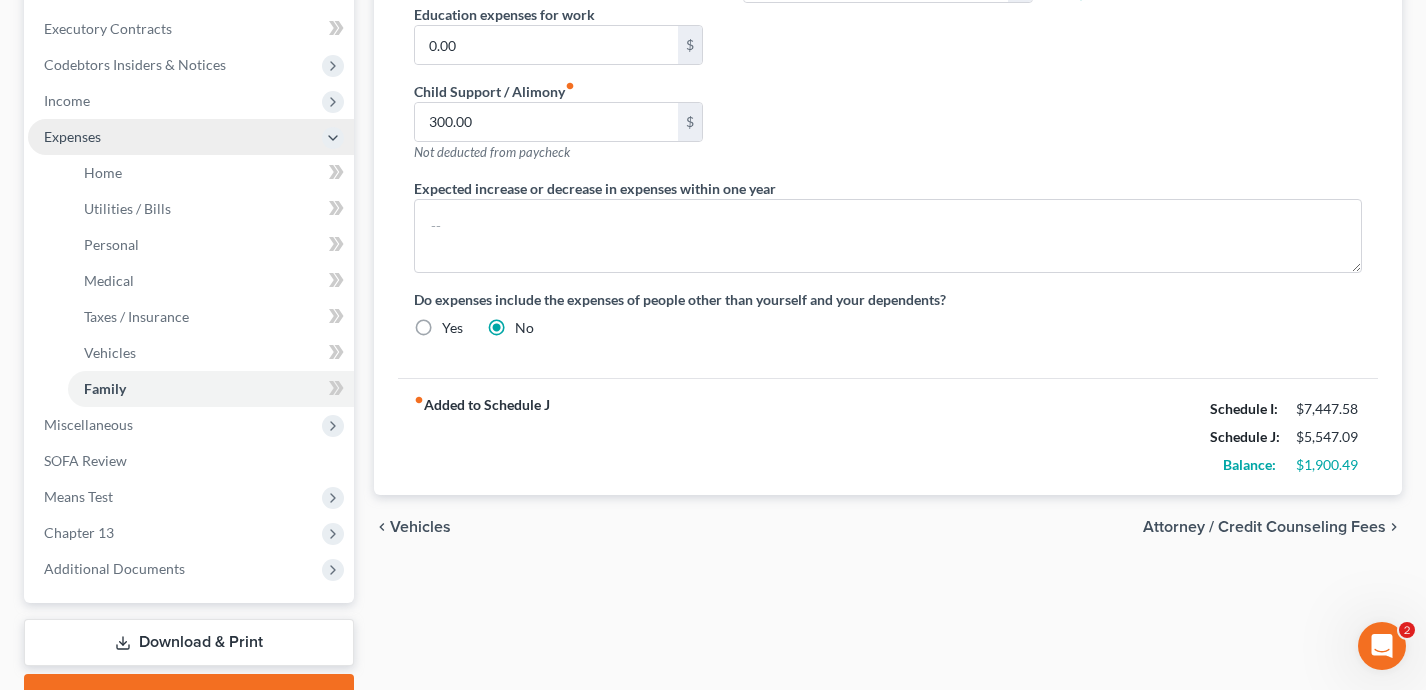click on "Expenses" at bounding box center (191, 137) 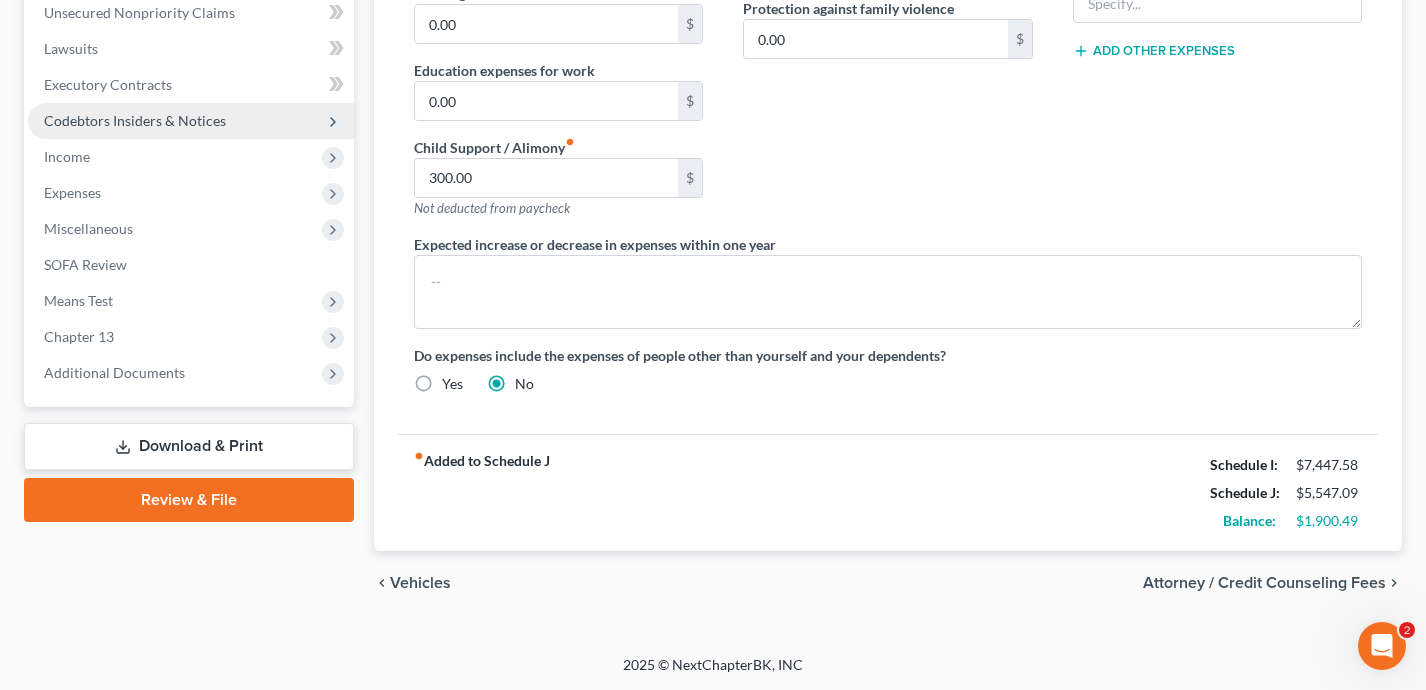click on "Codebtors Insiders & Notices" at bounding box center (191, 121) 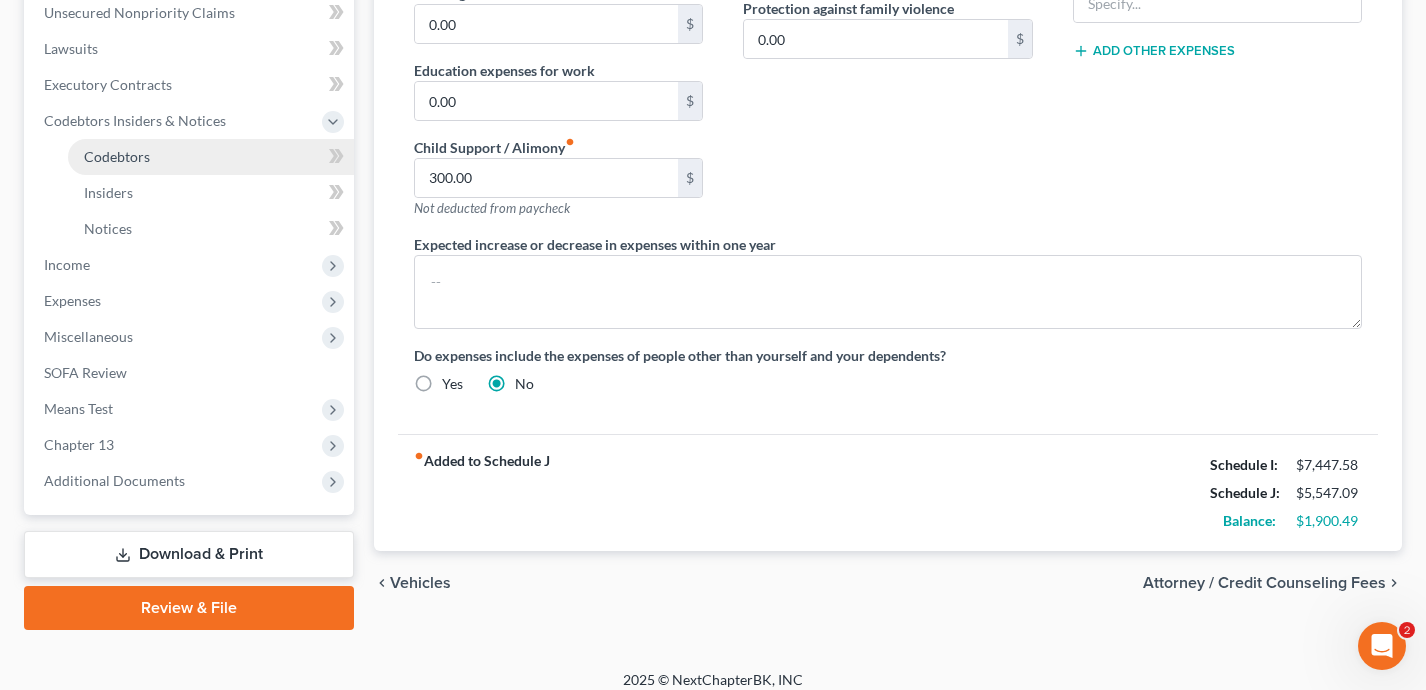 scroll, scrollTop: 515, scrollLeft: 0, axis: vertical 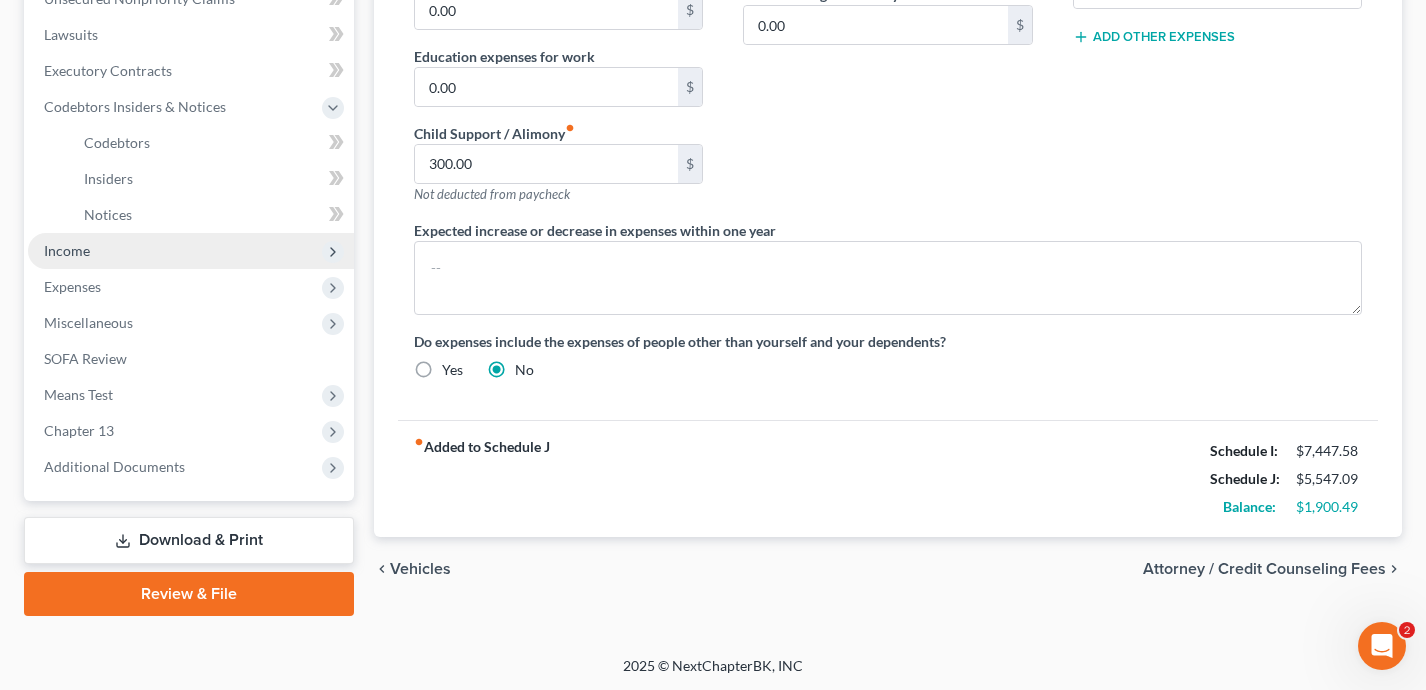 click on "Income" at bounding box center (191, 251) 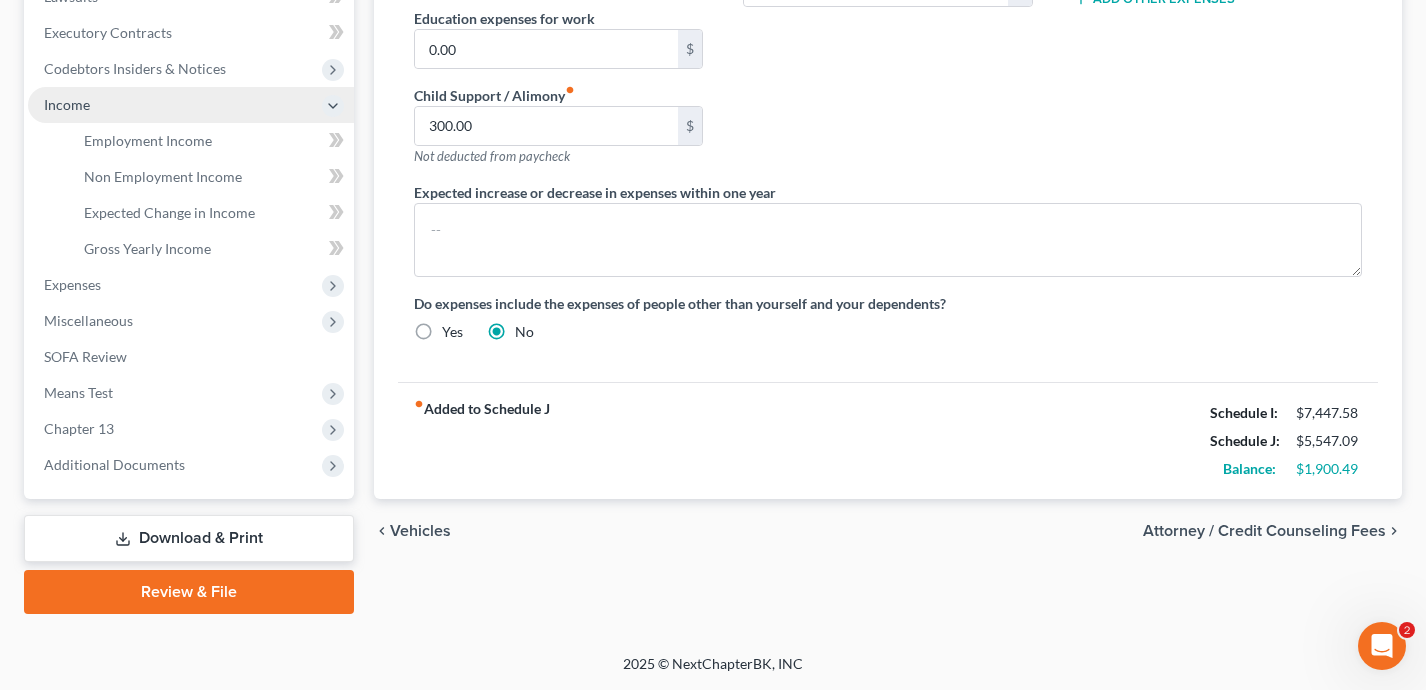 scroll, scrollTop: 551, scrollLeft: 0, axis: vertical 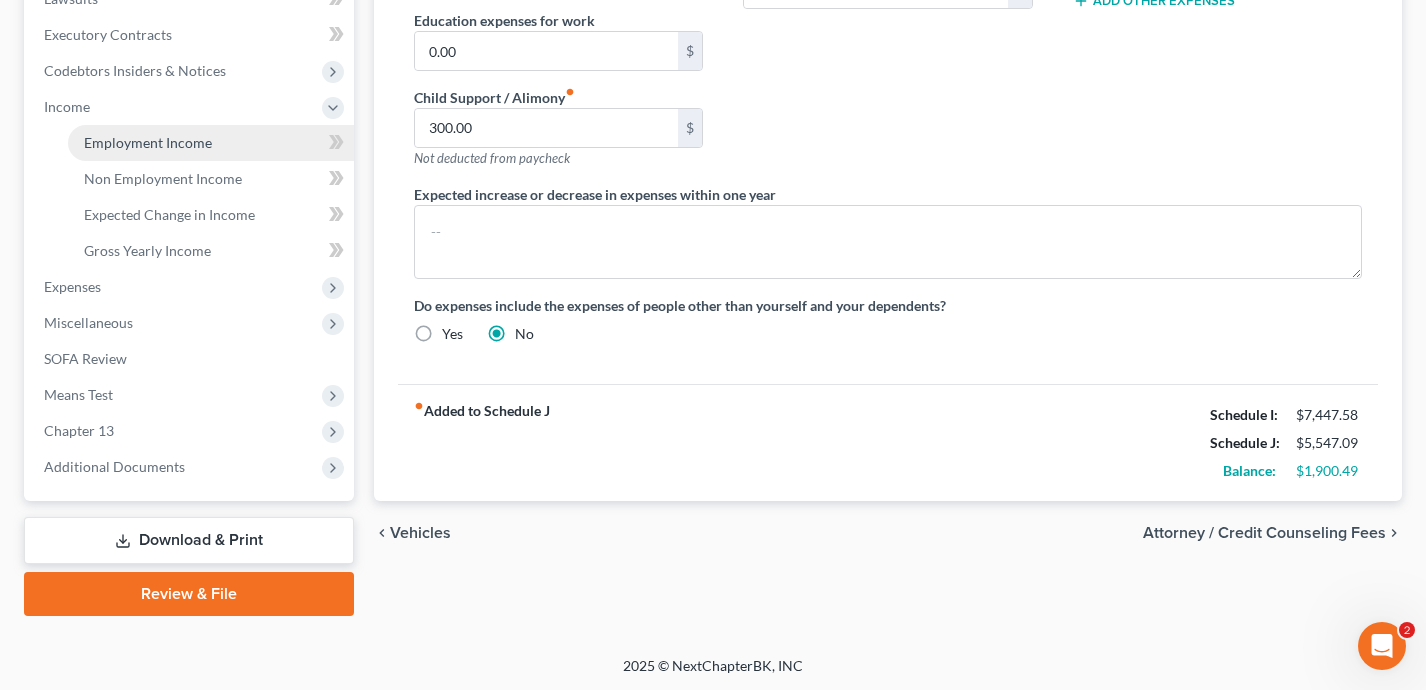 click on "Employment Income" at bounding box center [148, 142] 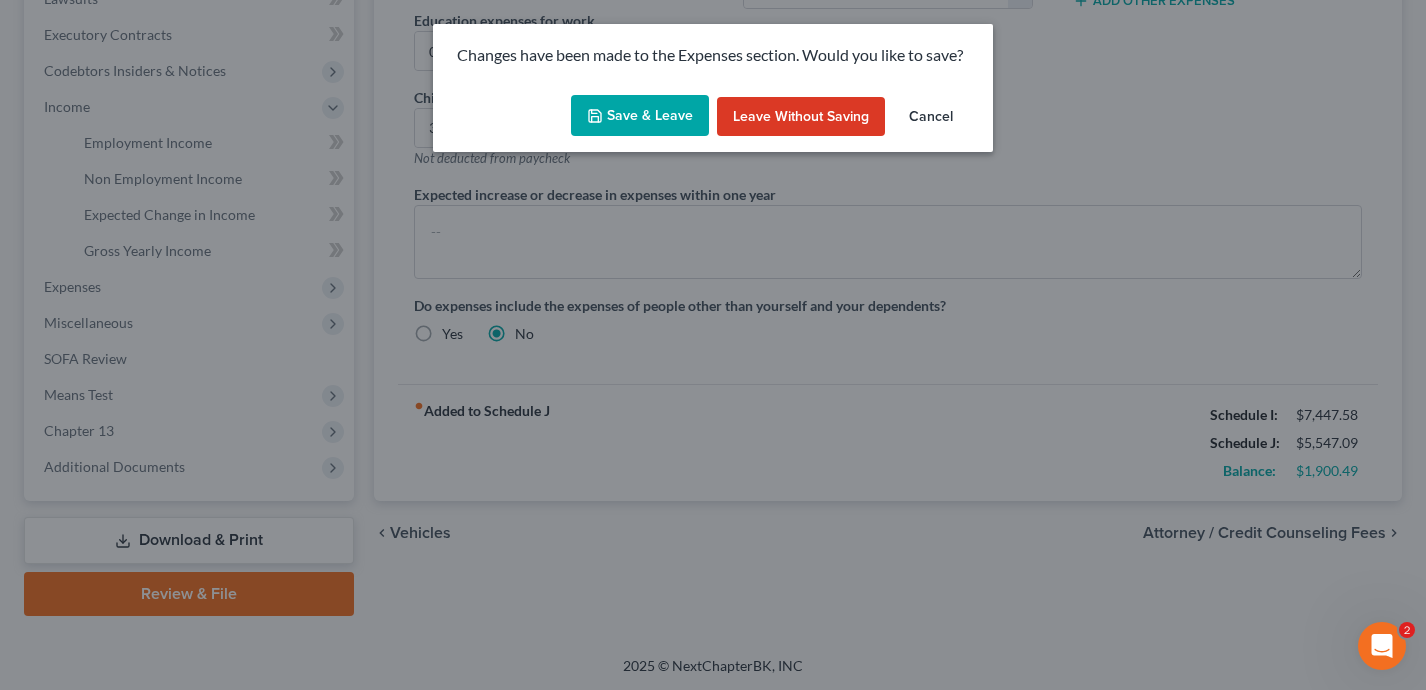 click on "Save & Leave" at bounding box center (640, 116) 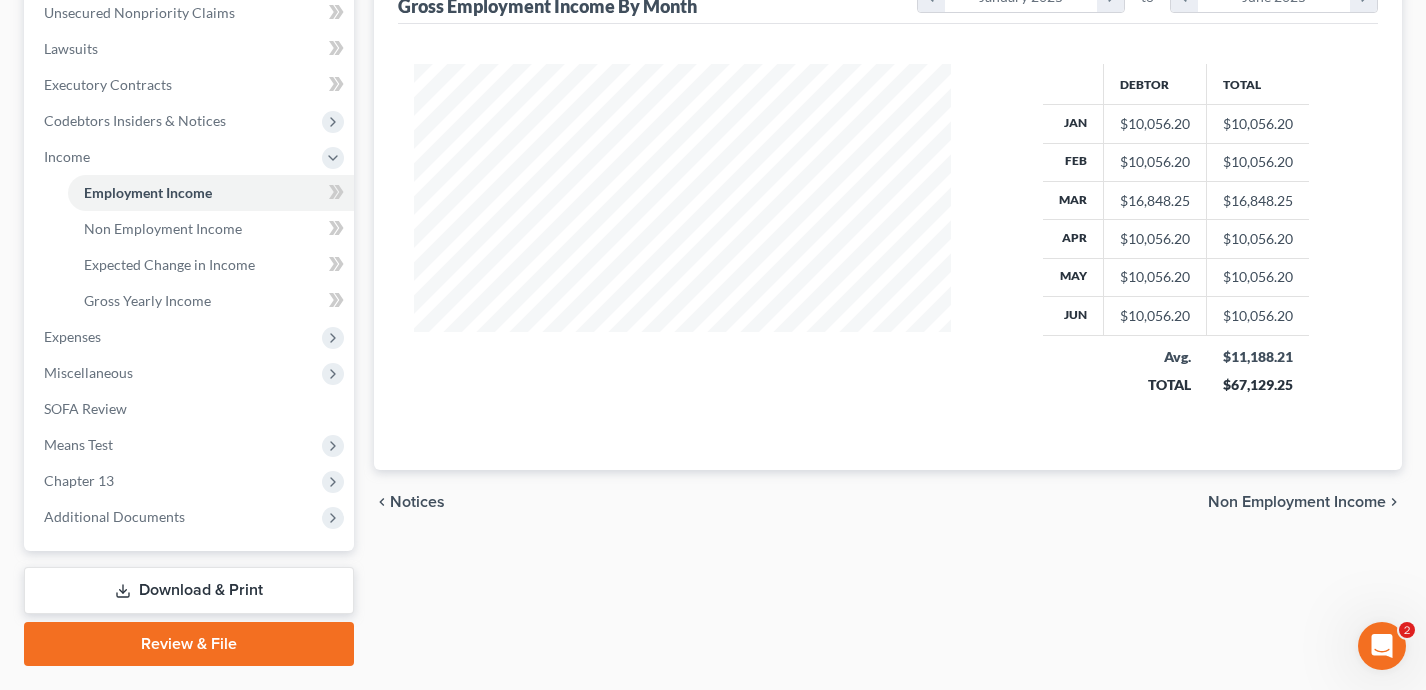 scroll, scrollTop: 349, scrollLeft: 0, axis: vertical 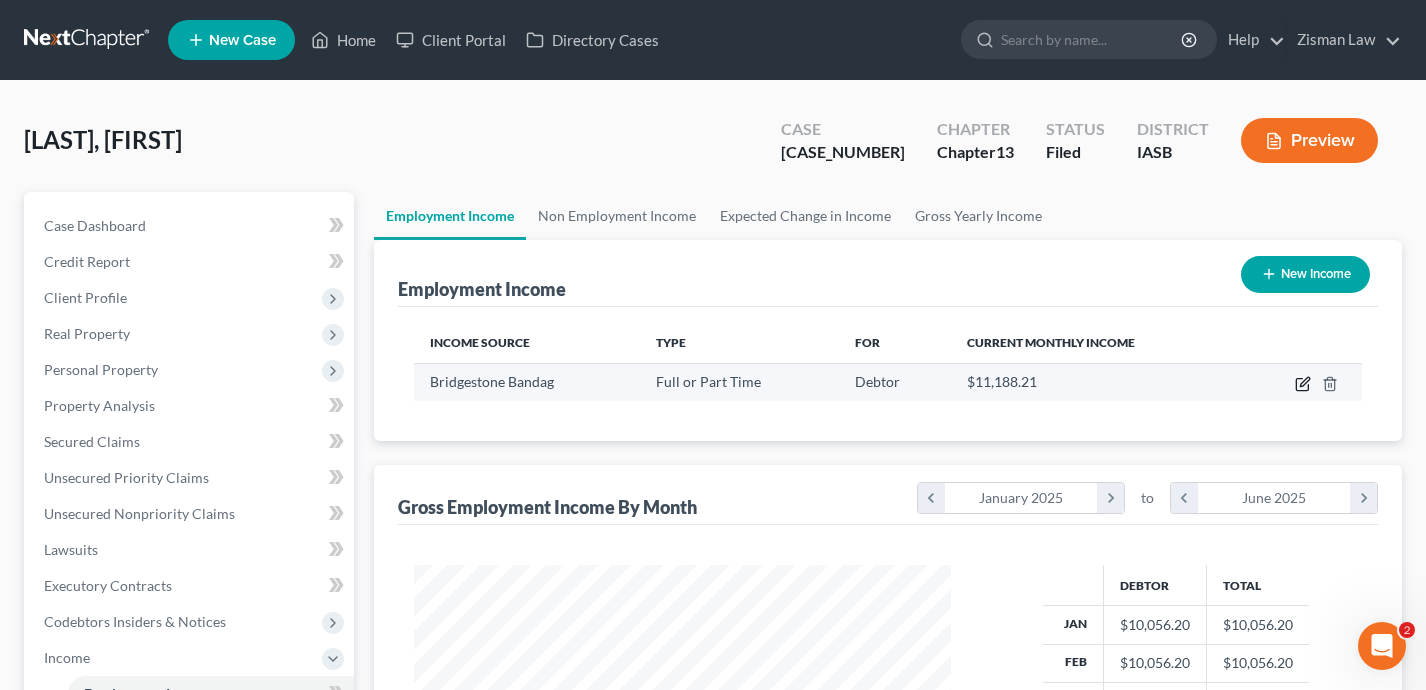 click 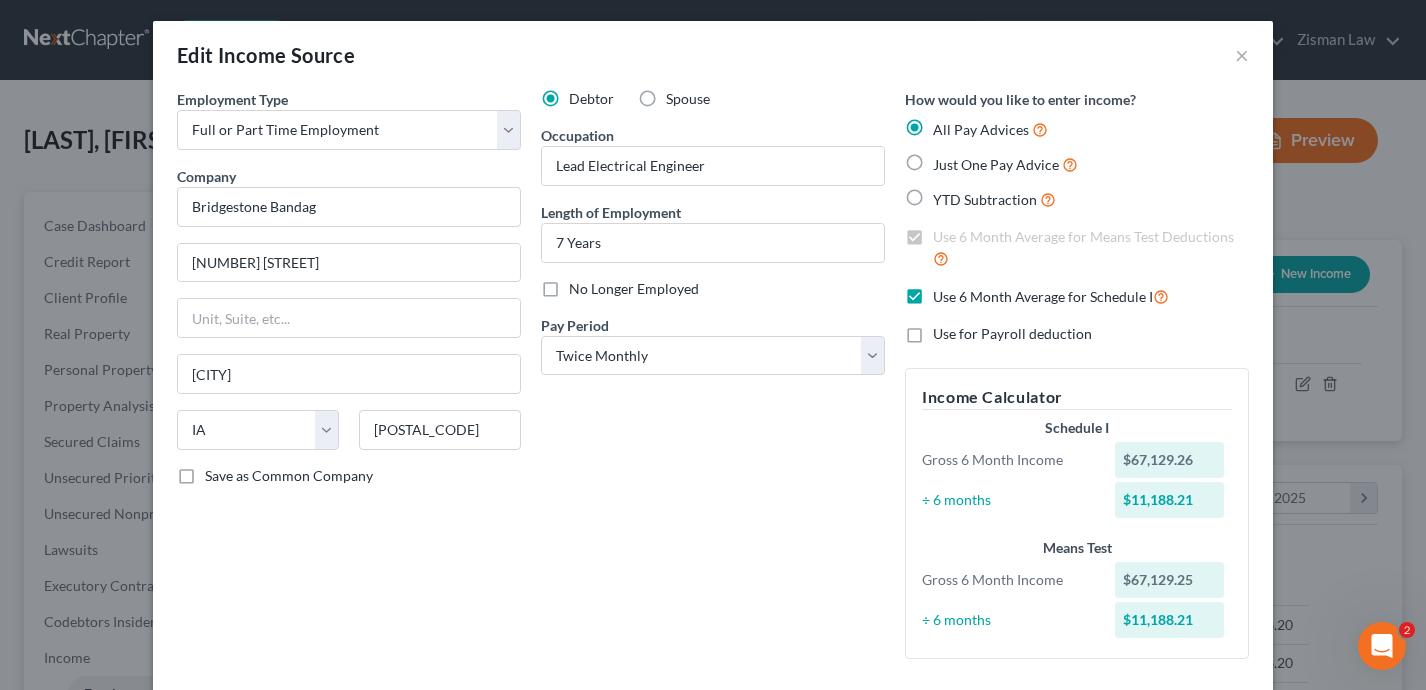 scroll, scrollTop: 0, scrollLeft: 0, axis: both 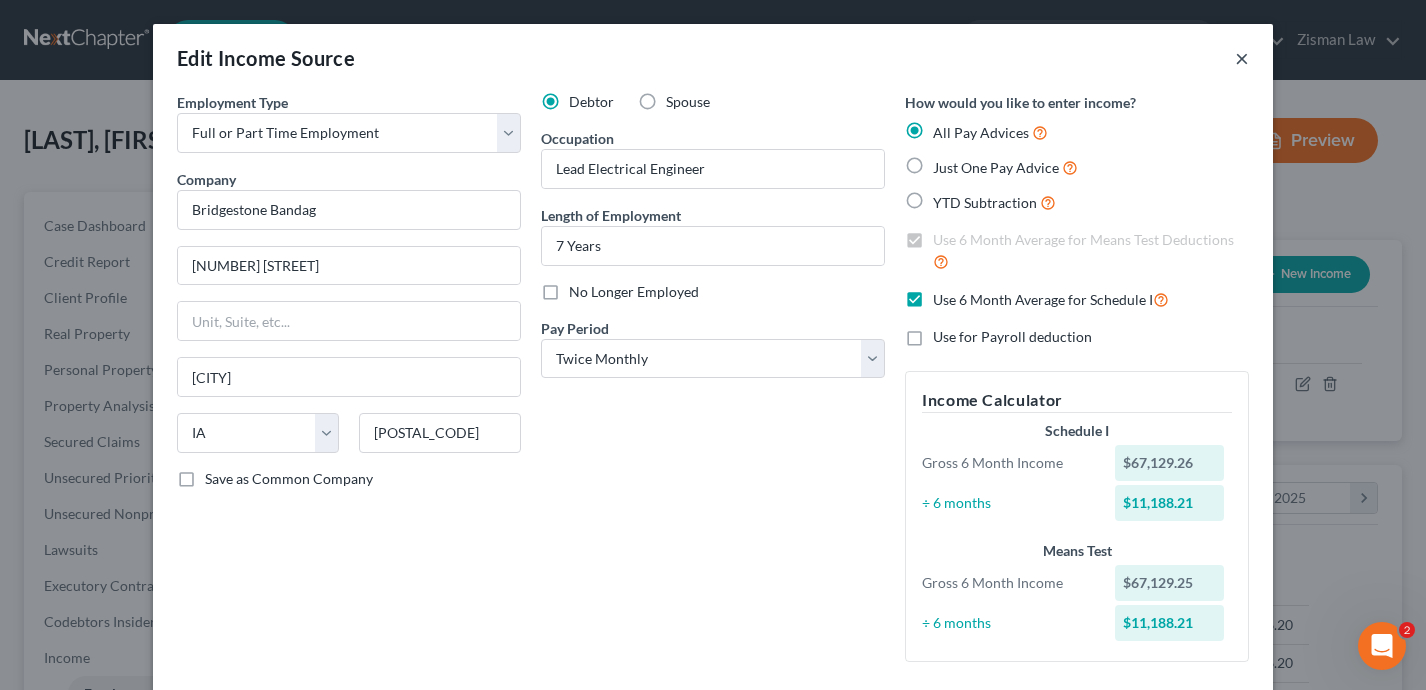 click on "×" at bounding box center [1242, 58] 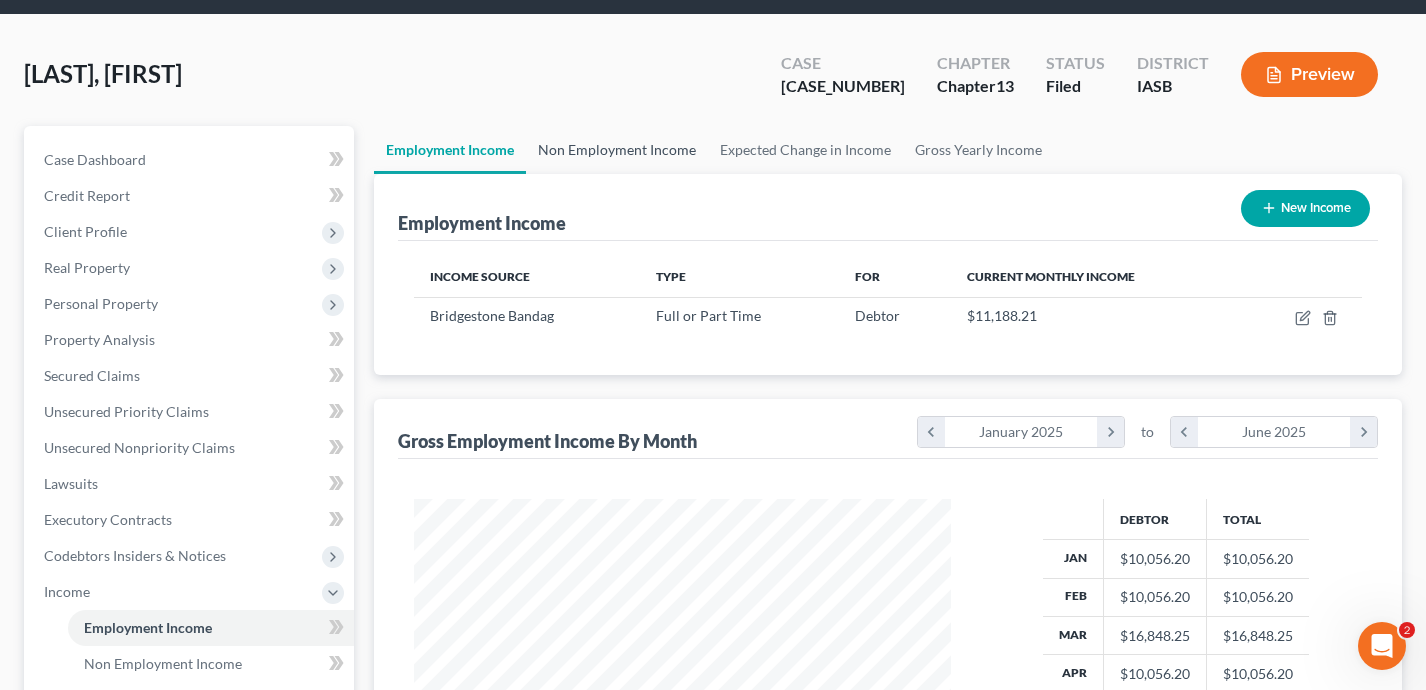 click on "Non Employment Income" at bounding box center (617, 150) 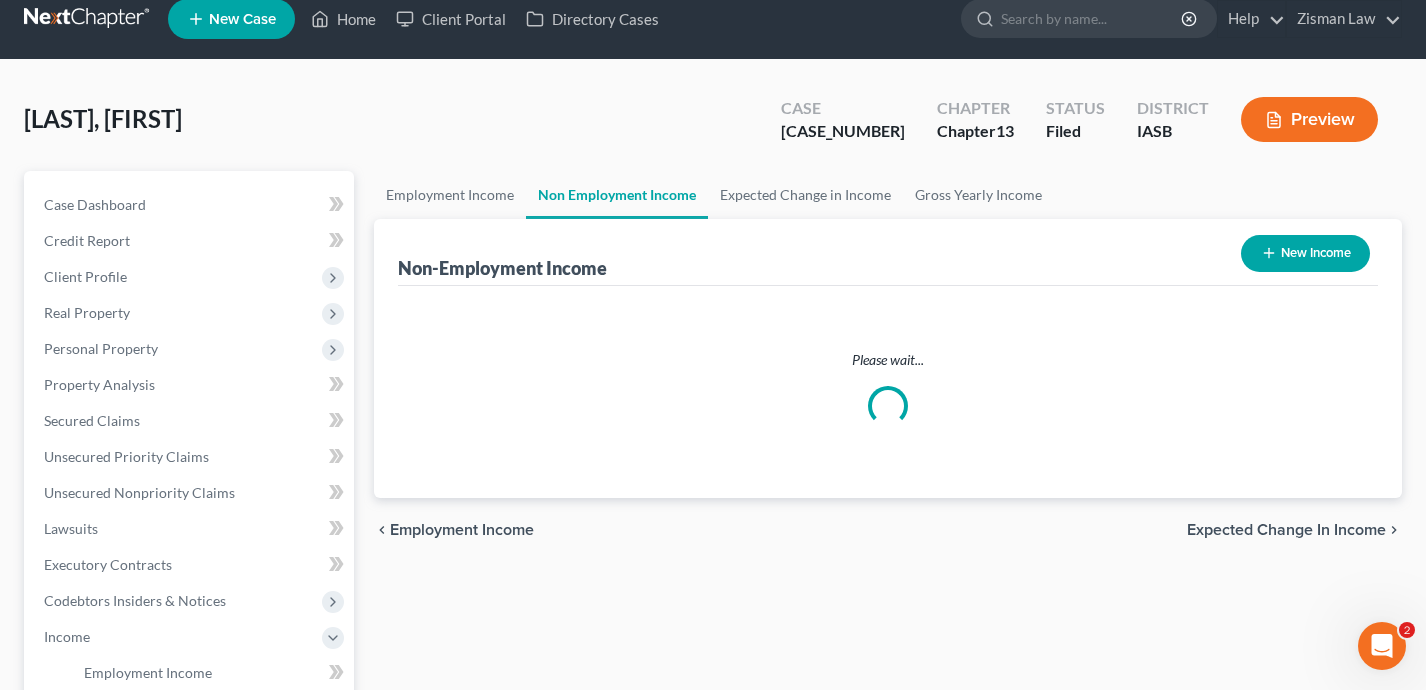 scroll, scrollTop: 0, scrollLeft: 0, axis: both 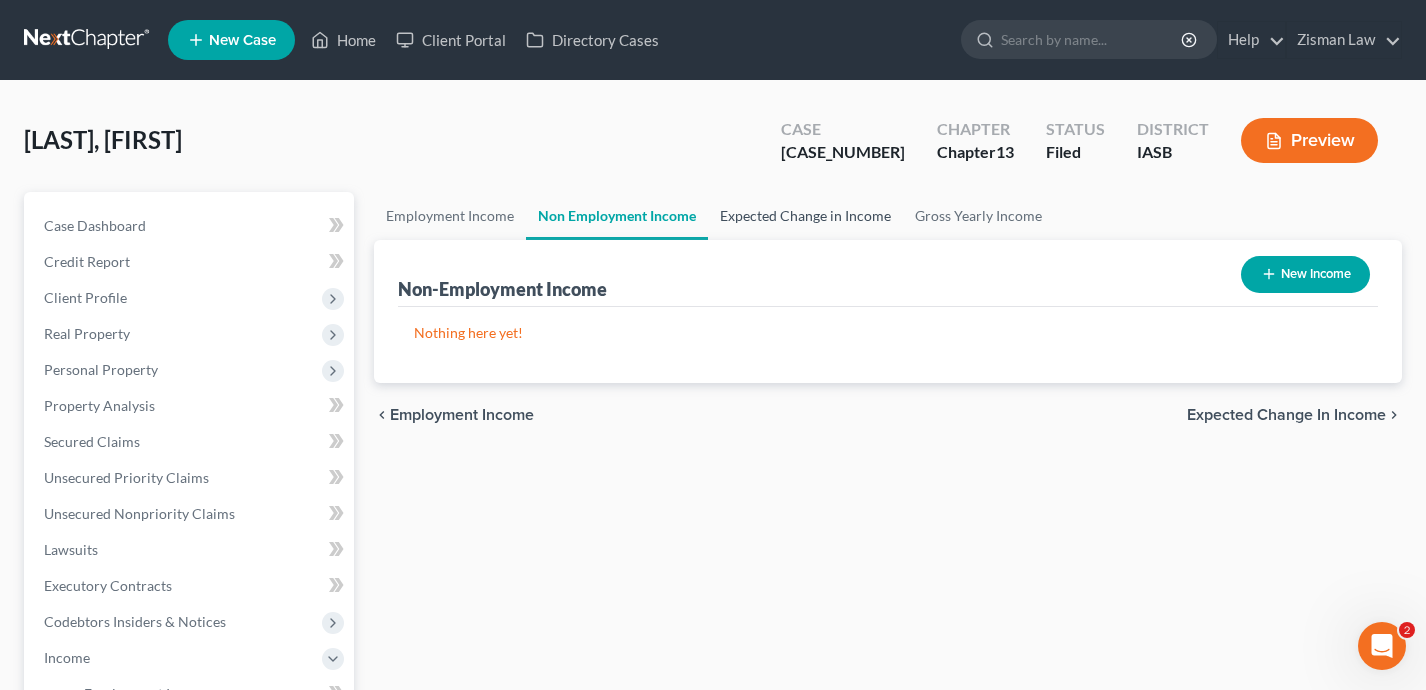 click on "Expected Change in Income" at bounding box center [805, 216] 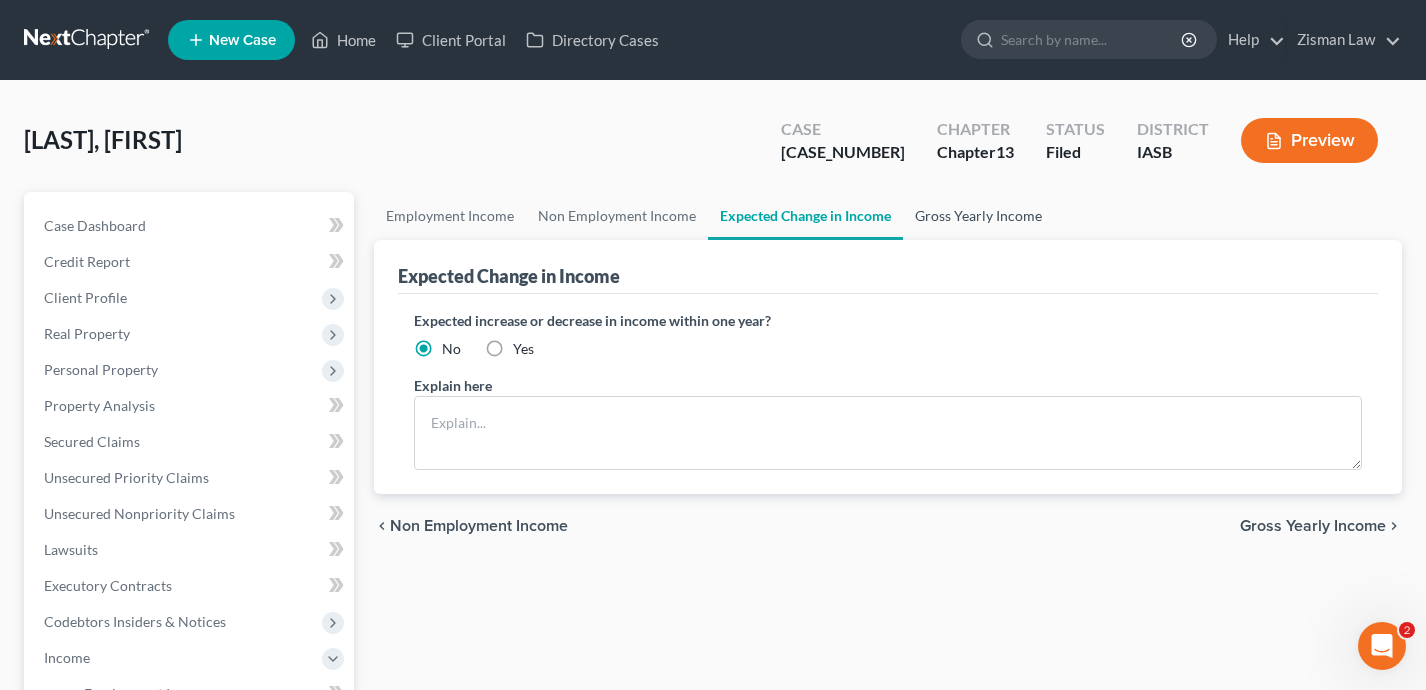 click on "Gross Yearly Income" at bounding box center [978, 216] 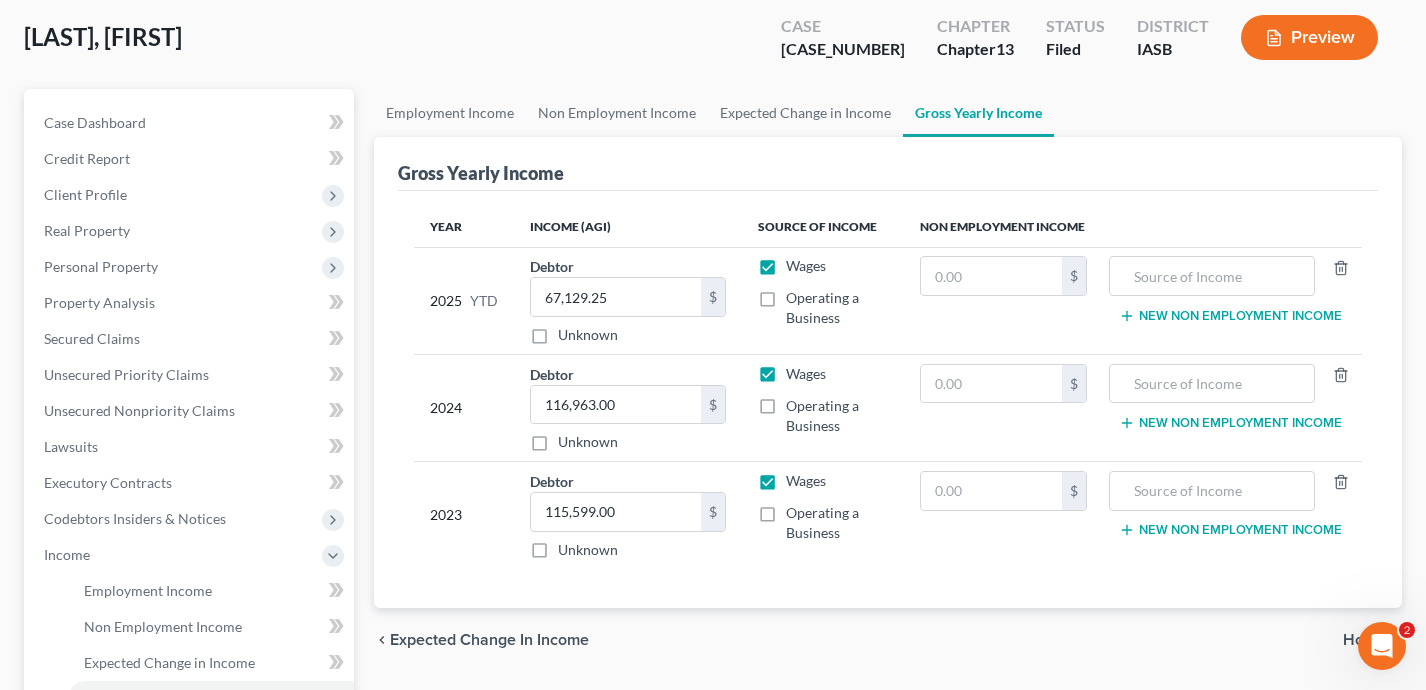 scroll, scrollTop: 185, scrollLeft: 0, axis: vertical 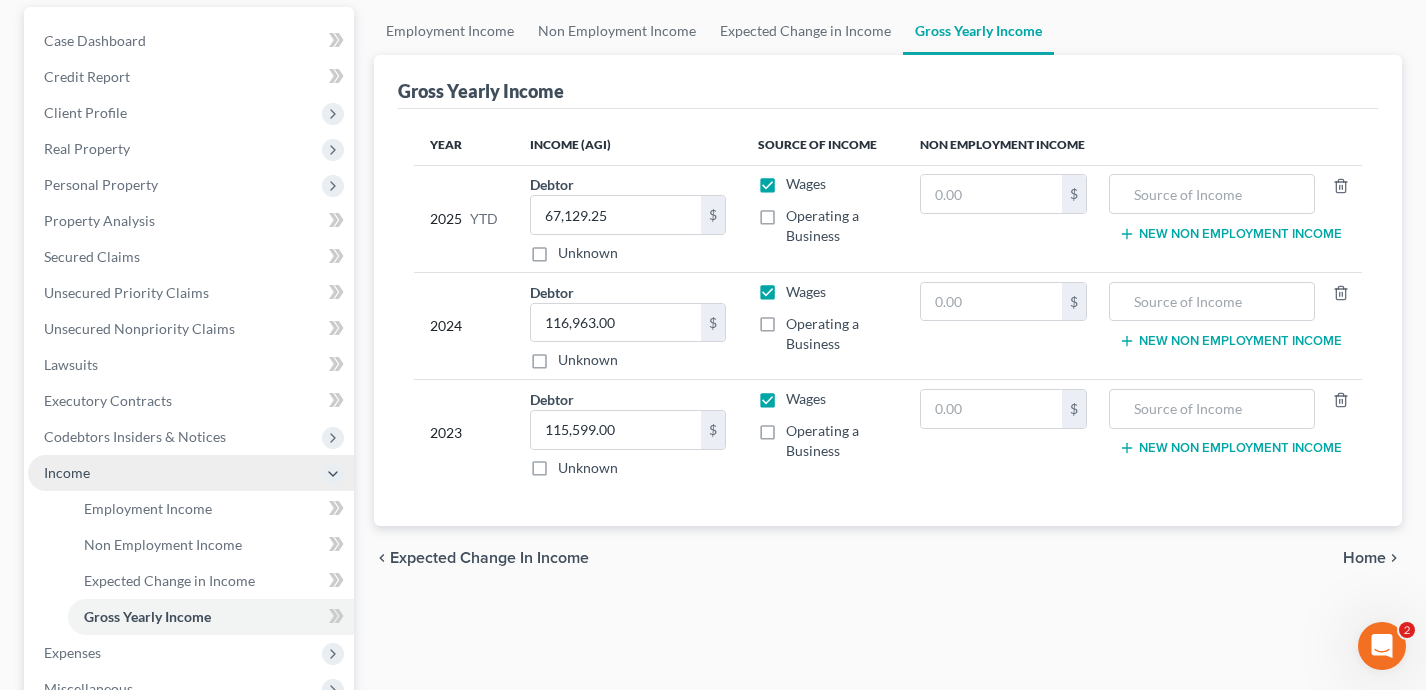 click on "Income" at bounding box center [191, 473] 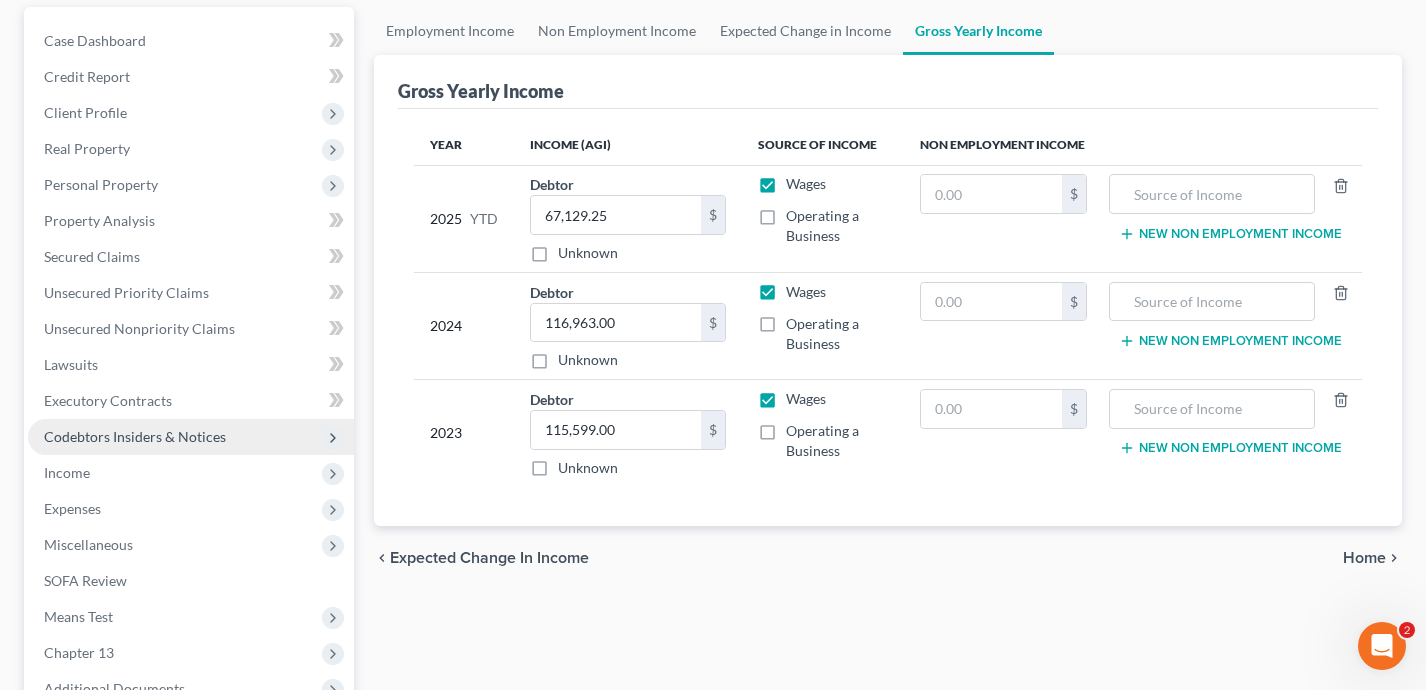 click on "Codebtors Insiders & Notices" at bounding box center [191, 437] 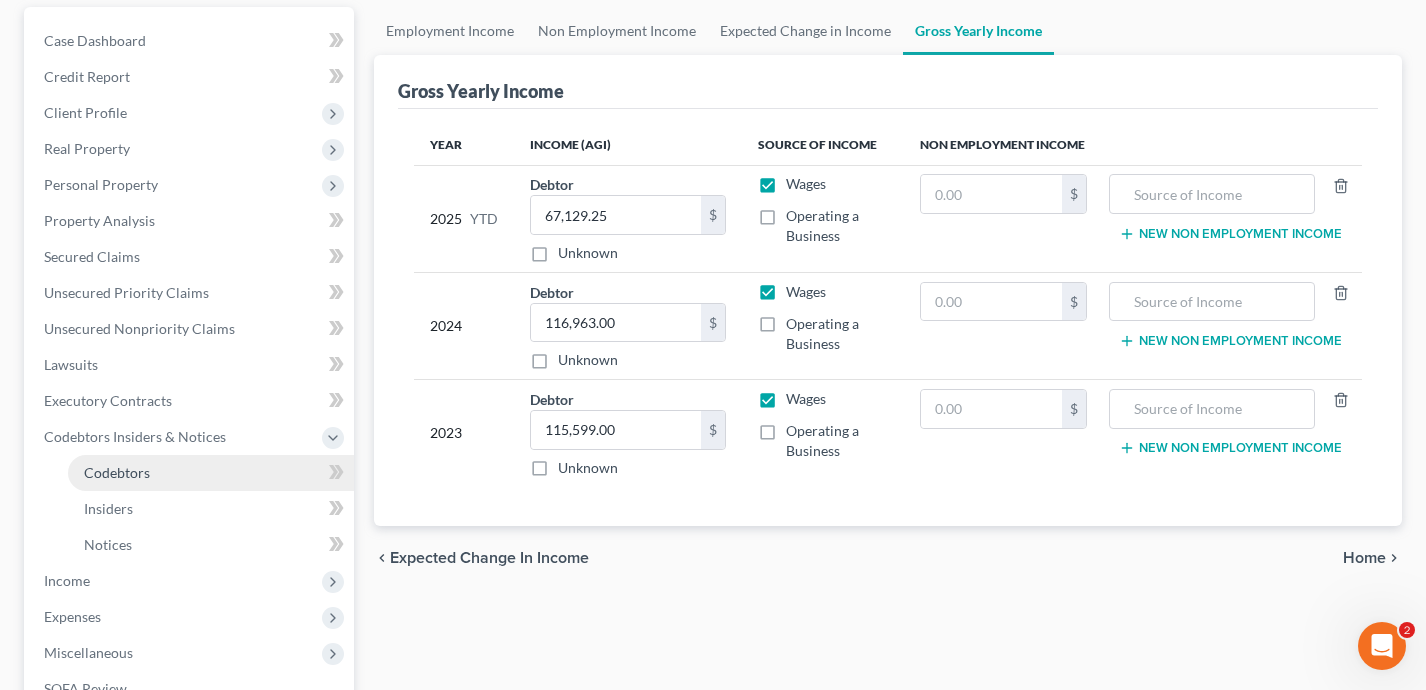 click on "Codebtors" at bounding box center [211, 473] 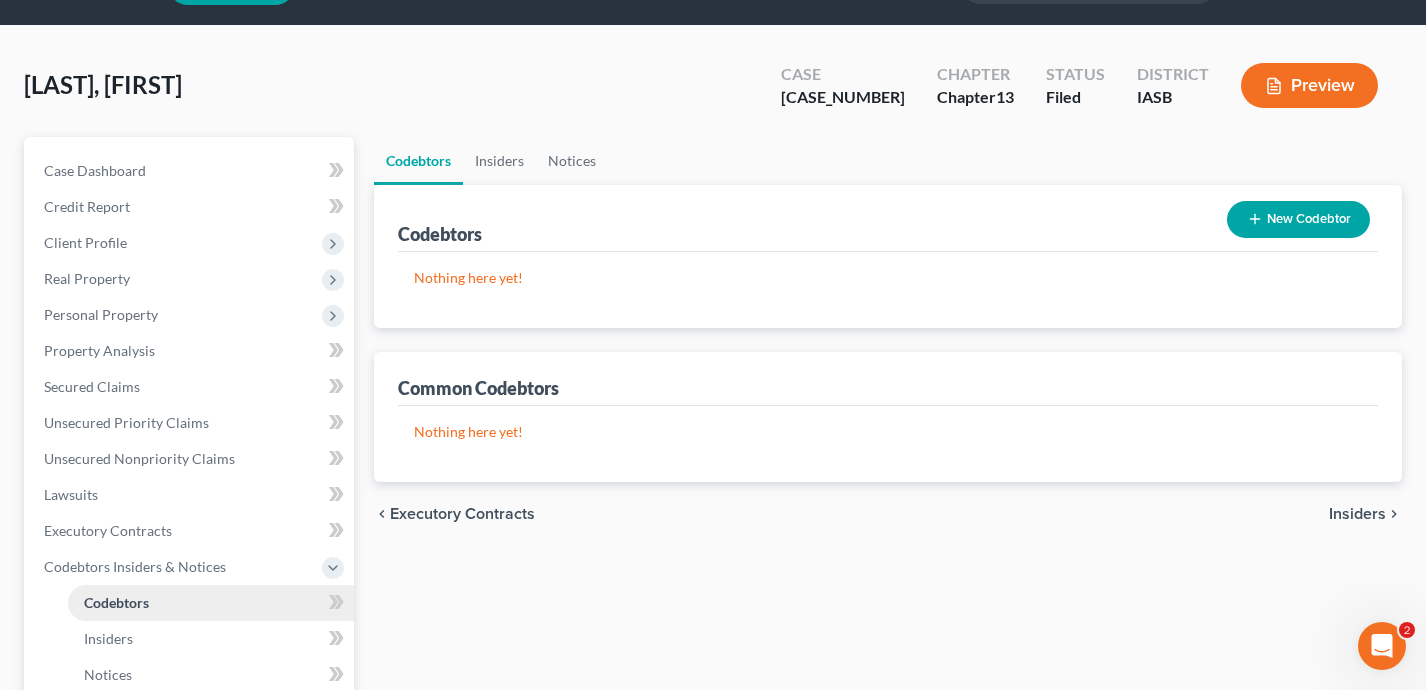 scroll, scrollTop: 0, scrollLeft: 0, axis: both 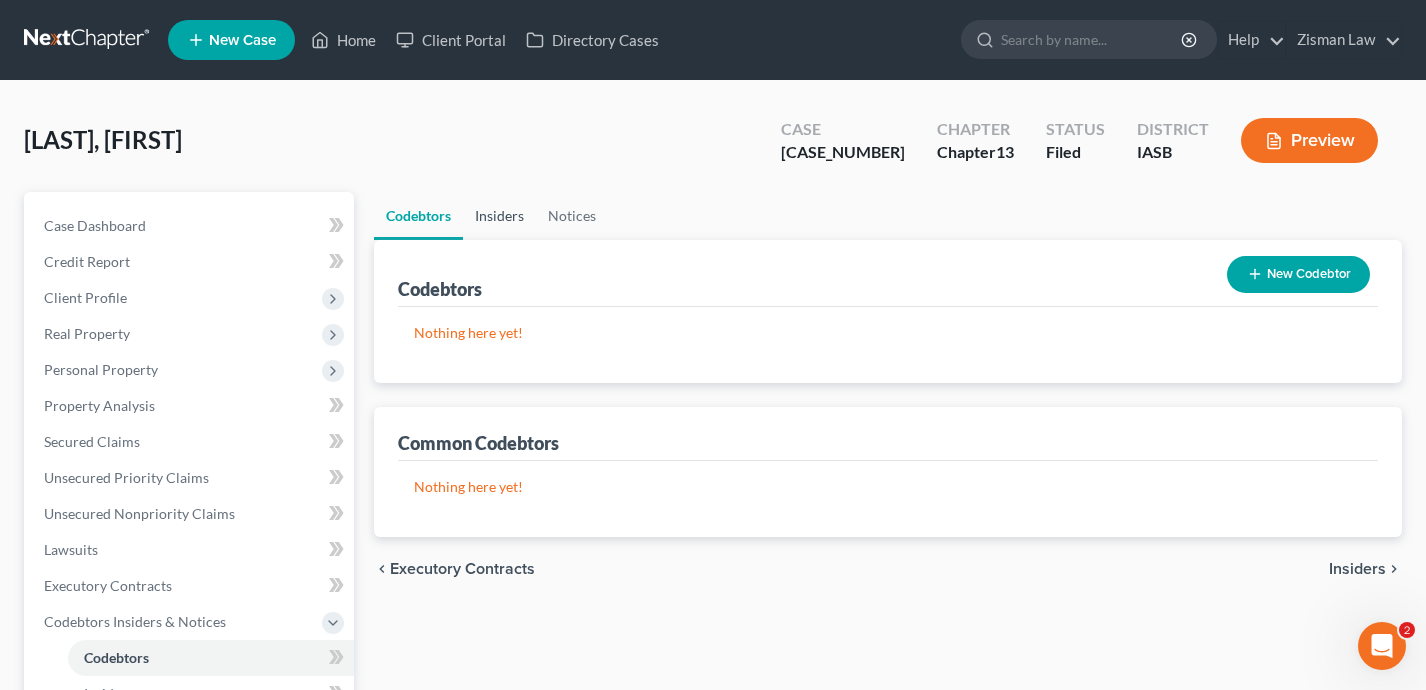 click on "Insiders" at bounding box center [499, 216] 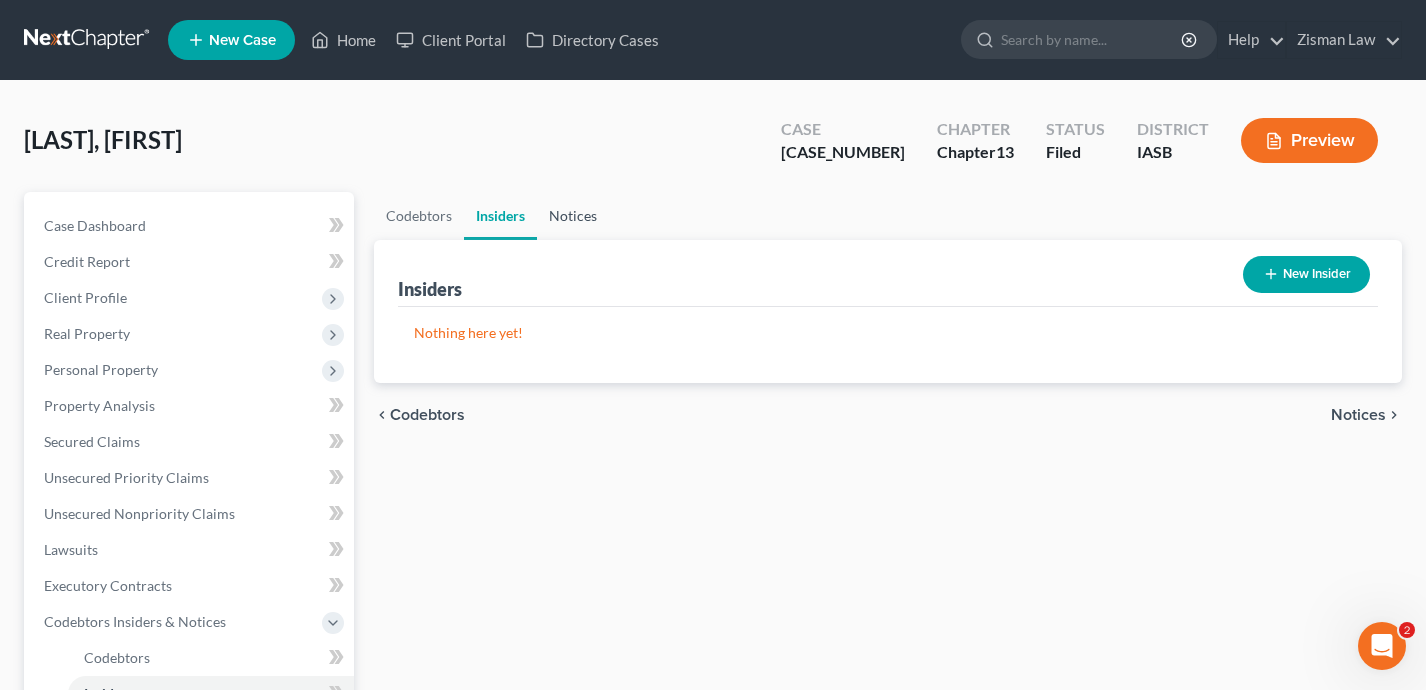 click on "Notices" at bounding box center (573, 216) 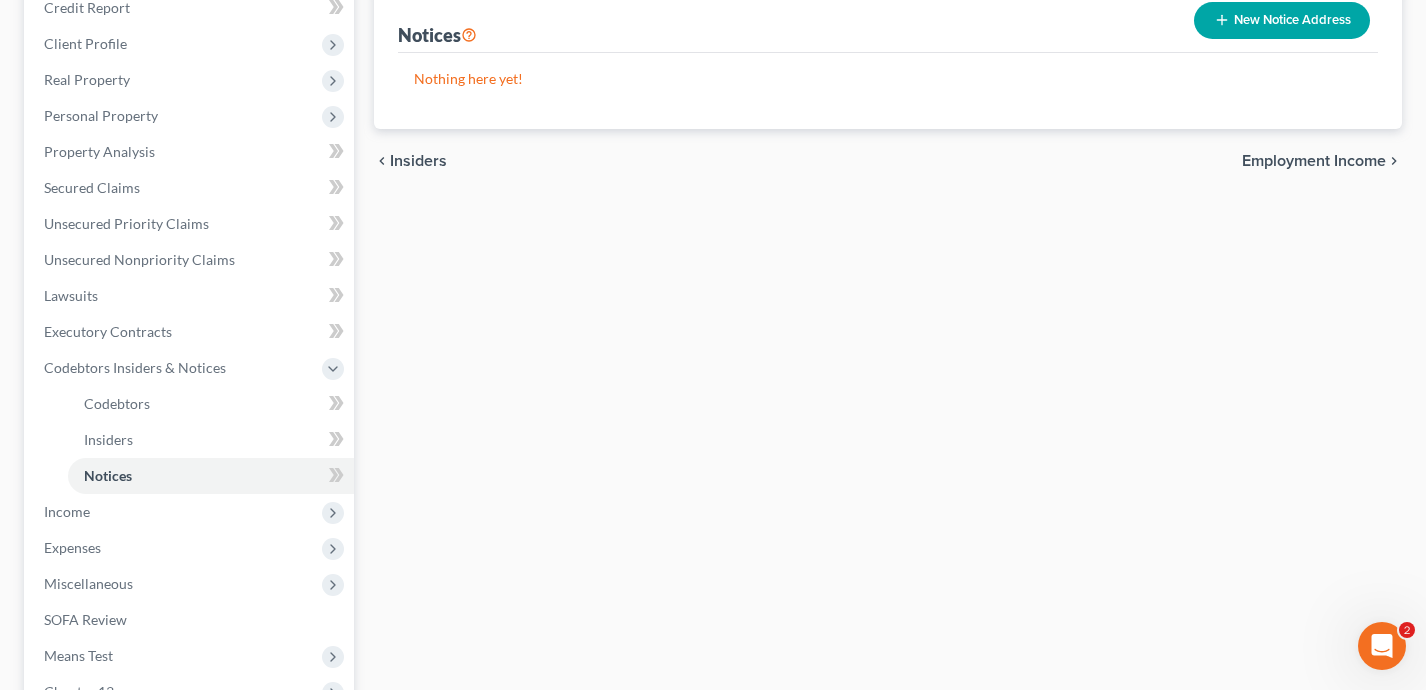scroll, scrollTop: 271, scrollLeft: 0, axis: vertical 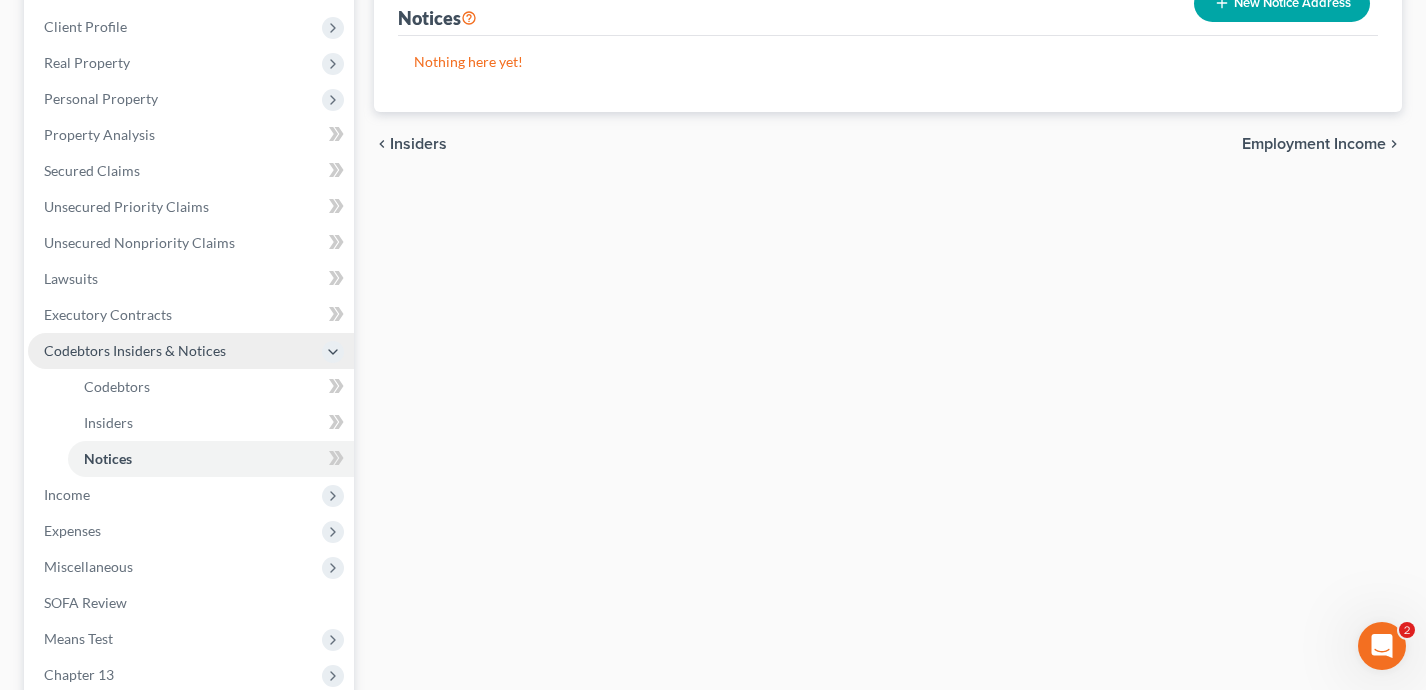 click on "Codebtors Insiders & Notices" at bounding box center (191, 351) 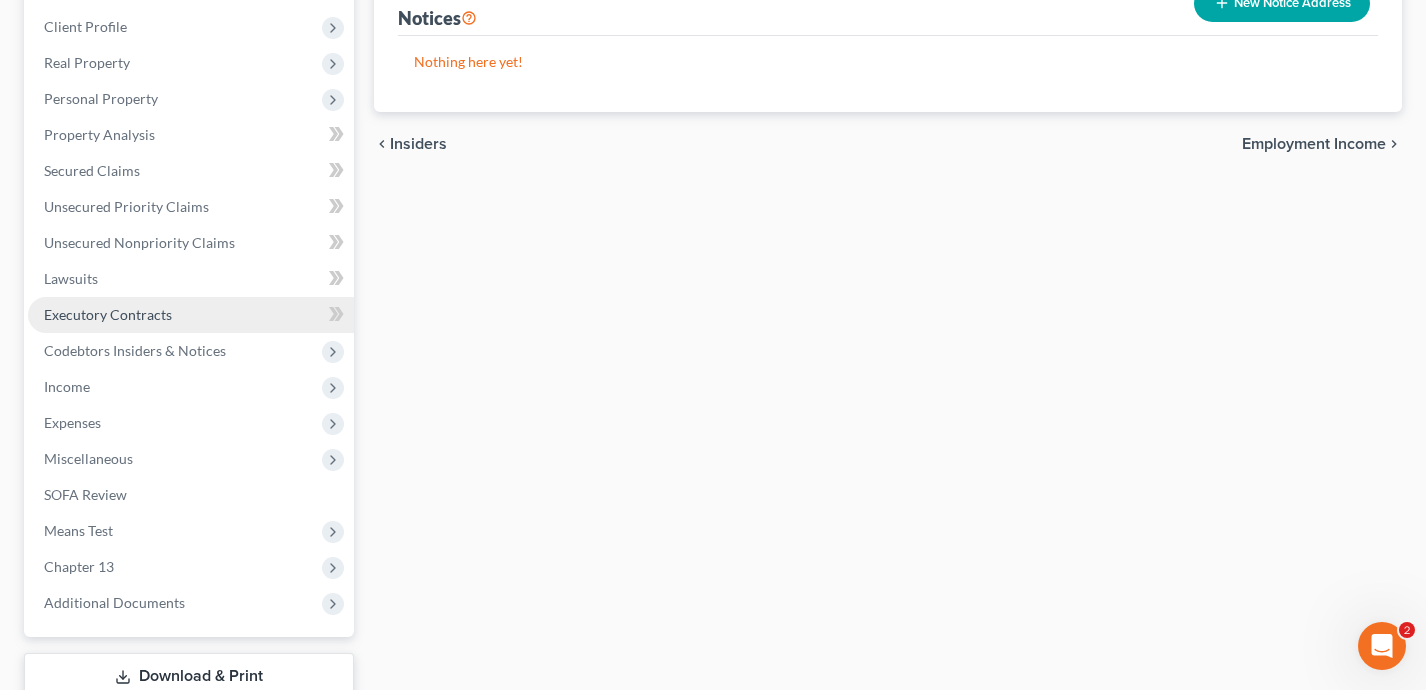 click on "Executory Contracts" at bounding box center [191, 315] 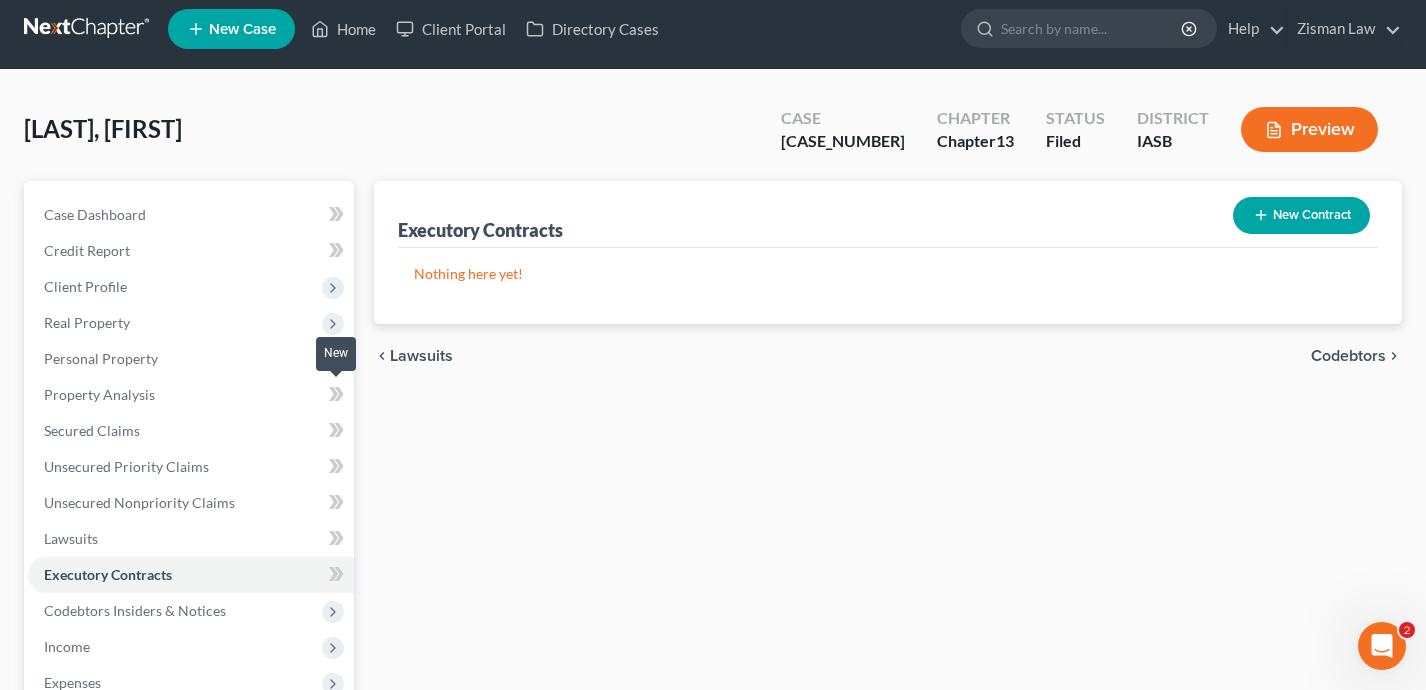 scroll, scrollTop: 0, scrollLeft: 0, axis: both 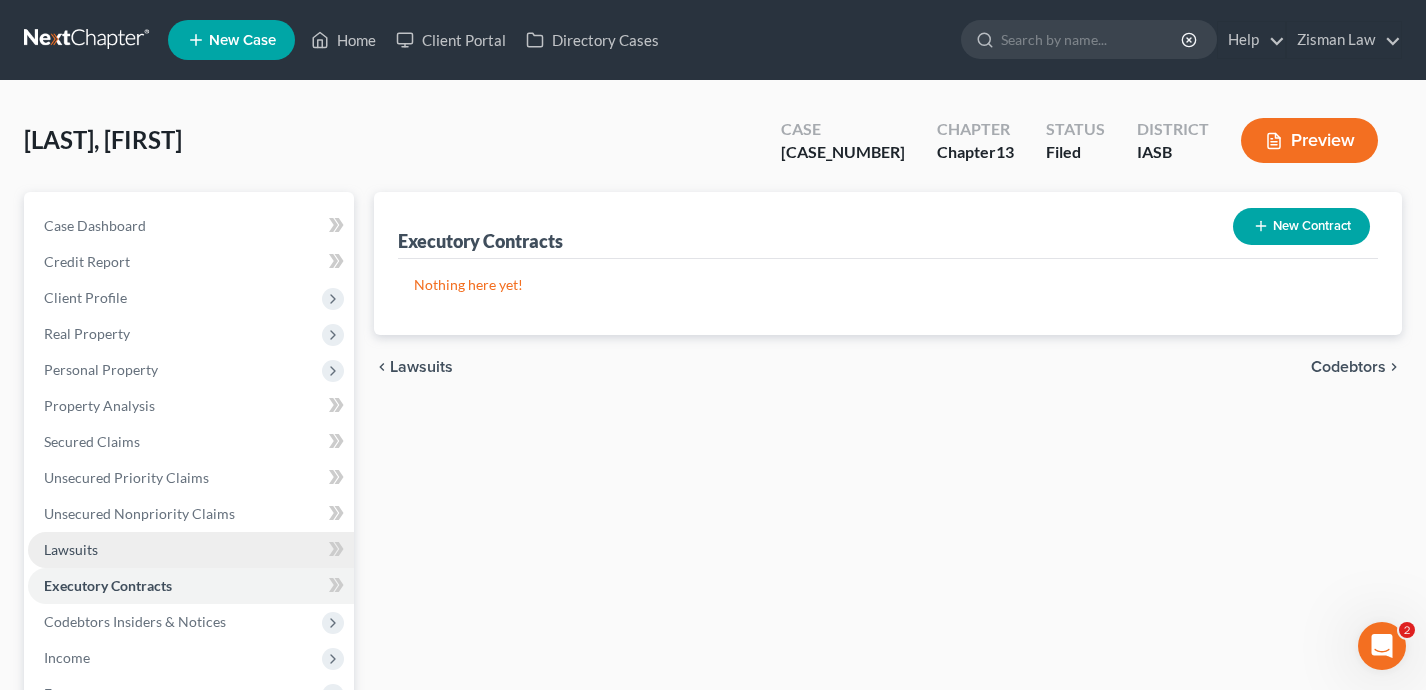 click on "Lawsuits" at bounding box center [191, 550] 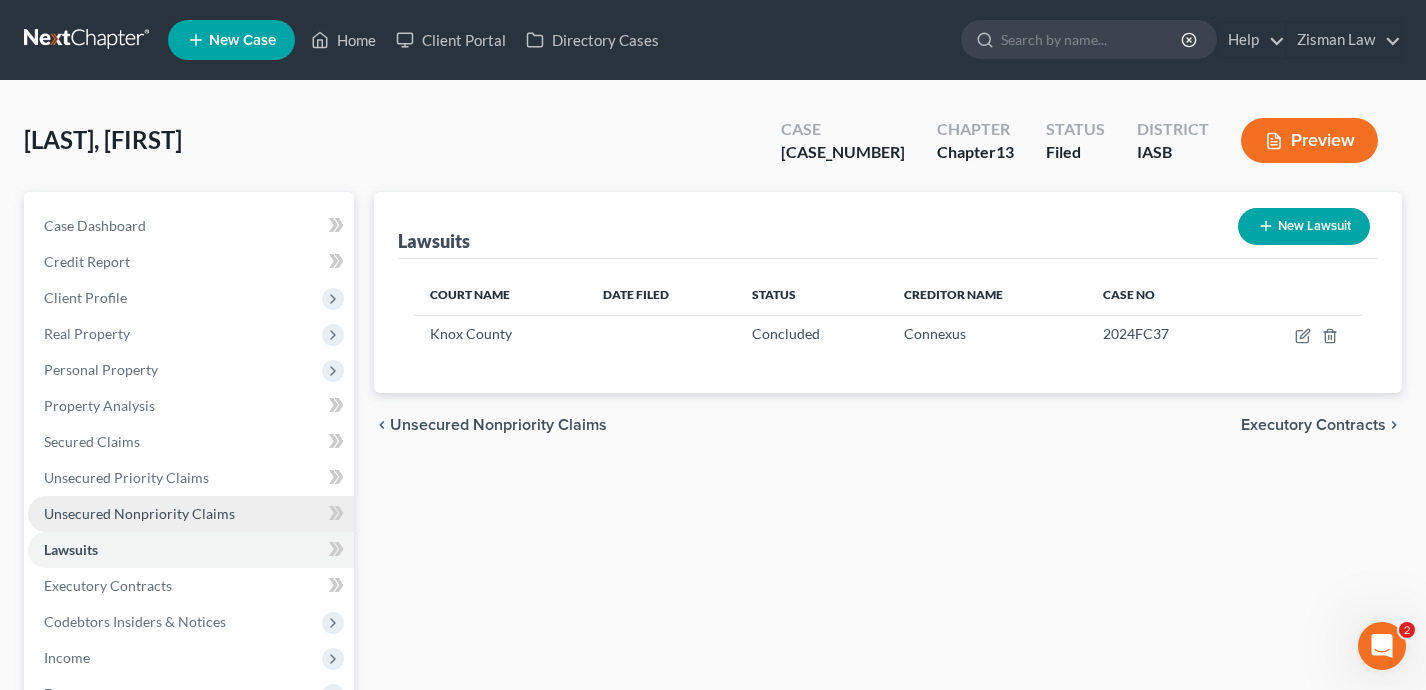 click on "Unsecured Nonpriority Claims" at bounding box center [191, 514] 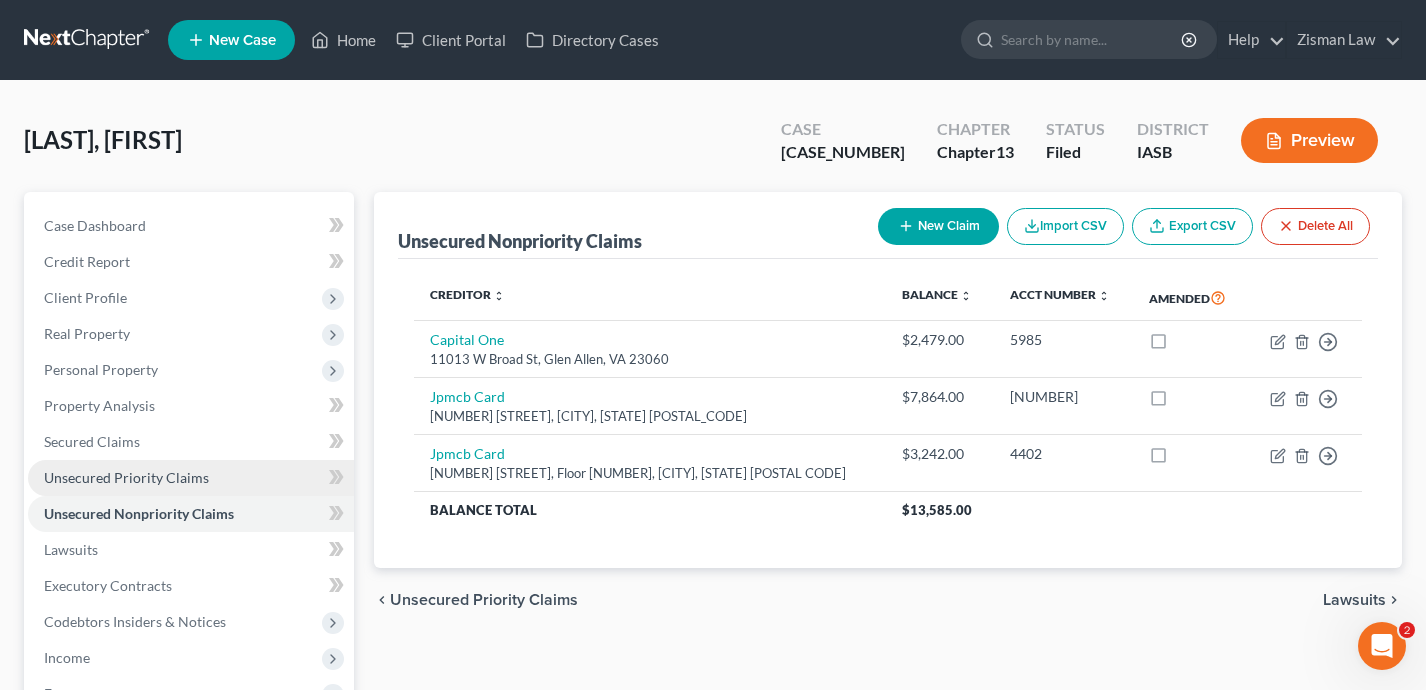 click on "Unsecured Priority Claims" at bounding box center (191, 478) 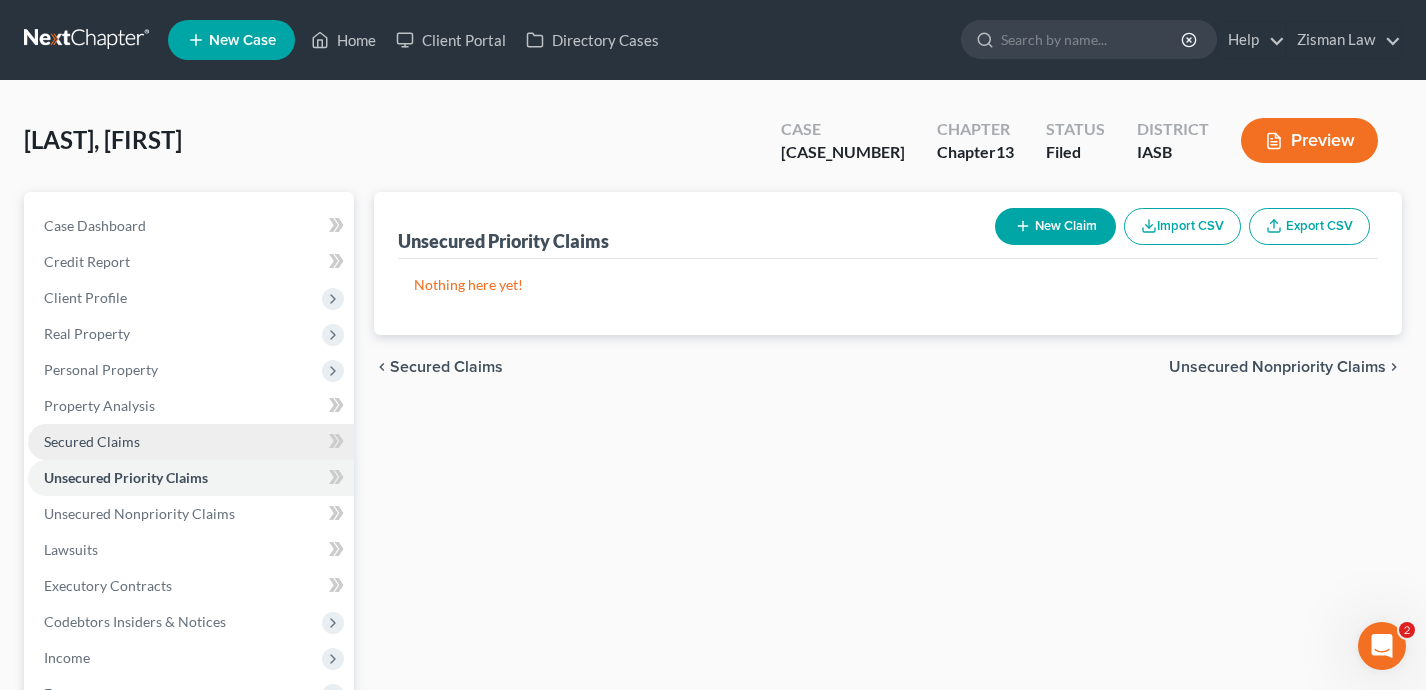 click on "Secured Claims" at bounding box center [191, 442] 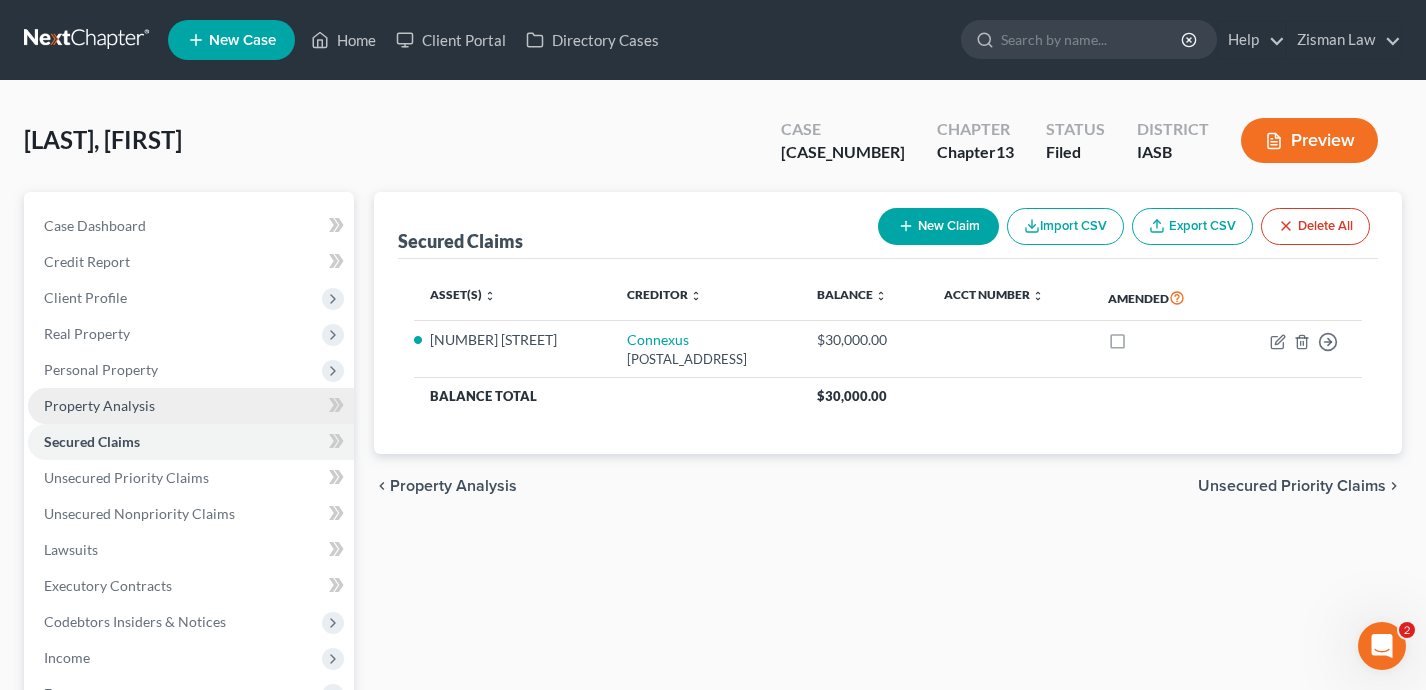 click on "Property Analysis" at bounding box center (191, 406) 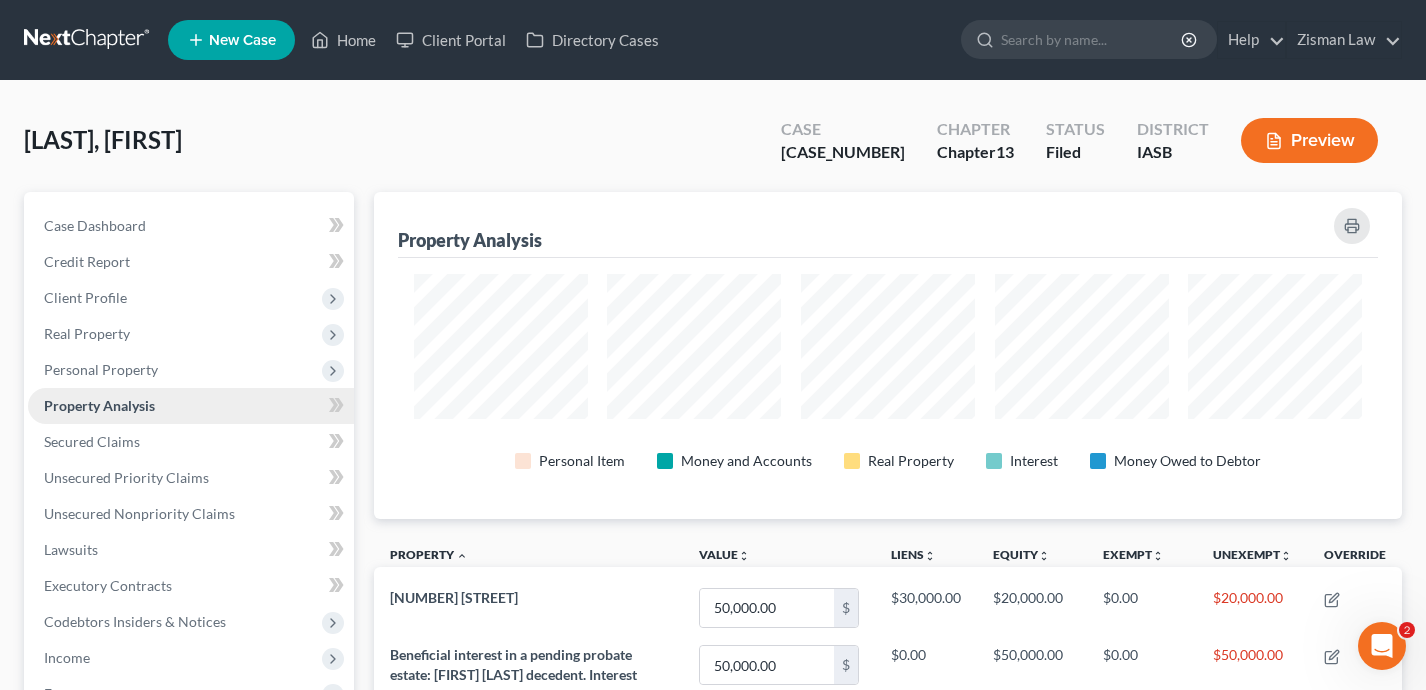 scroll, scrollTop: 999673, scrollLeft: 998971, axis: both 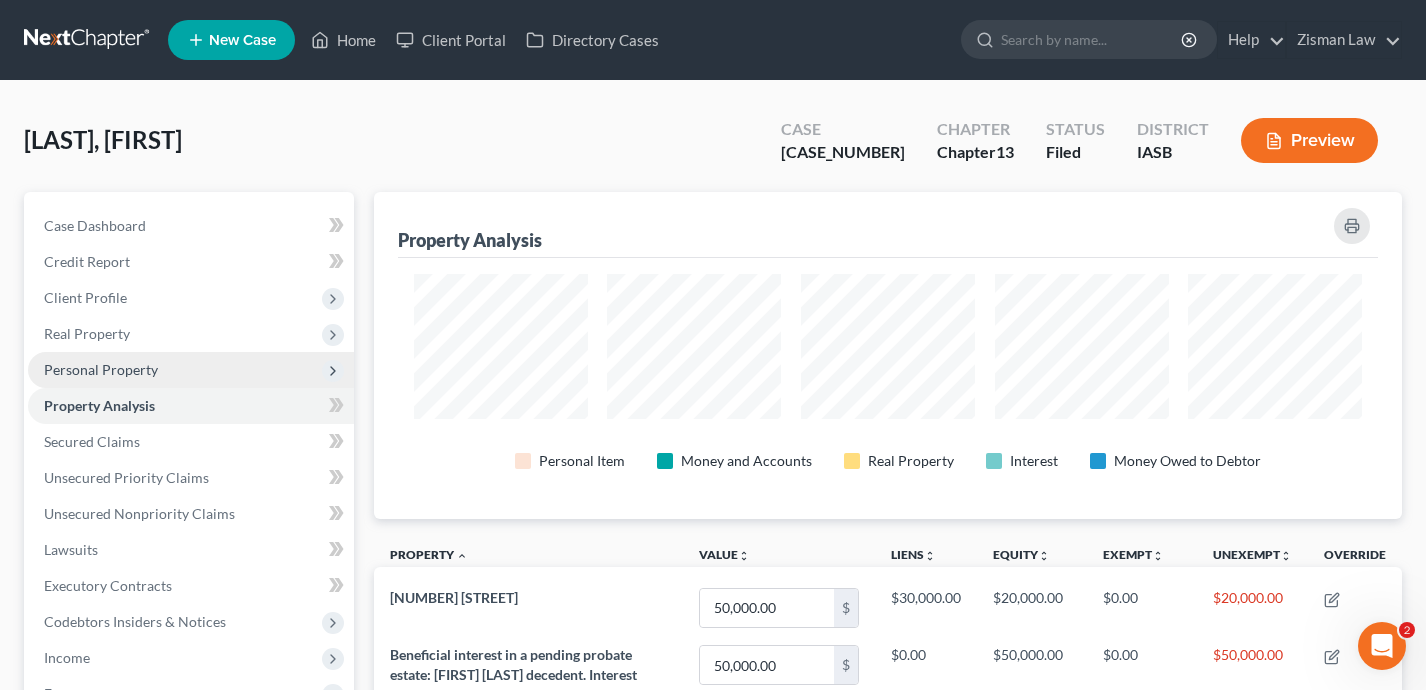 click on "Personal Property" at bounding box center (191, 370) 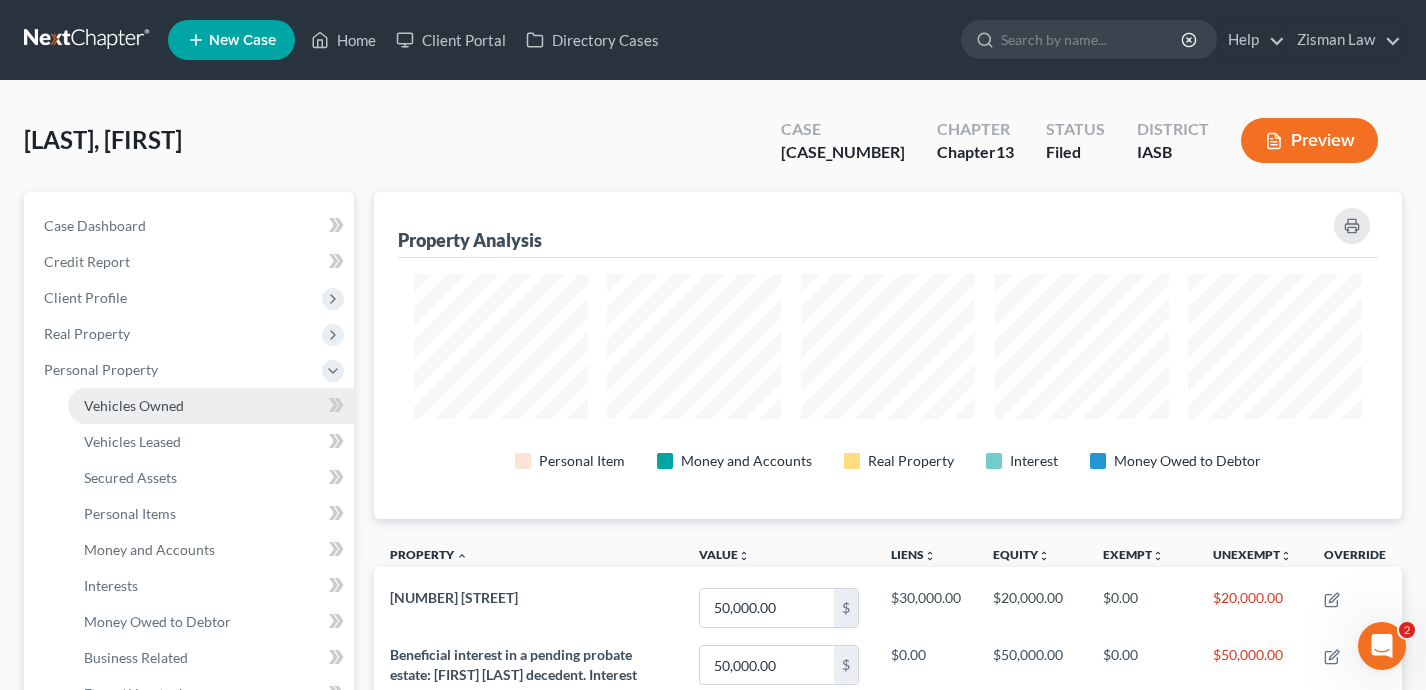 click on "Vehicles Owned" at bounding box center (211, 406) 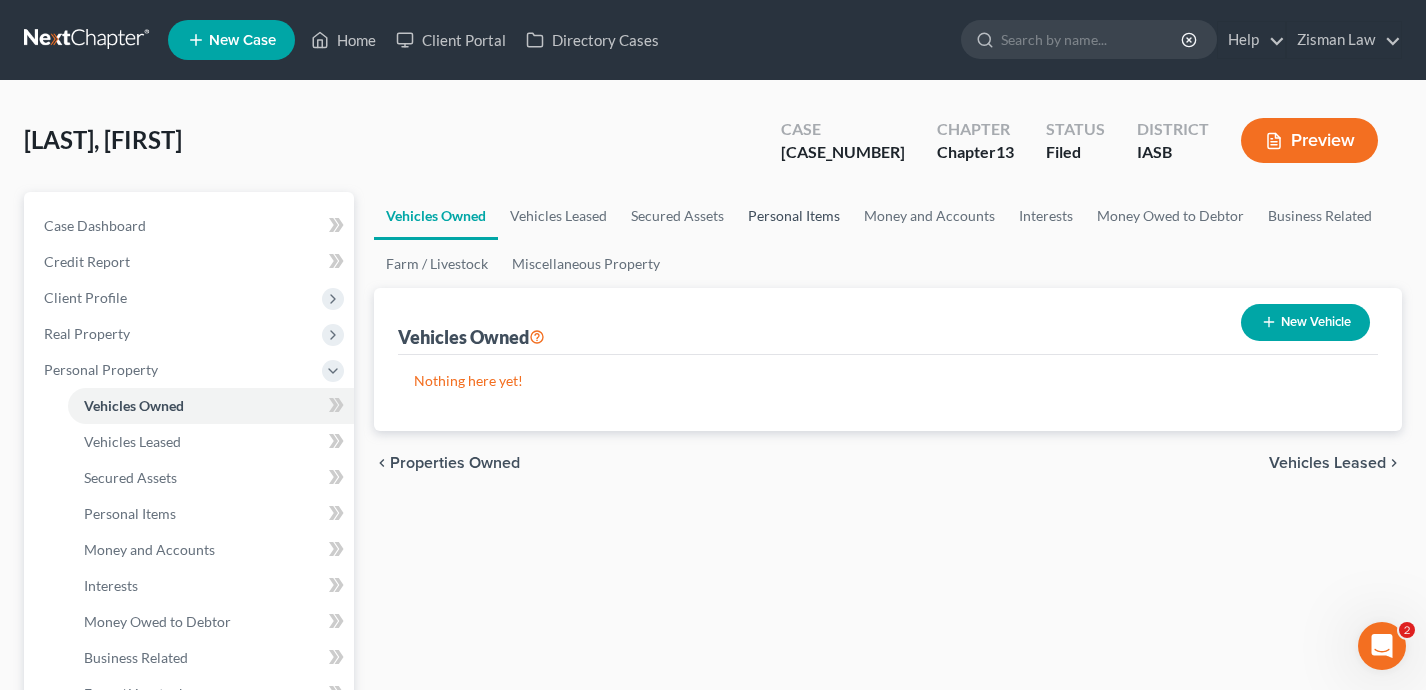 click on "Personal Items" at bounding box center [794, 216] 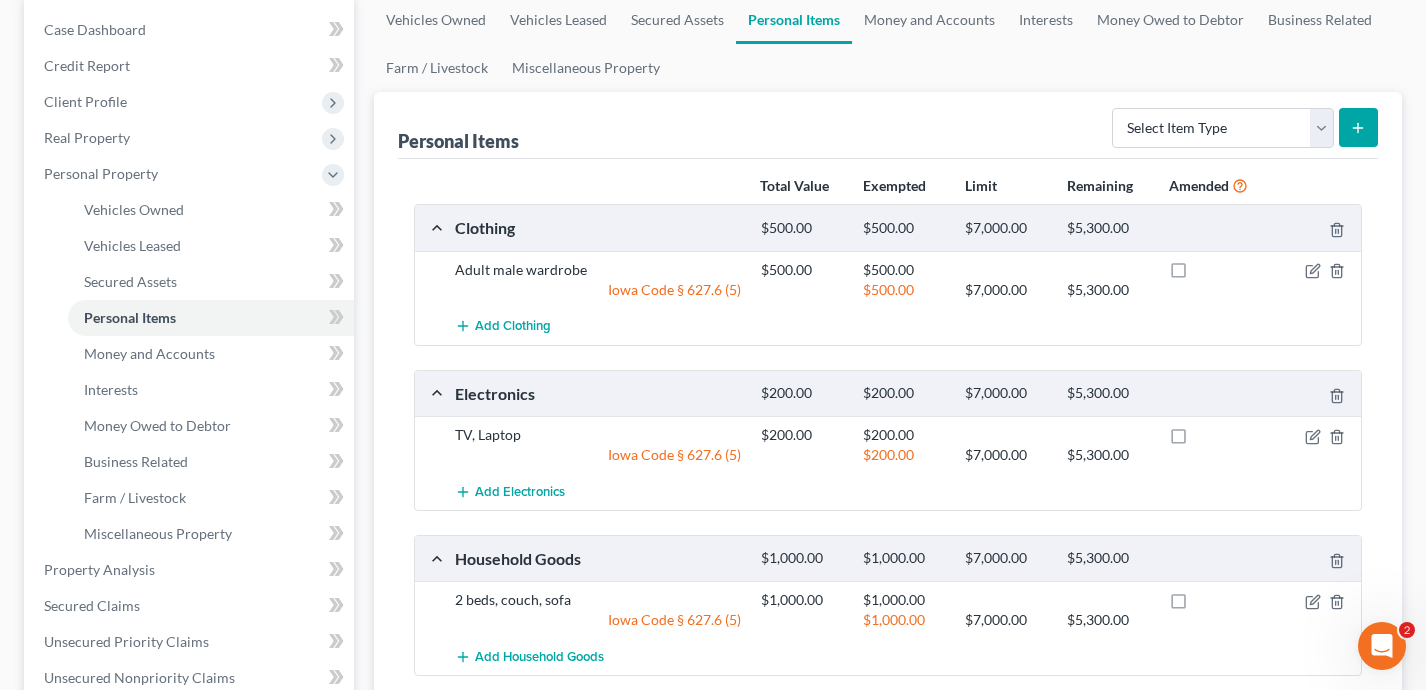 scroll, scrollTop: 15, scrollLeft: 0, axis: vertical 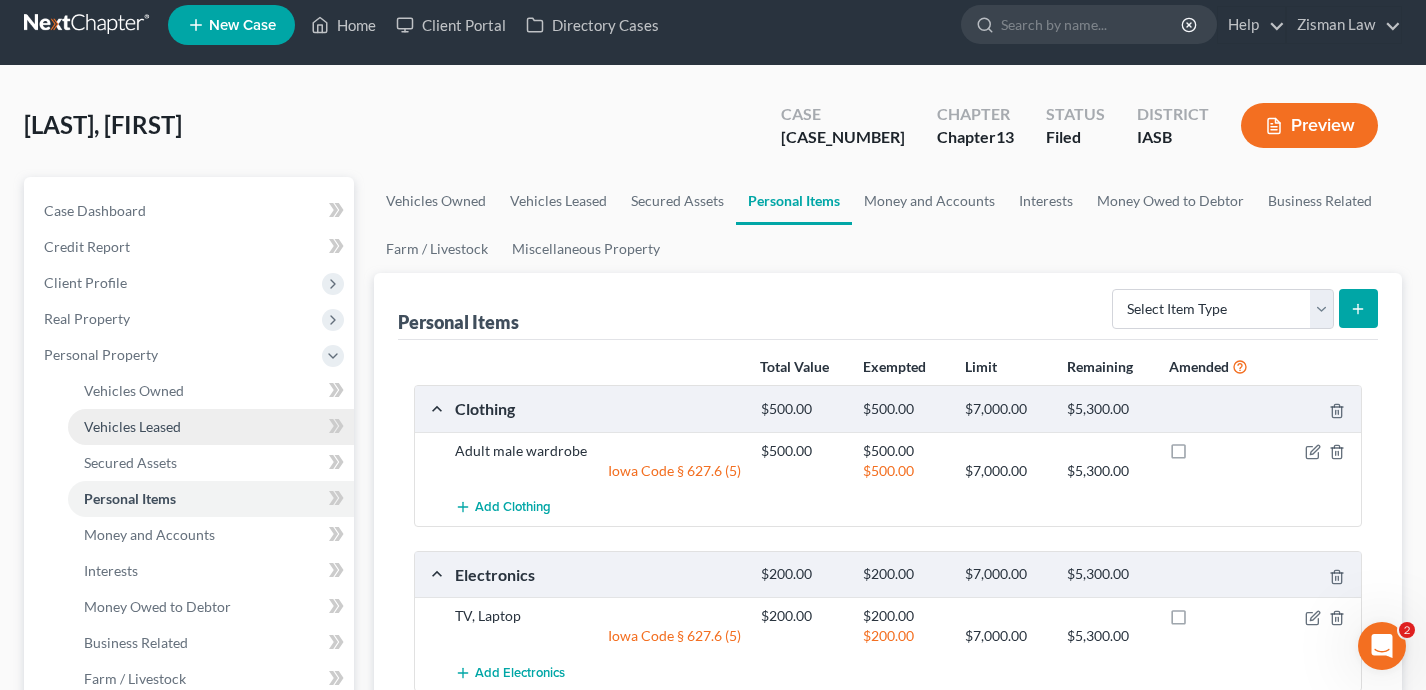 click on "Vehicles Leased" at bounding box center [211, 427] 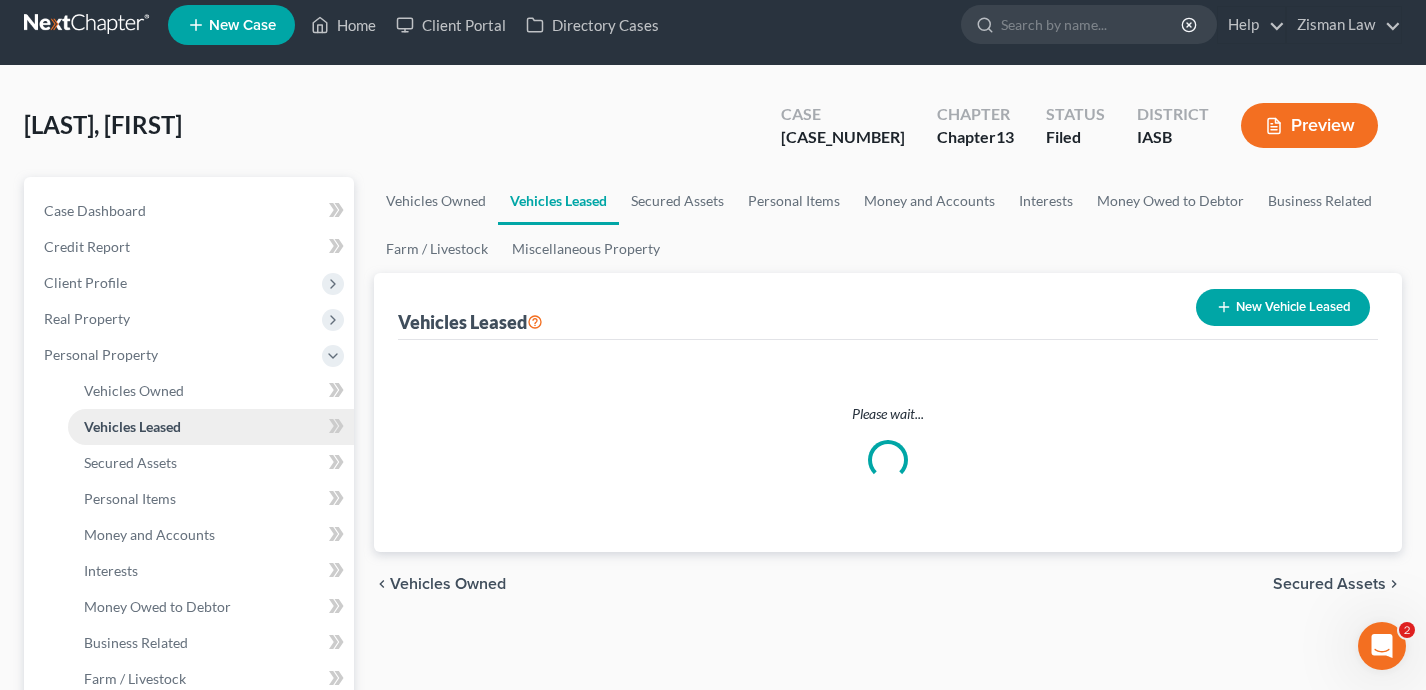scroll, scrollTop: 0, scrollLeft: 0, axis: both 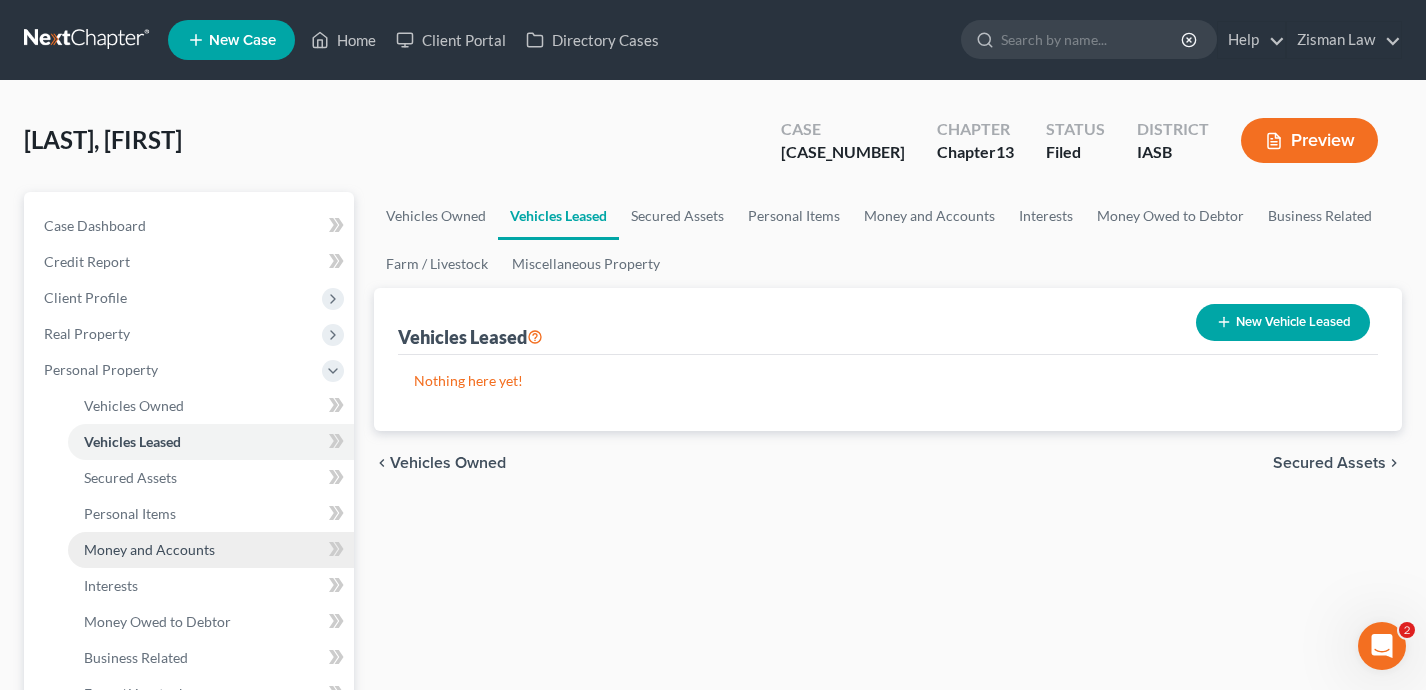 click on "Money and Accounts" at bounding box center (211, 550) 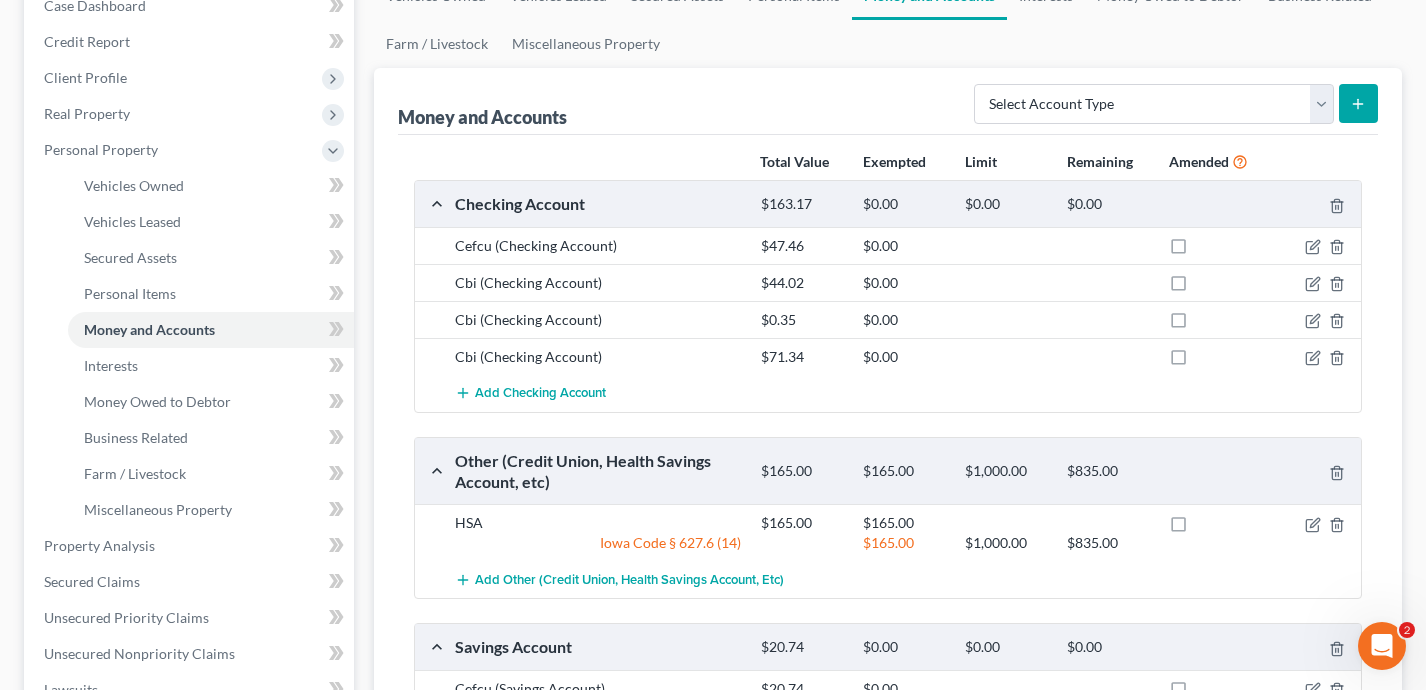 scroll, scrollTop: 154, scrollLeft: 0, axis: vertical 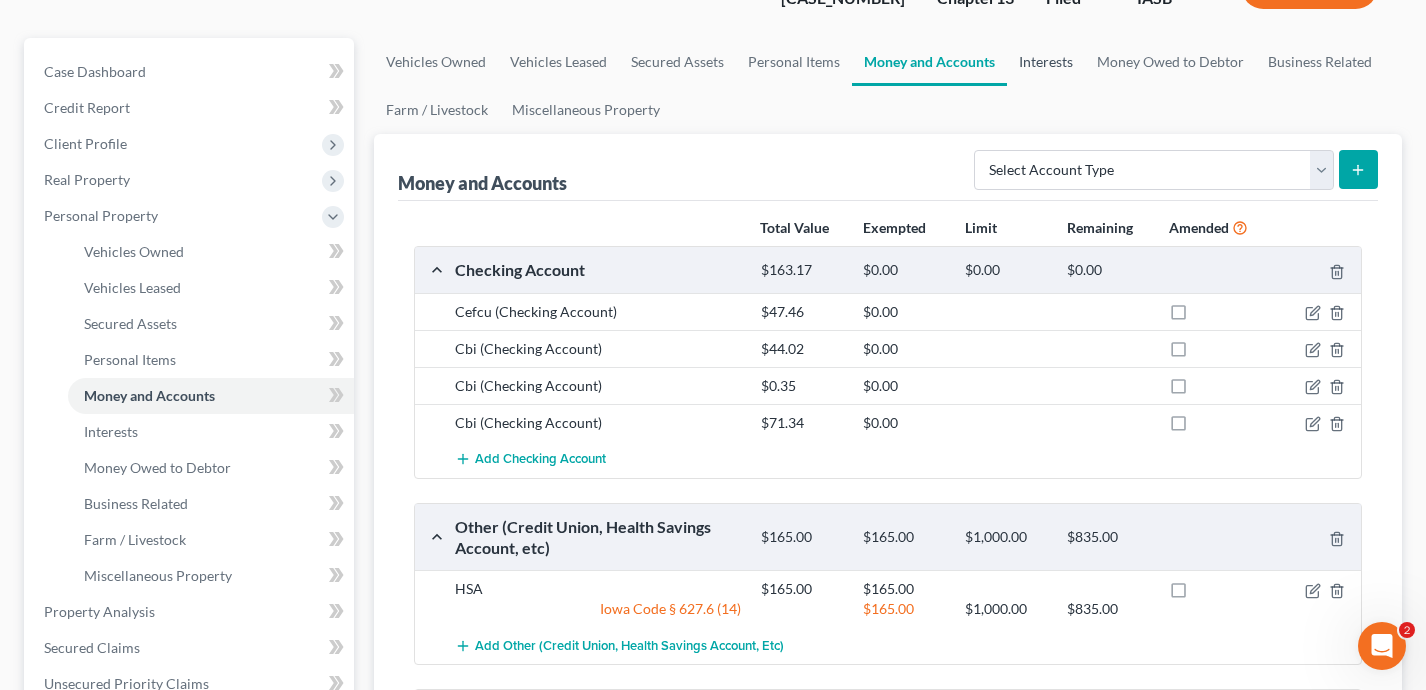 click on "Interests" at bounding box center [1046, 62] 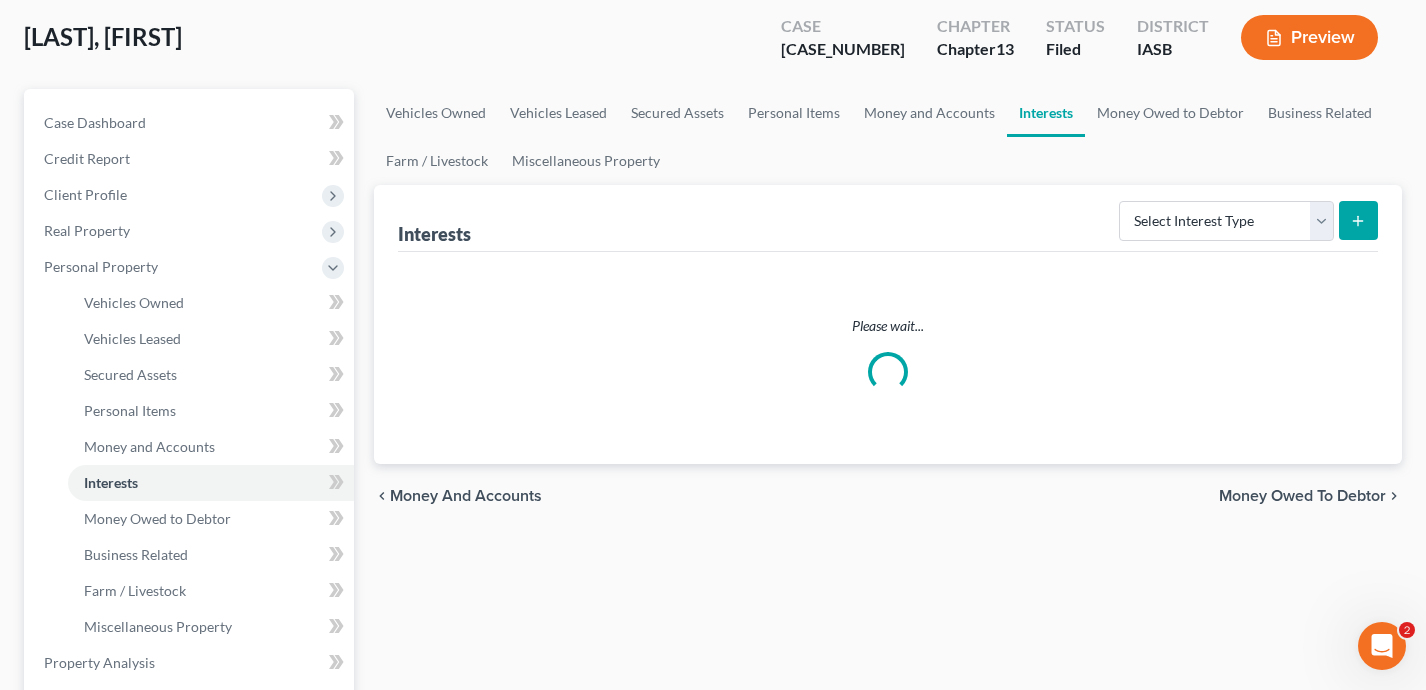scroll, scrollTop: 0, scrollLeft: 0, axis: both 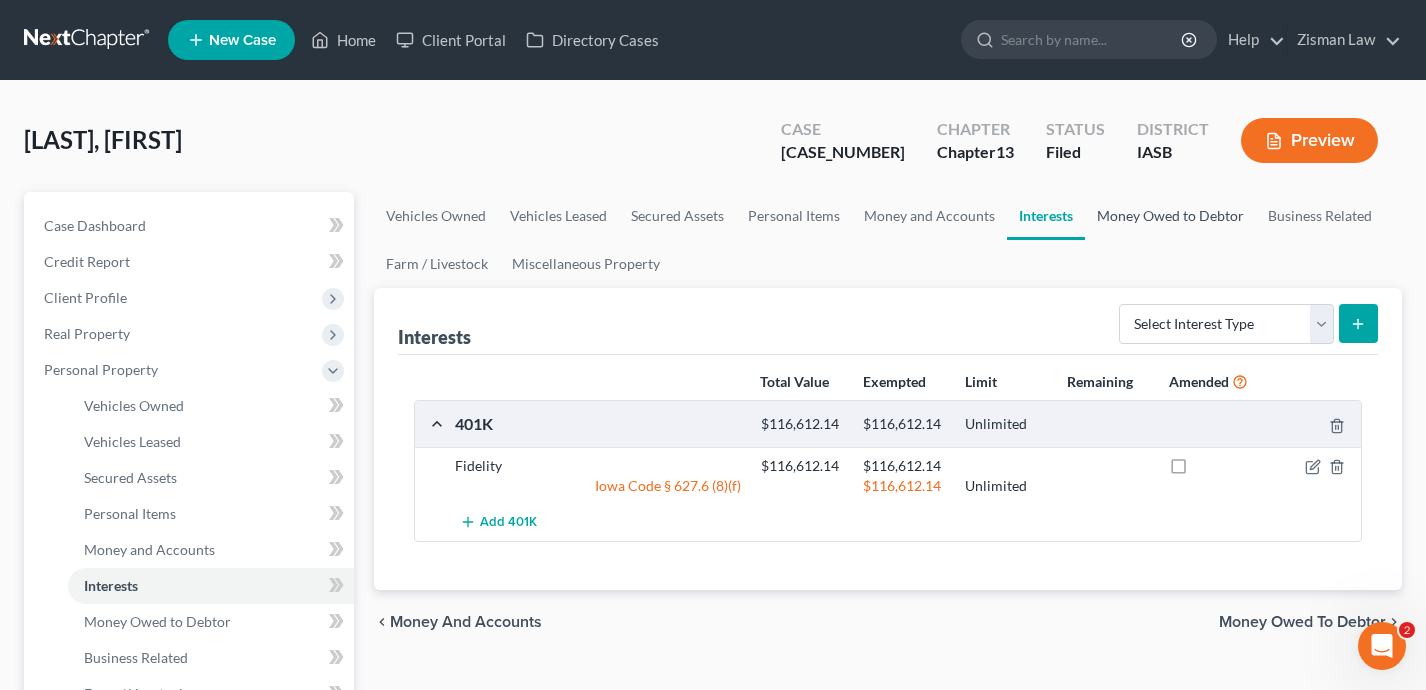 click on "Money Owed to Debtor" at bounding box center [1170, 216] 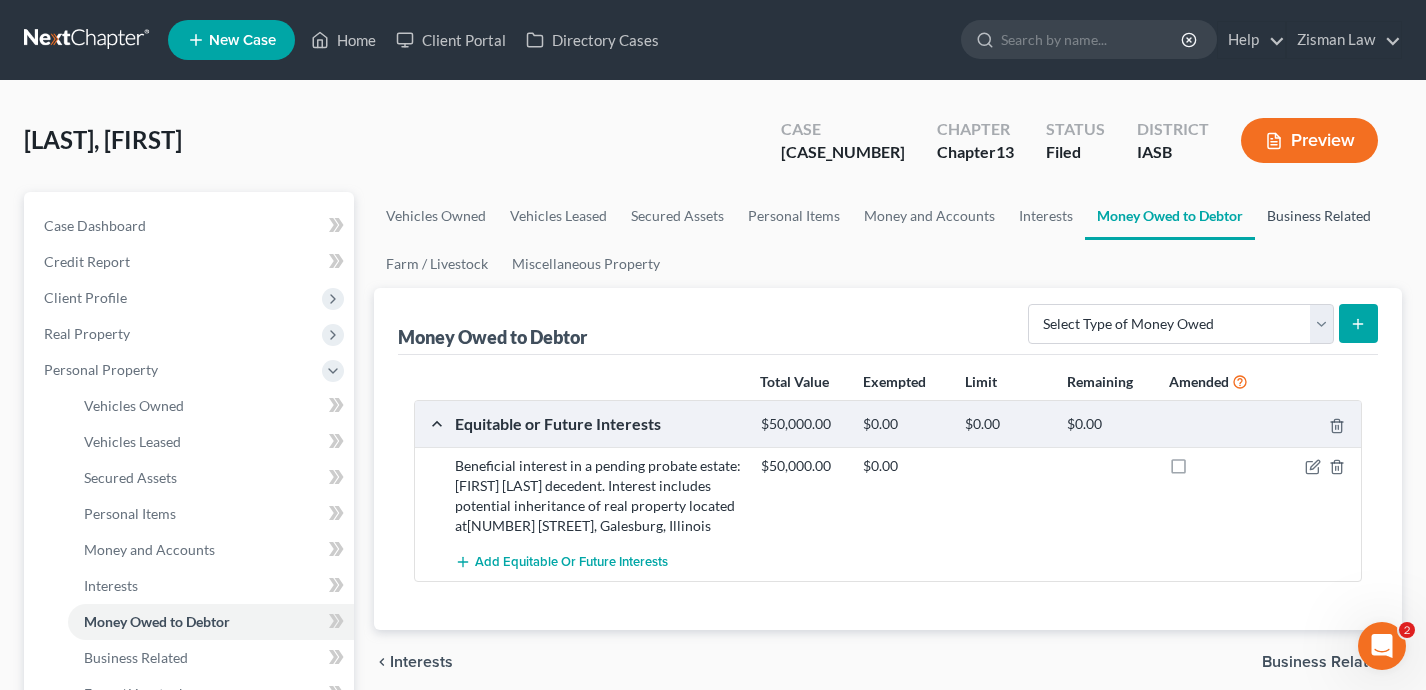 click on "Business Related" at bounding box center (1319, 216) 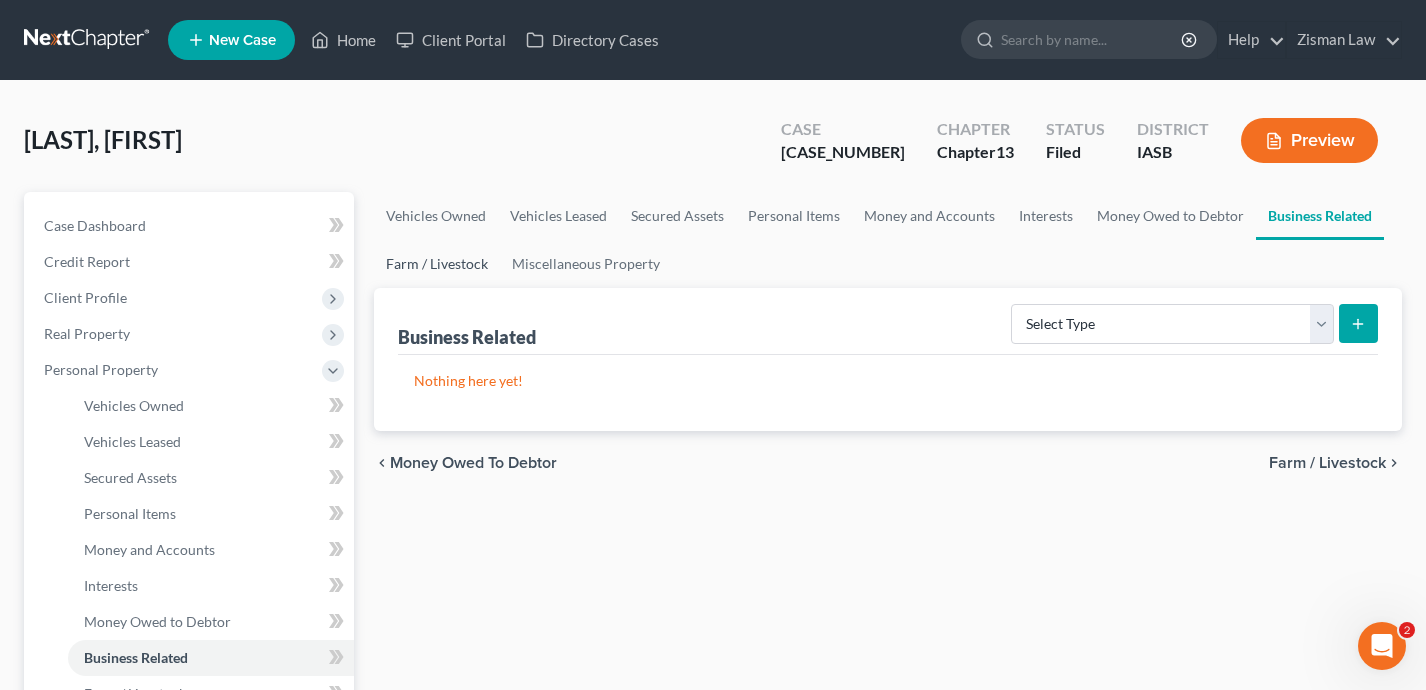 drag, startPoint x: 449, startPoint y: 258, endPoint x: 488, endPoint y: 270, distance: 40.804413 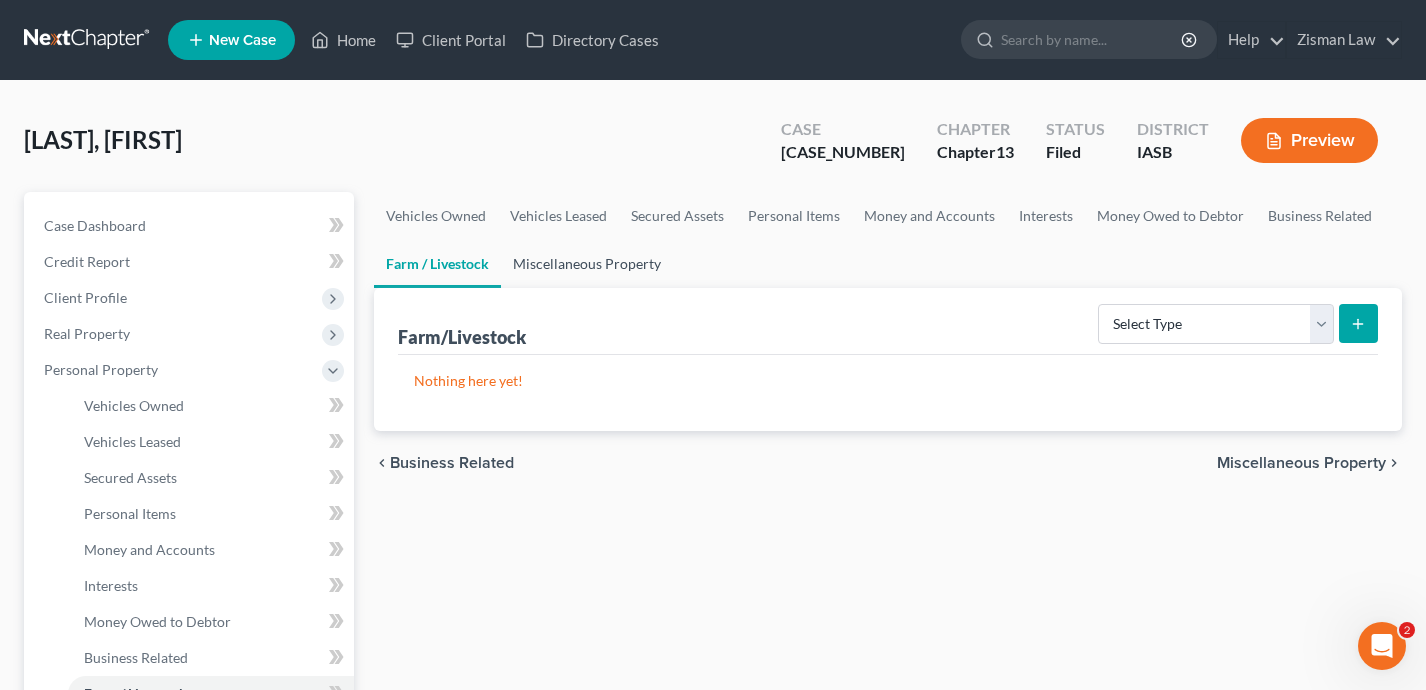 click on "Miscellaneous Property" at bounding box center (587, 264) 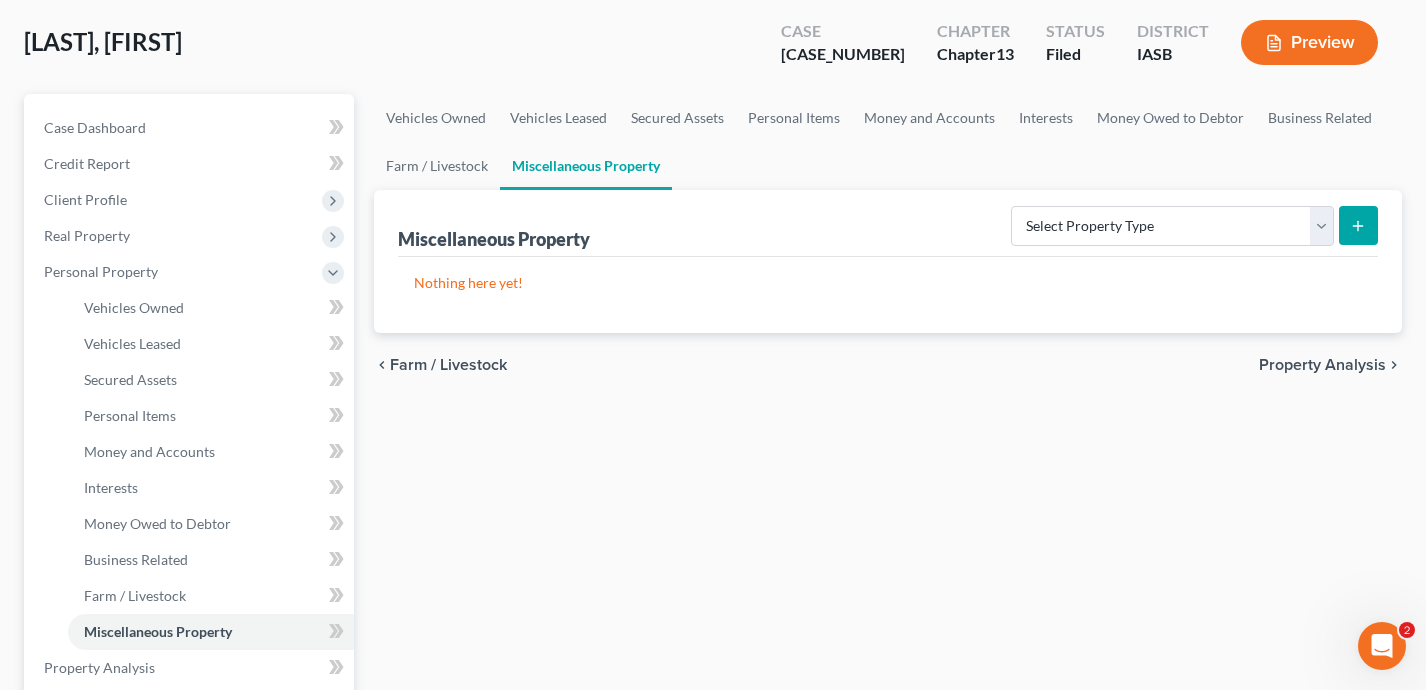 scroll, scrollTop: 102, scrollLeft: 0, axis: vertical 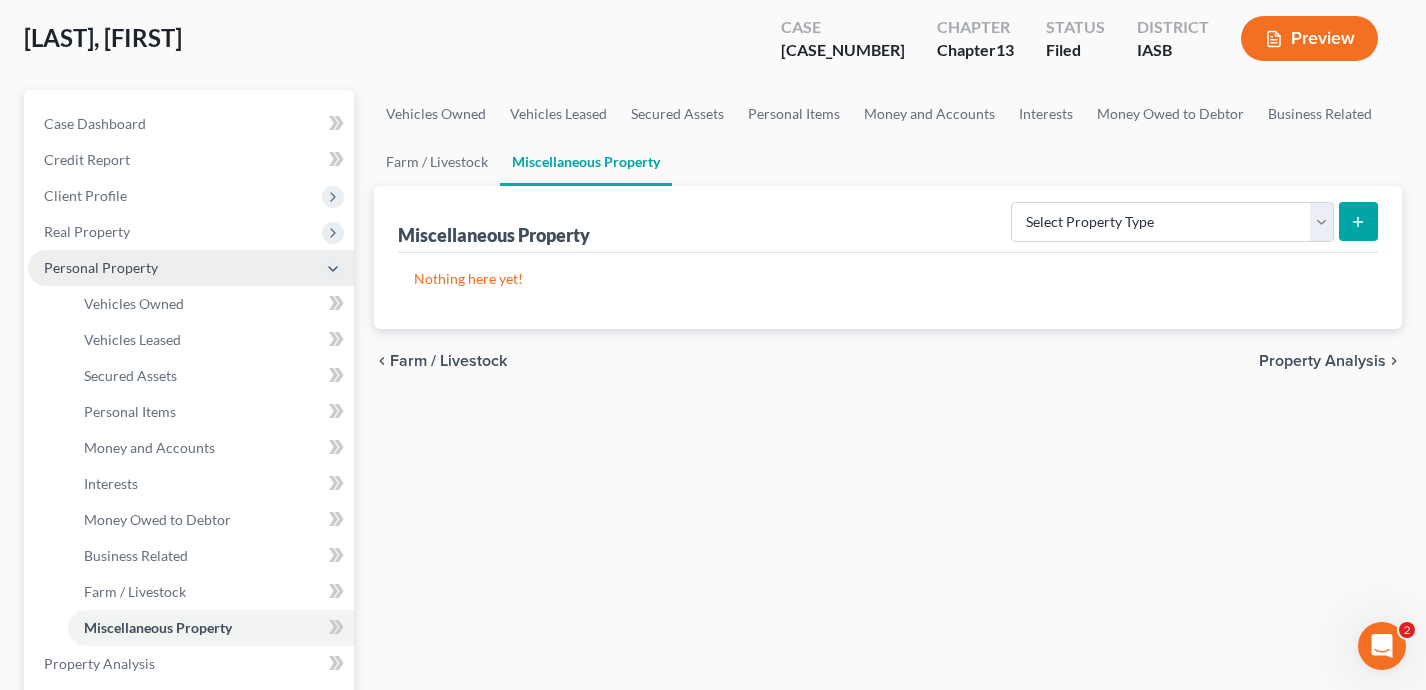 click on "Personal Property" at bounding box center (191, 268) 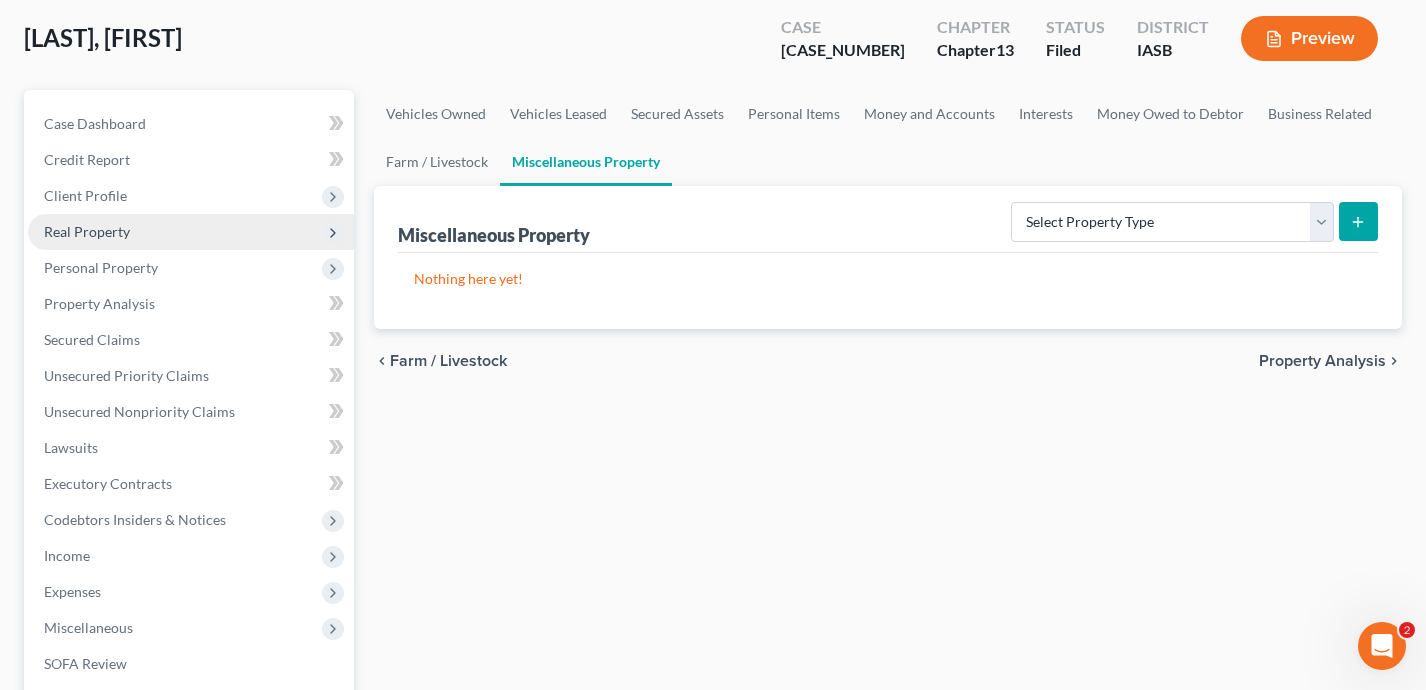 click on "Real Property" at bounding box center [191, 232] 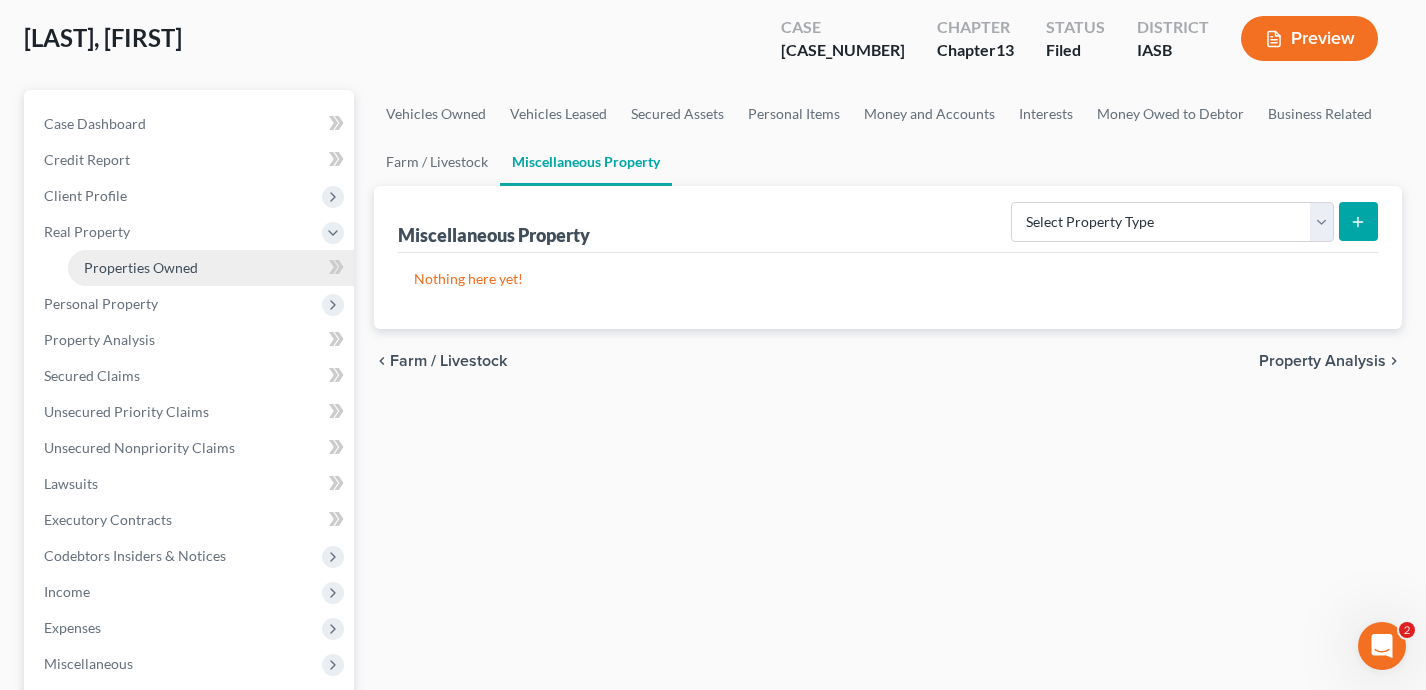 click on "Properties Owned" at bounding box center (211, 268) 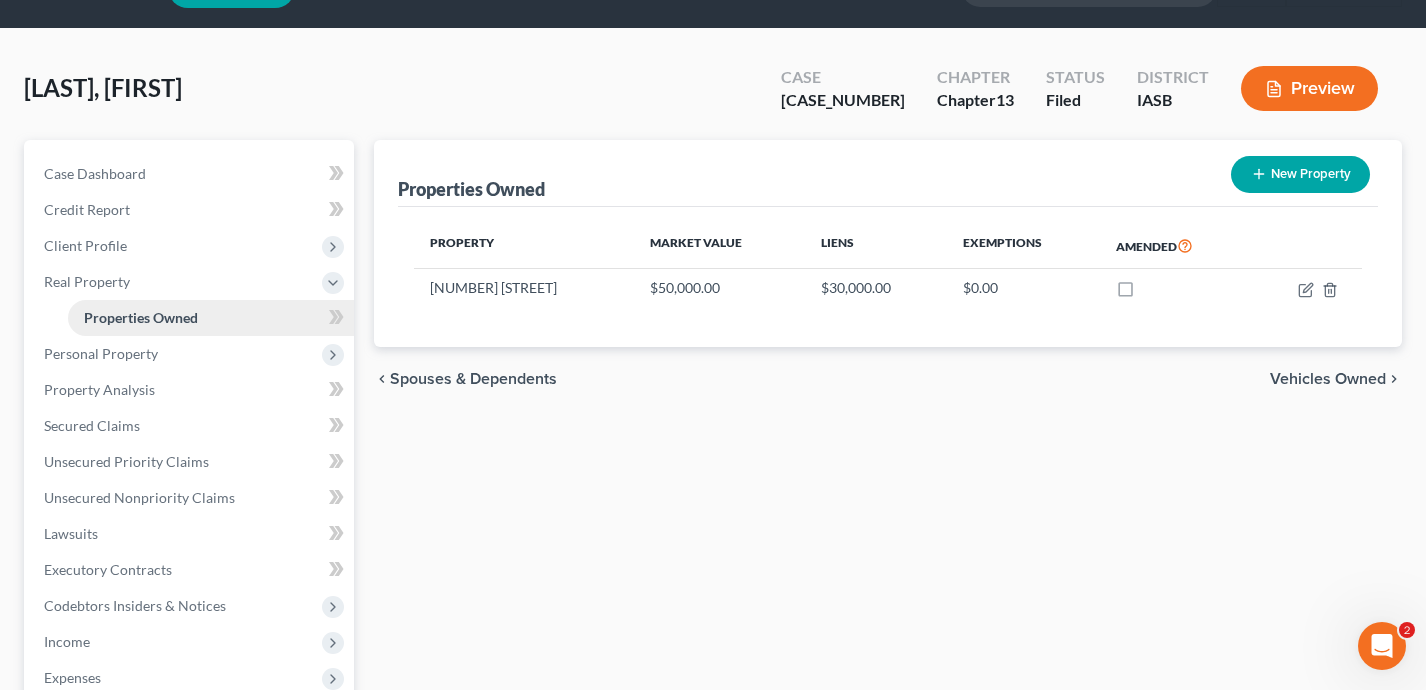 scroll, scrollTop: 0, scrollLeft: 0, axis: both 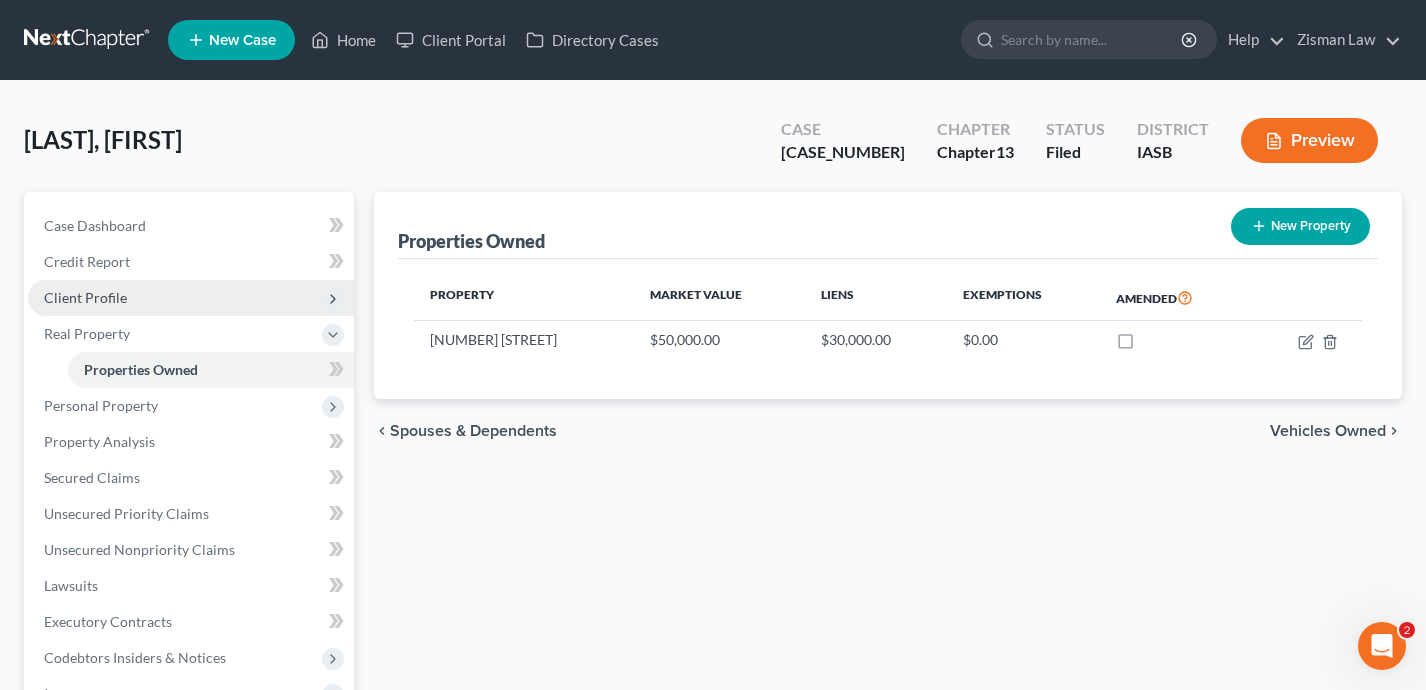 click on "Client Profile" at bounding box center (191, 298) 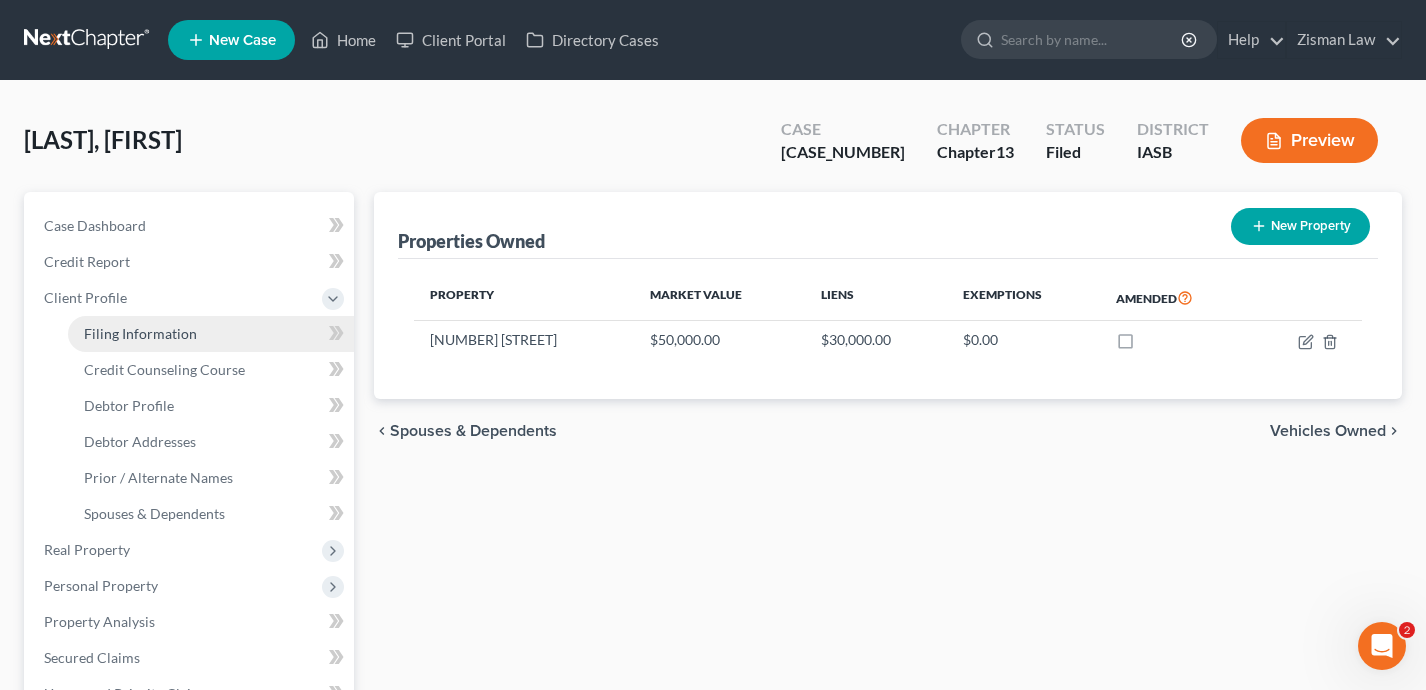 click on "Filing Information" at bounding box center [211, 334] 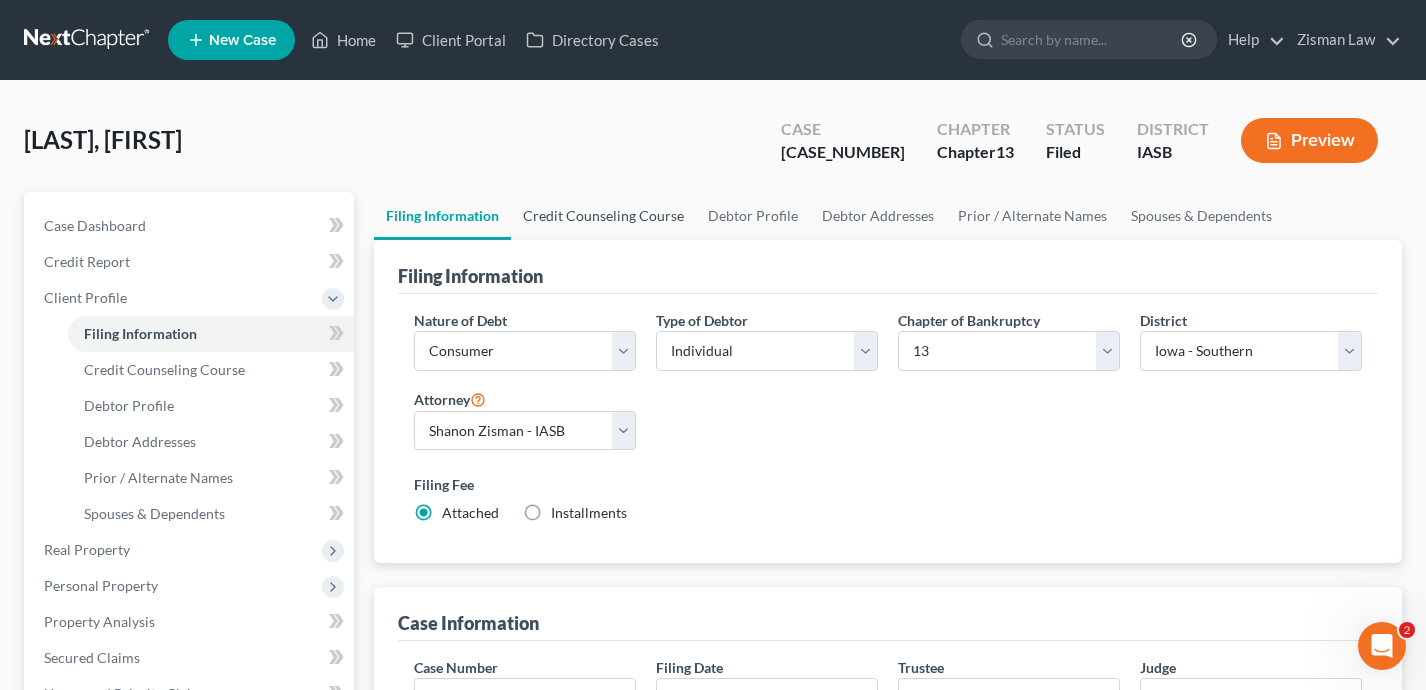 click on "Credit Counseling Course" at bounding box center (603, 216) 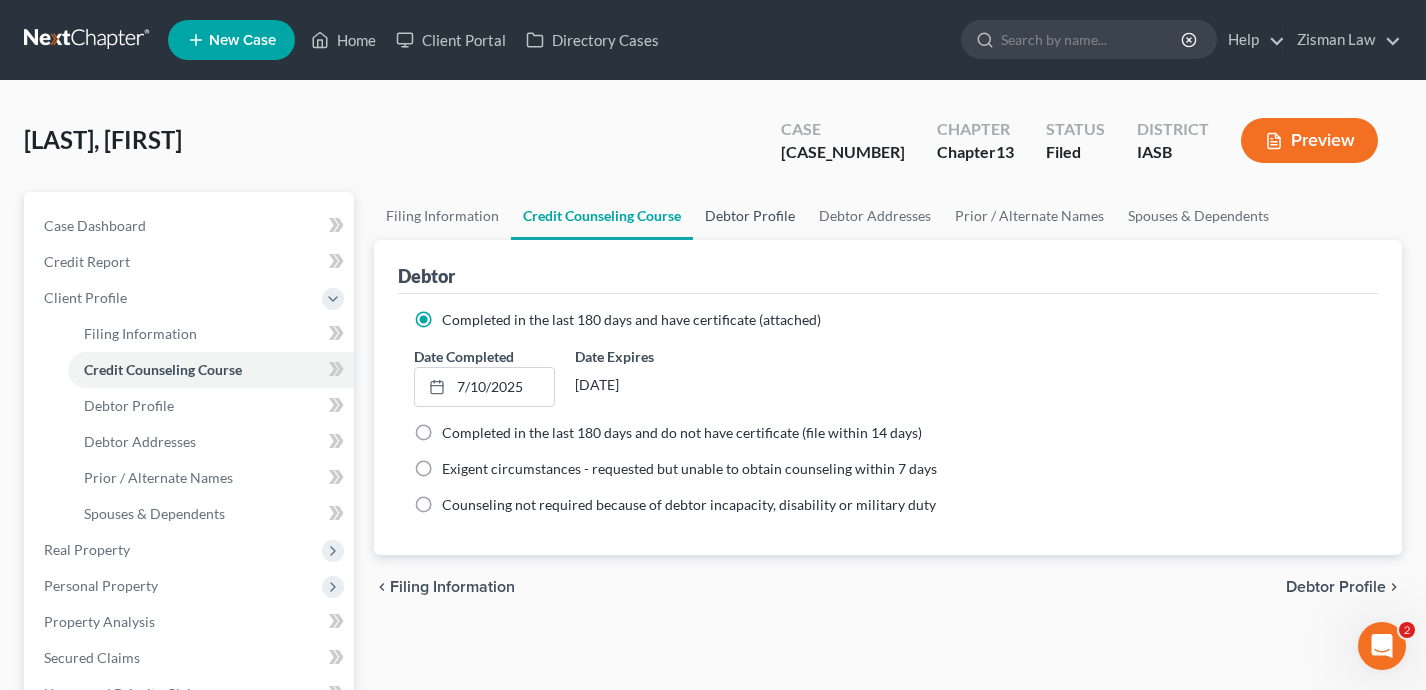 click on "Debtor Profile" at bounding box center (750, 216) 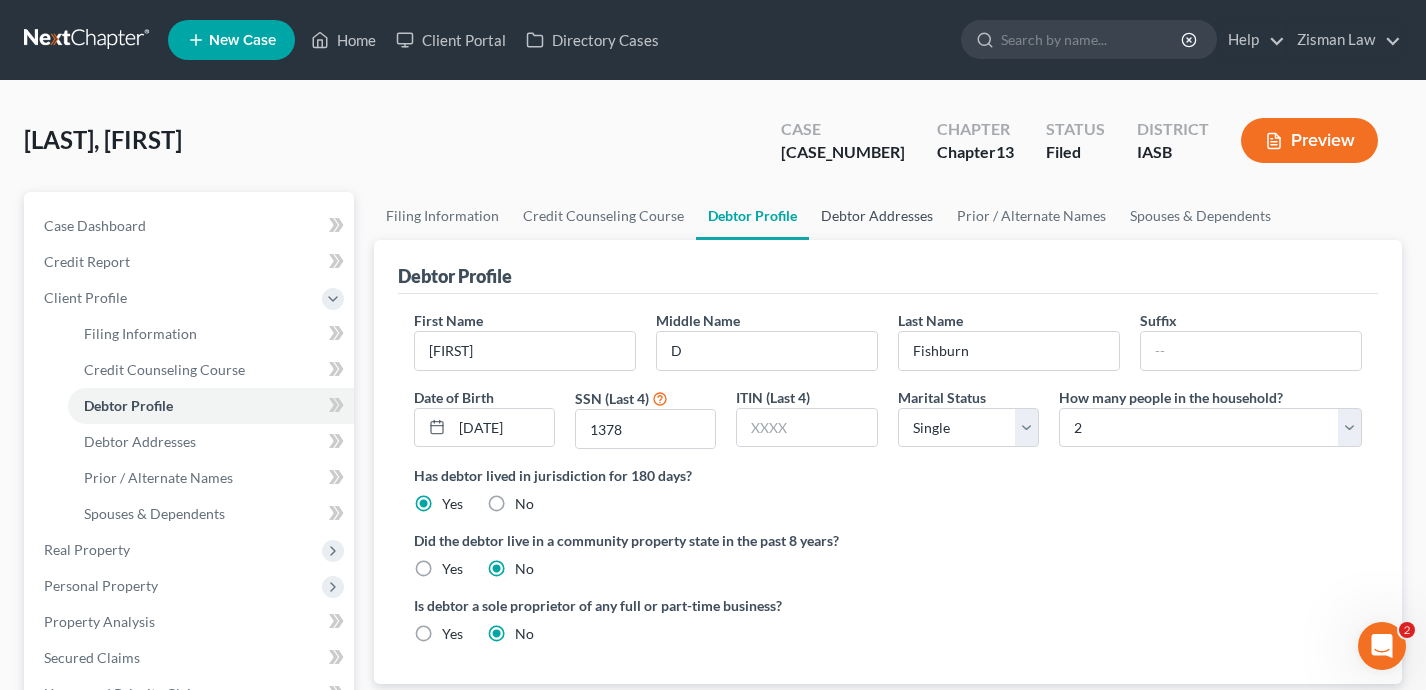 click on "Debtor Addresses" at bounding box center [877, 216] 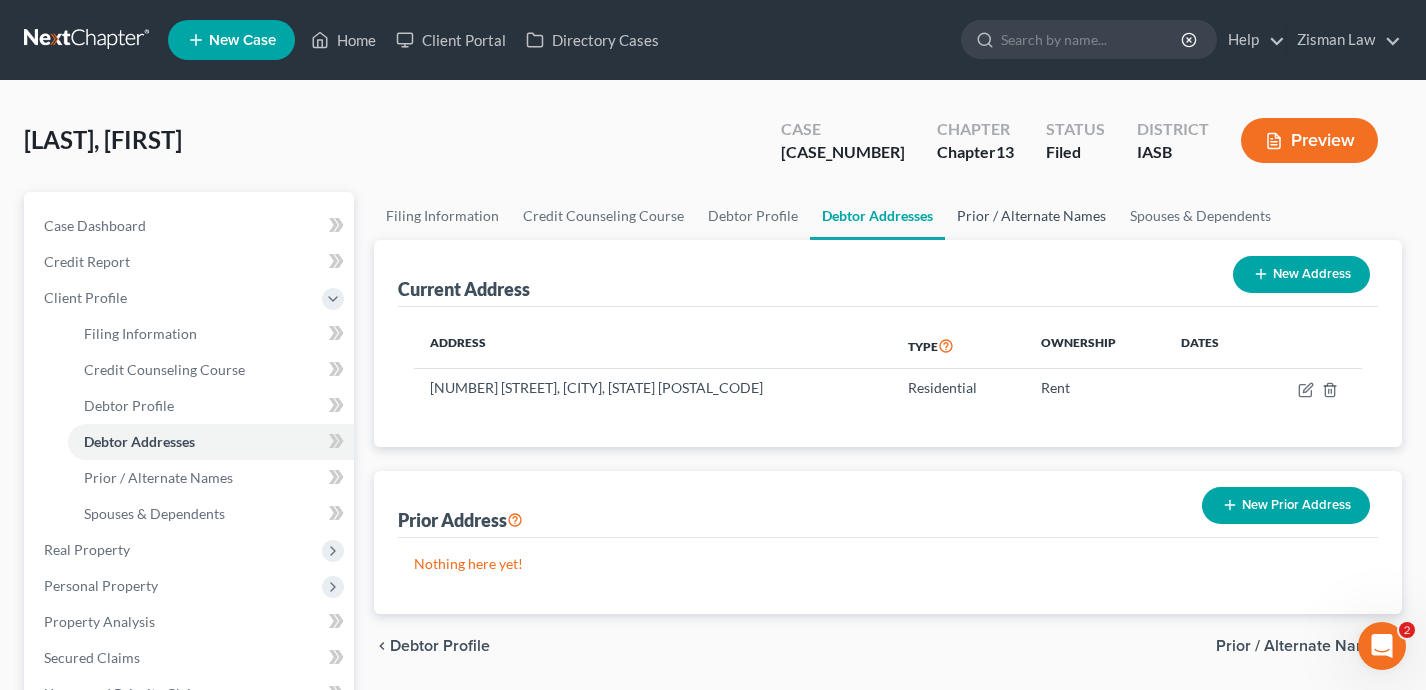 click on "Prior / Alternate Names" at bounding box center [1031, 216] 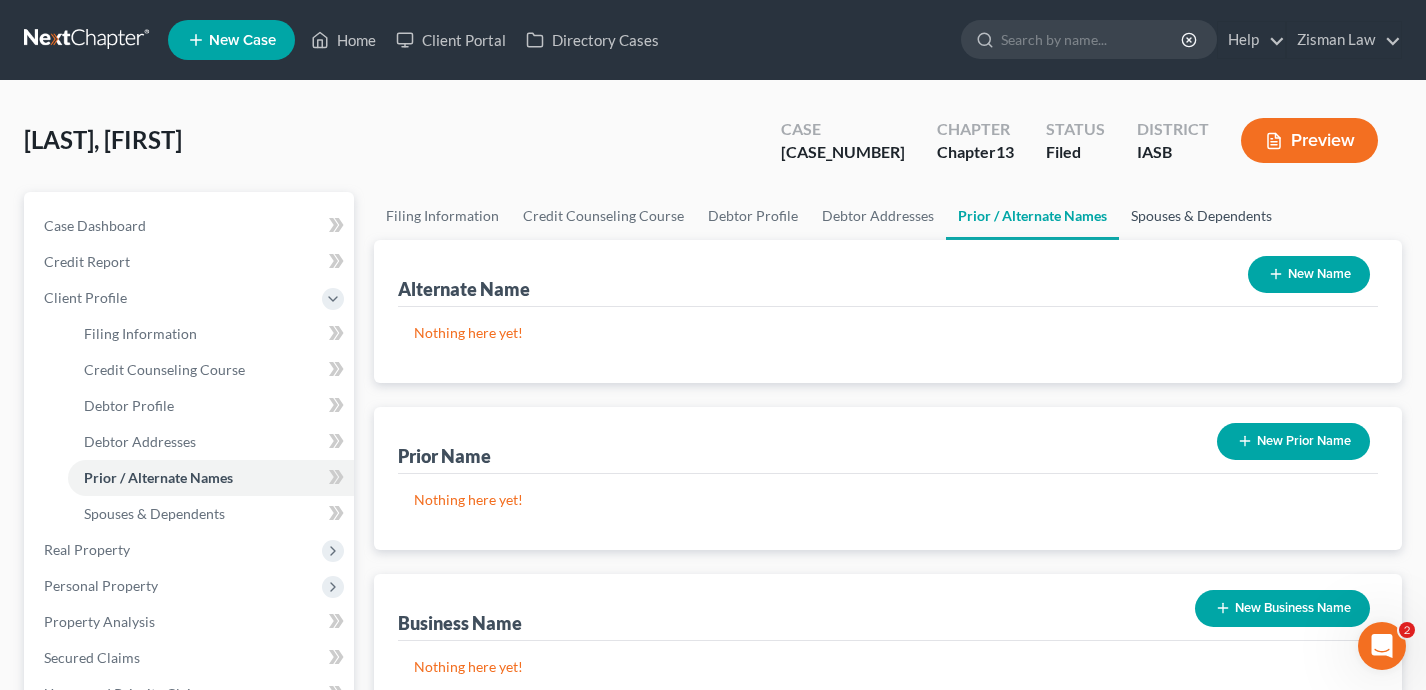 click on "Spouses & Dependents" at bounding box center [1201, 216] 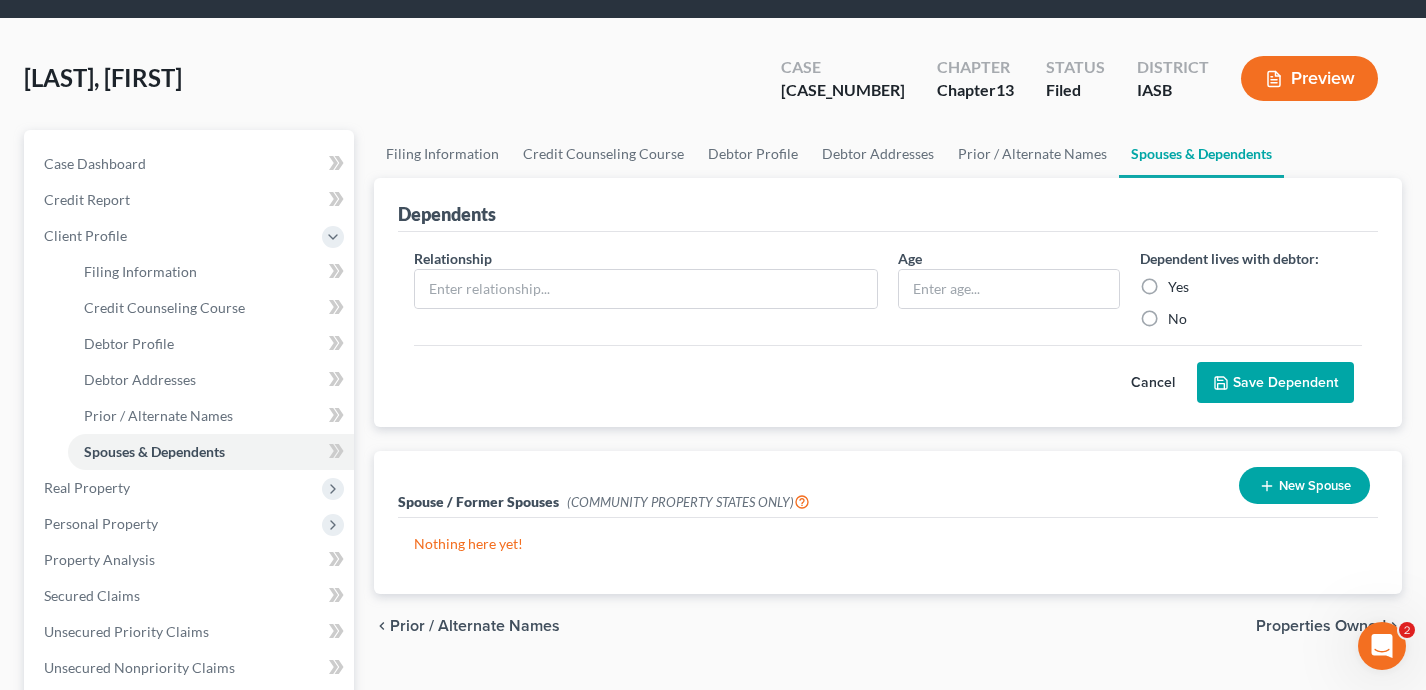 scroll, scrollTop: 88, scrollLeft: 0, axis: vertical 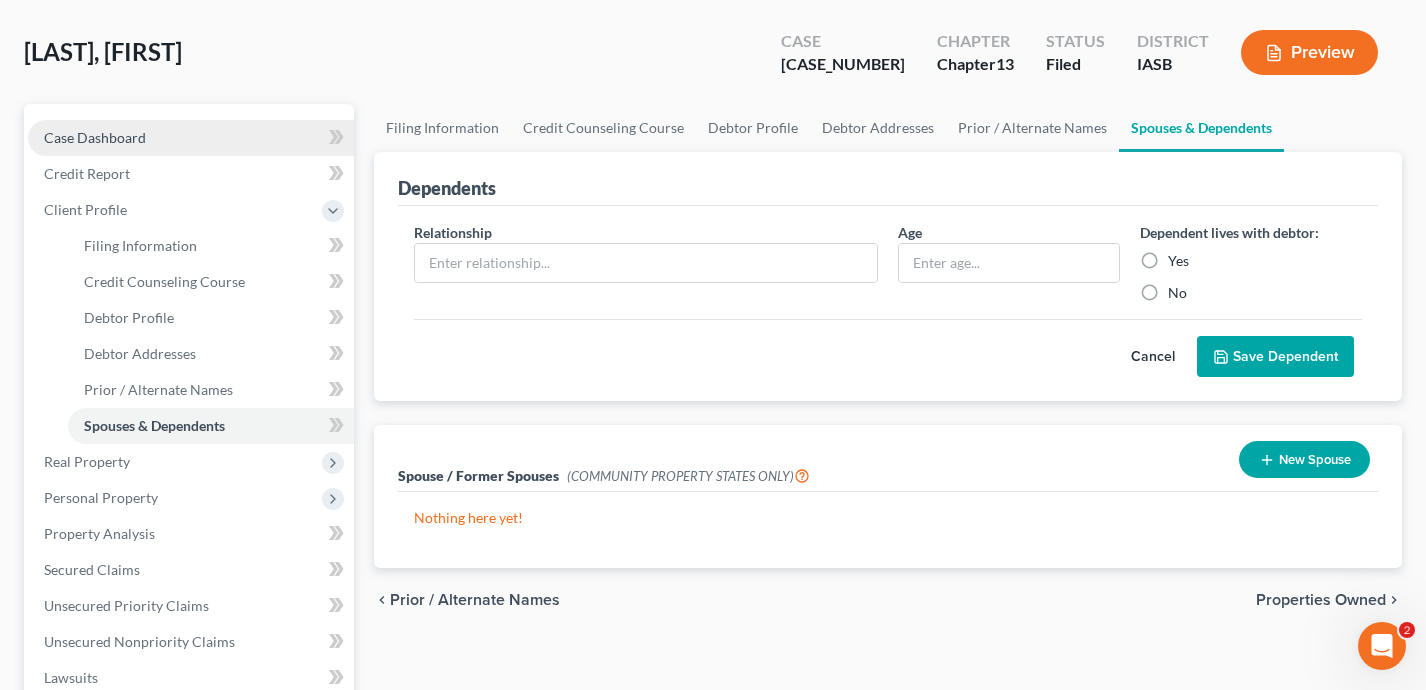 click on "Case Dashboard" at bounding box center [191, 138] 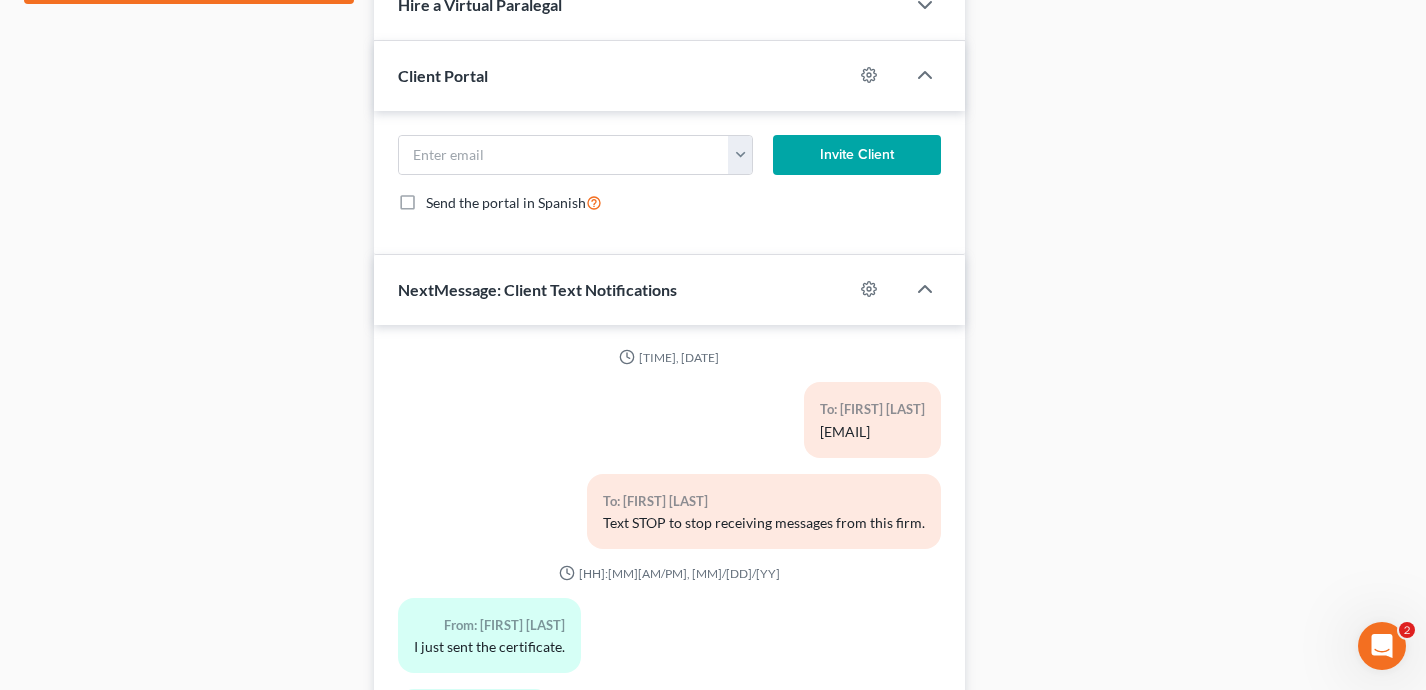 scroll, scrollTop: 1177, scrollLeft: 0, axis: vertical 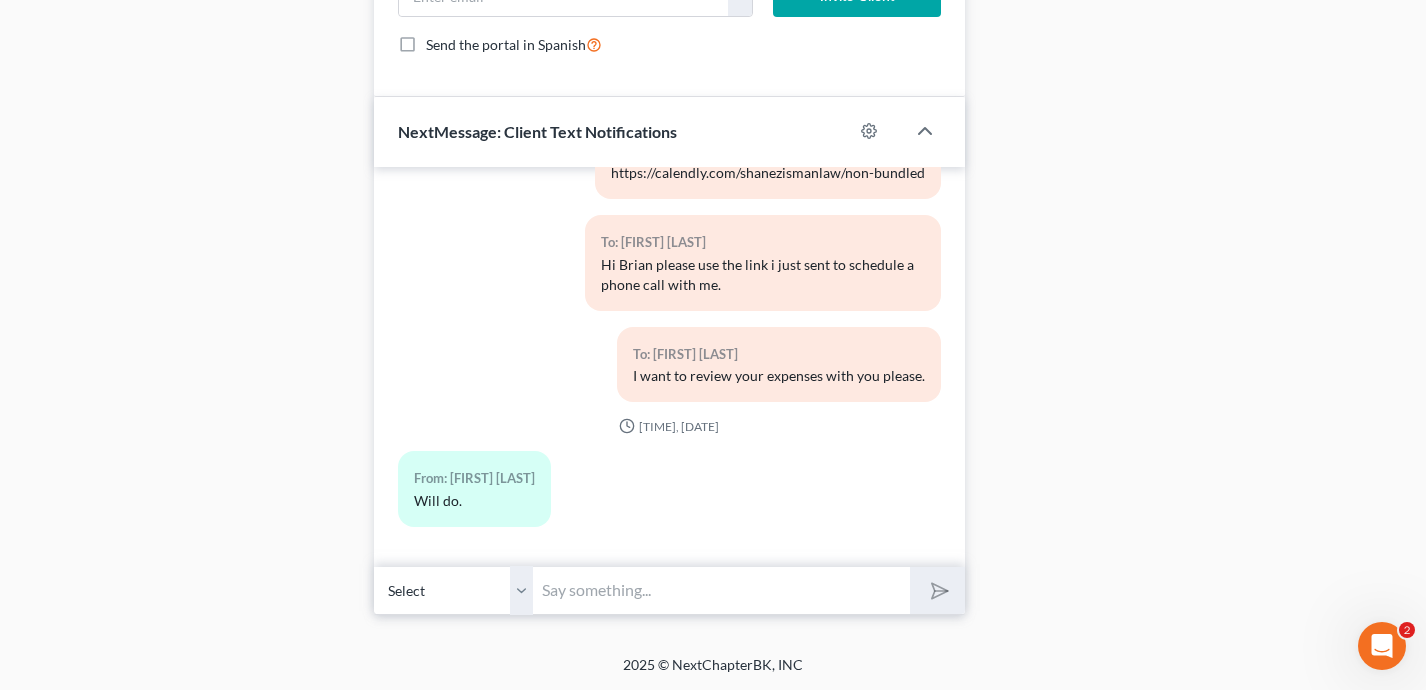 click at bounding box center [722, 590] 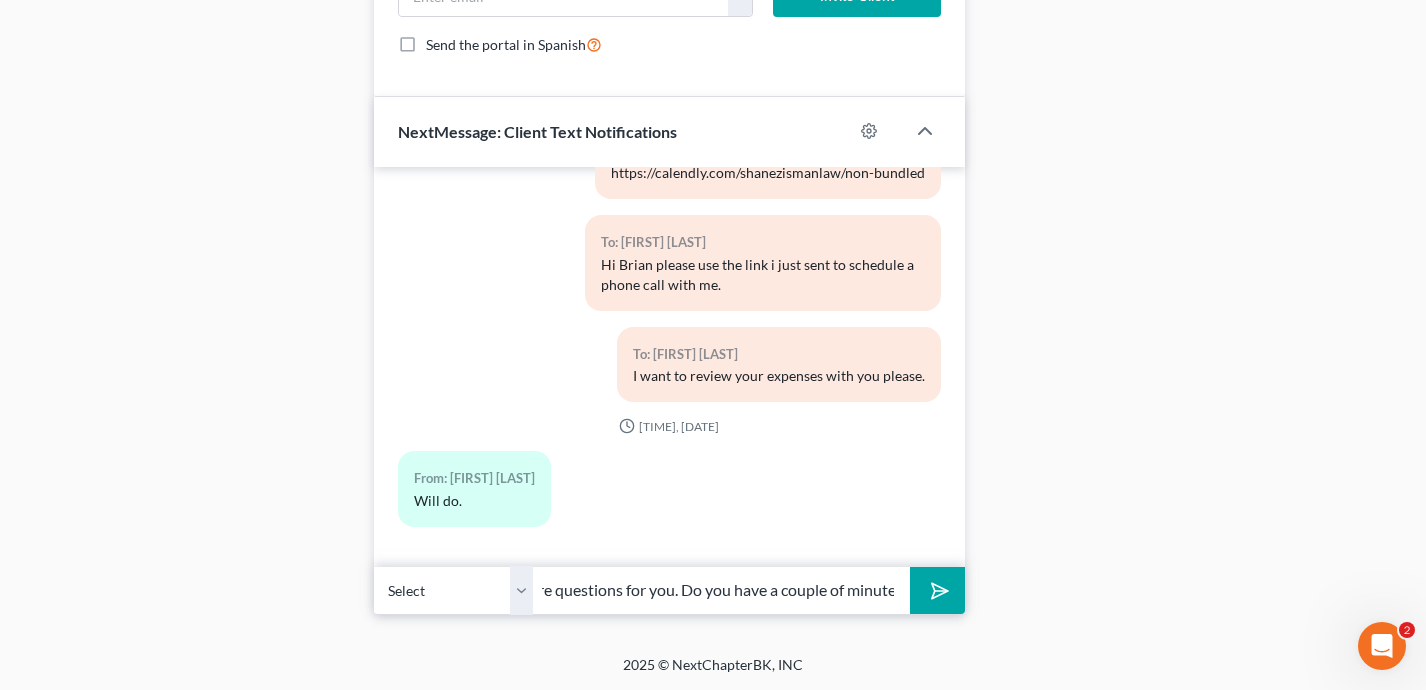 scroll, scrollTop: 0, scrollLeft: 260, axis: horizontal 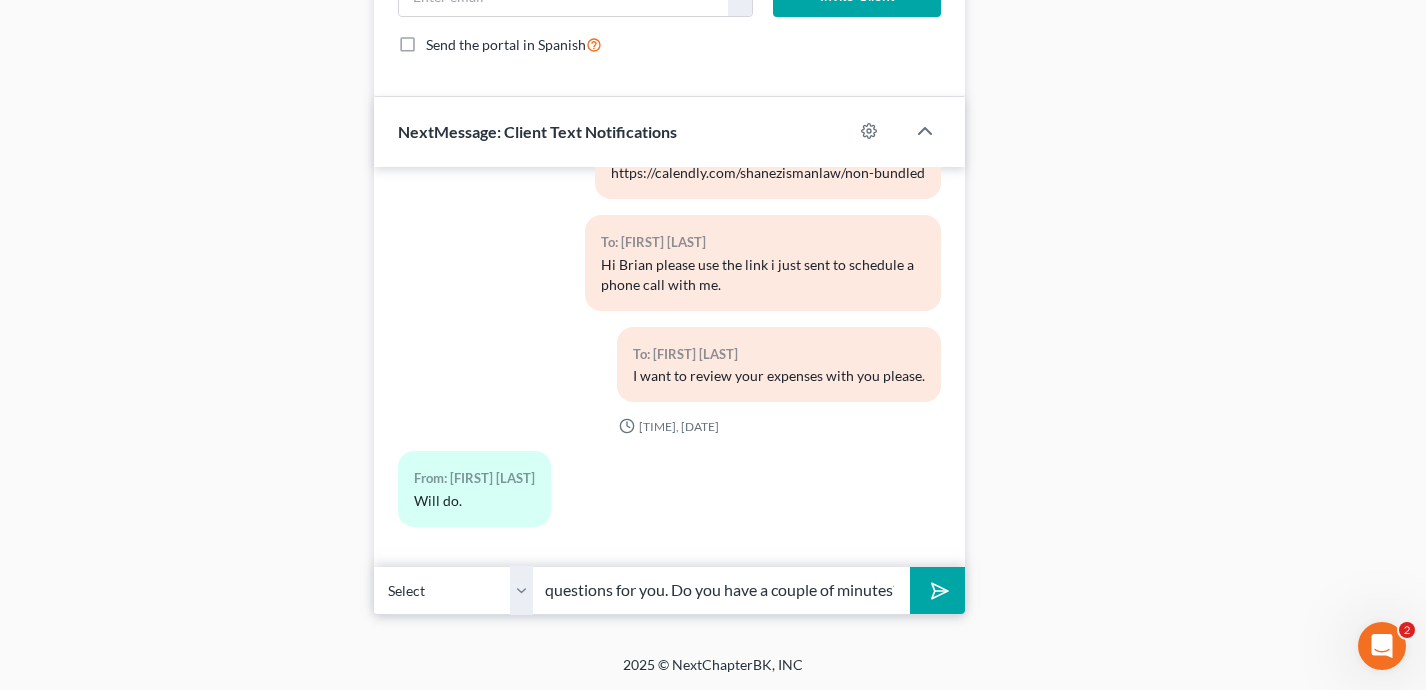 type on "[FIRST] - I actually have a couple more questions for you. Do you have a couple of minutes?" 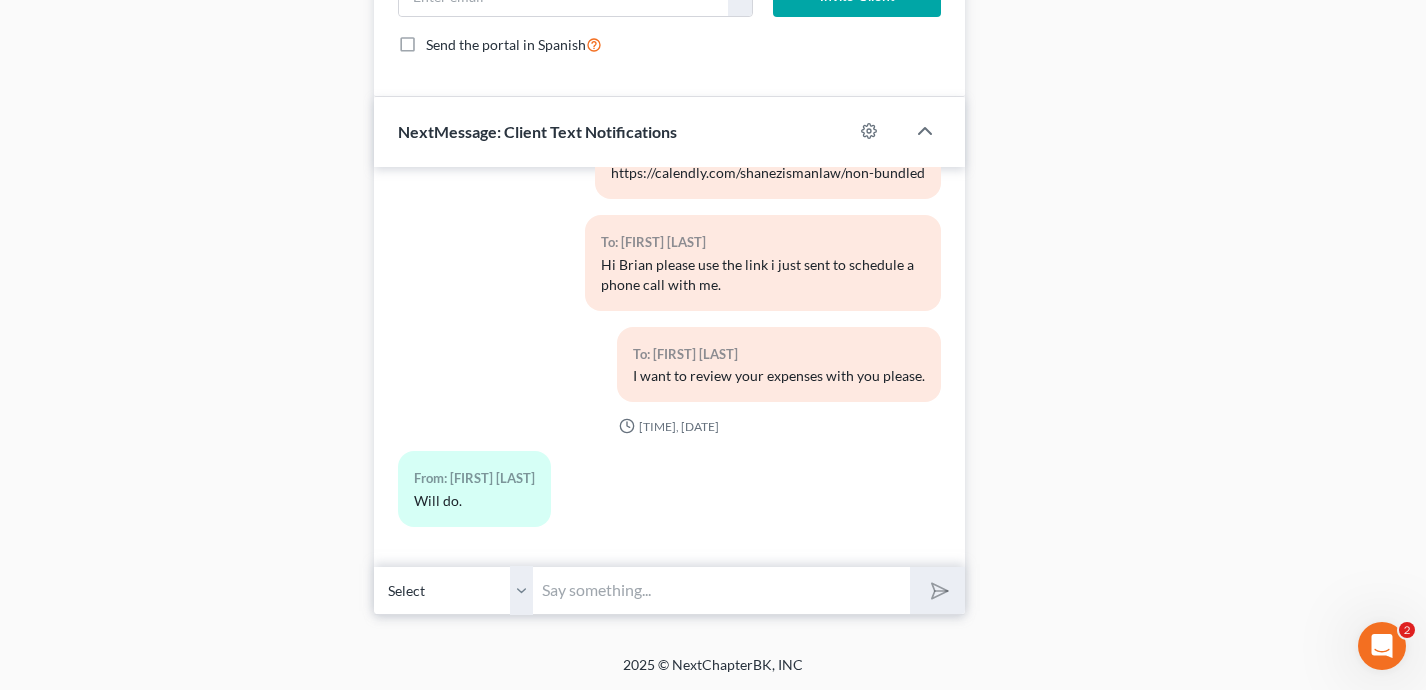 scroll, scrollTop: 0, scrollLeft: 0, axis: both 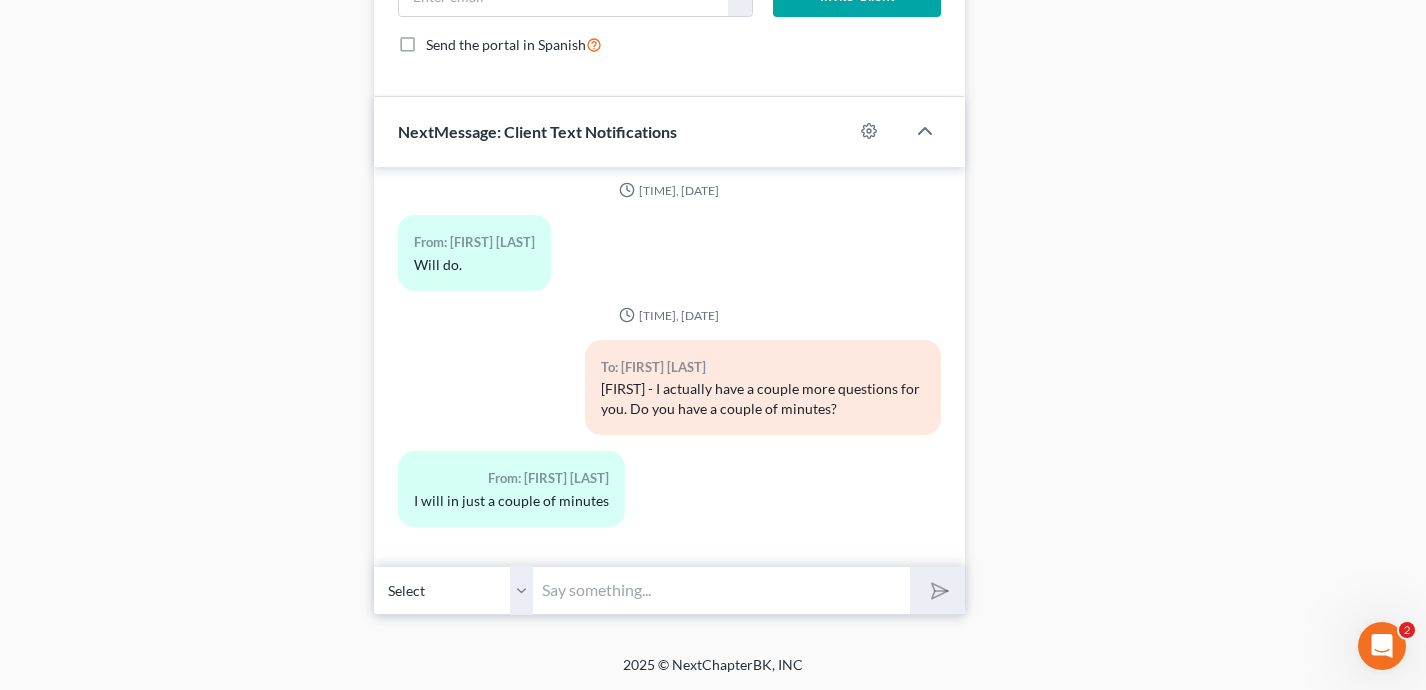 type on "k" 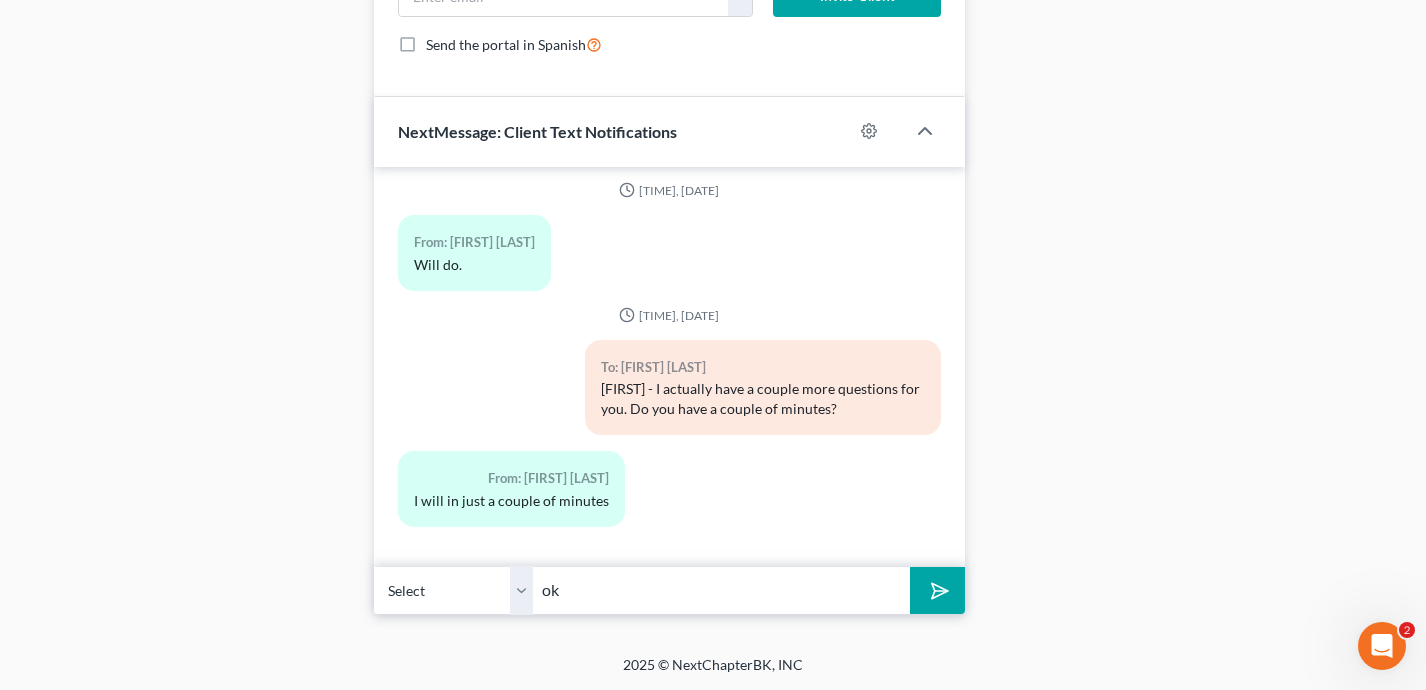 type on "o" 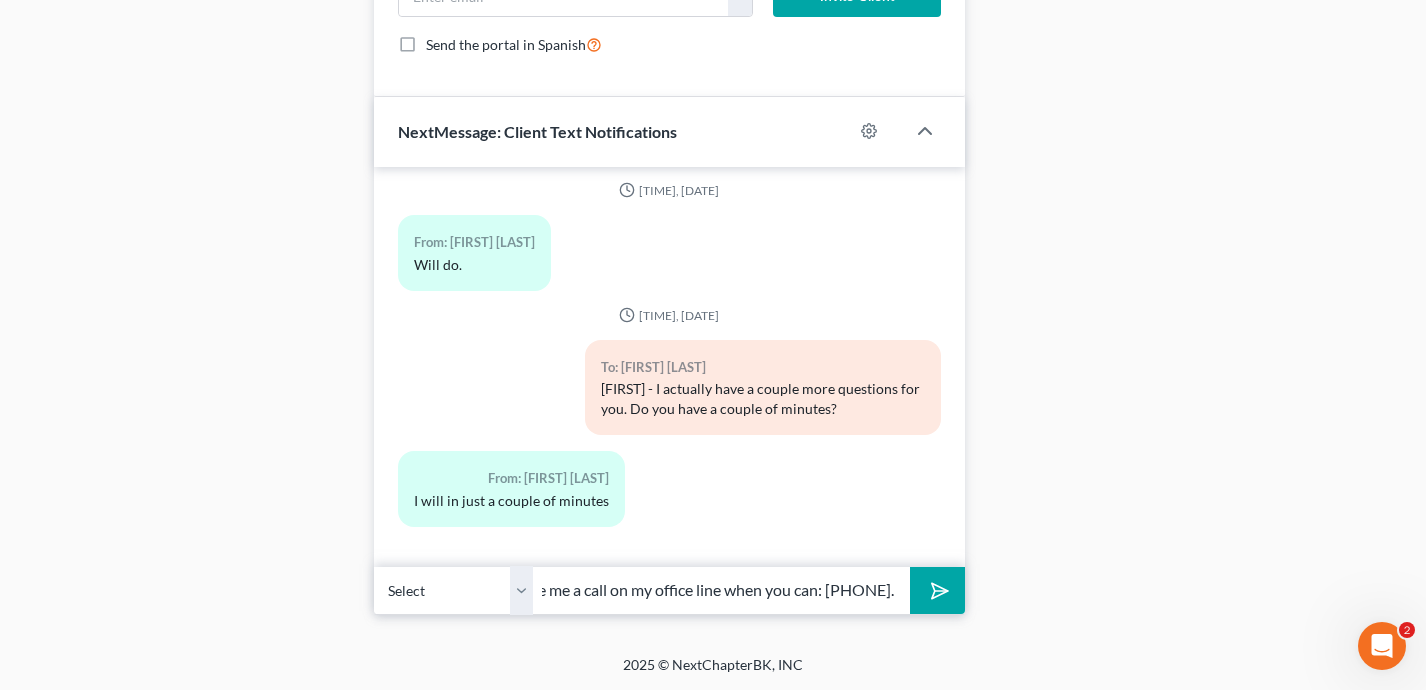 scroll, scrollTop: 0, scrollLeft: 143, axis: horizontal 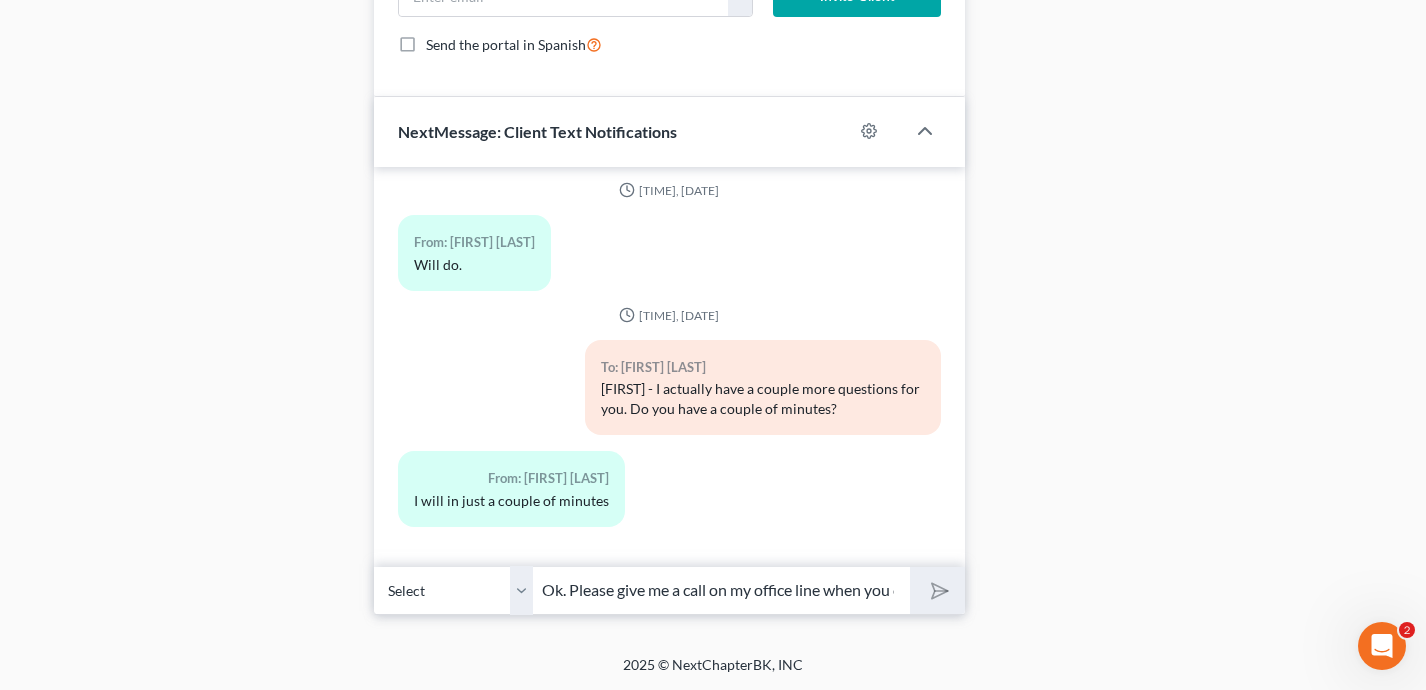 type 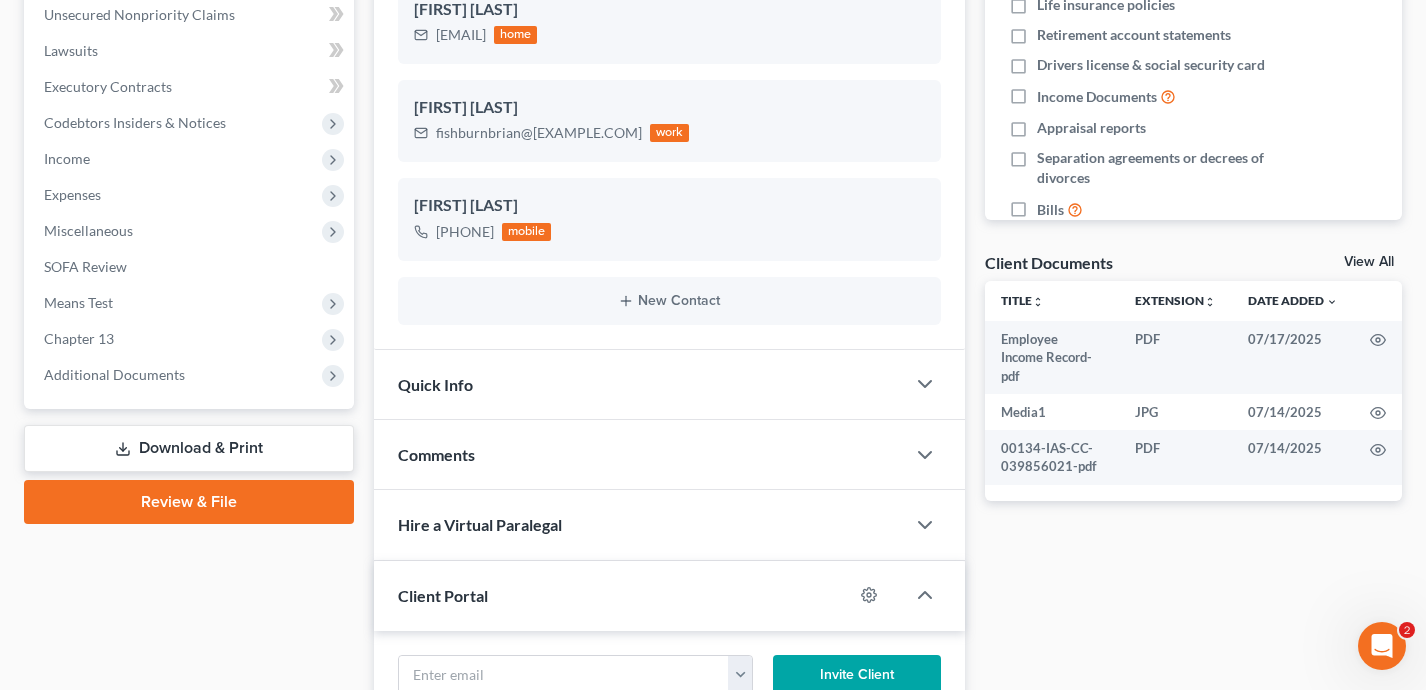 scroll, scrollTop: 464, scrollLeft: 0, axis: vertical 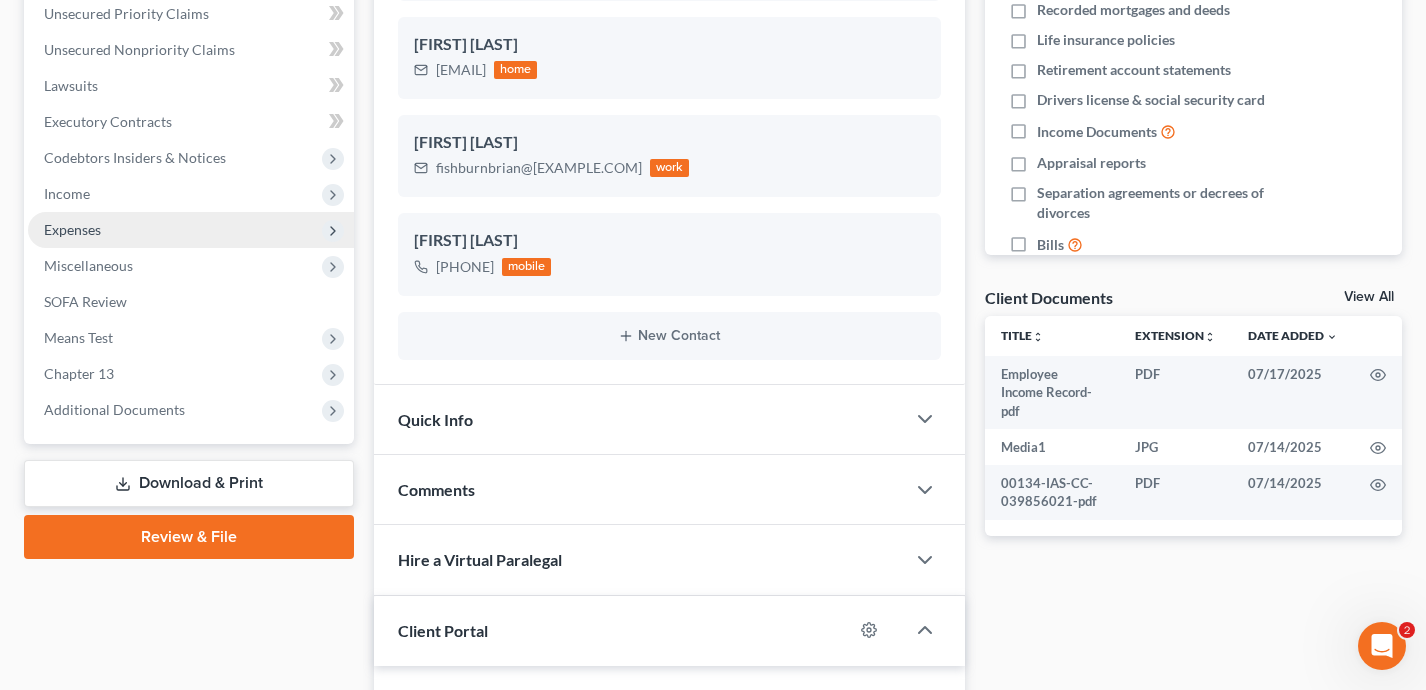 click on "Expenses" at bounding box center (191, 230) 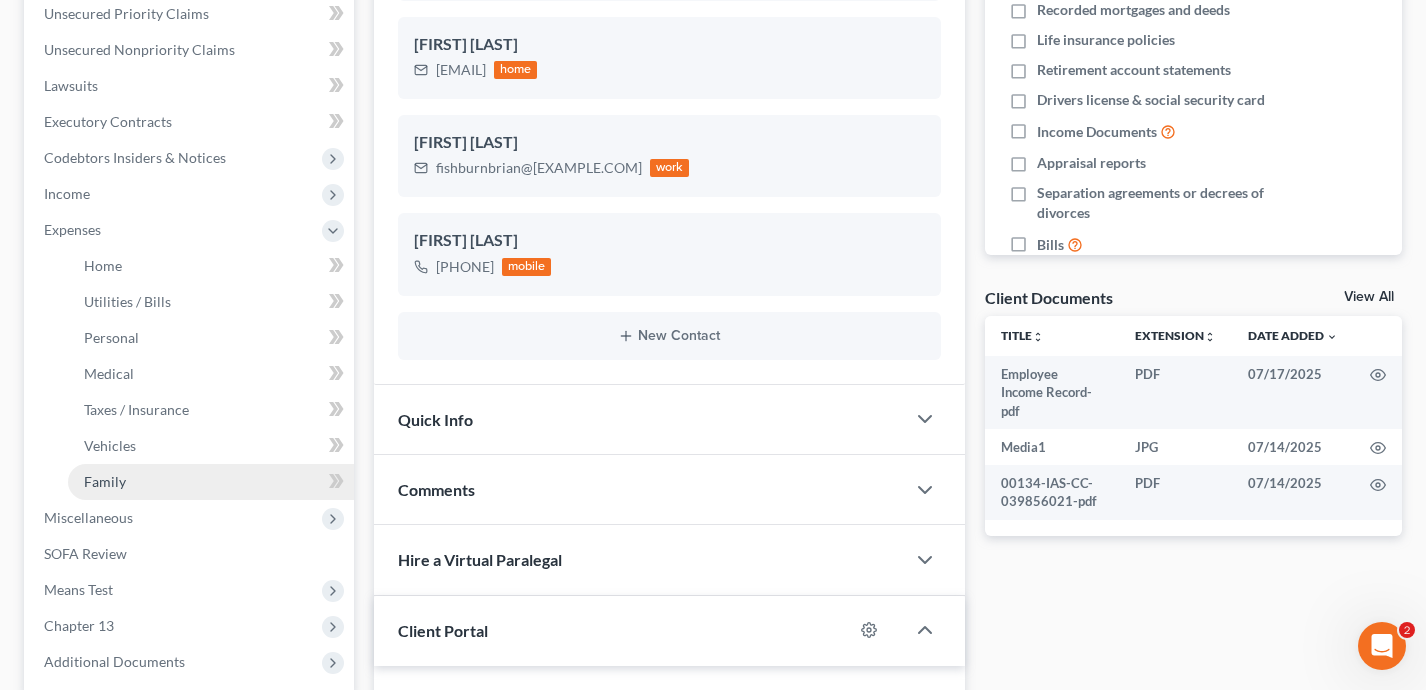 click on "Family" at bounding box center [211, 482] 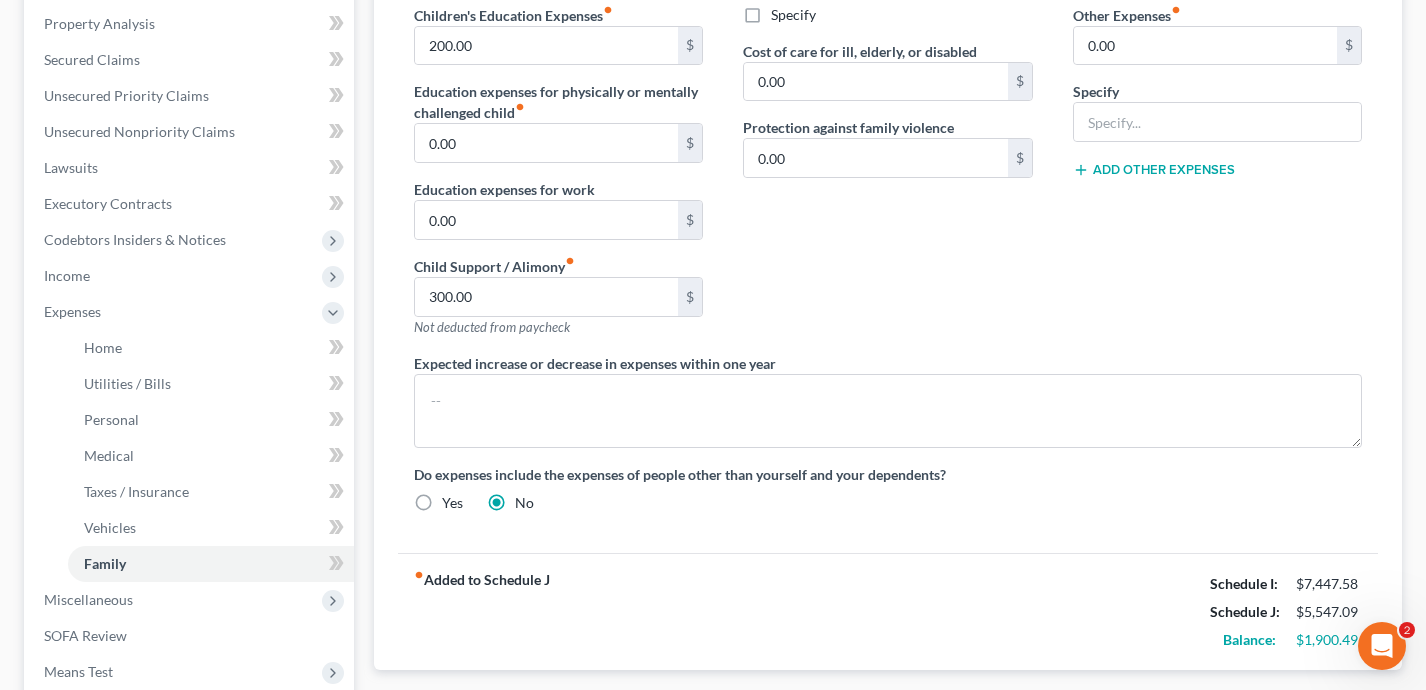 scroll, scrollTop: 516, scrollLeft: 0, axis: vertical 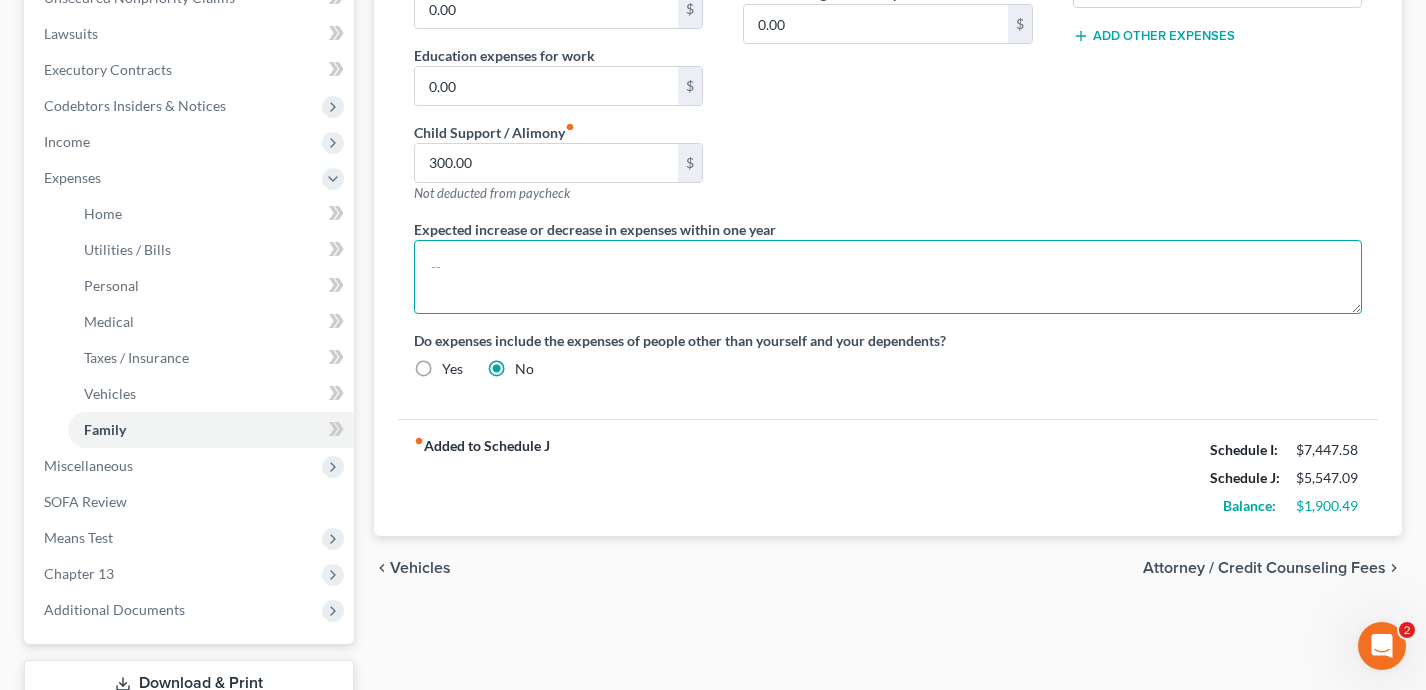 click at bounding box center [888, 277] 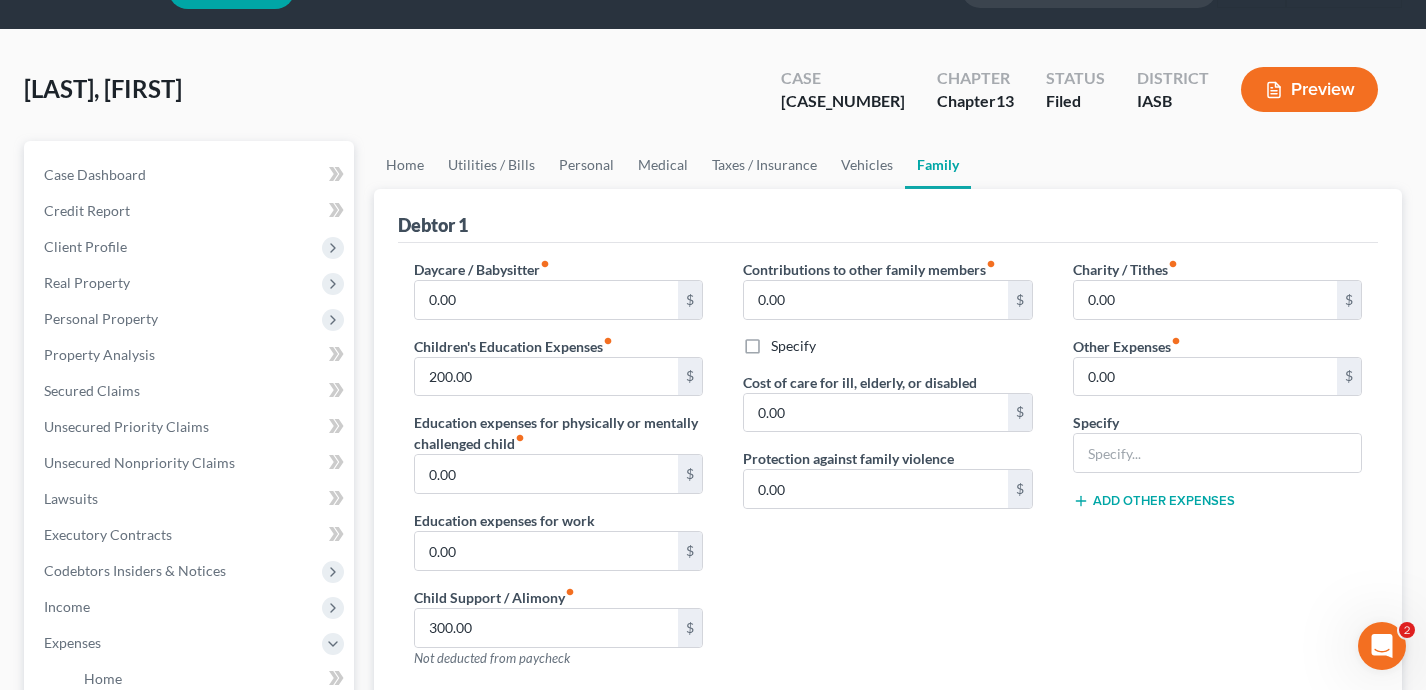 scroll, scrollTop: 18, scrollLeft: 0, axis: vertical 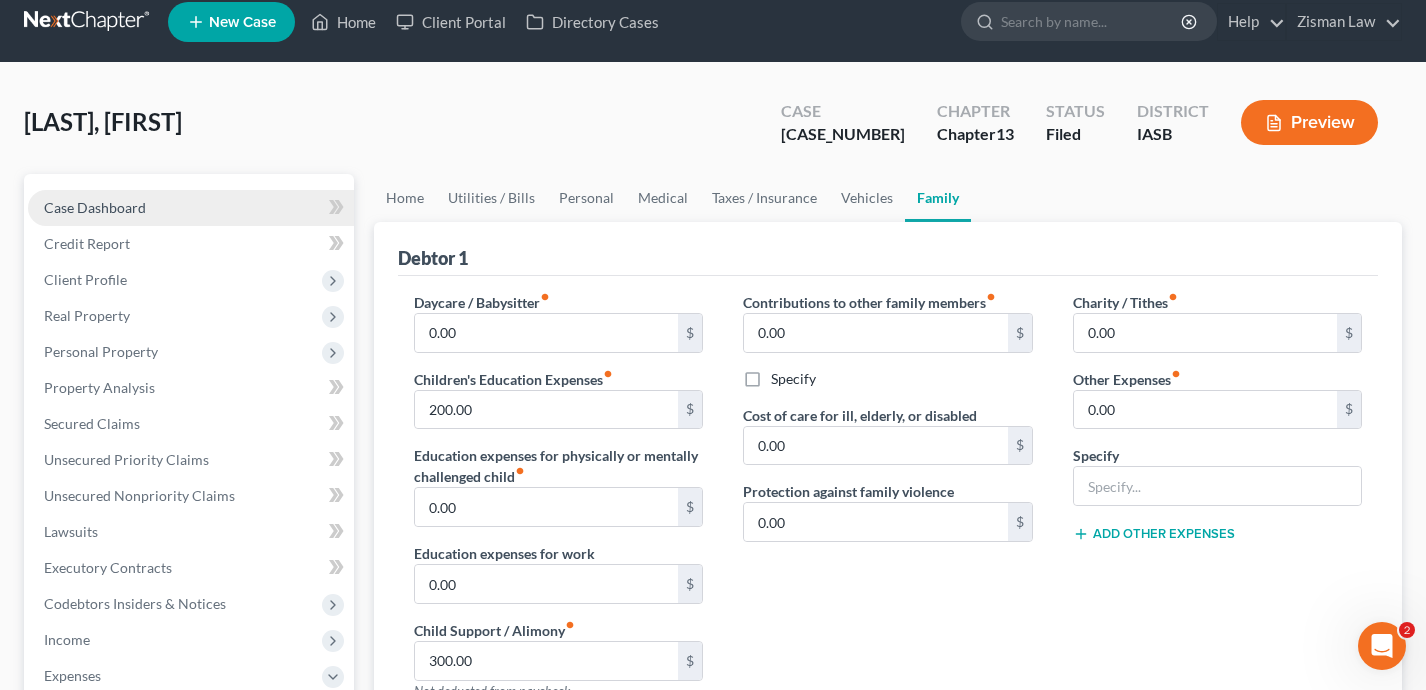 type on "Debtor lives with his girlfriend. Debtor and girlfriend maintain separate finances, each paying for their own expenses." 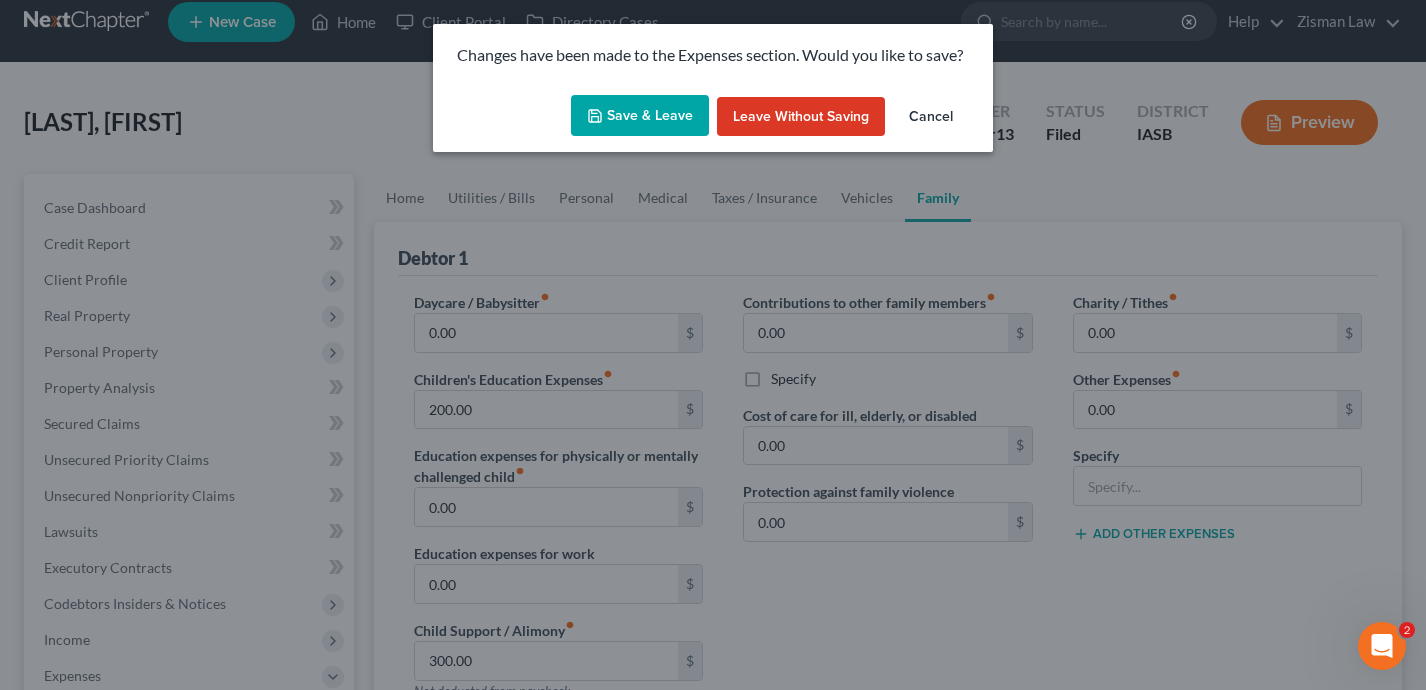 click on "Save & Leave" at bounding box center [640, 116] 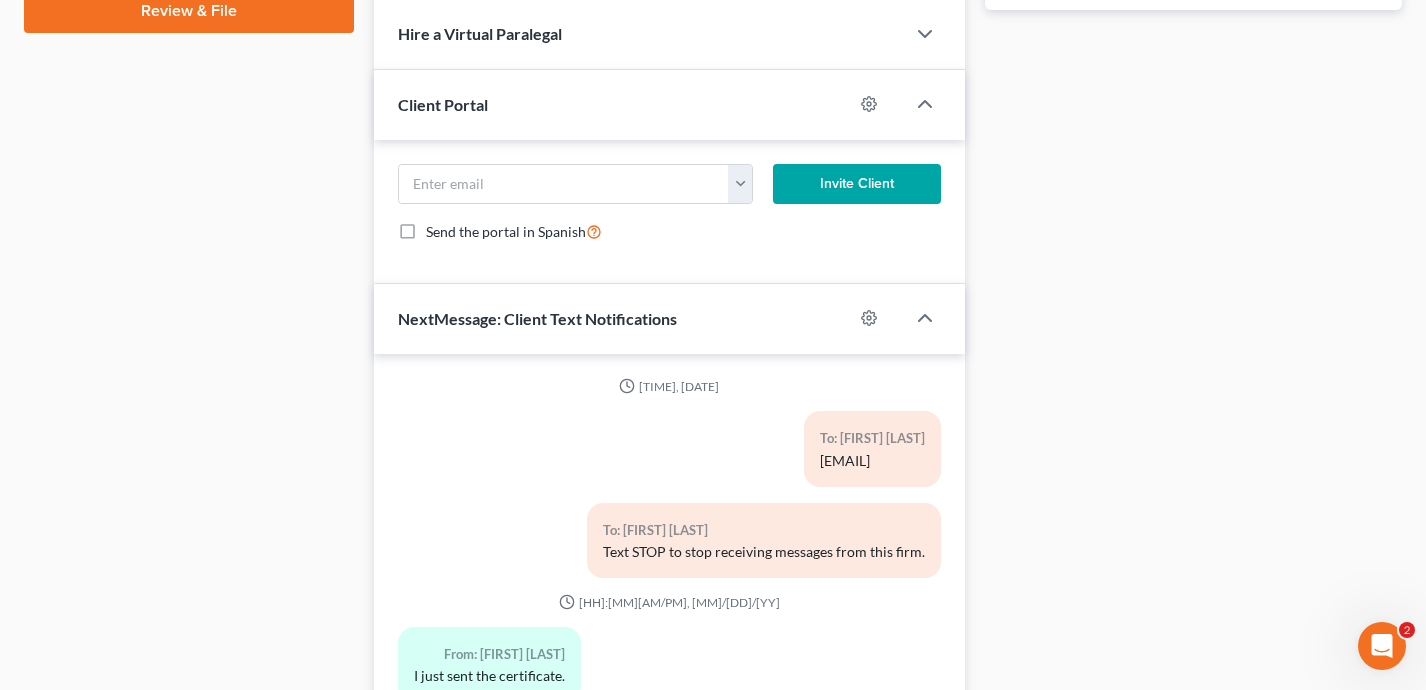 scroll, scrollTop: 1101, scrollLeft: 0, axis: vertical 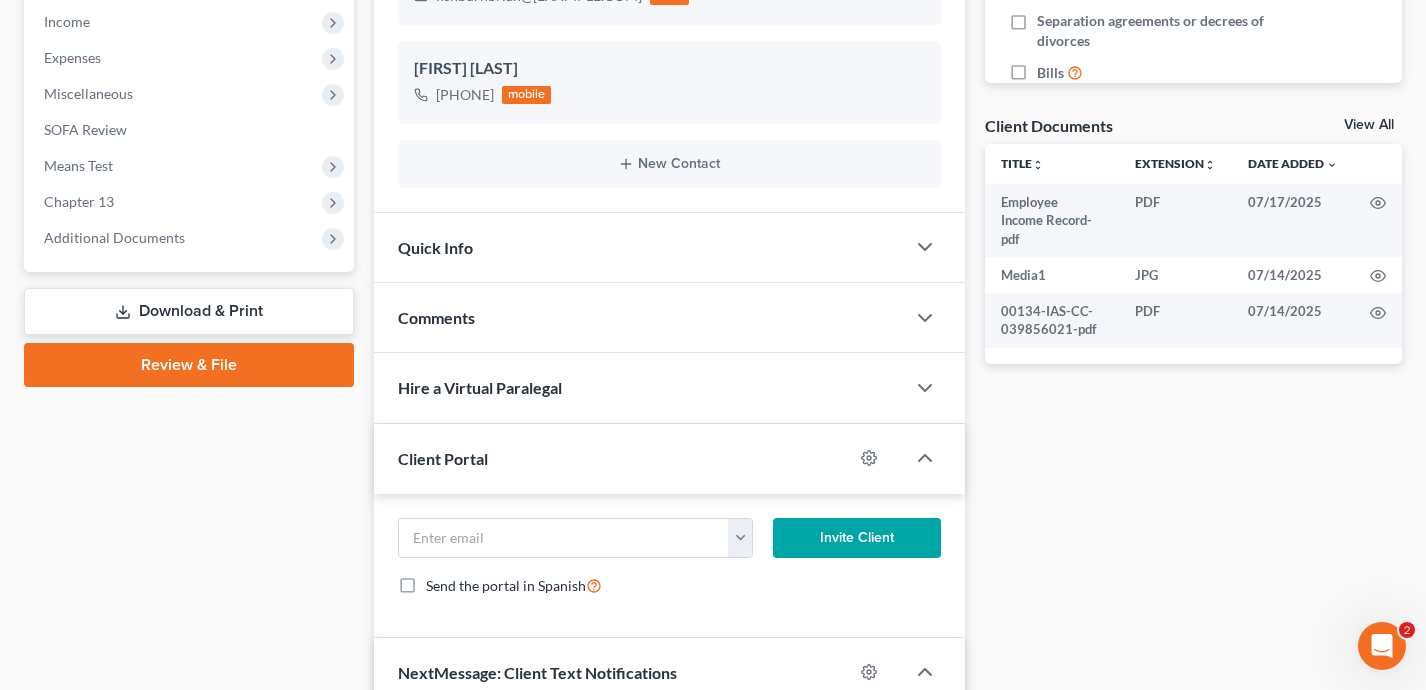 click on "Comments" at bounding box center (640, 317) 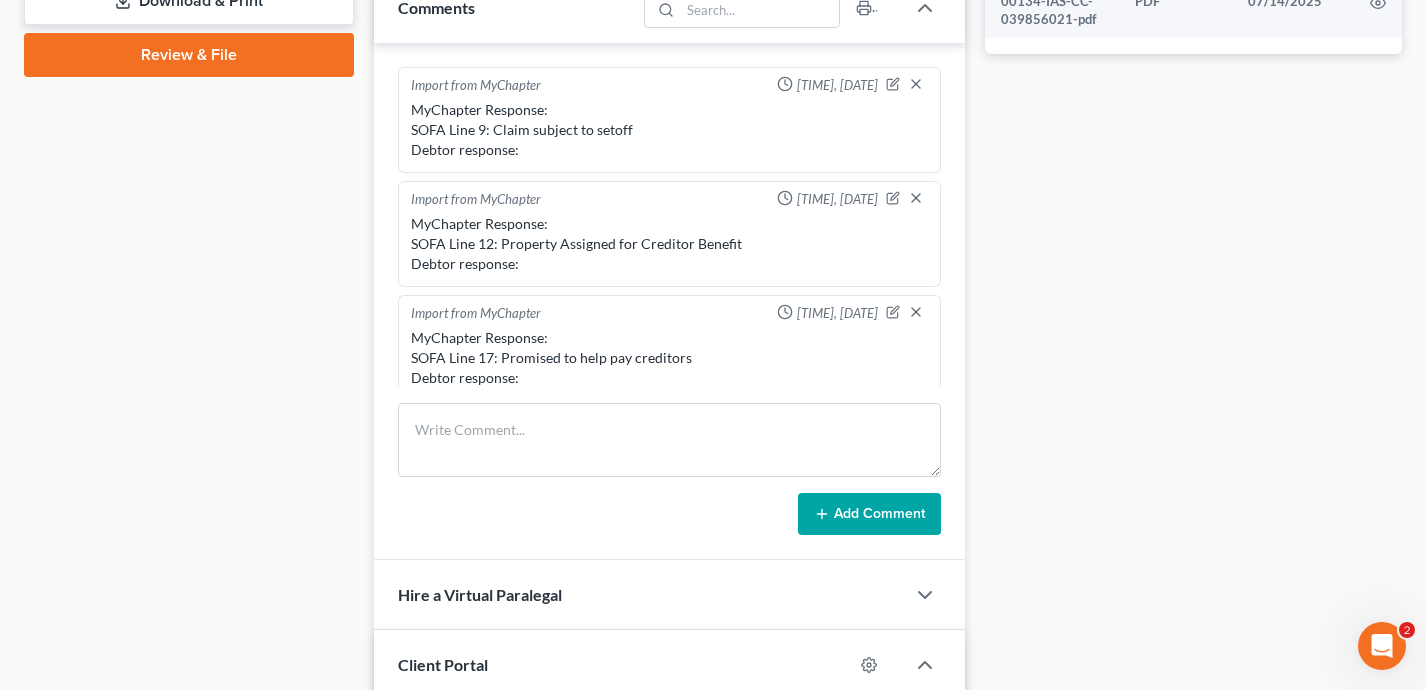 scroll, scrollTop: 974, scrollLeft: 0, axis: vertical 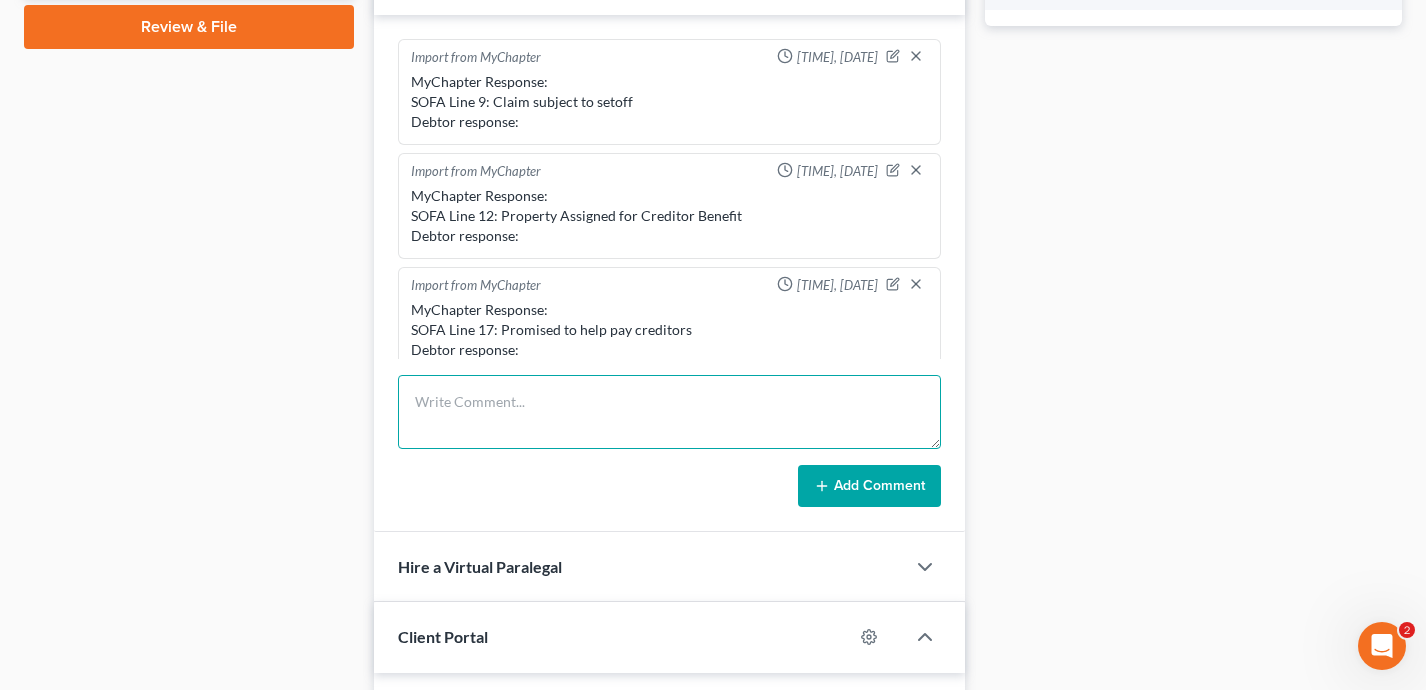 click at bounding box center (670, 412) 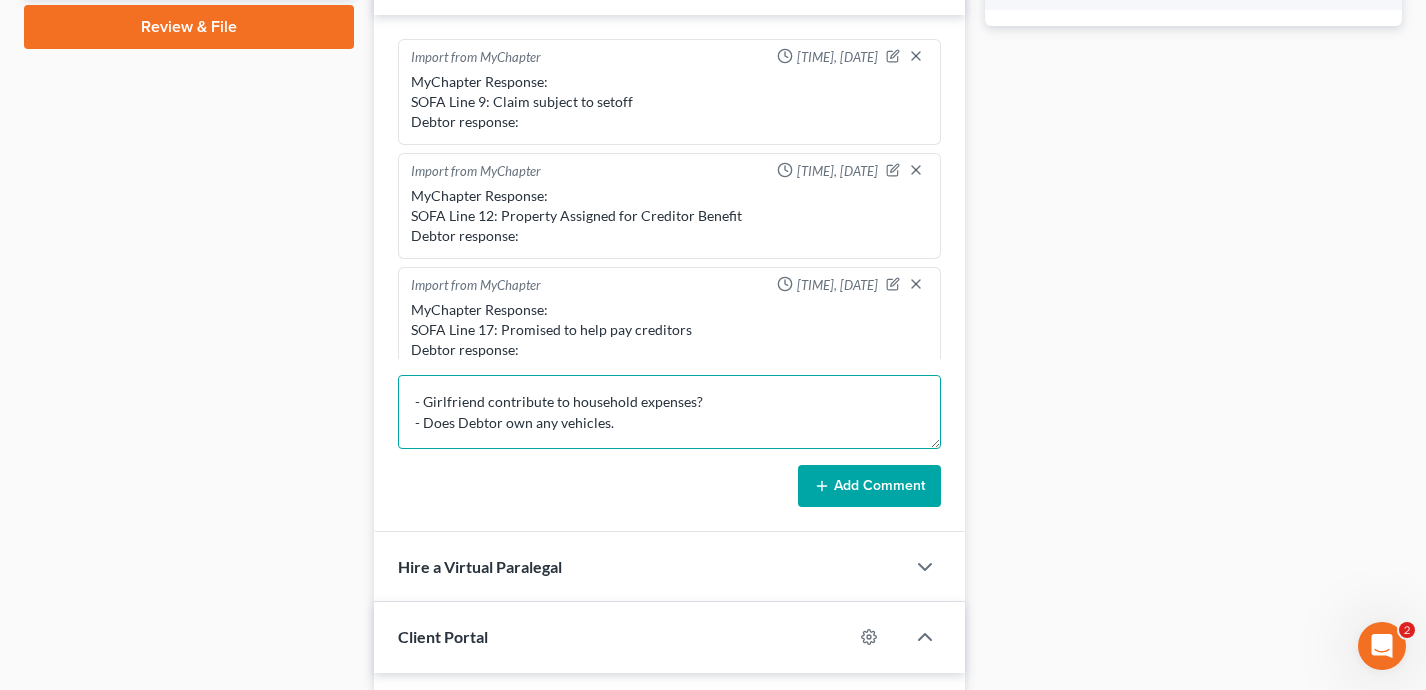 type on "- Girlfriend contribute to household expenses?
- Does Debtor own any vehicles." 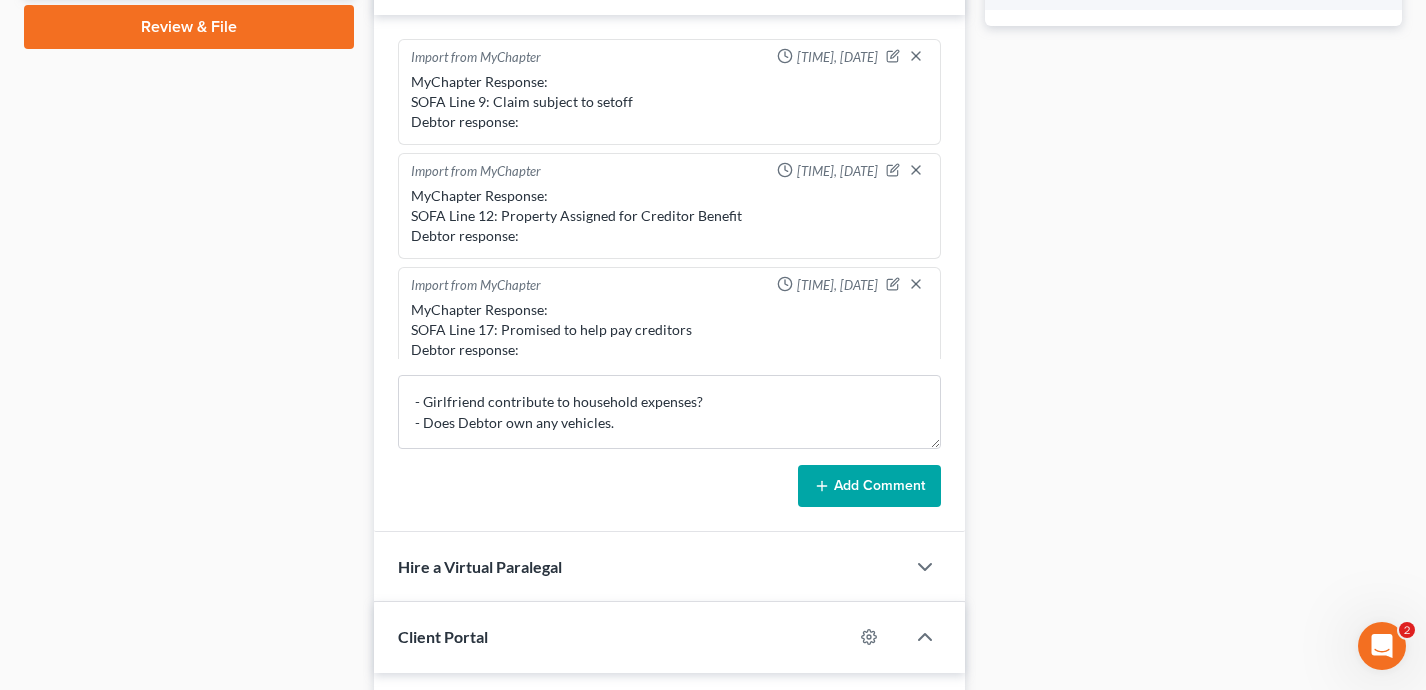 click on "Add Comment" at bounding box center (869, 486) 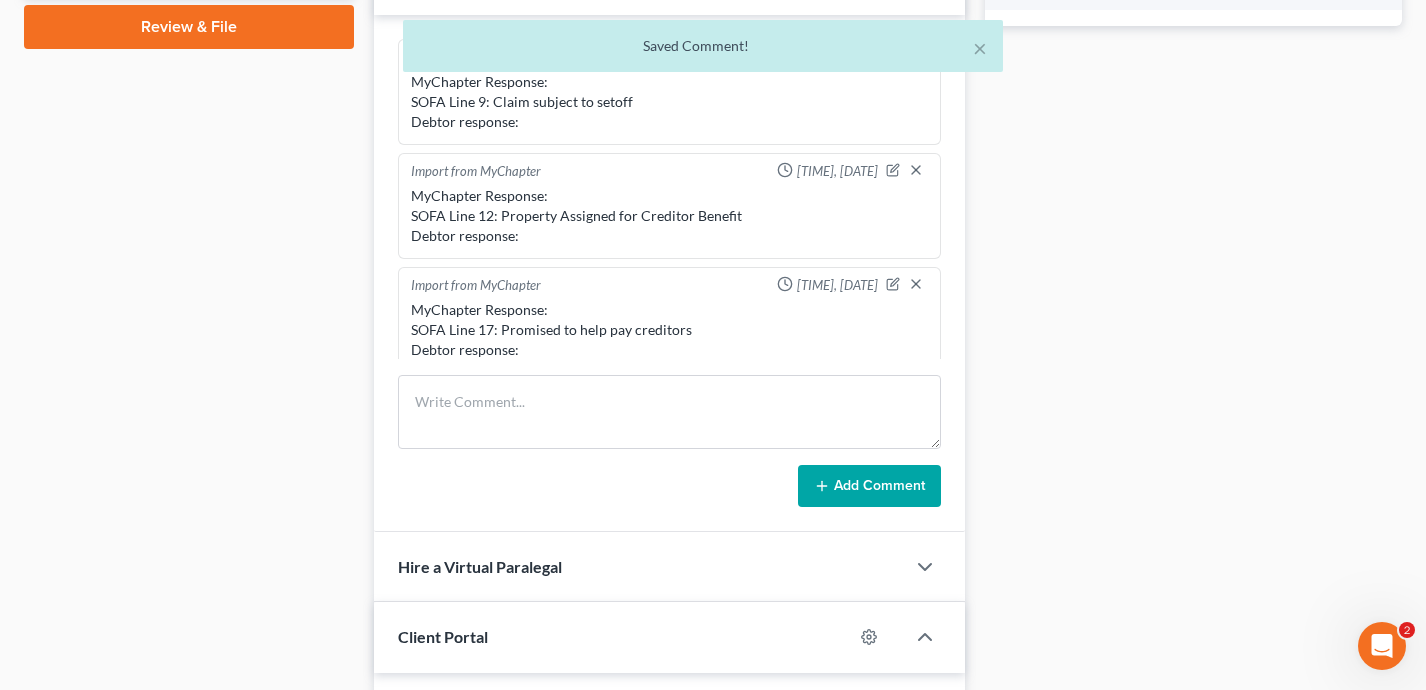scroll, scrollTop: 450, scrollLeft: 0, axis: vertical 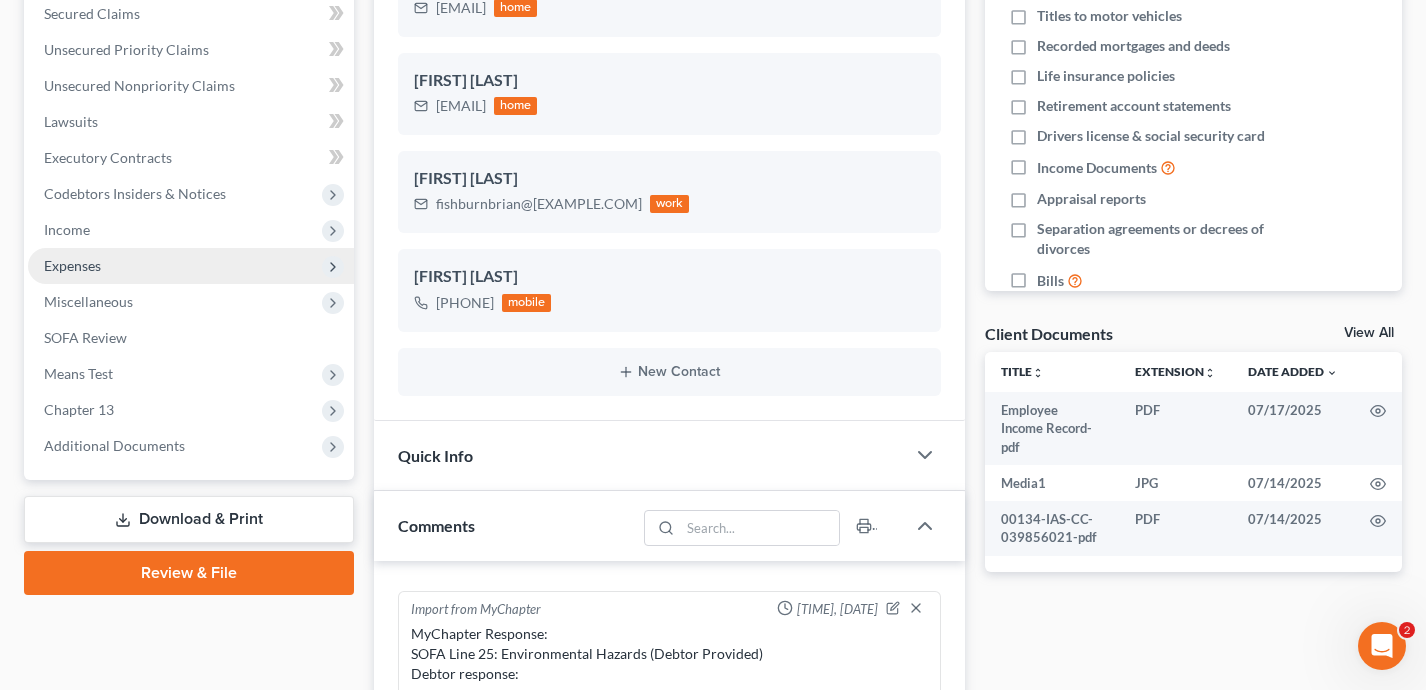 click on "Expenses" at bounding box center [191, 266] 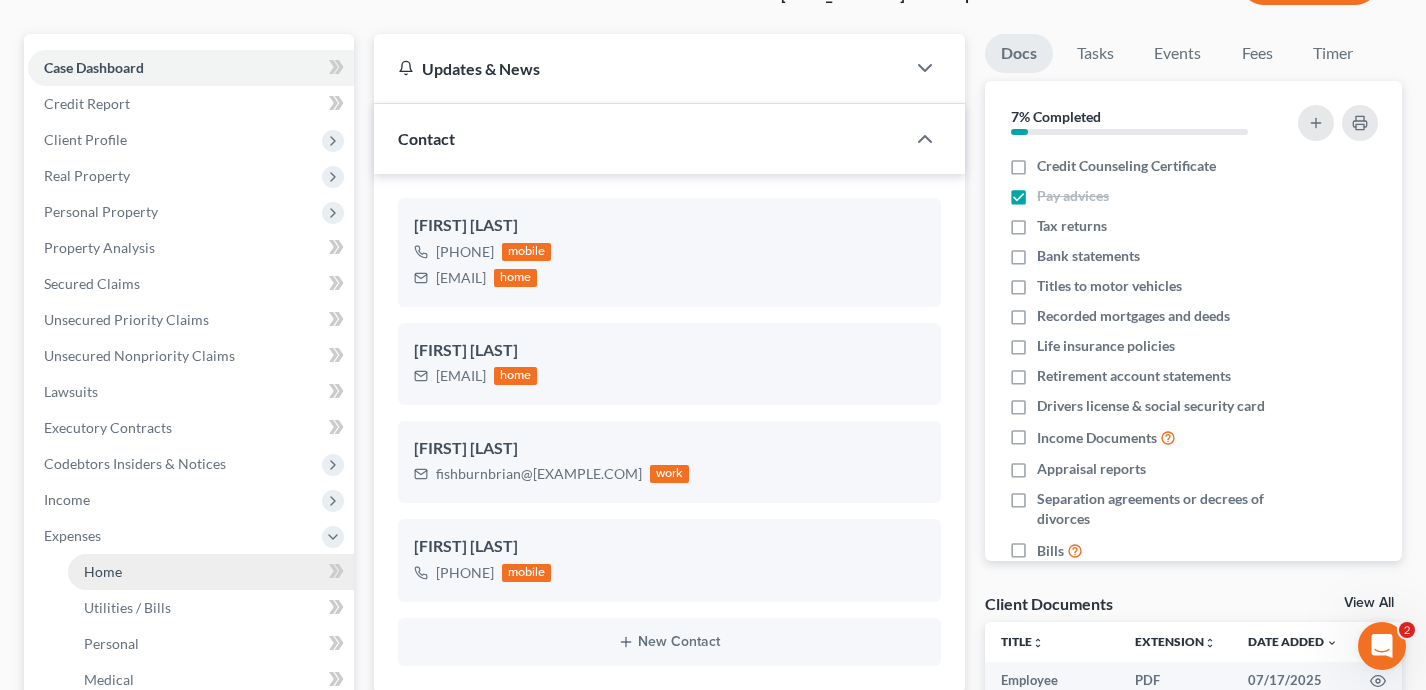 scroll, scrollTop: 154, scrollLeft: 0, axis: vertical 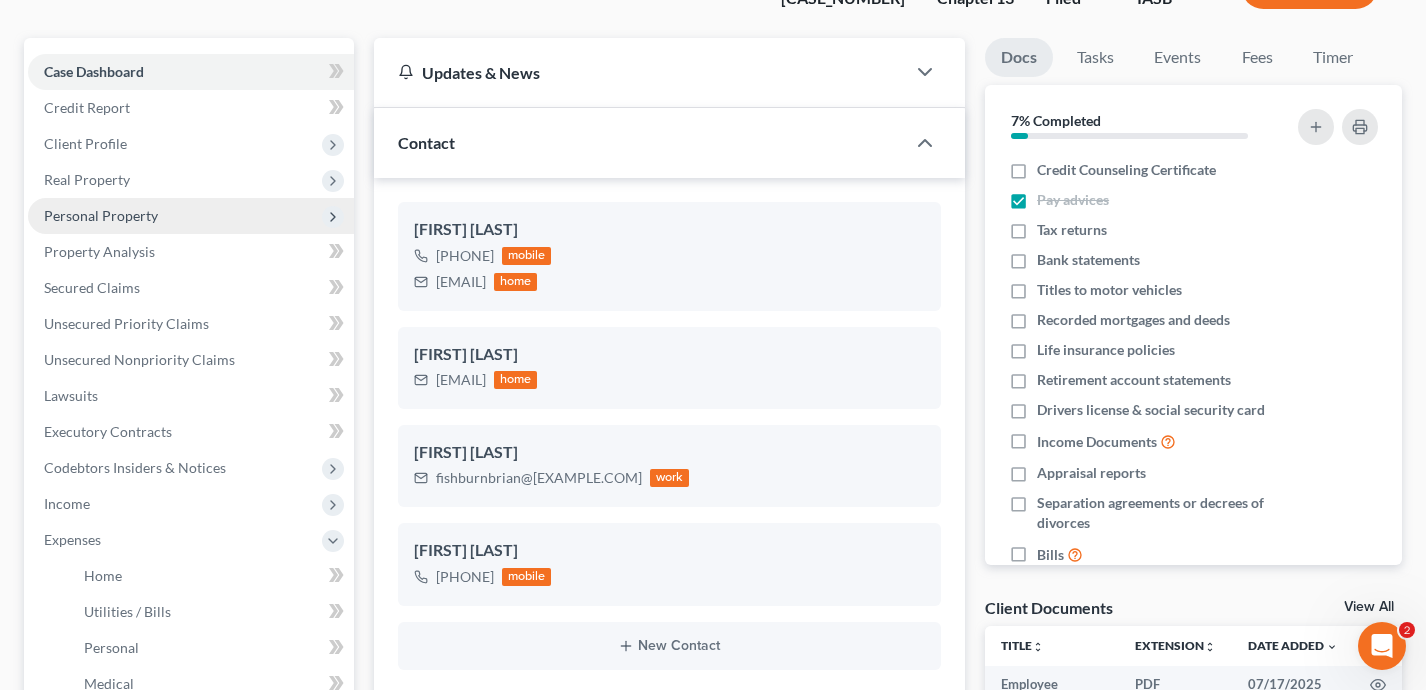 click on "Personal Property" at bounding box center (191, 216) 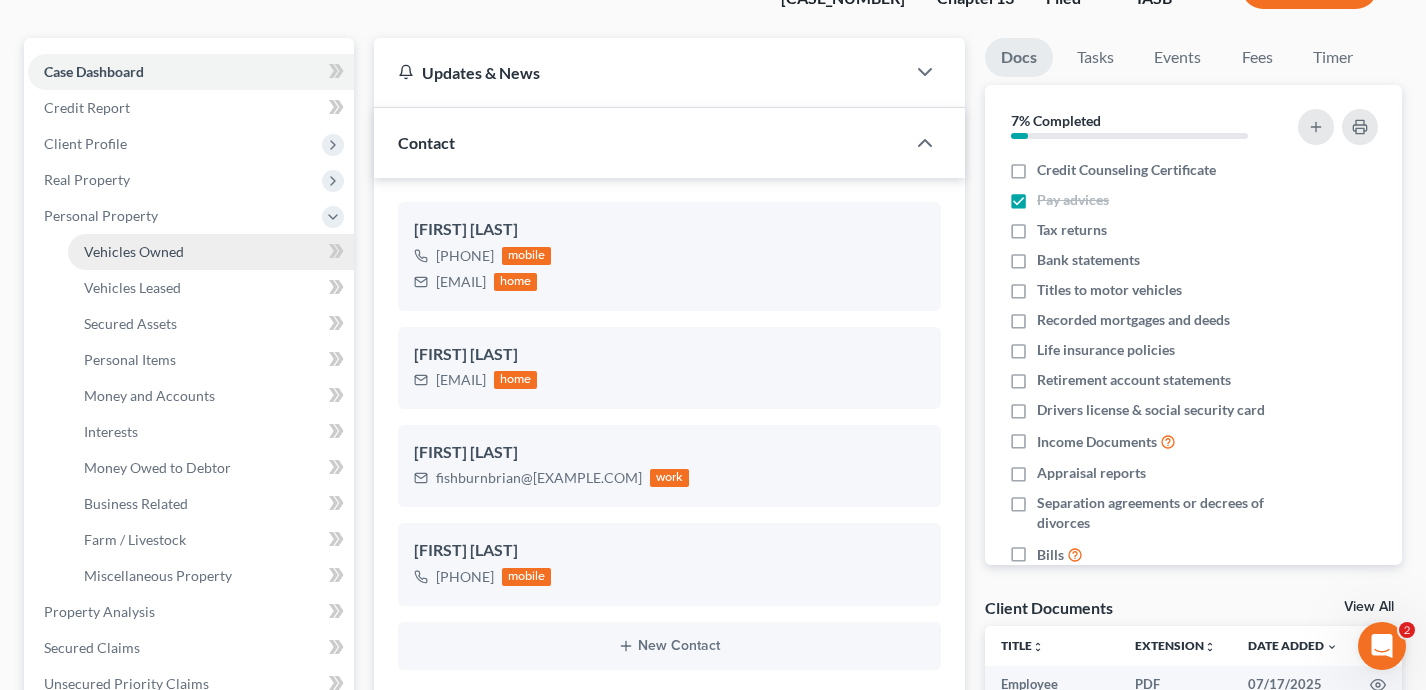 click on "Vehicles Owned" at bounding box center [134, 251] 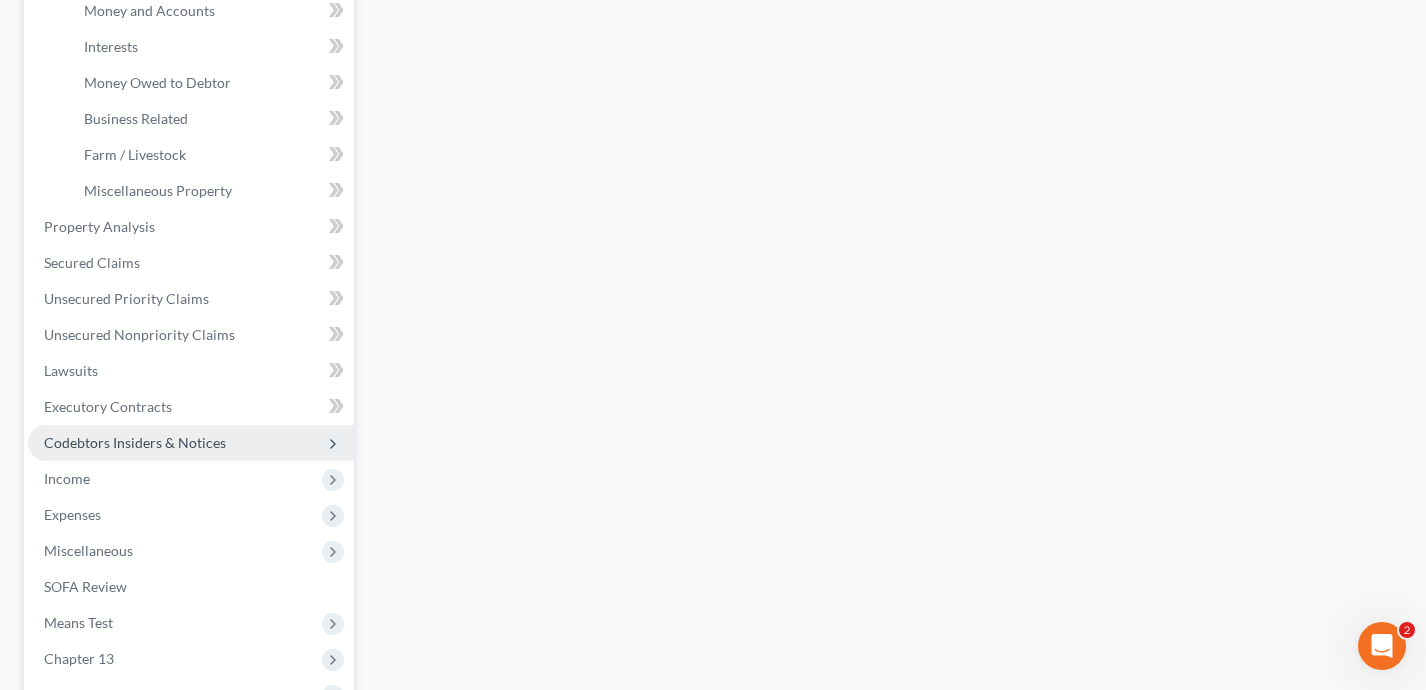 scroll, scrollTop: 547, scrollLeft: 0, axis: vertical 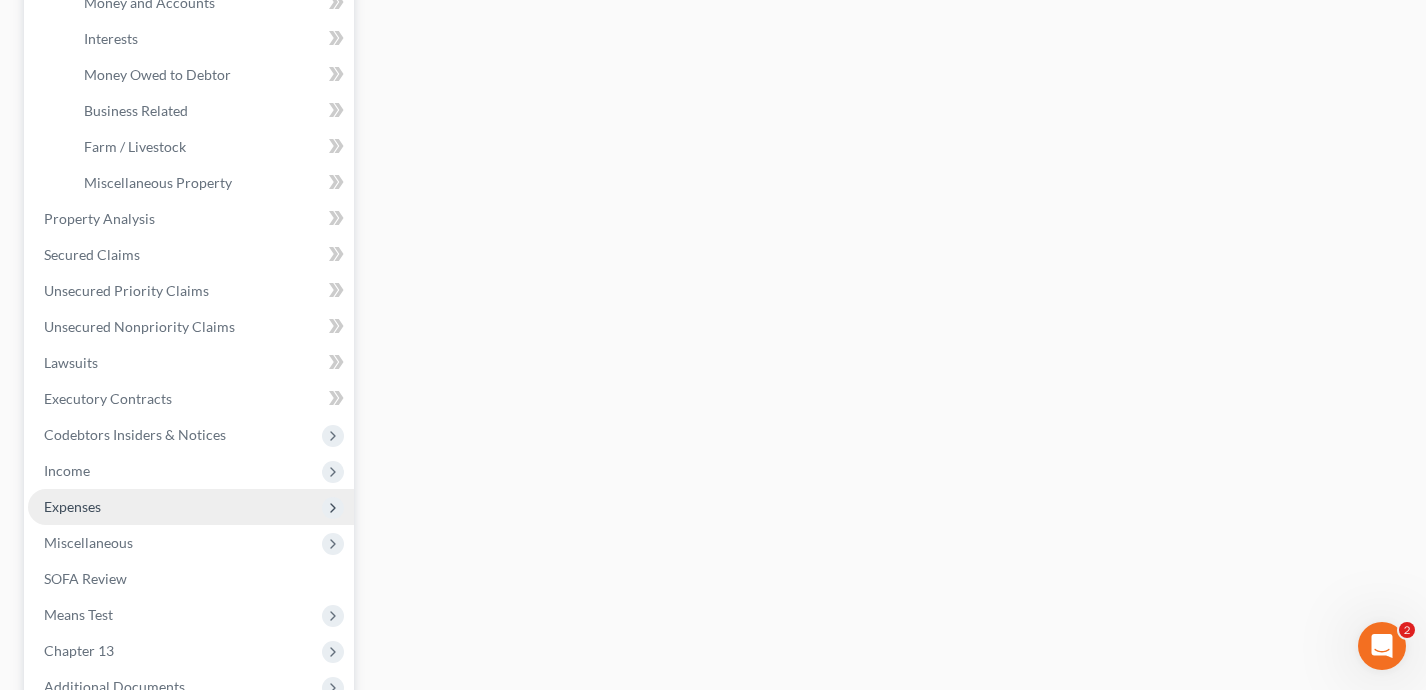 click on "Expenses" at bounding box center [191, 507] 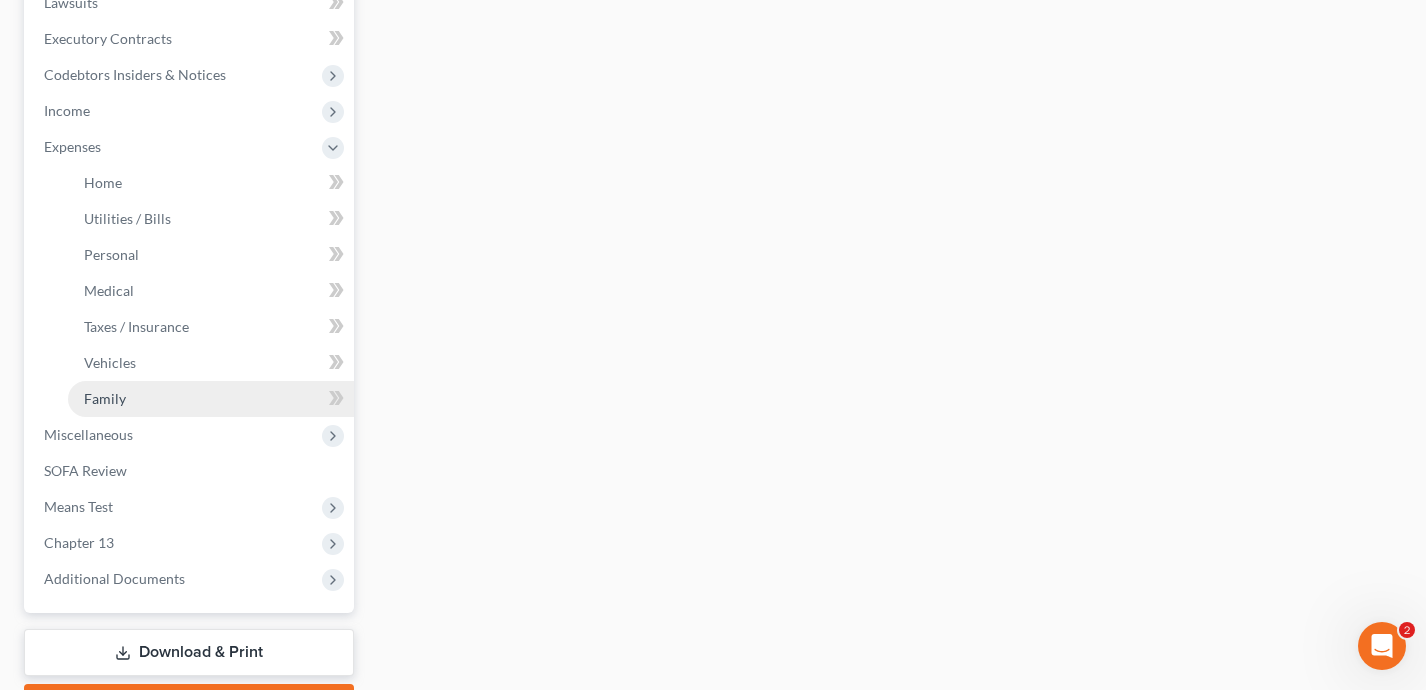 click on "Family" at bounding box center [211, 399] 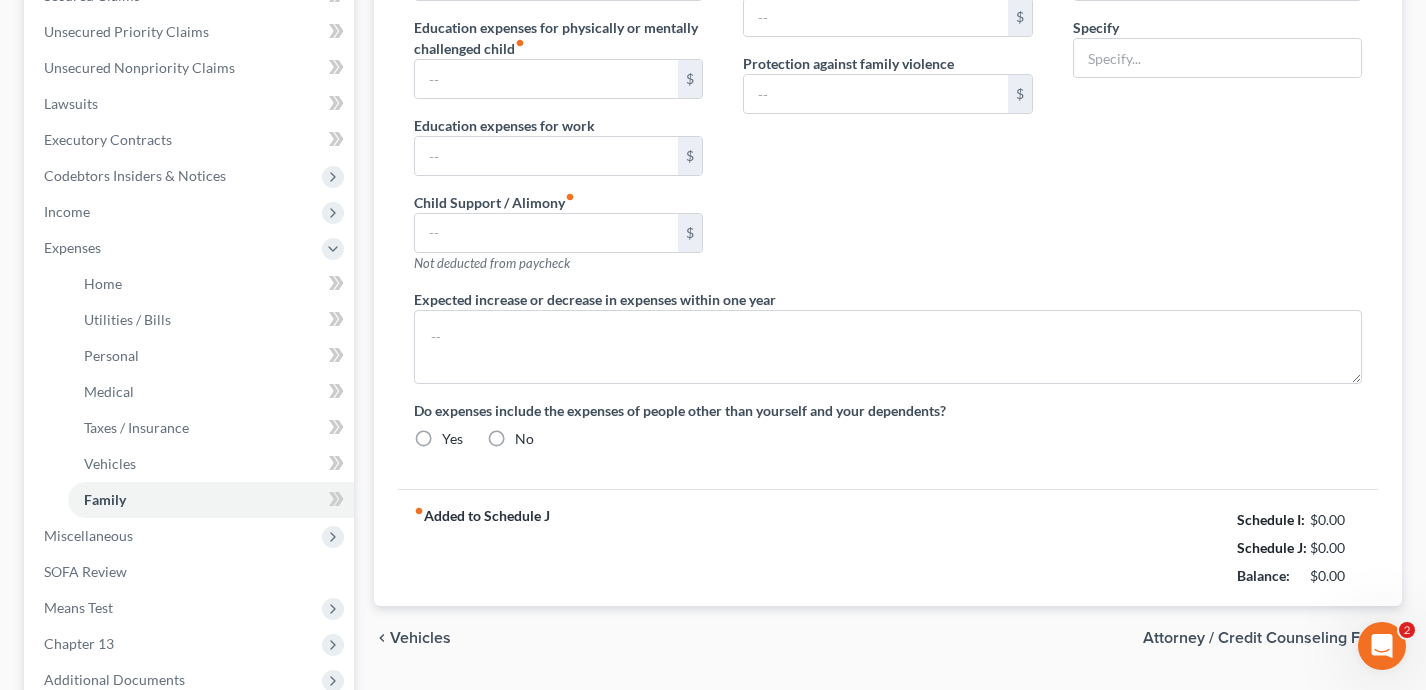 type on "0.00" 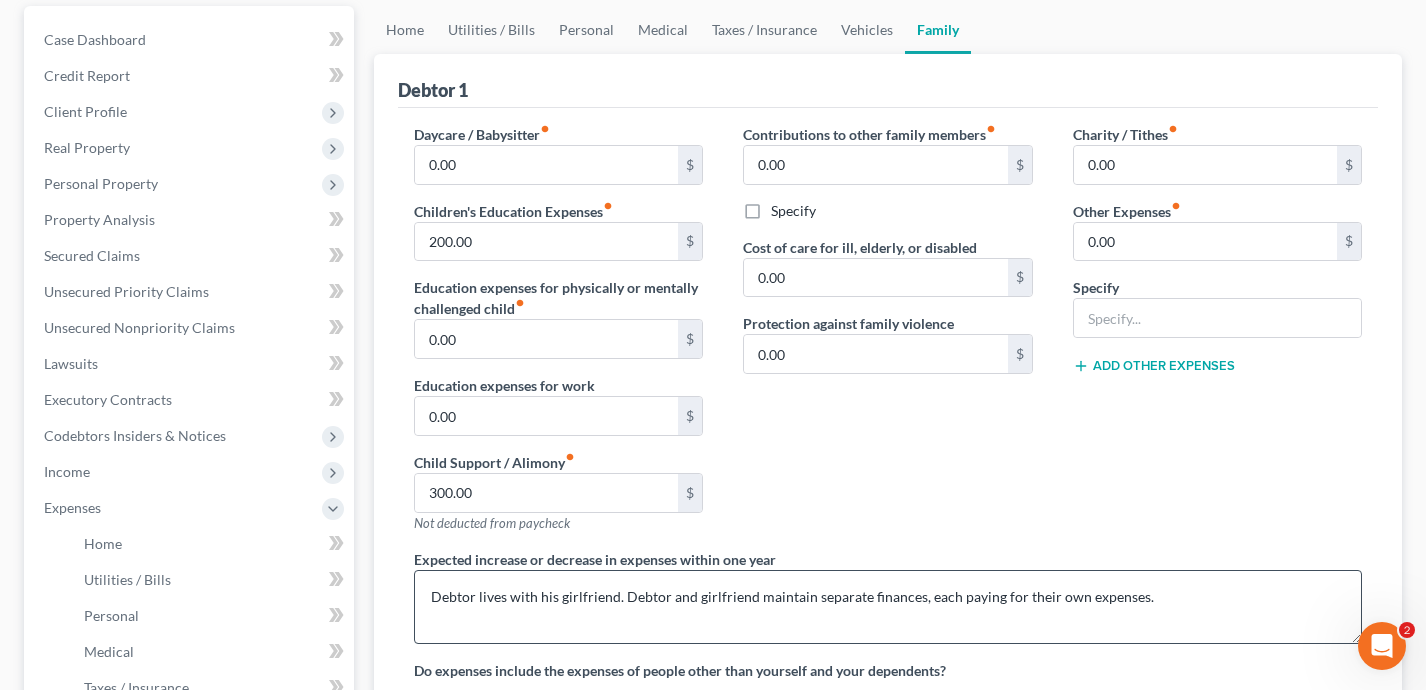 scroll, scrollTop: 196, scrollLeft: 0, axis: vertical 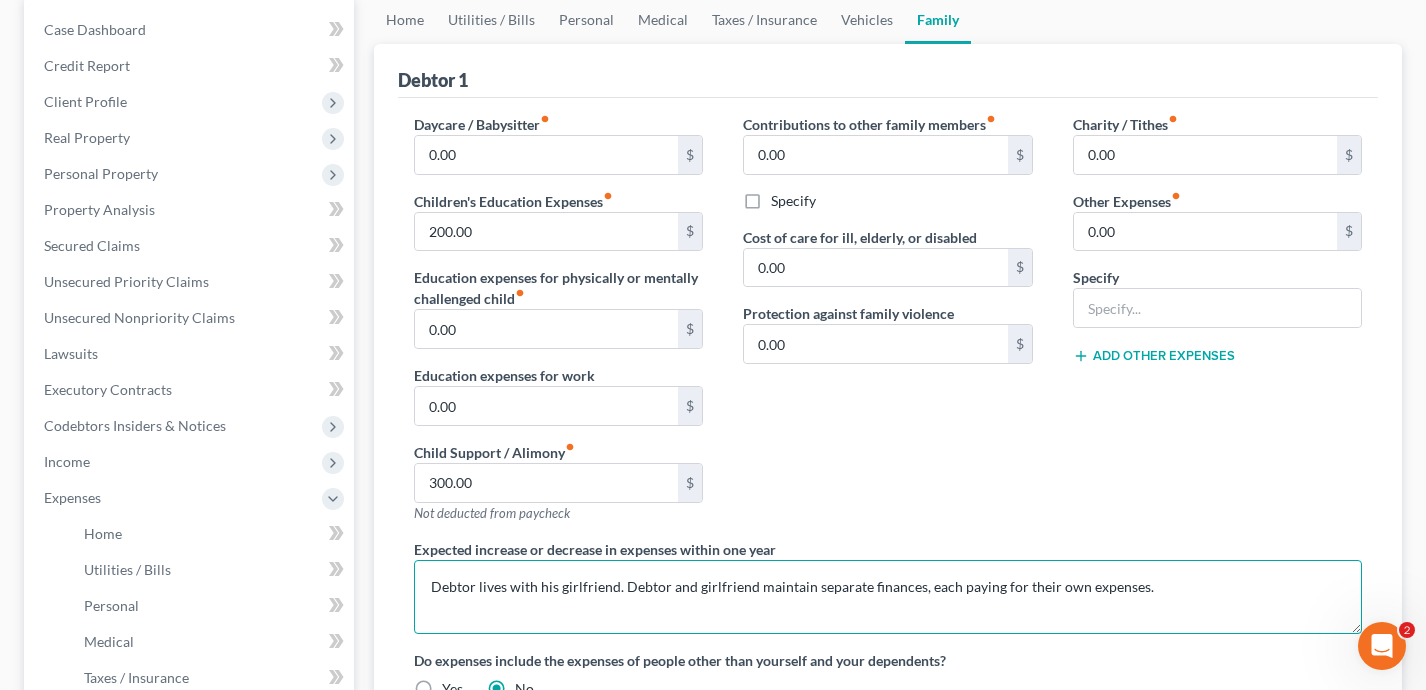 click on "Debtor lives with his girlfriend. Debtor and girlfriend maintain separate finances, each paying for their own expenses." at bounding box center [888, 597] 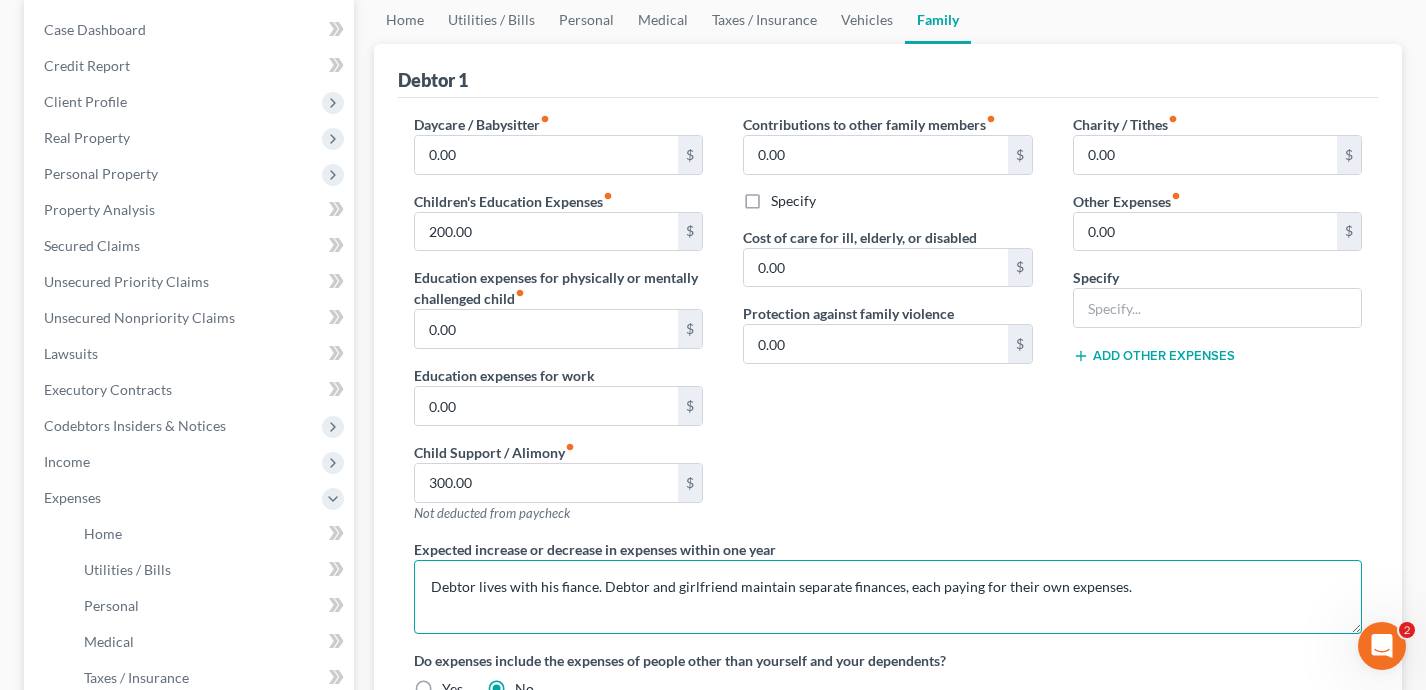 click on "Debtor lives with his fiance. Debtor and girlfriend maintain separate finances, each paying for their own expenses." at bounding box center (888, 597) 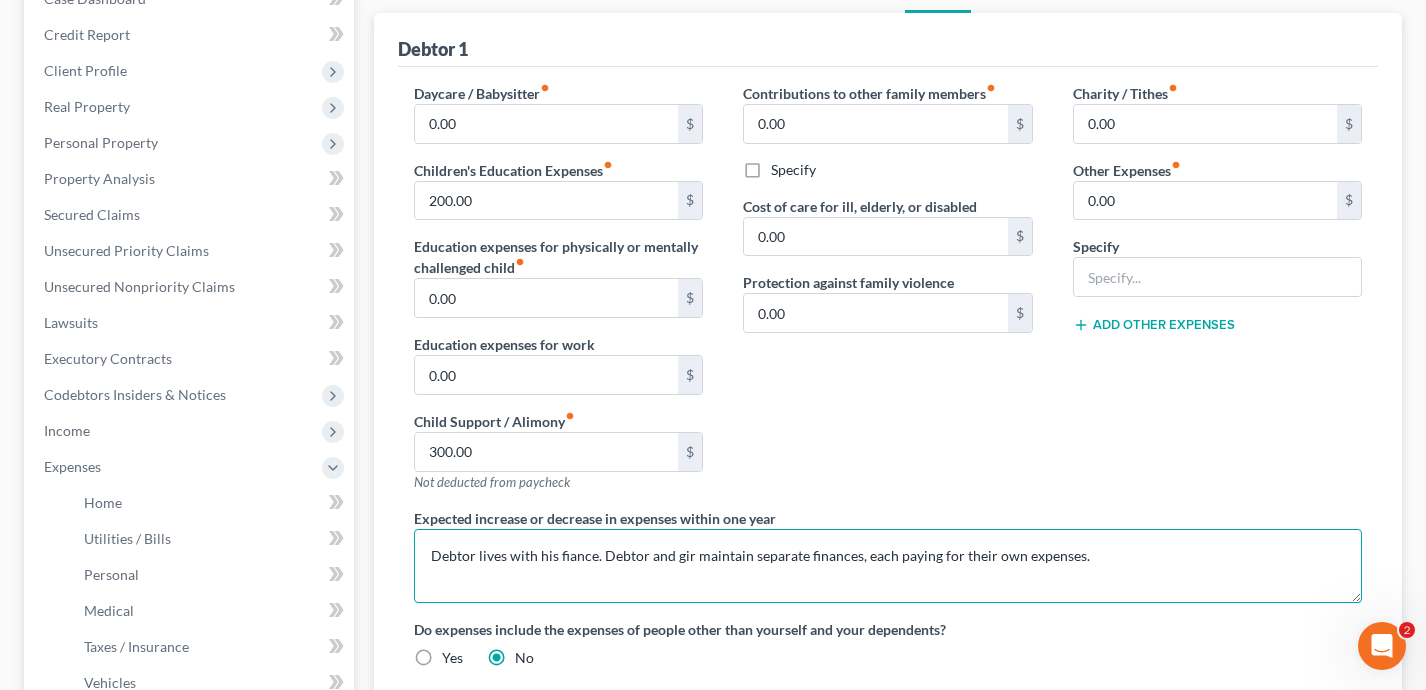 scroll, scrollTop: 248, scrollLeft: 0, axis: vertical 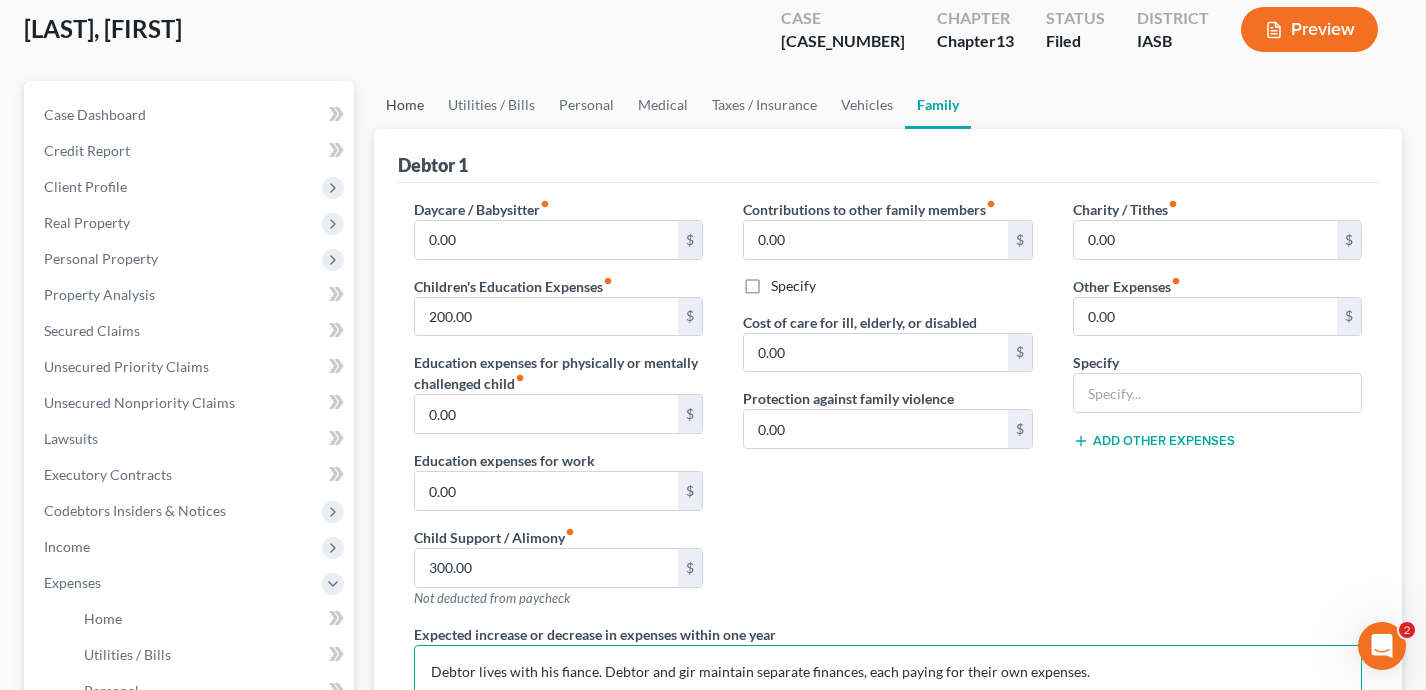 type on "Debtor lives with his fiance. Debtor and gir maintain separate finances, each paying for their own expenses." 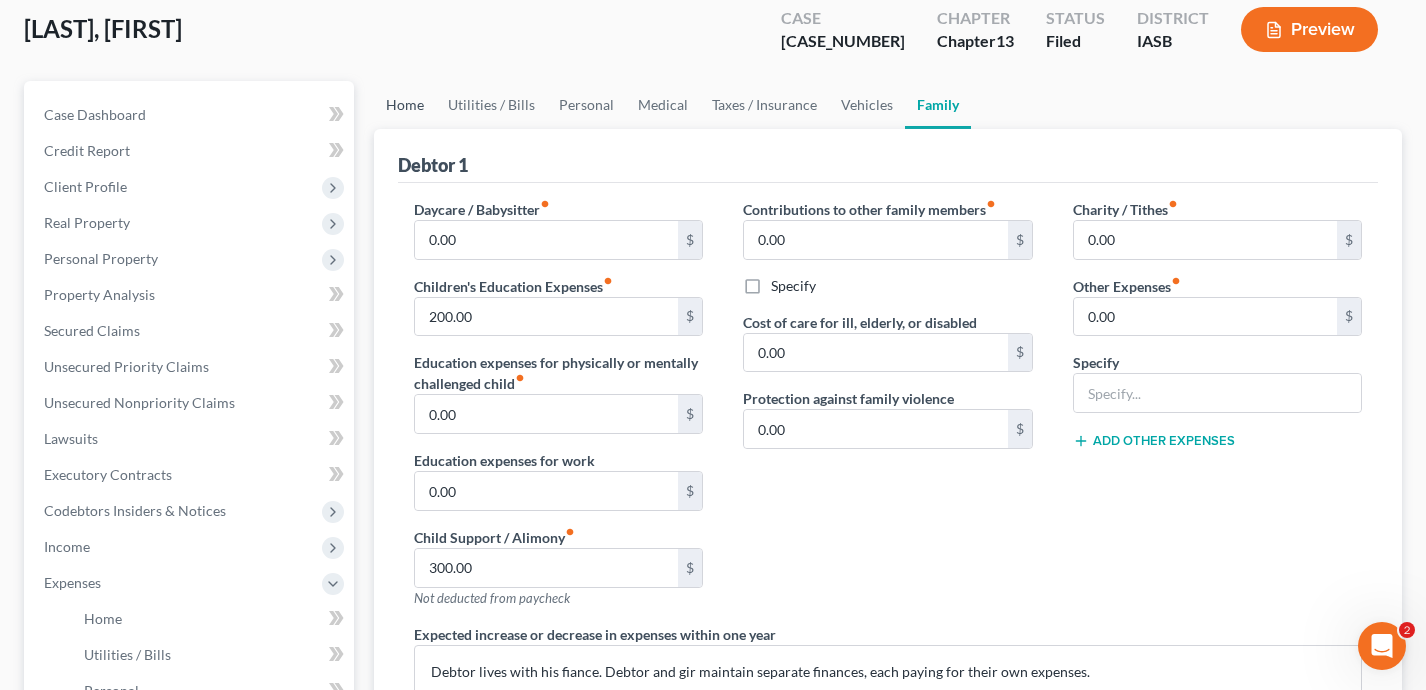 click on "Home" at bounding box center (405, 105) 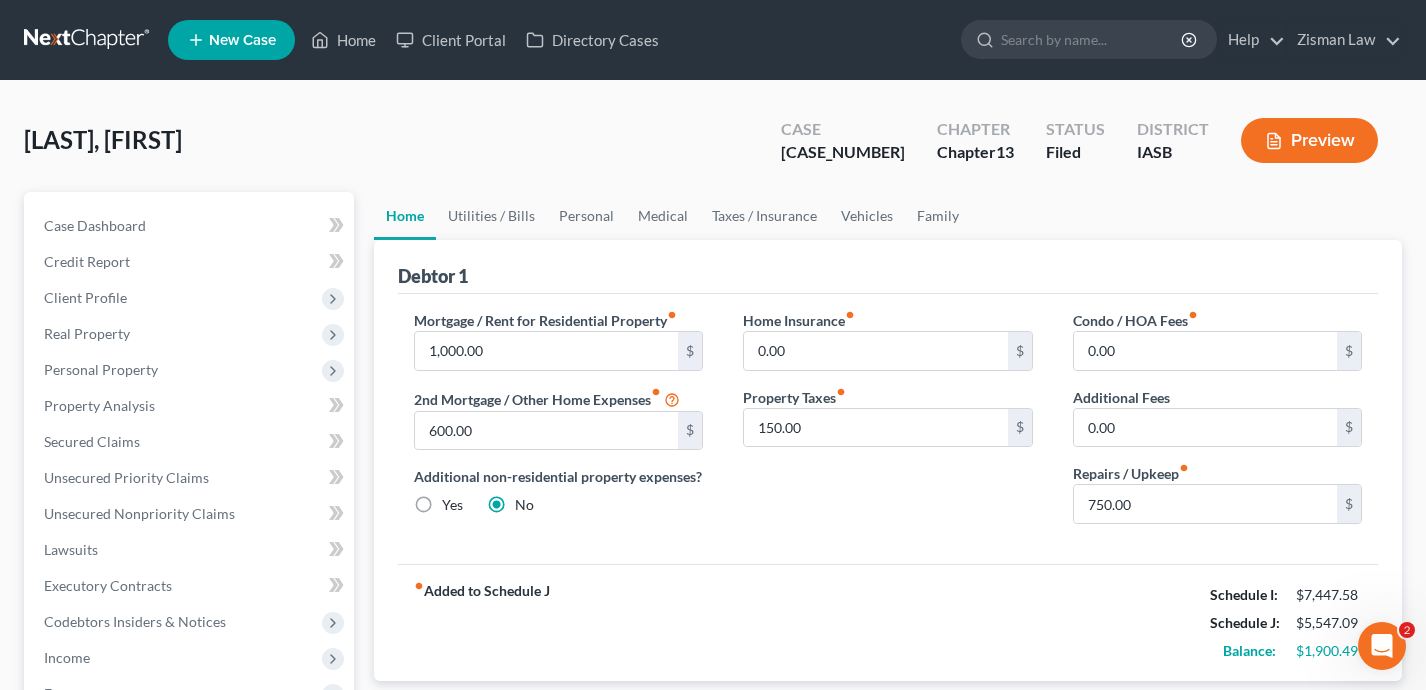 scroll, scrollTop: 15, scrollLeft: 0, axis: vertical 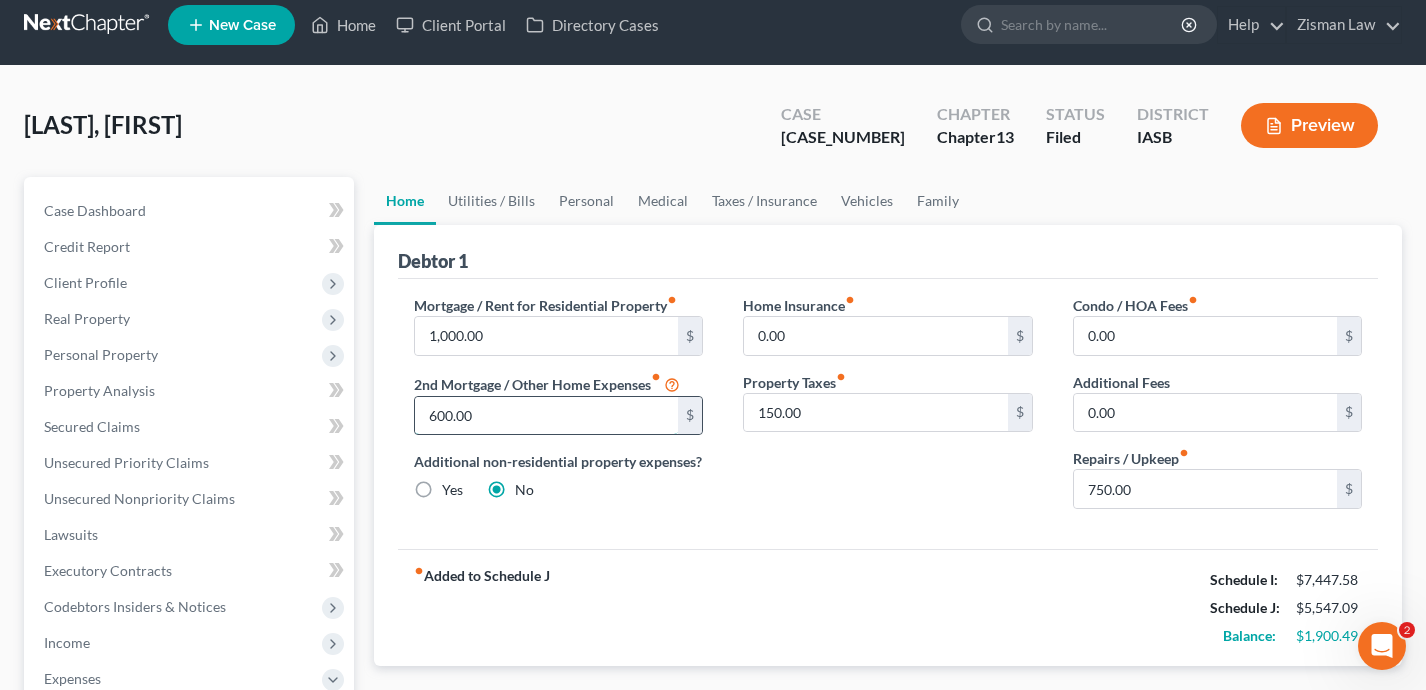 click on "600.00" at bounding box center [547, 416] 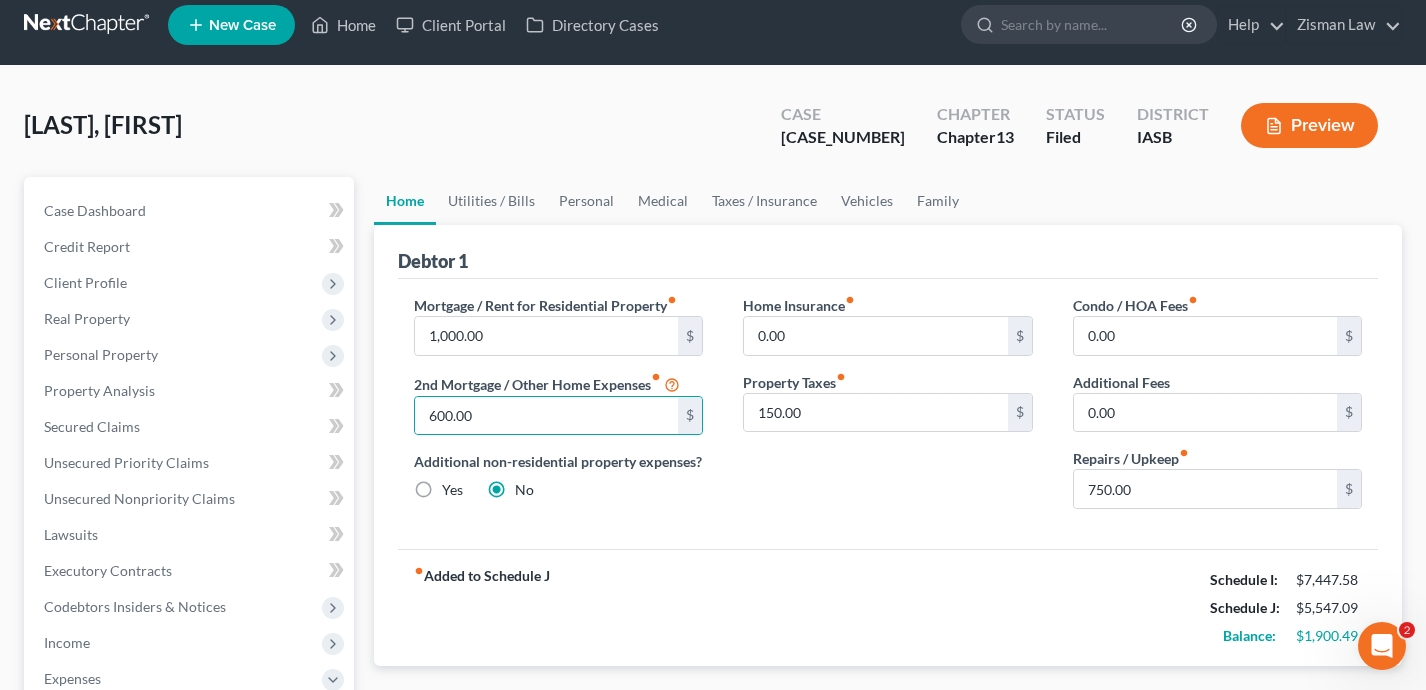 click on "Mortgage / Rent for Residential Property  fiber_manual_record 1,000.00 $ 2nd Mortgage / Other Home Expenses  fiber_manual_record   600.00 $ Additional non-residential property expenses? Yes No Home Insurance  fiber_manual_record 0.00 $ Property Taxes  fiber_manual_record 150.00 $ Condo / HOA Fees  fiber_manual_record 0.00 $ Additional Fees 0.00 $ Repairs / Upkeep  fiber_manual_record 750.00 $" at bounding box center (888, 414) 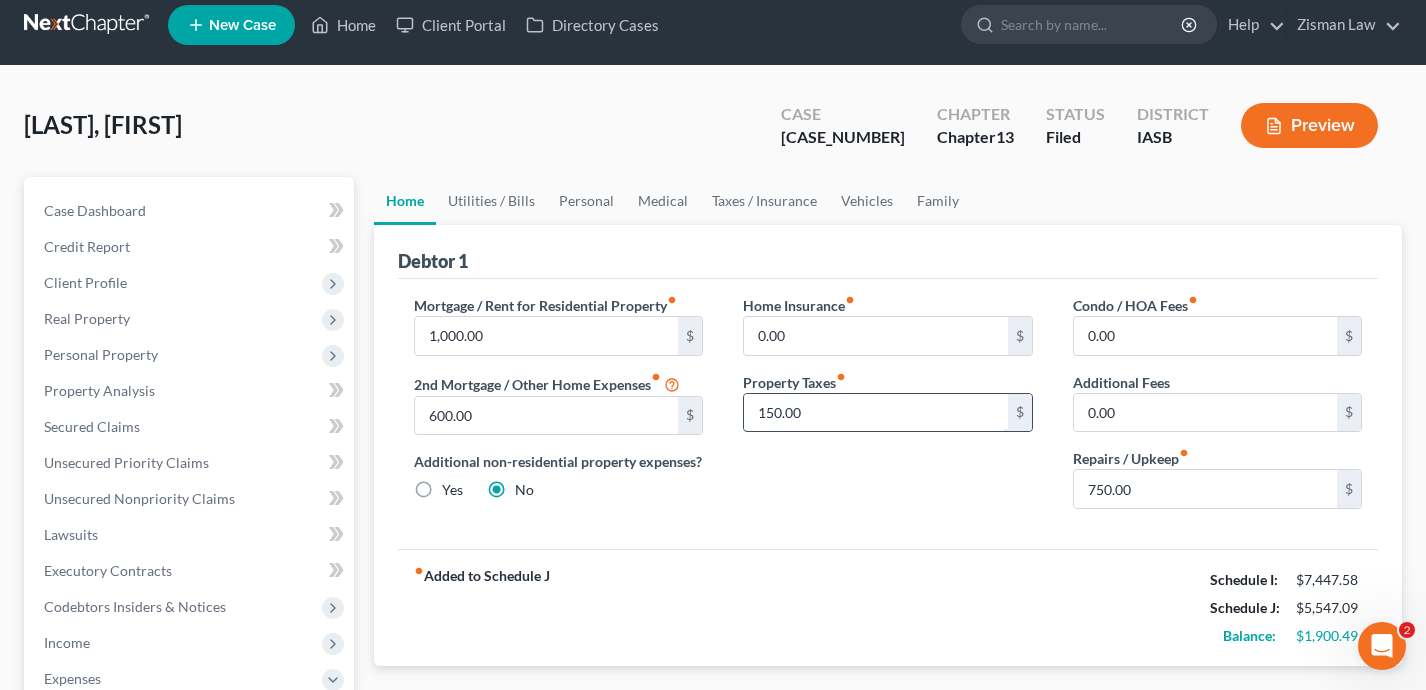 click on "150.00" at bounding box center [876, 413] 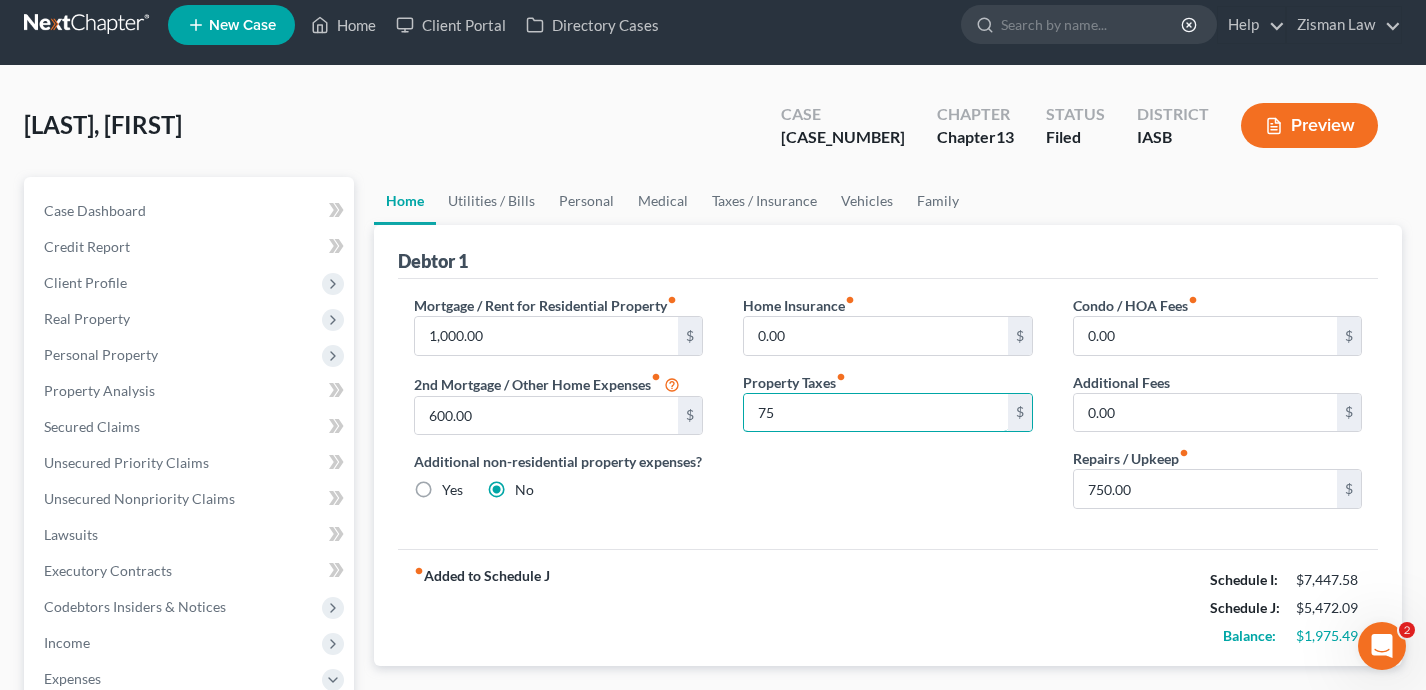 type on "75" 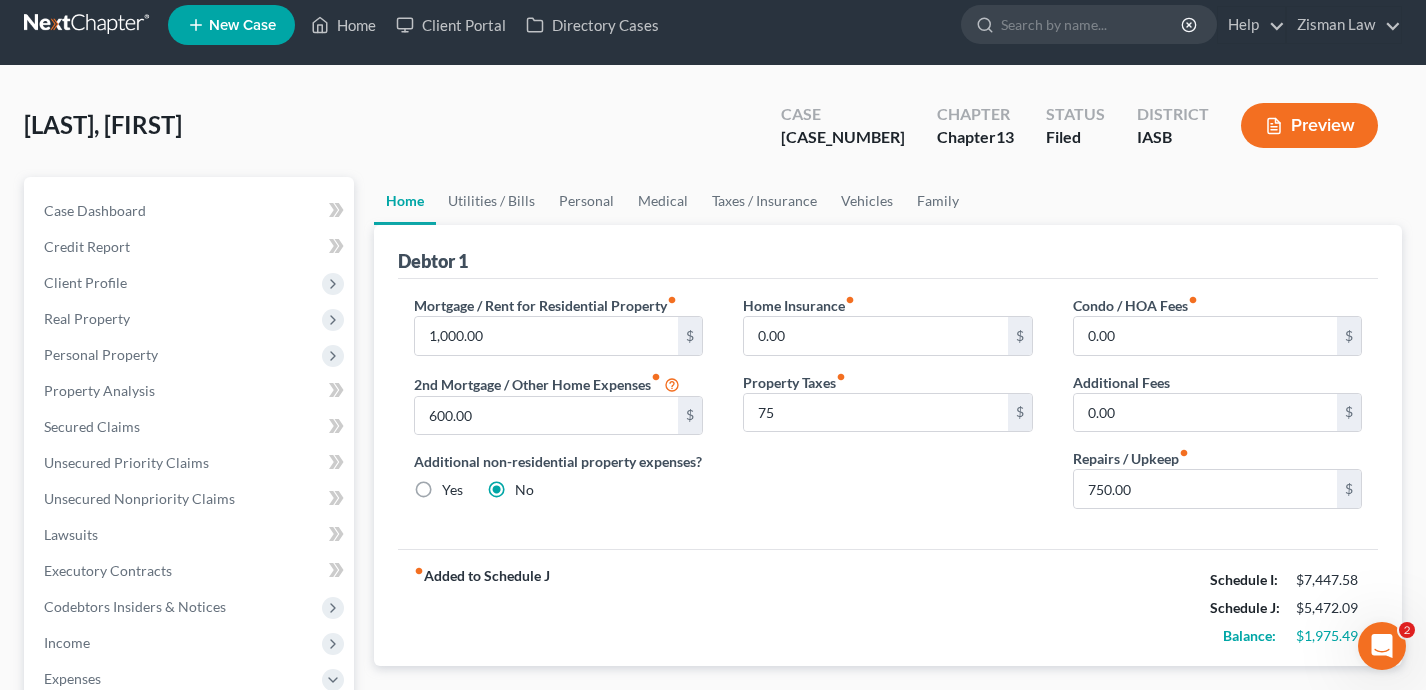 click on "fiber_manual_record  Added to Schedule J Schedule I: $7,447.58 Schedule J: $5,472.09 Balance: $1,975.49" at bounding box center [888, 607] 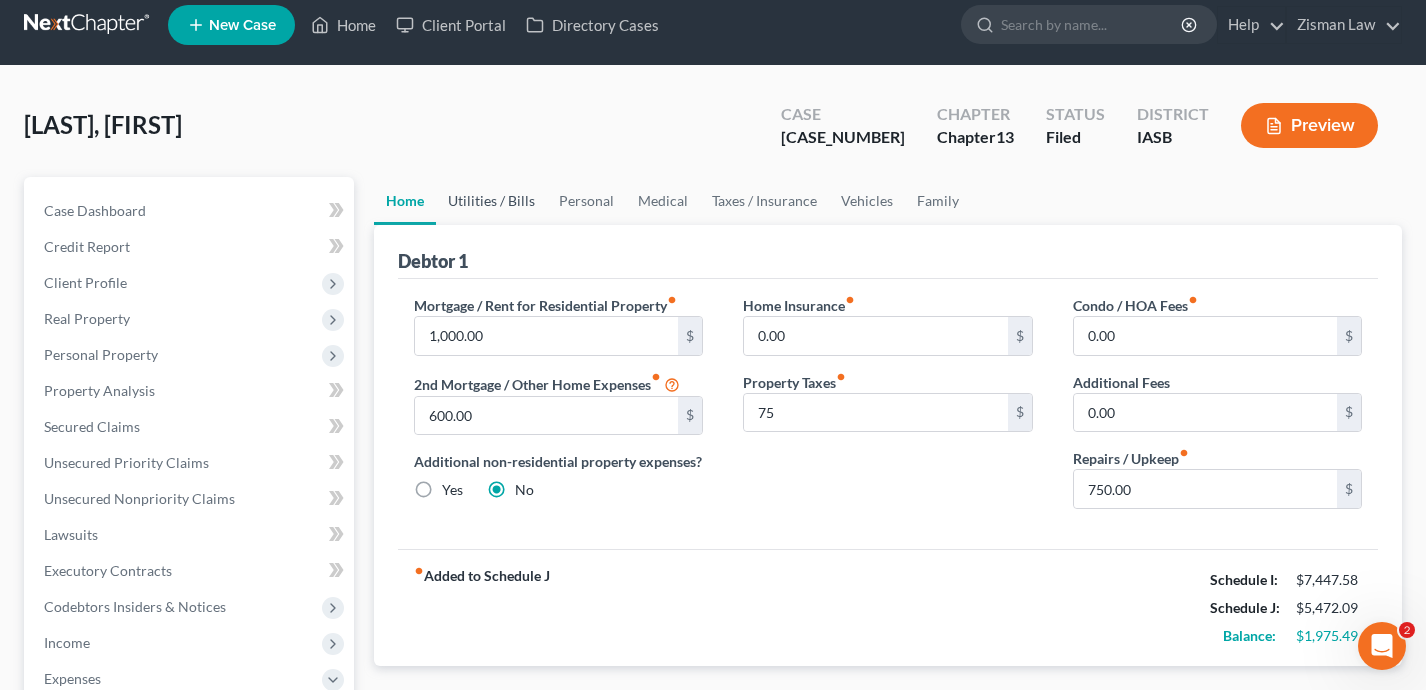 click on "Utilities / Bills" at bounding box center [491, 201] 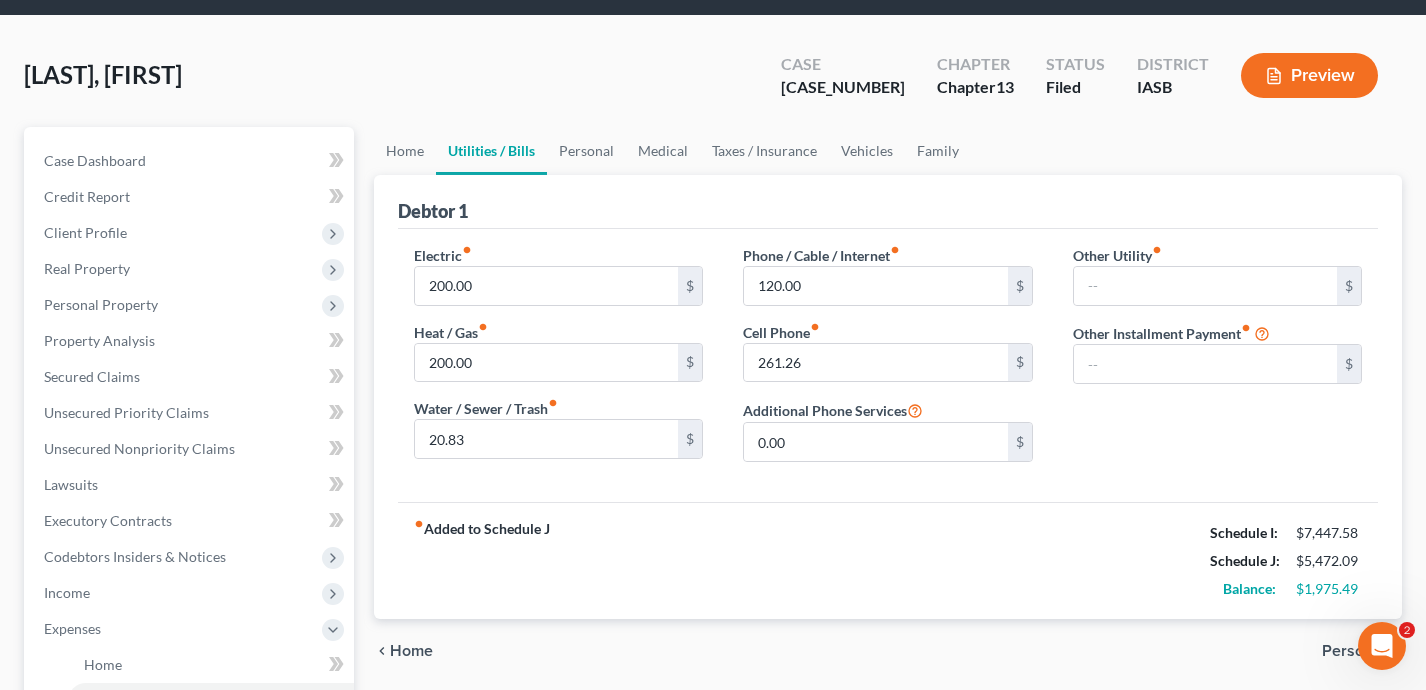 scroll, scrollTop: 68, scrollLeft: 0, axis: vertical 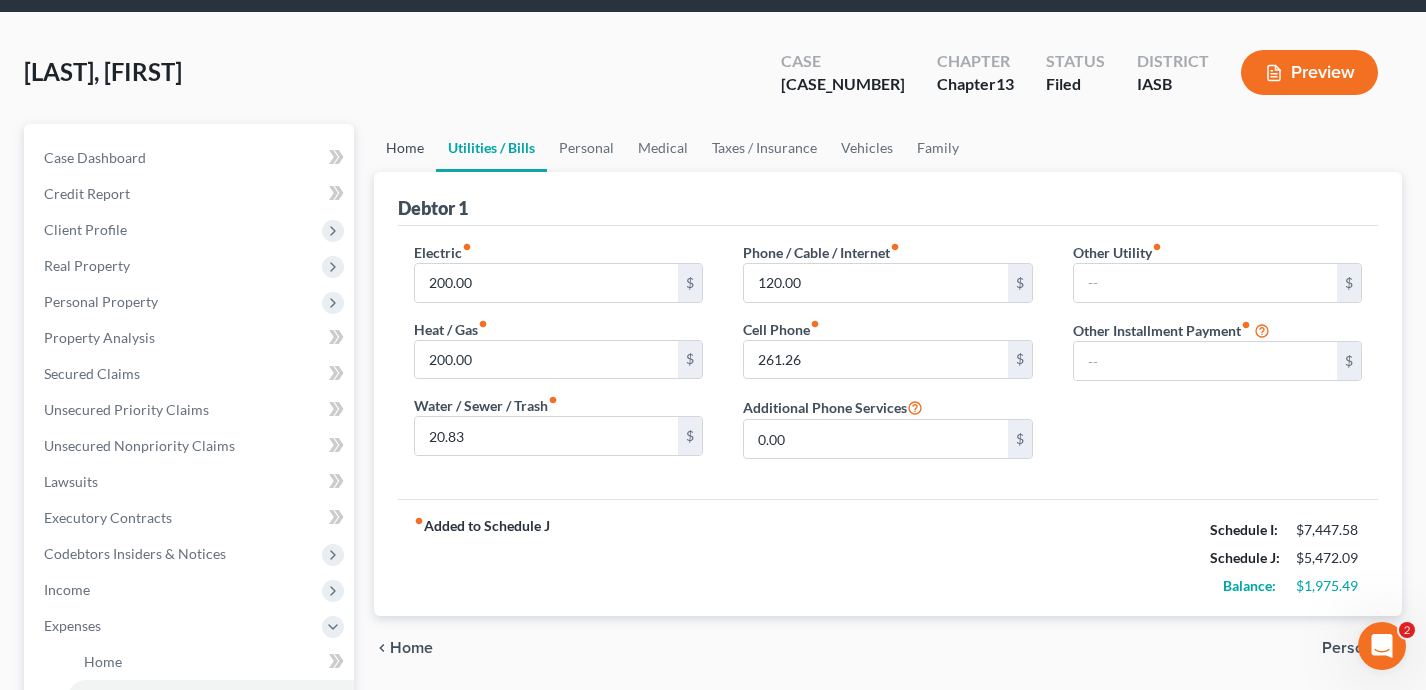 click on "Home" at bounding box center (405, 148) 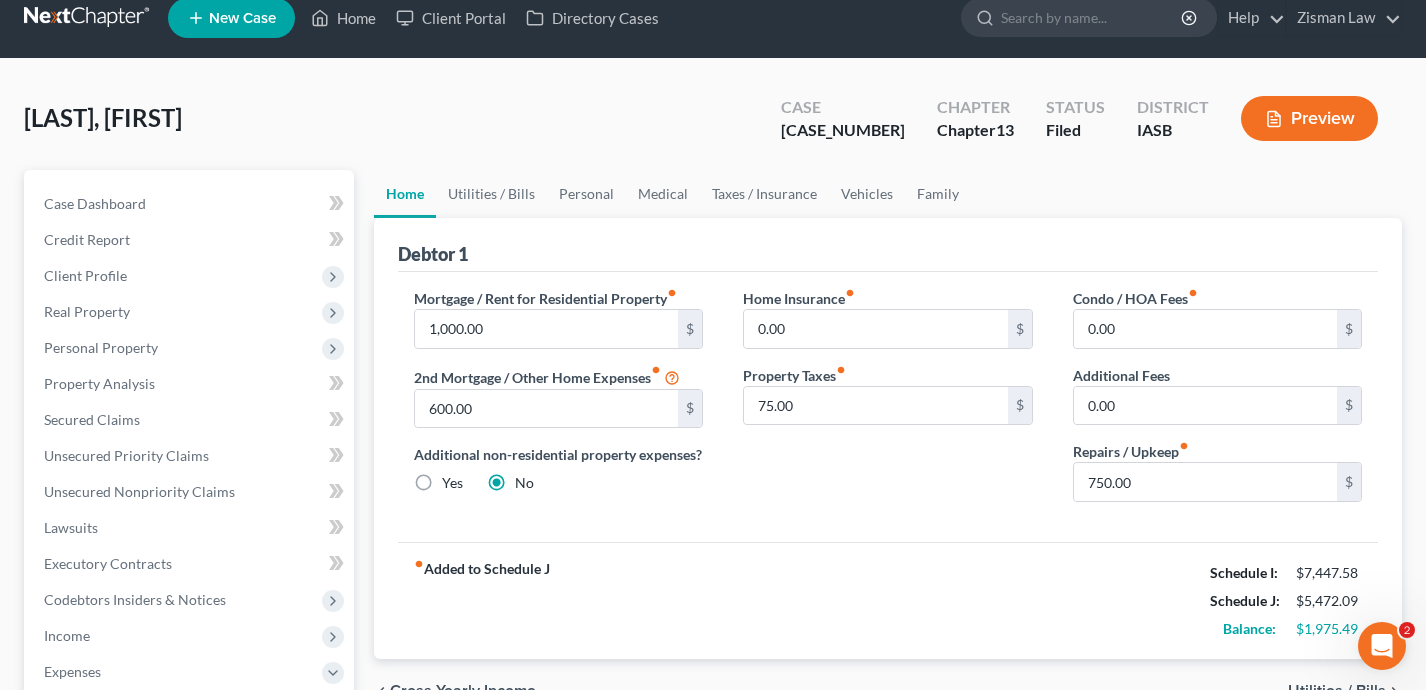 scroll, scrollTop: 0, scrollLeft: 0, axis: both 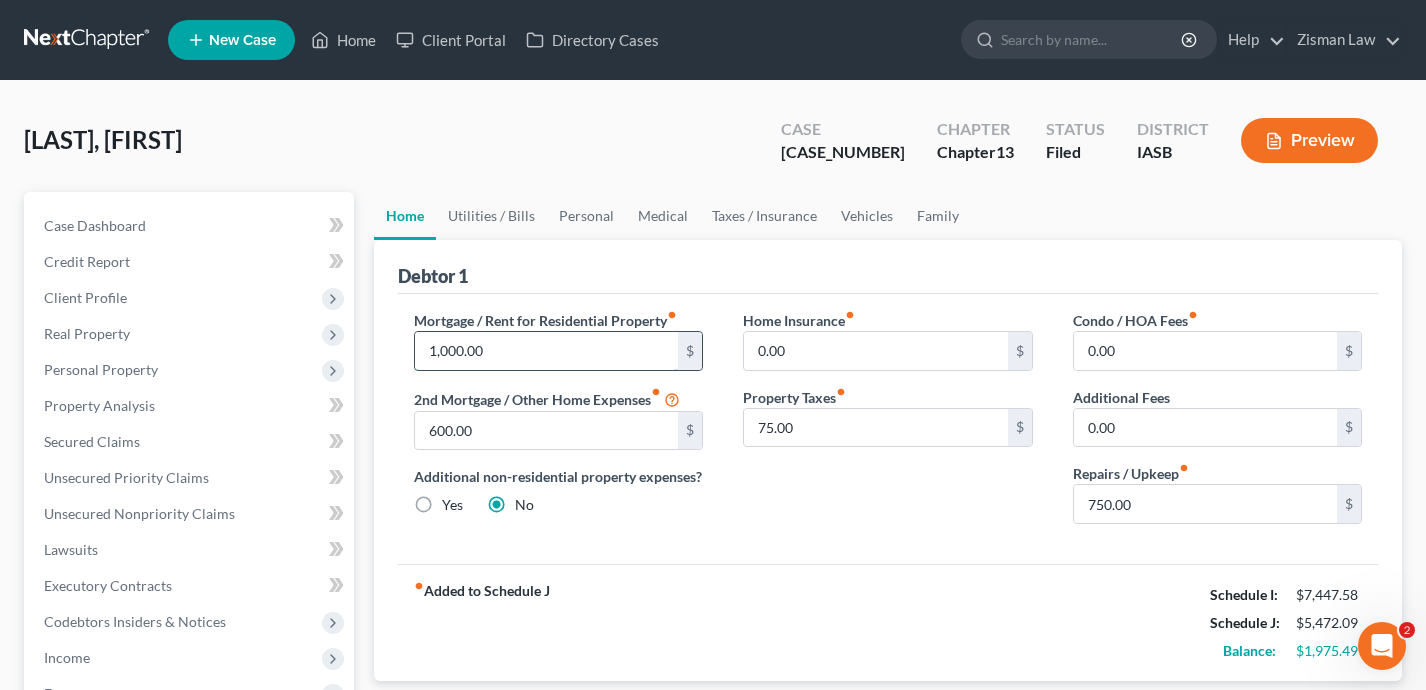 click on "1,000.00" at bounding box center (547, 351) 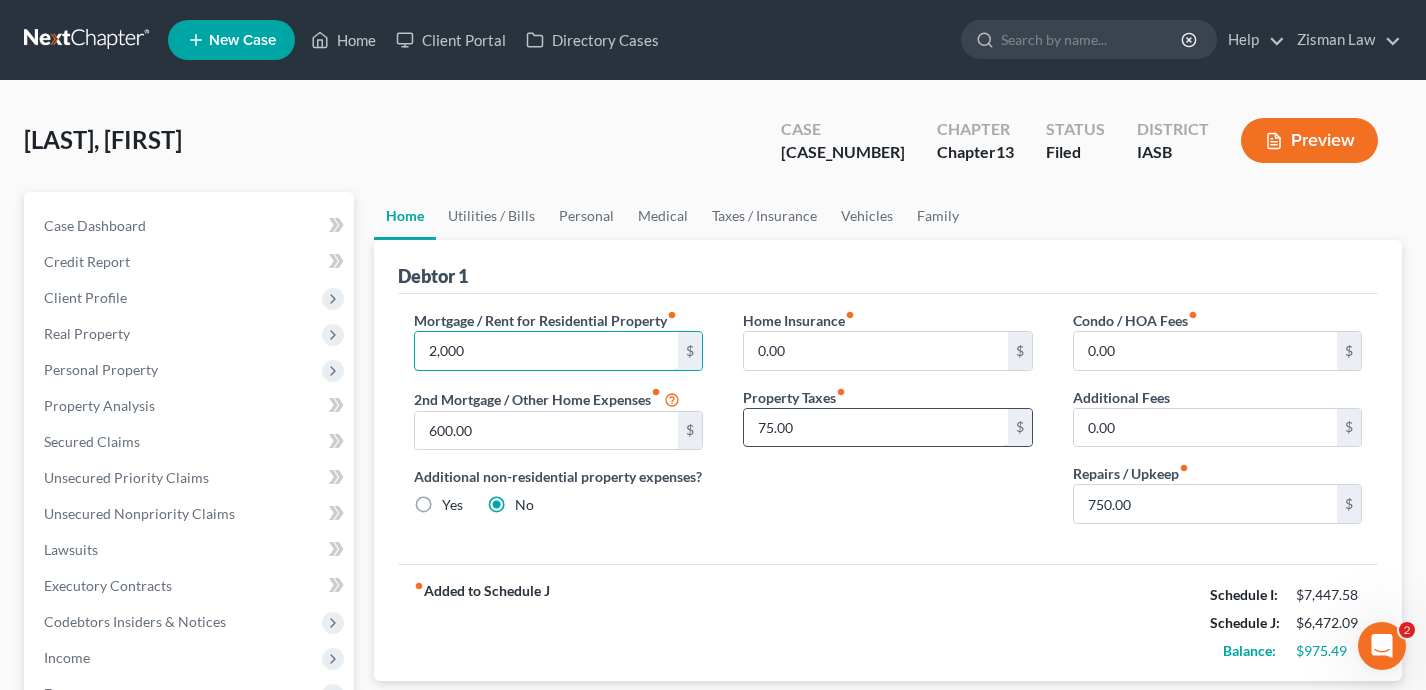 type on "2,000" 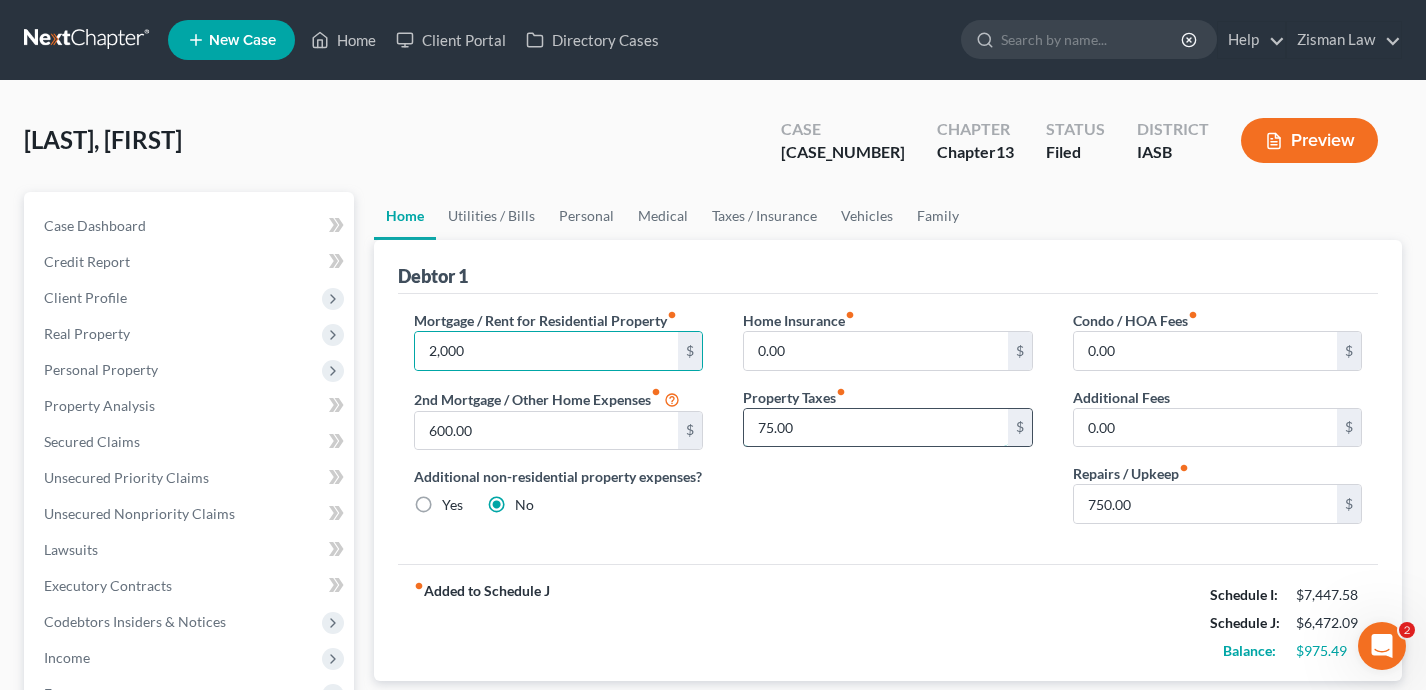 click on "75.00" at bounding box center [876, 428] 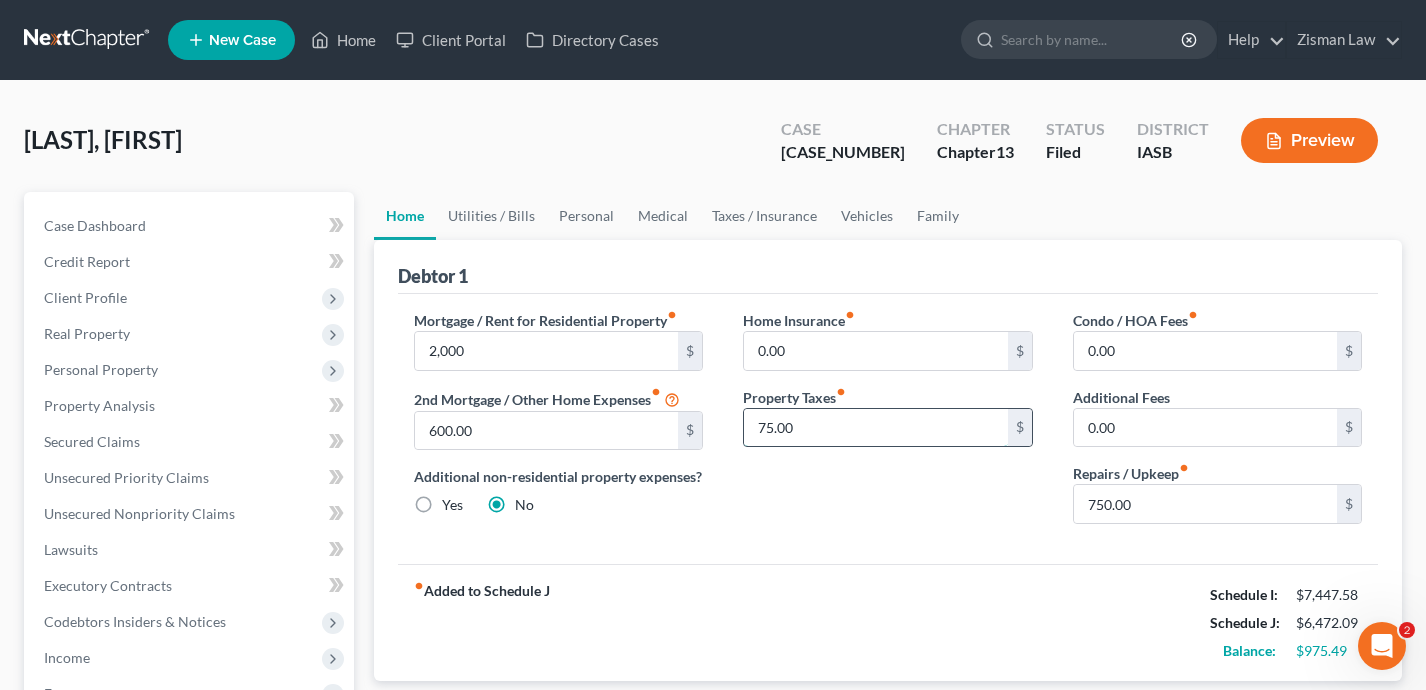 click on "75.00" at bounding box center [876, 428] 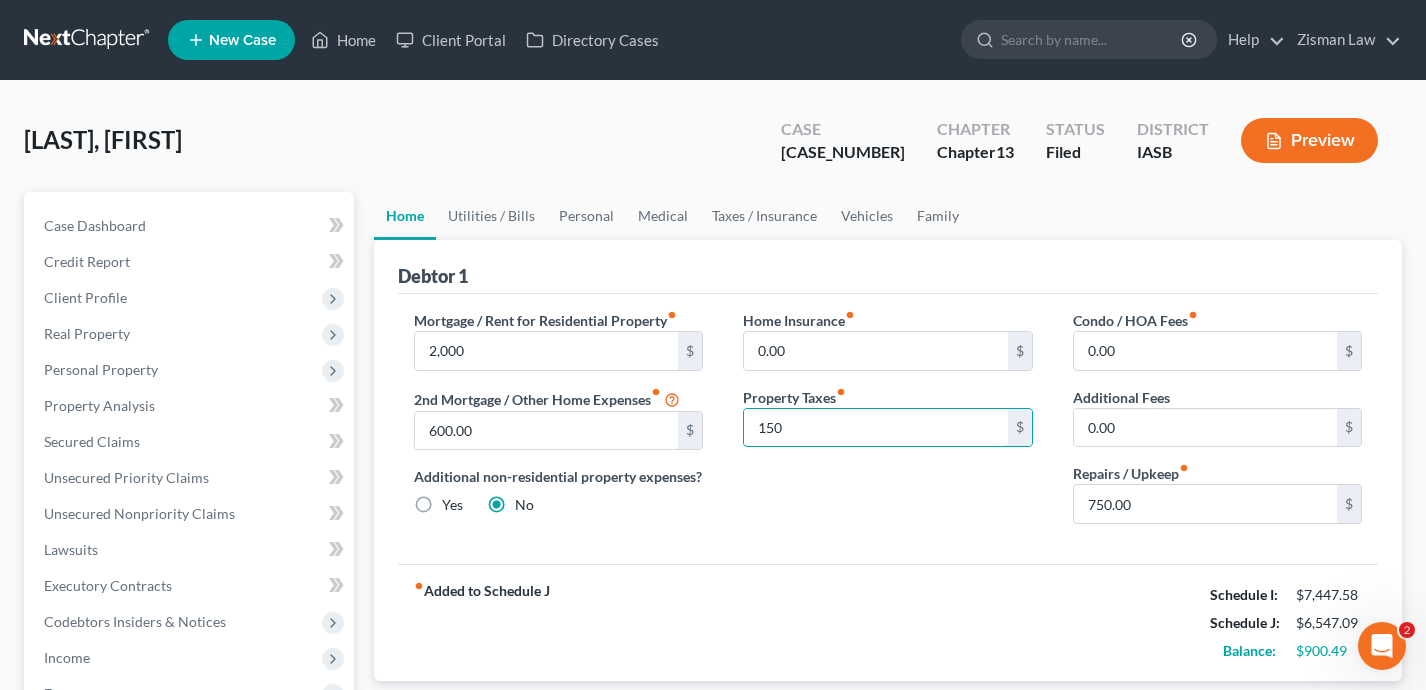type on "150" 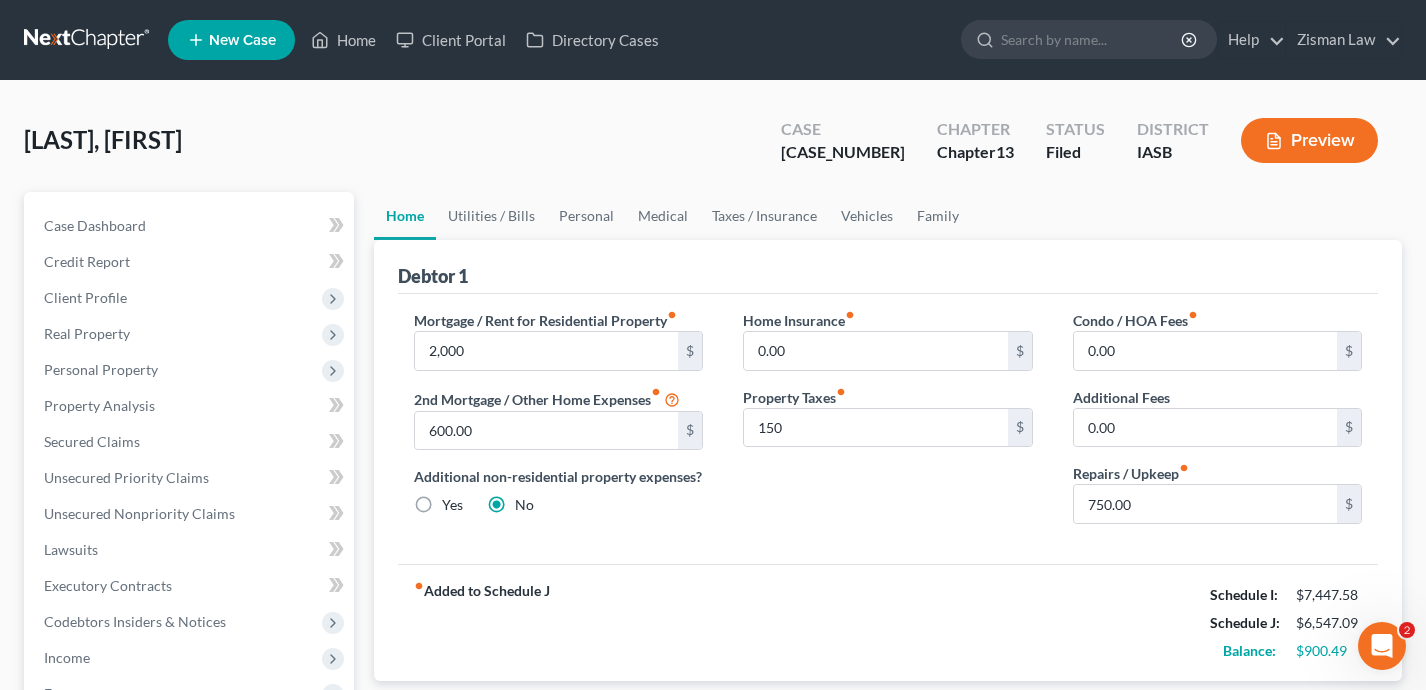 click on "fiber_manual_record  Added to Schedule J Schedule I: $7,447.58 Schedule J: $6,547.09 Balance: $900.49" at bounding box center [888, 622] 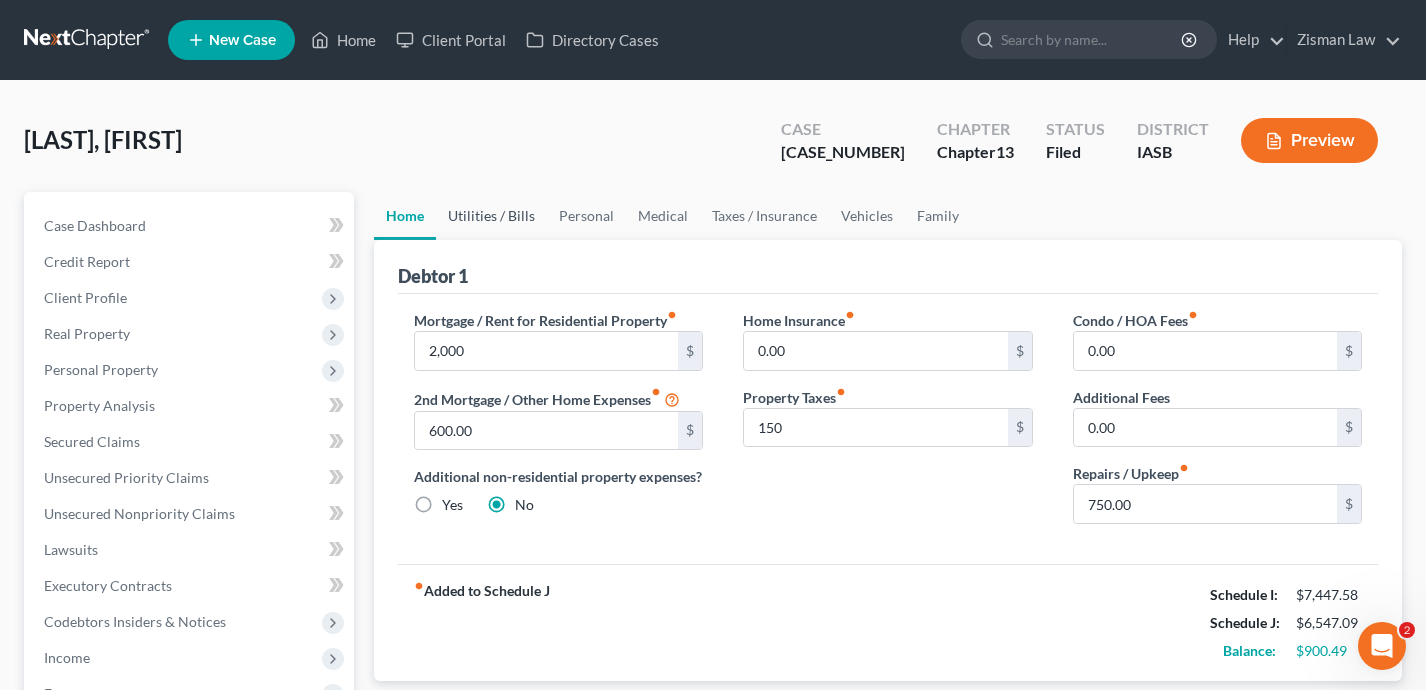 click on "Utilities / Bills" at bounding box center (491, 216) 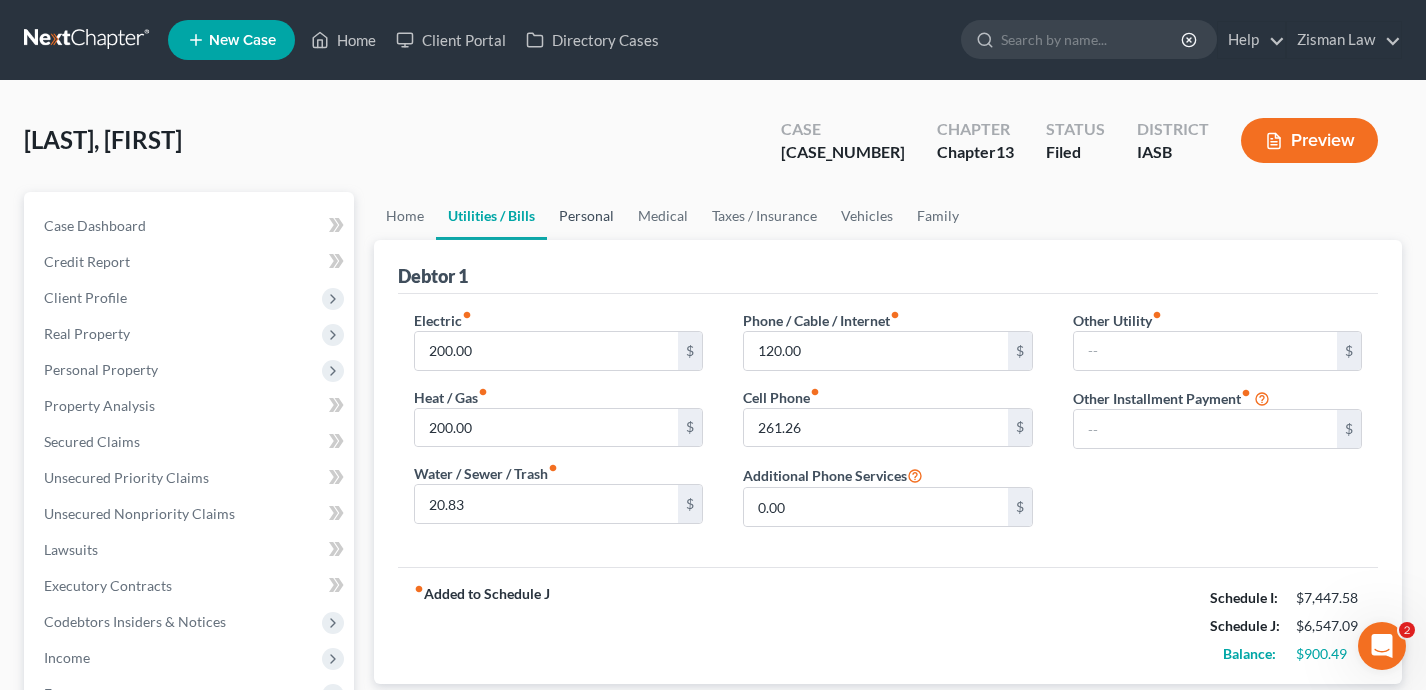 click on "Personal" at bounding box center [586, 216] 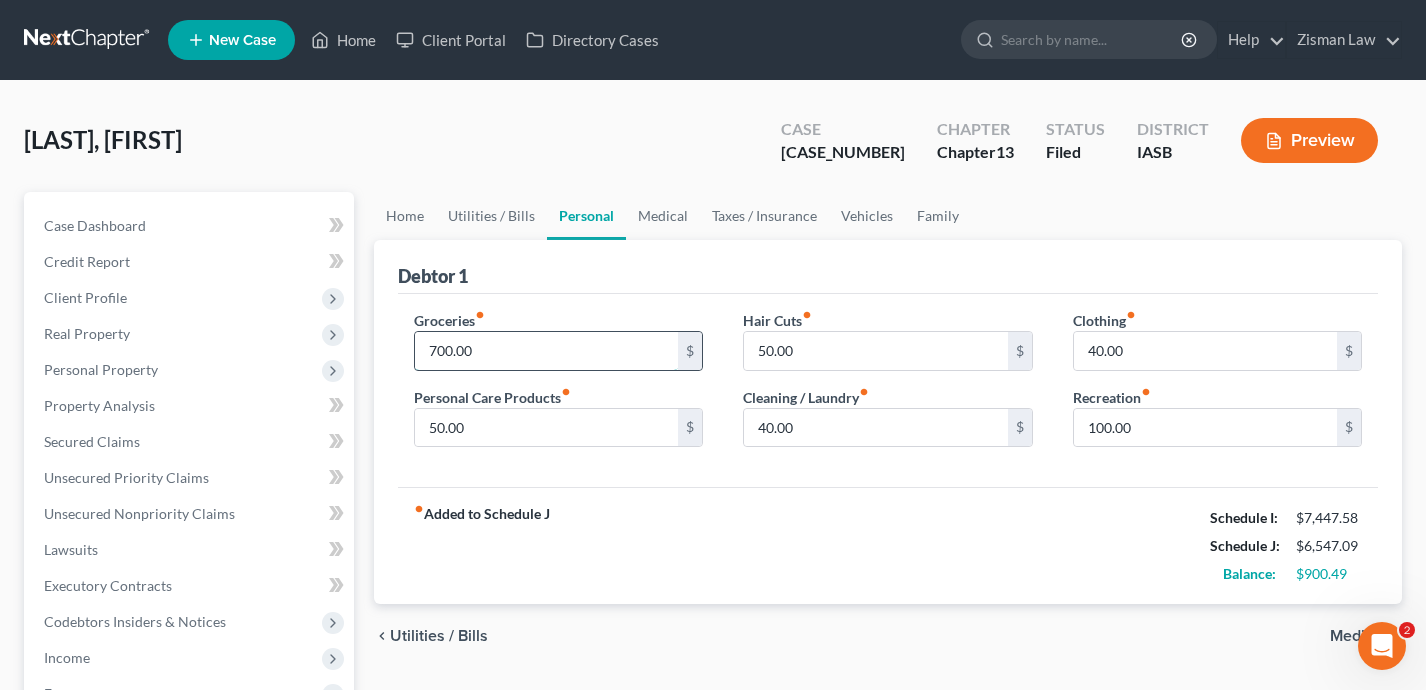 click on "700.00" at bounding box center [547, 351] 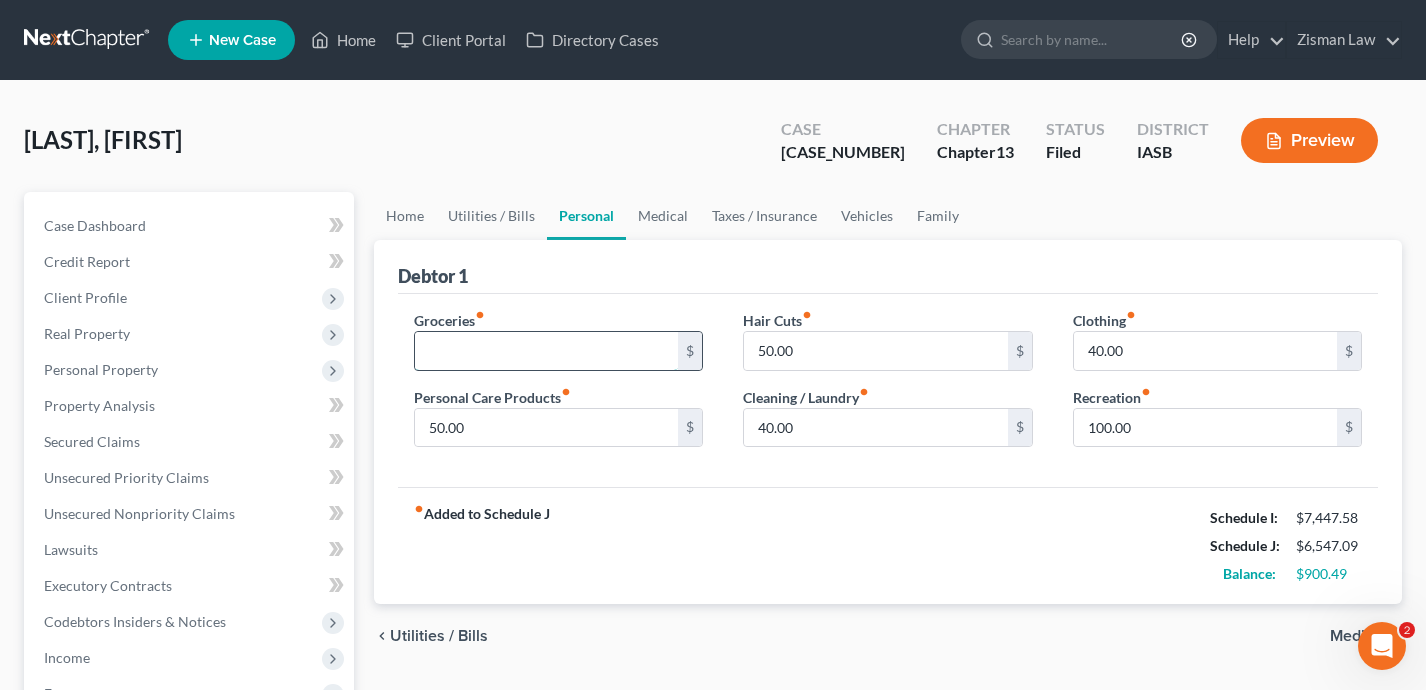 type on "0" 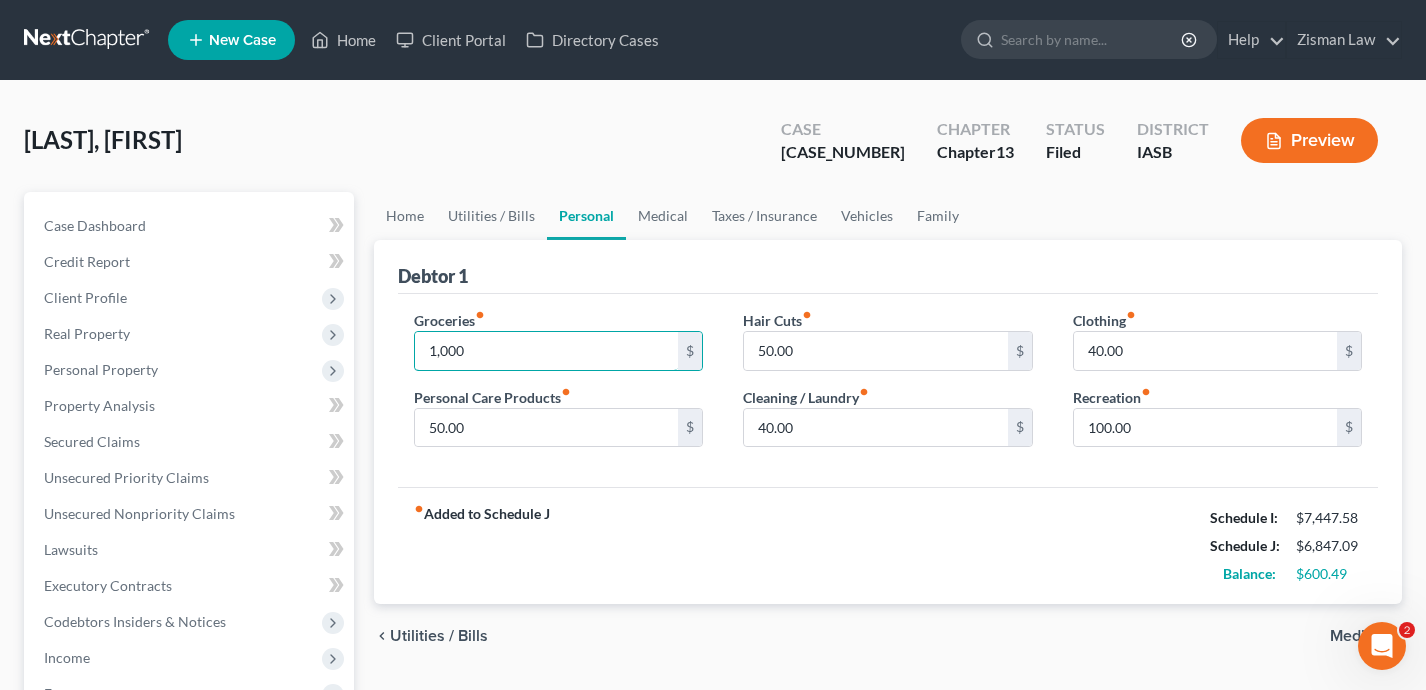type on "1,000" 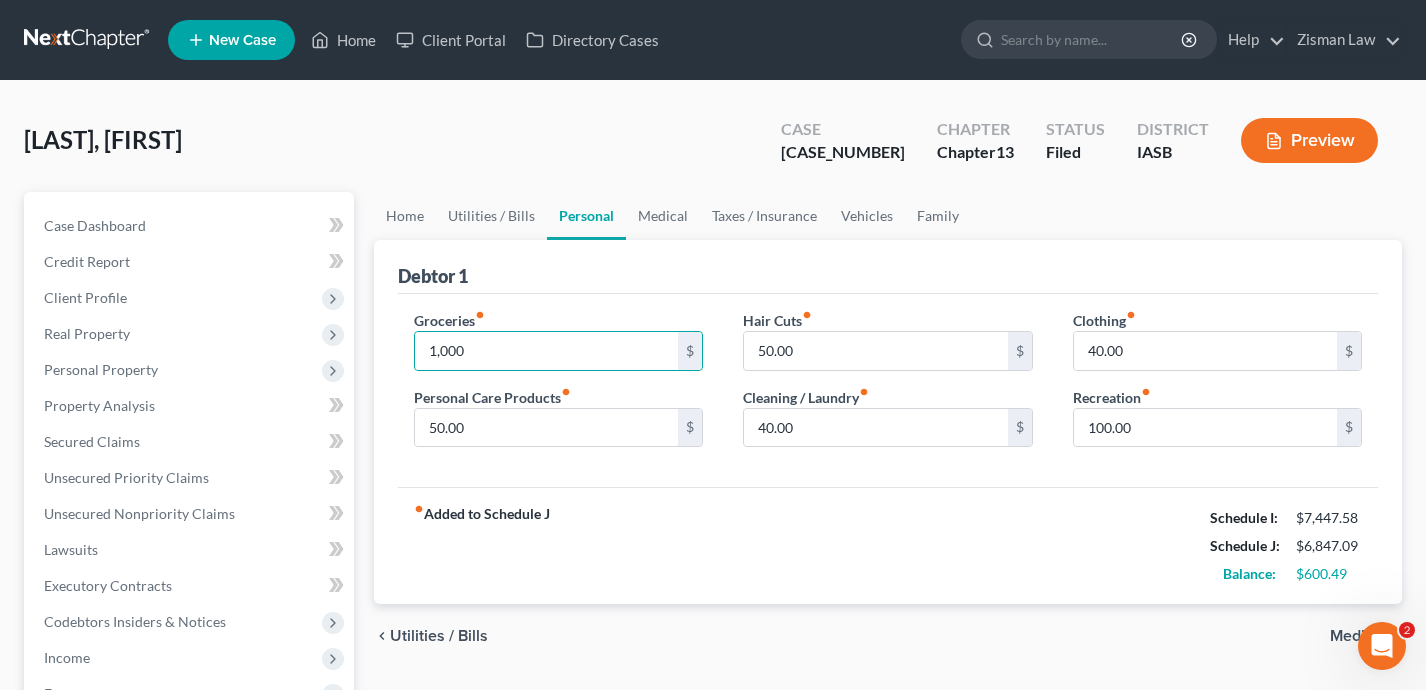 click on "fiber_manual_record  Added to Schedule J Schedule I: $7,447.58 Schedule J: $6,847.09 Balance: $600.49" at bounding box center [888, 545] 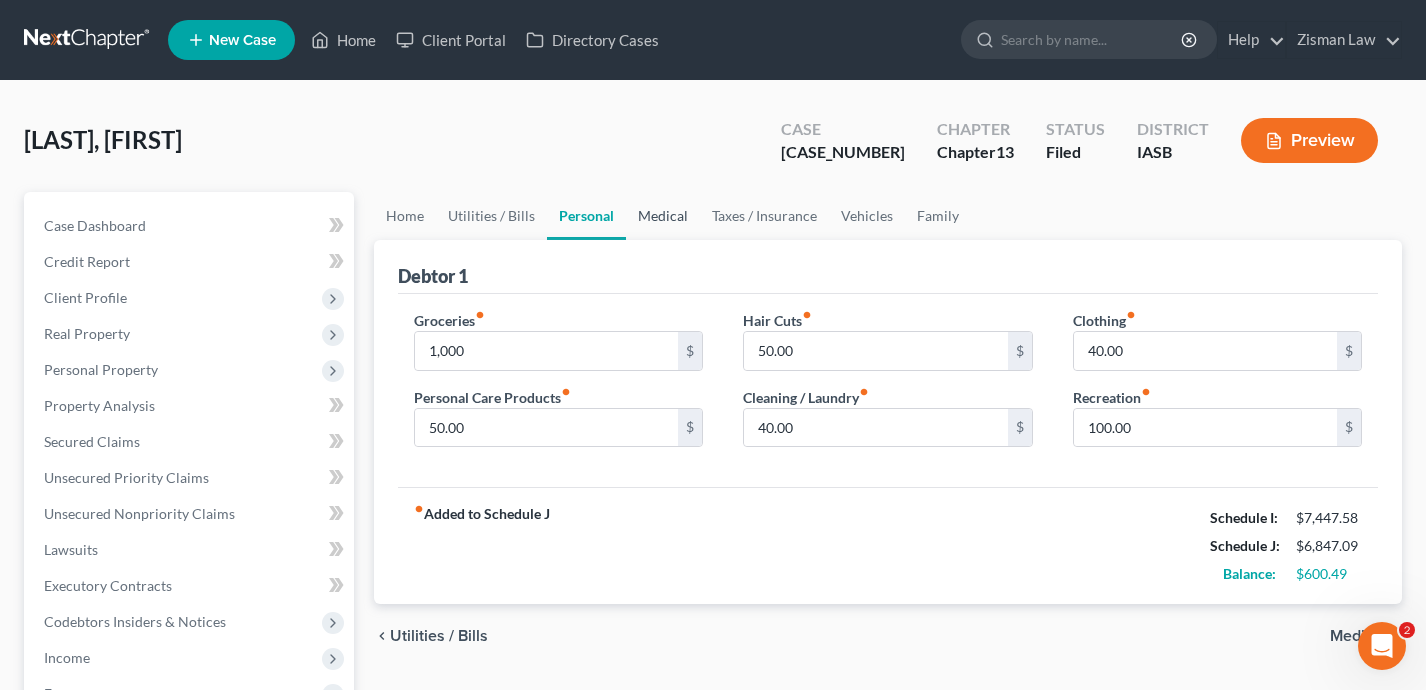 click on "Medical" at bounding box center (663, 216) 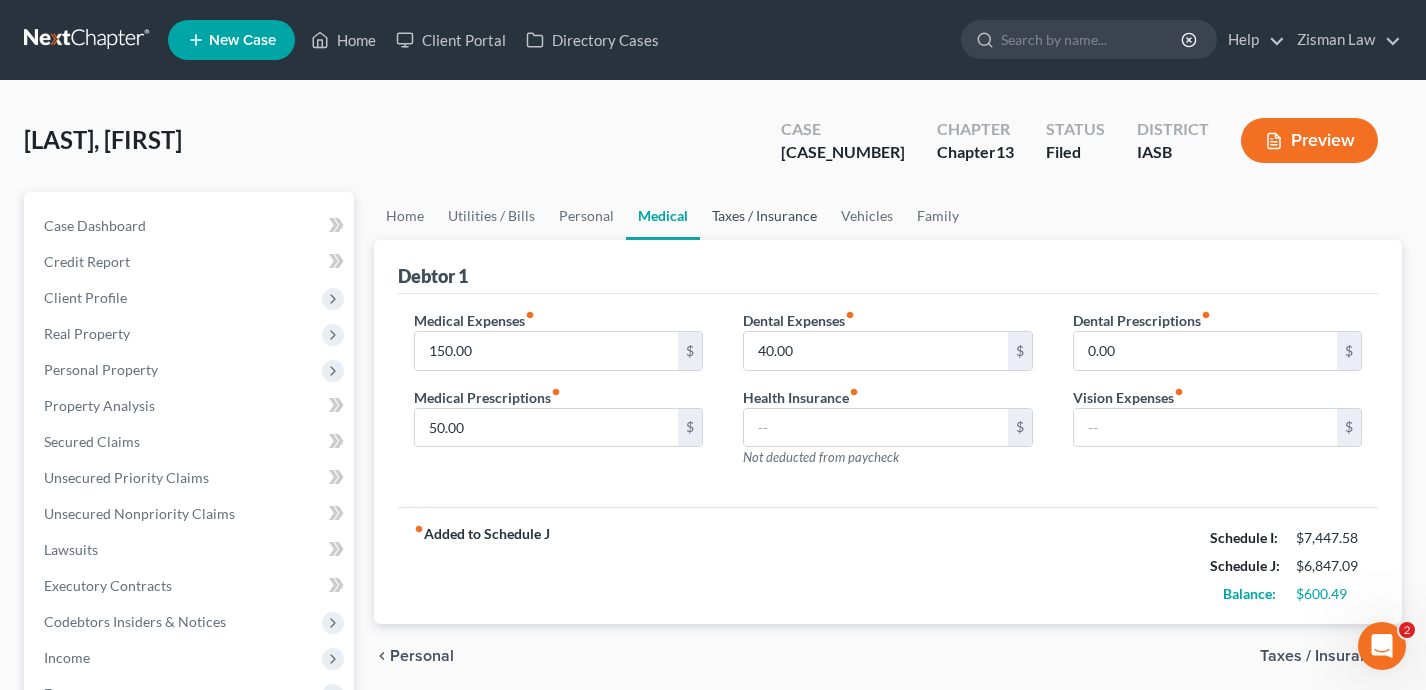 click on "Taxes / Insurance" at bounding box center [764, 216] 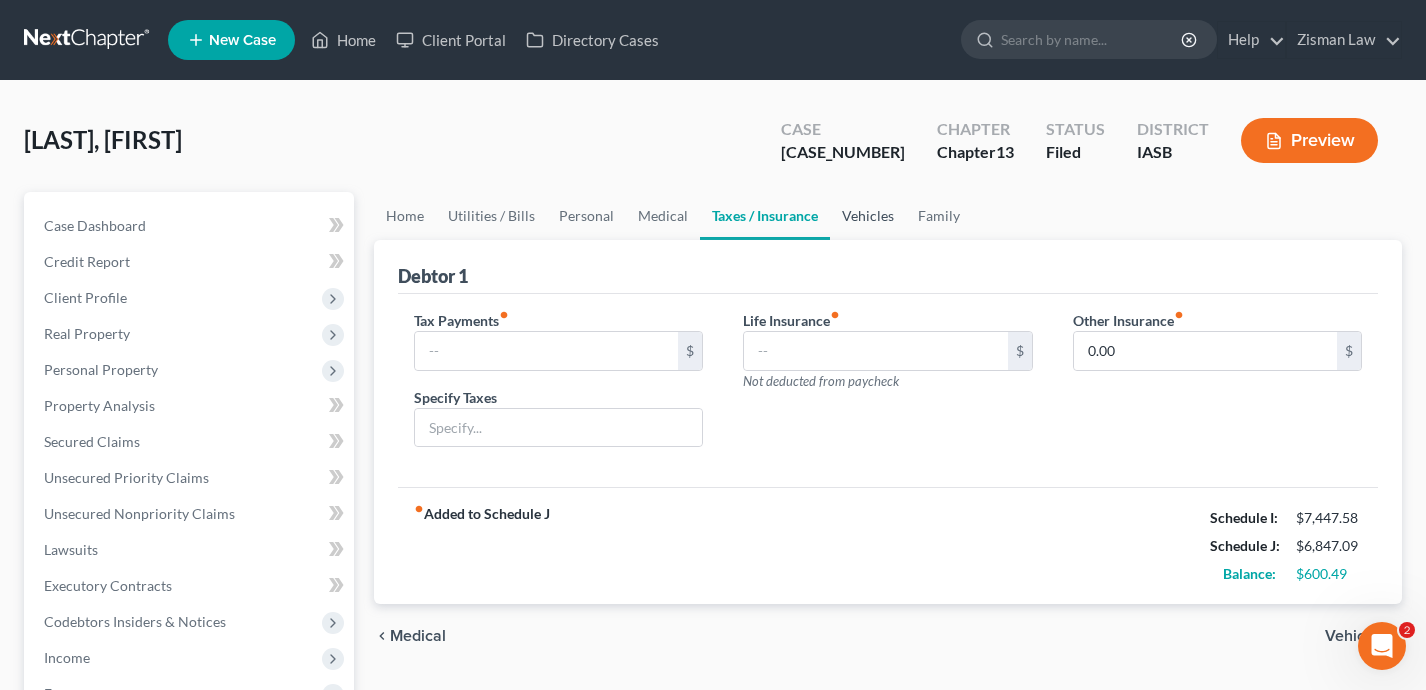 click on "Vehicles" at bounding box center [868, 216] 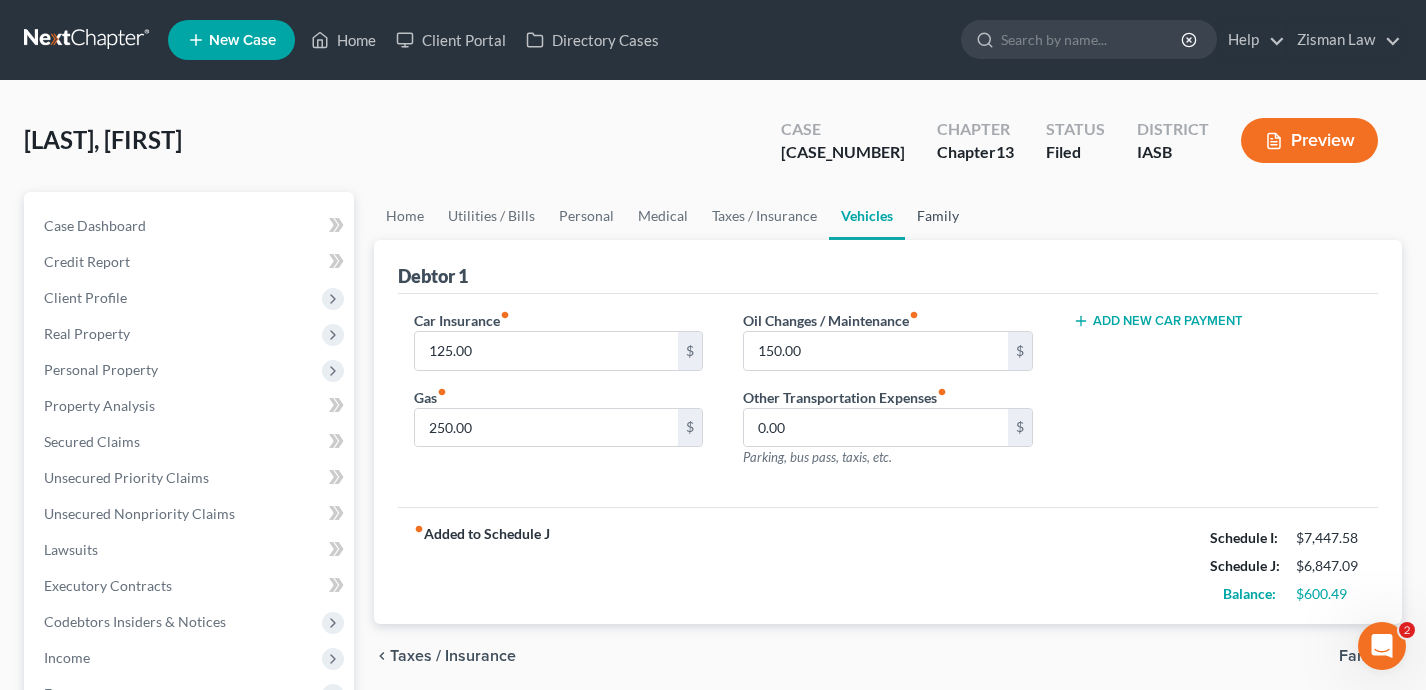 click on "Family" at bounding box center [938, 216] 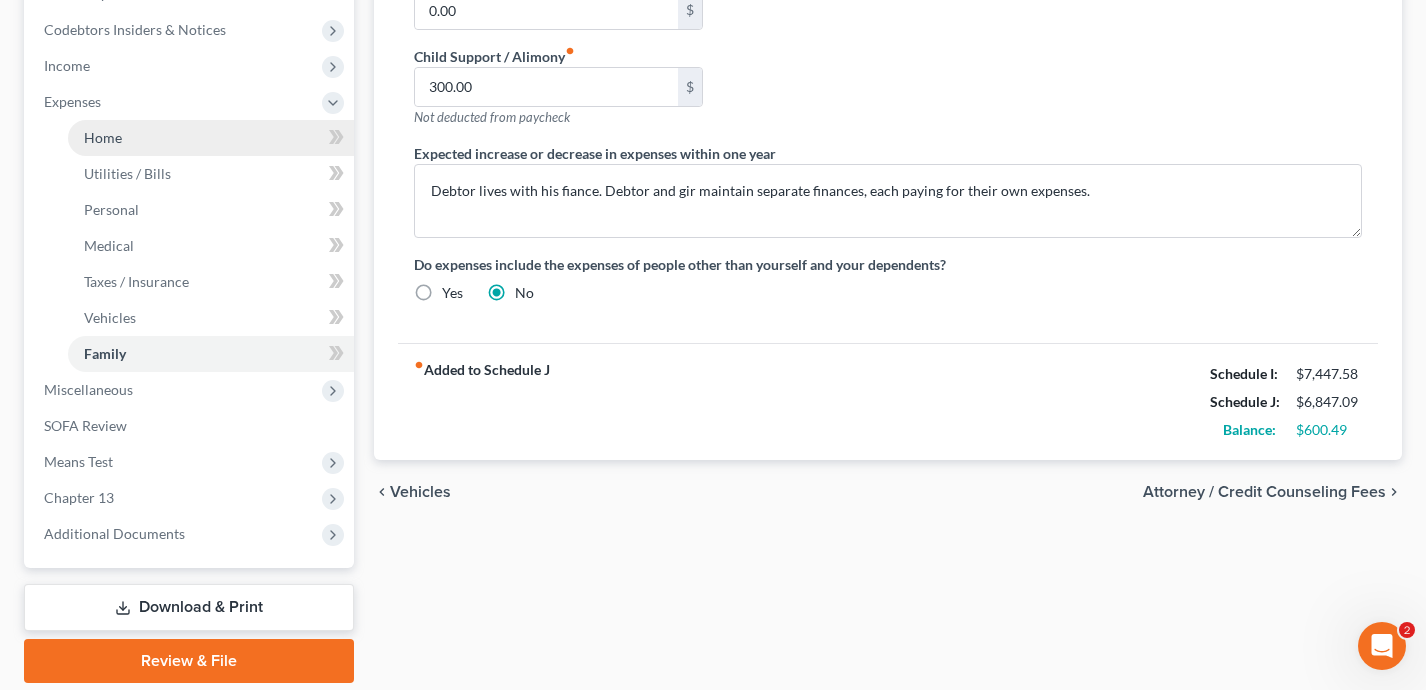 scroll, scrollTop: 569, scrollLeft: 0, axis: vertical 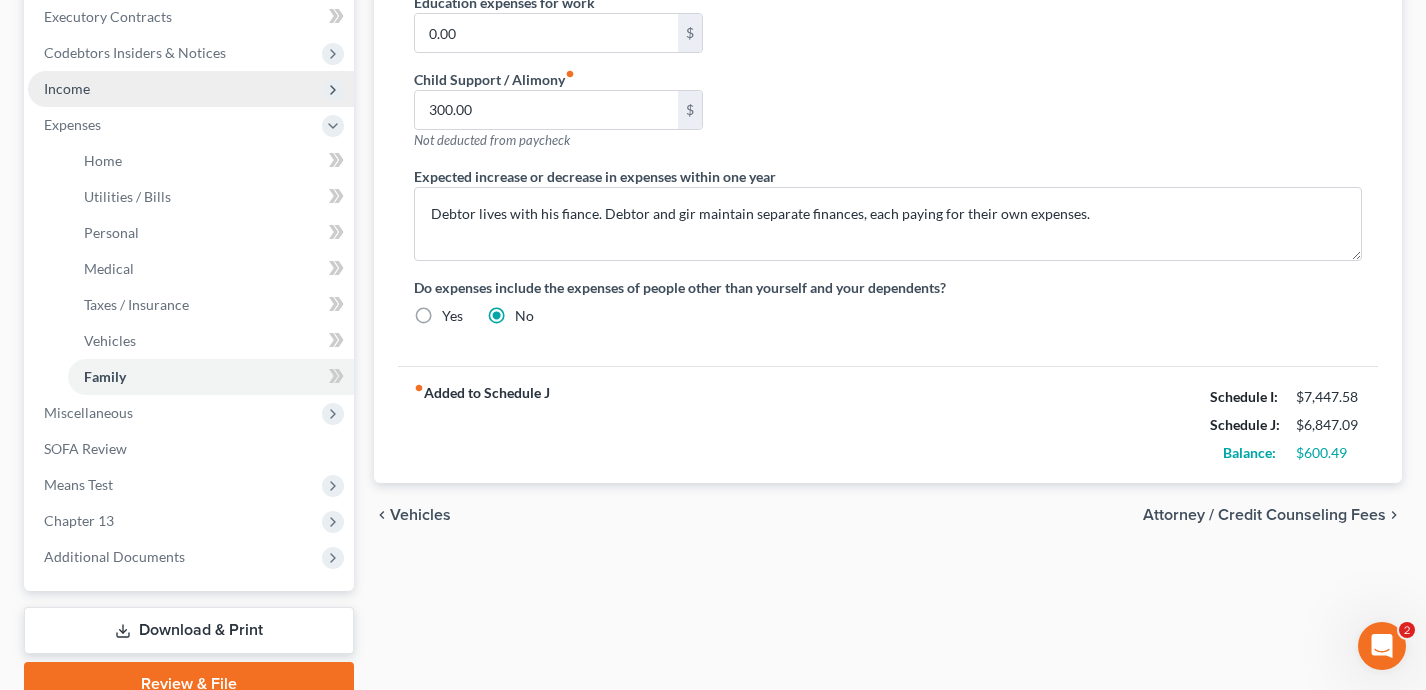 click on "Income" at bounding box center (191, 89) 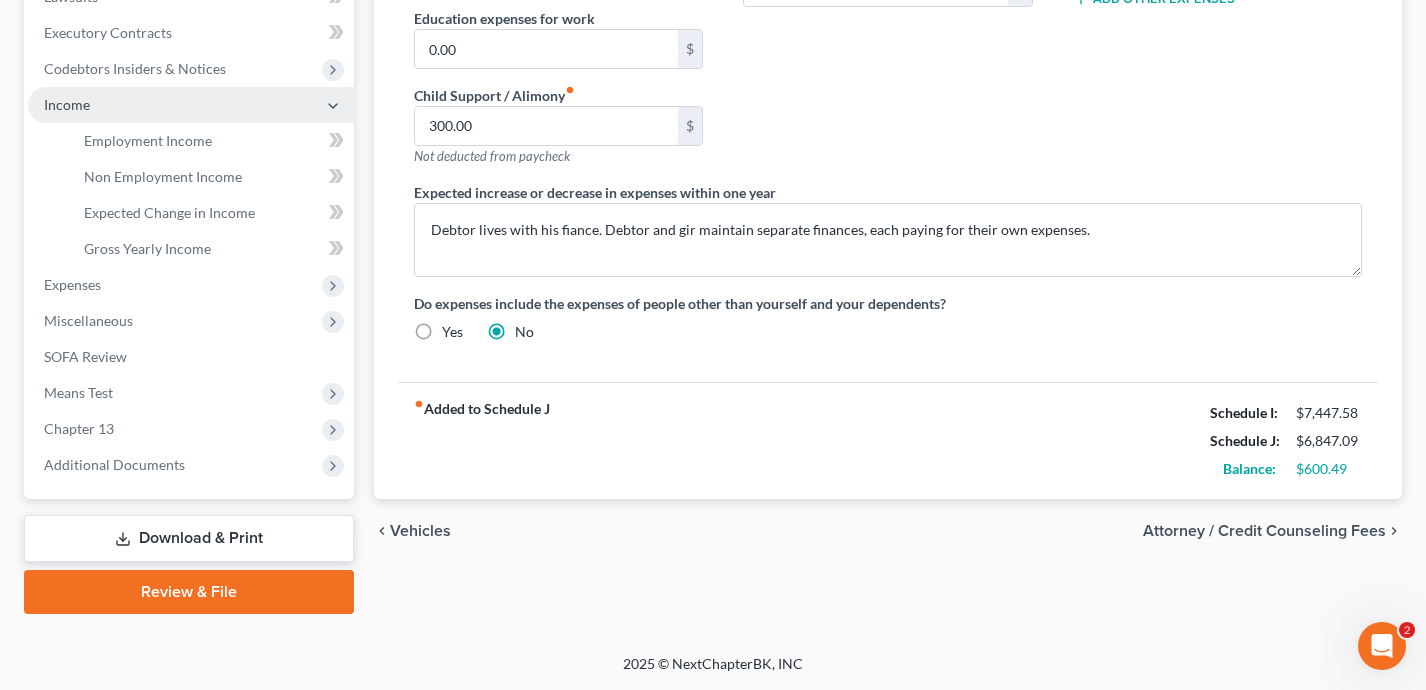 scroll, scrollTop: 551, scrollLeft: 0, axis: vertical 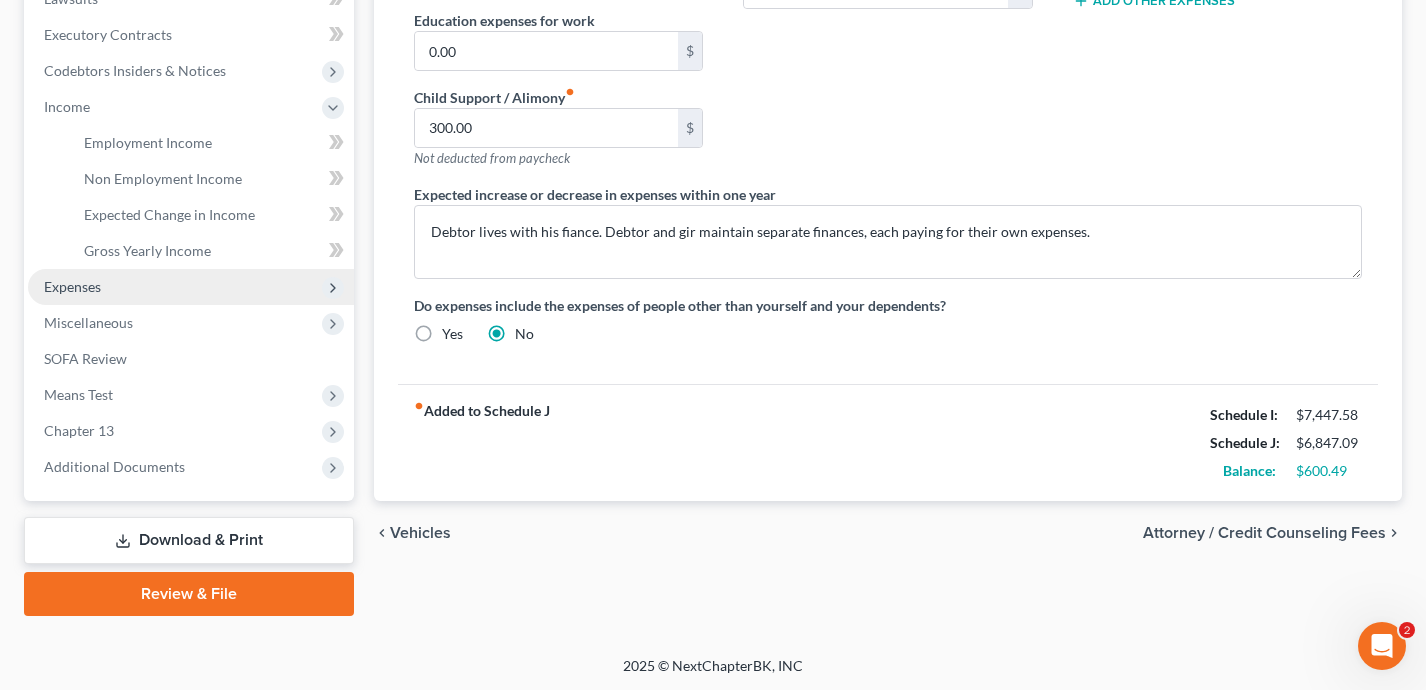 click on "Expenses" at bounding box center (191, 287) 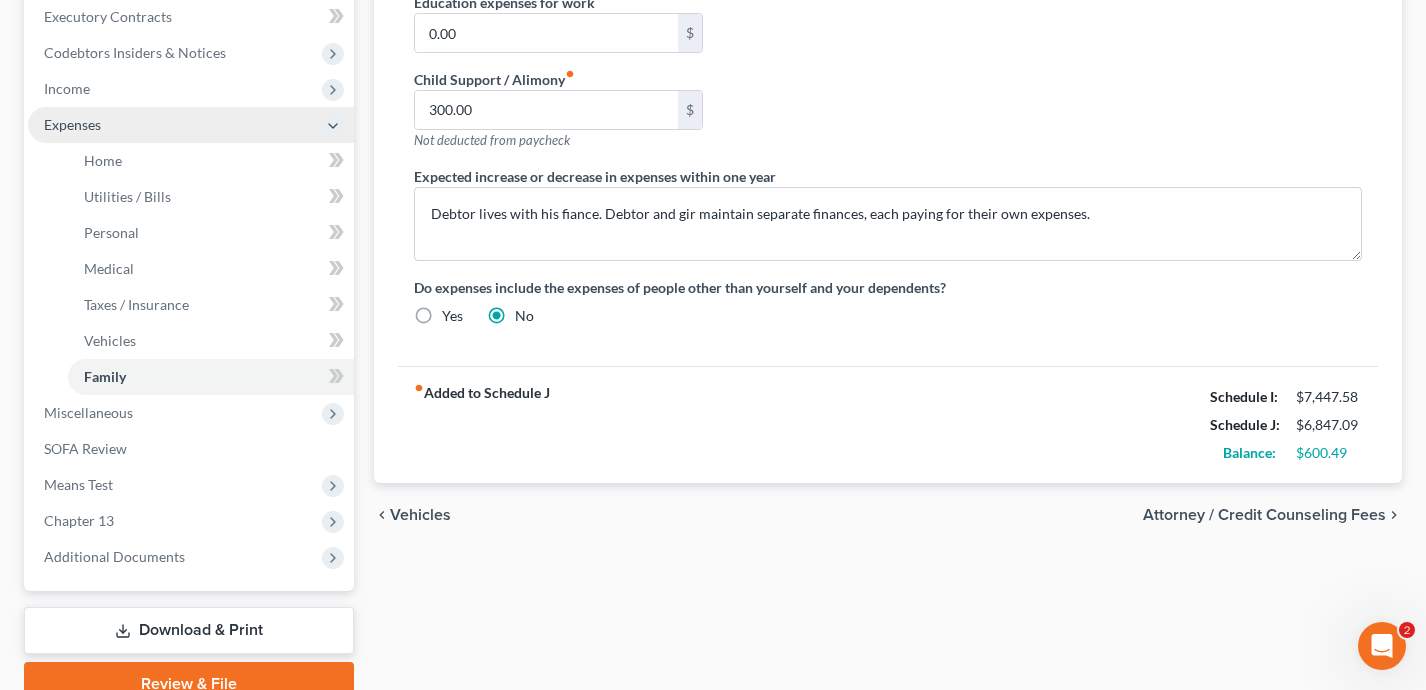 scroll, scrollTop: 568, scrollLeft: 0, axis: vertical 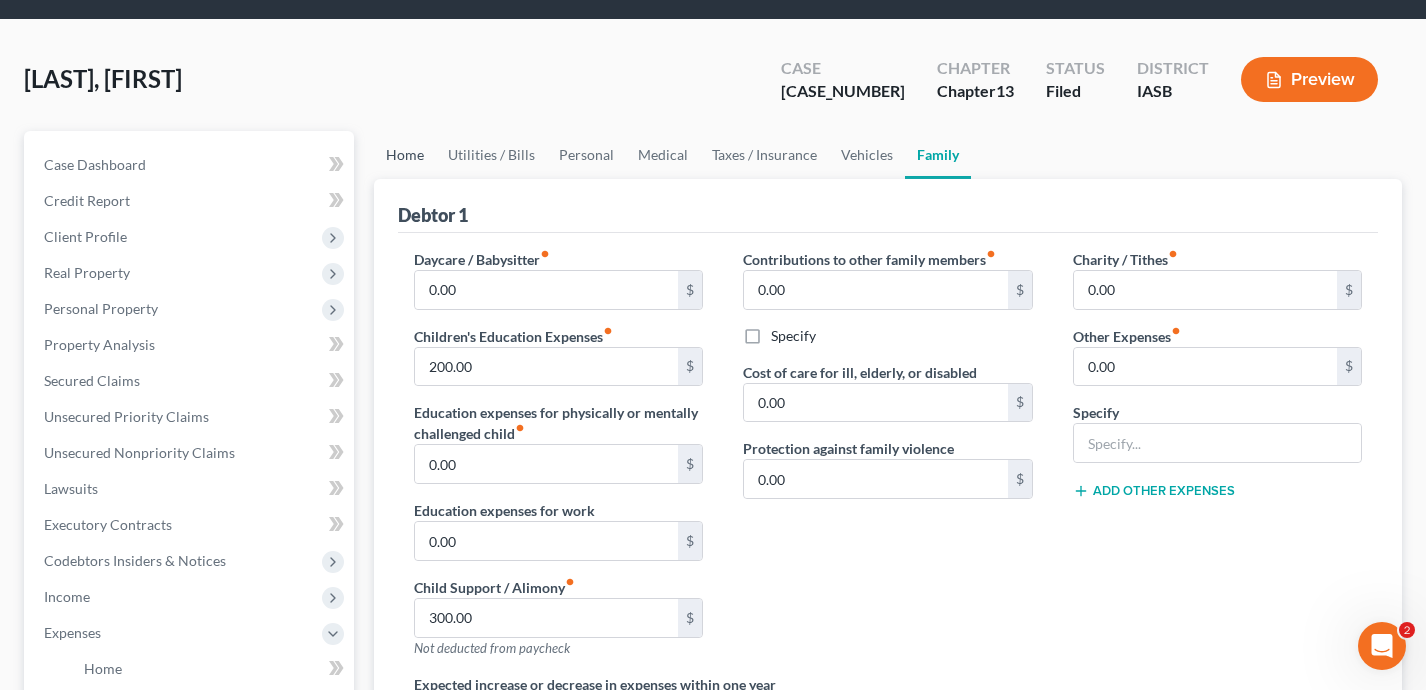 click on "Home" at bounding box center [405, 155] 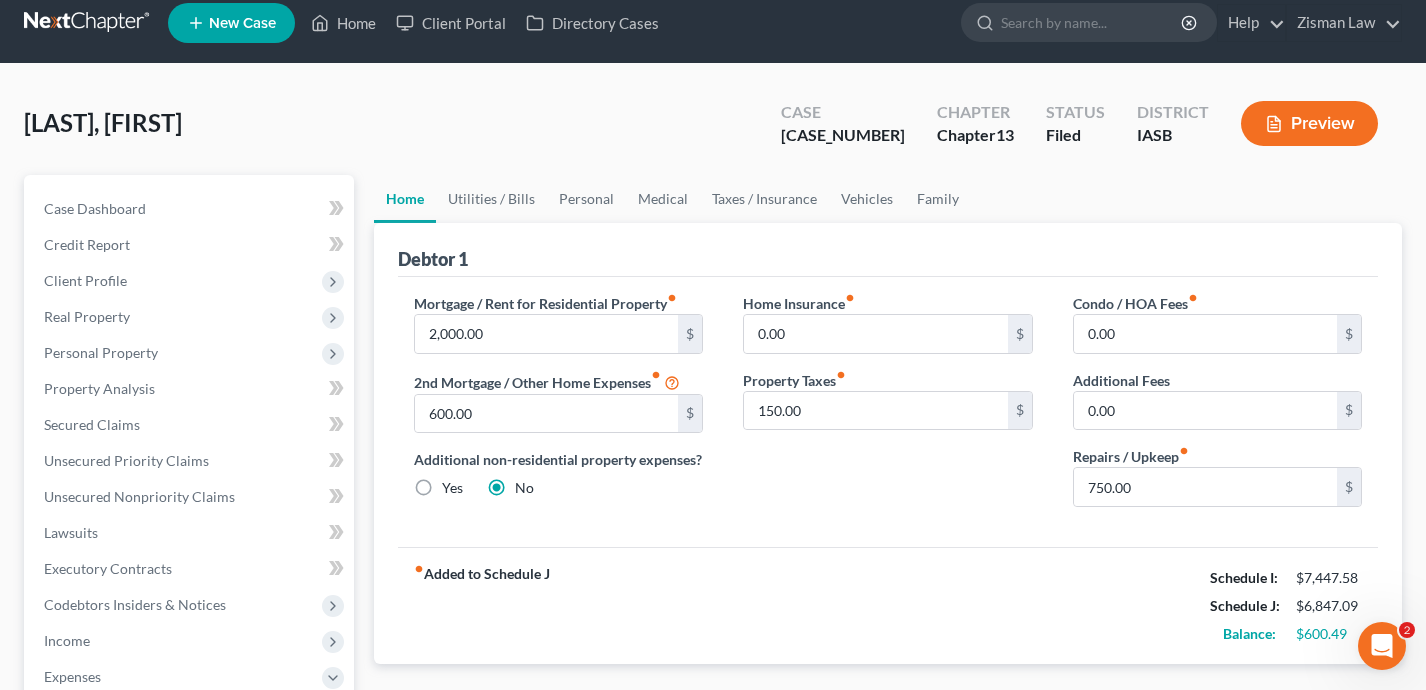 scroll, scrollTop: 0, scrollLeft: 0, axis: both 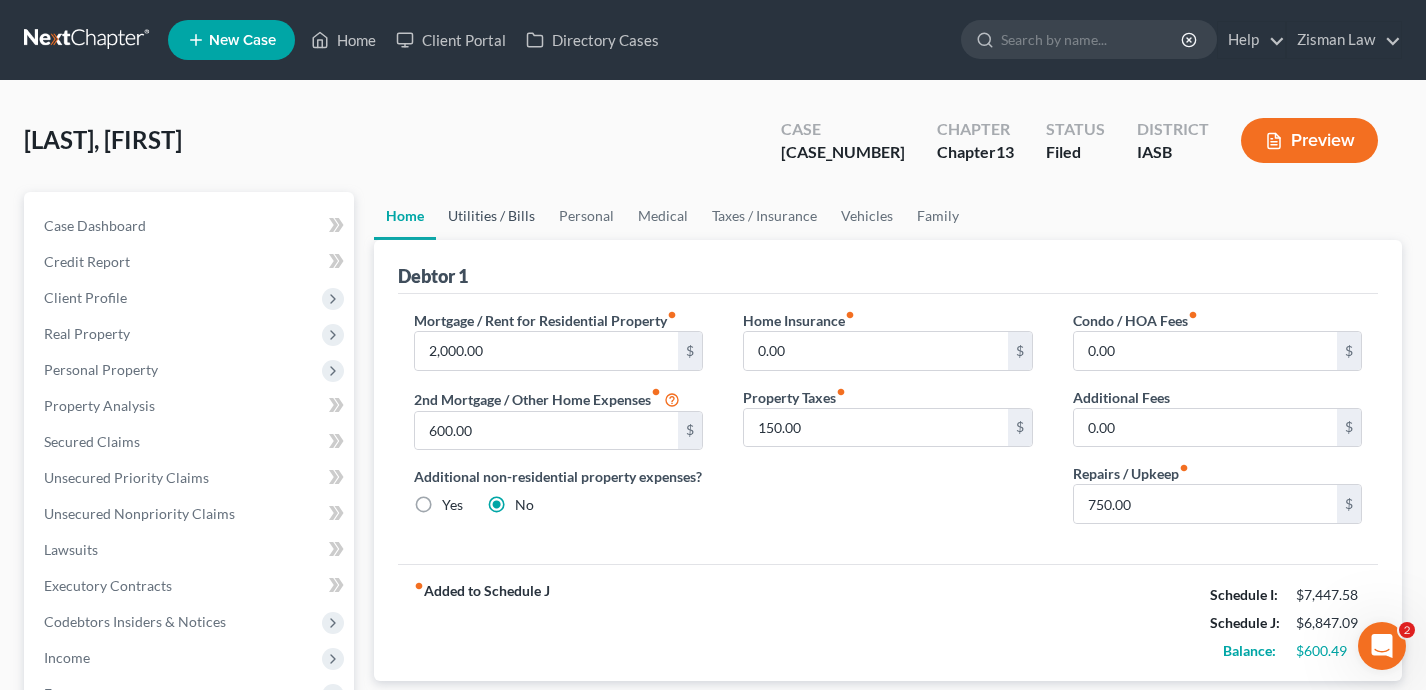 click on "Utilities / Bills" at bounding box center [491, 216] 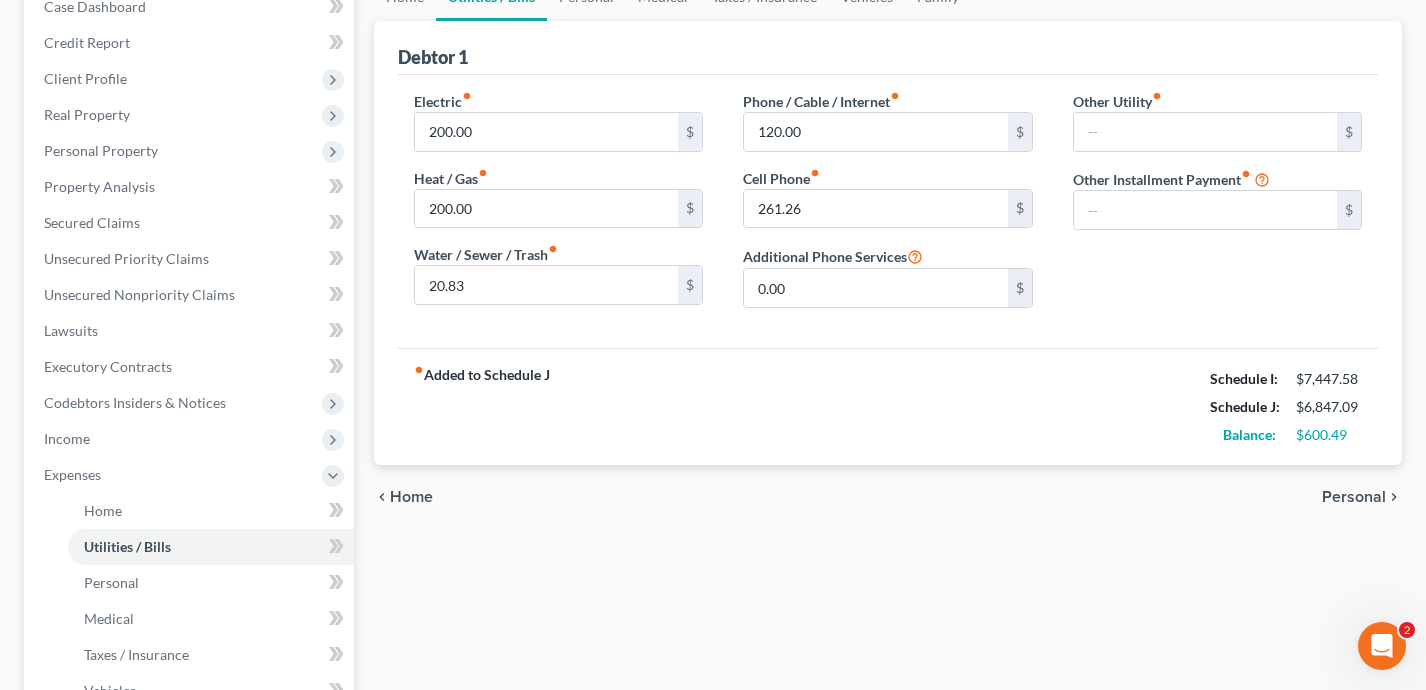 scroll, scrollTop: 254, scrollLeft: 0, axis: vertical 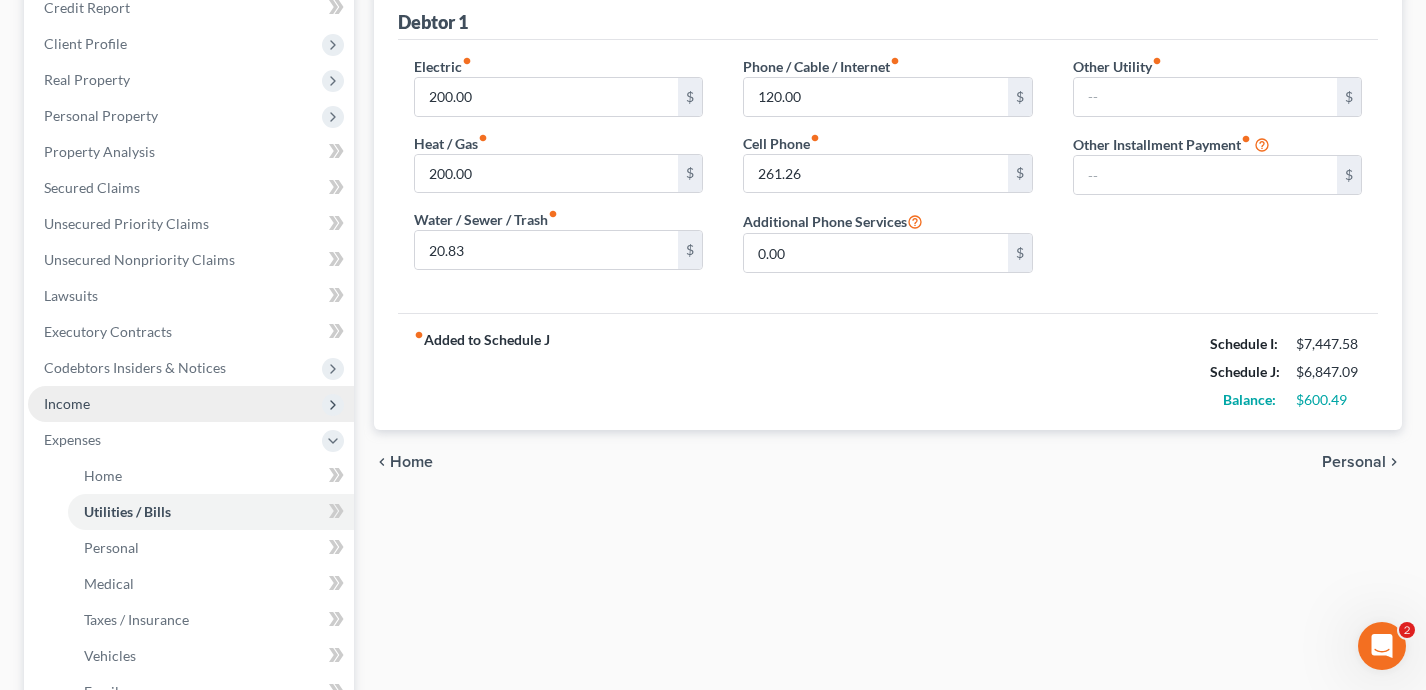 click on "Income" at bounding box center [191, 404] 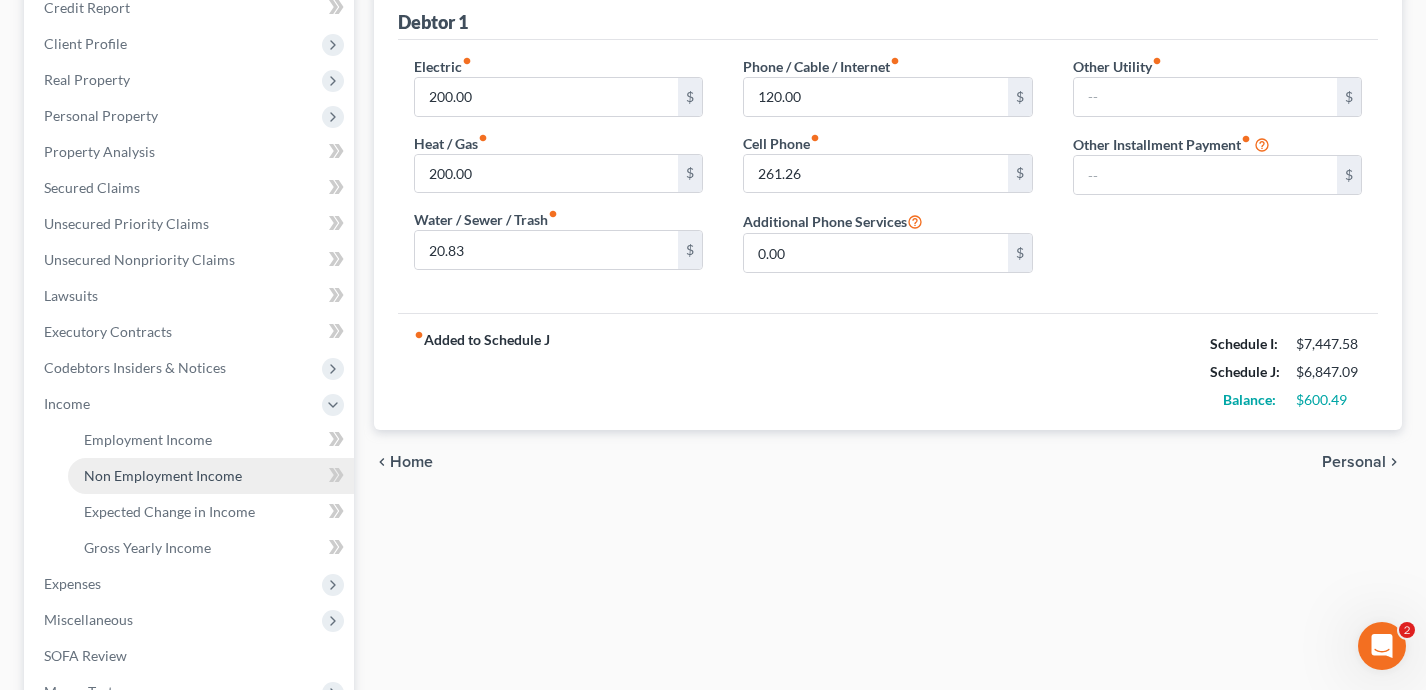 click on "Non Employment Income" at bounding box center [163, 475] 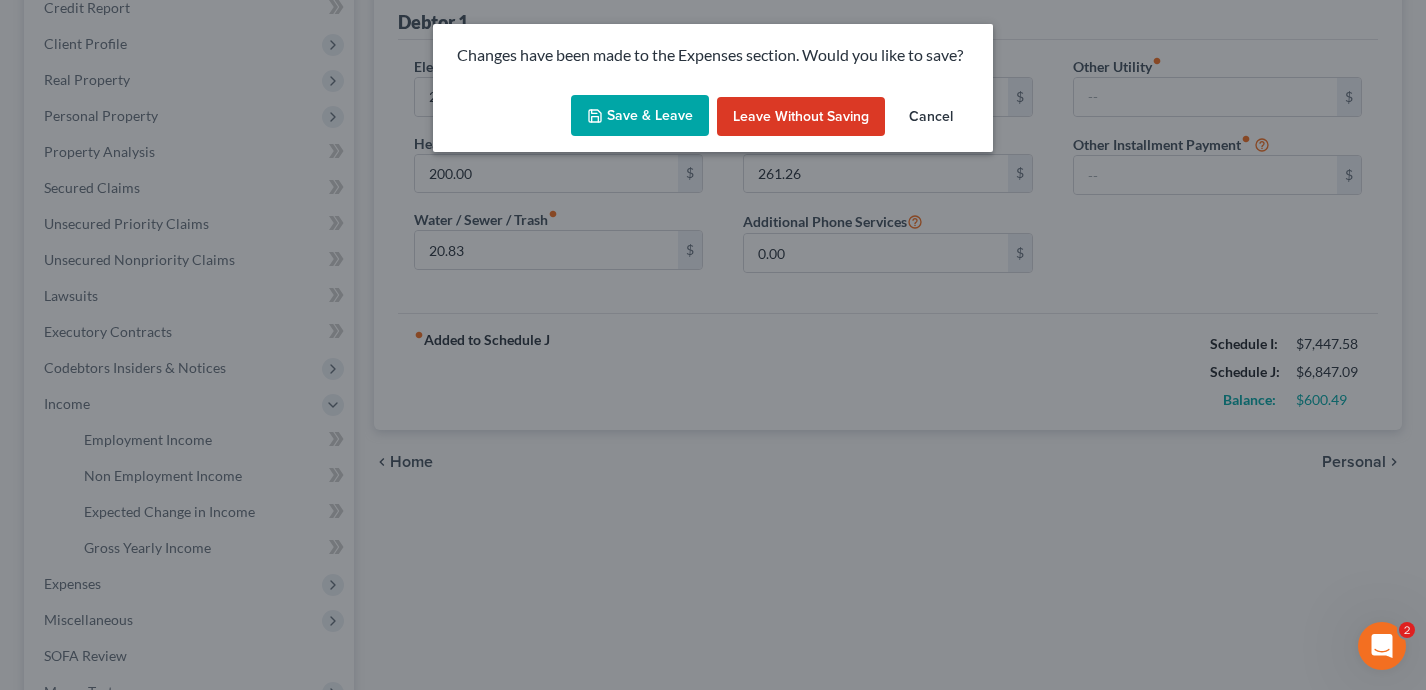 click on "Save & Leave" at bounding box center (640, 116) 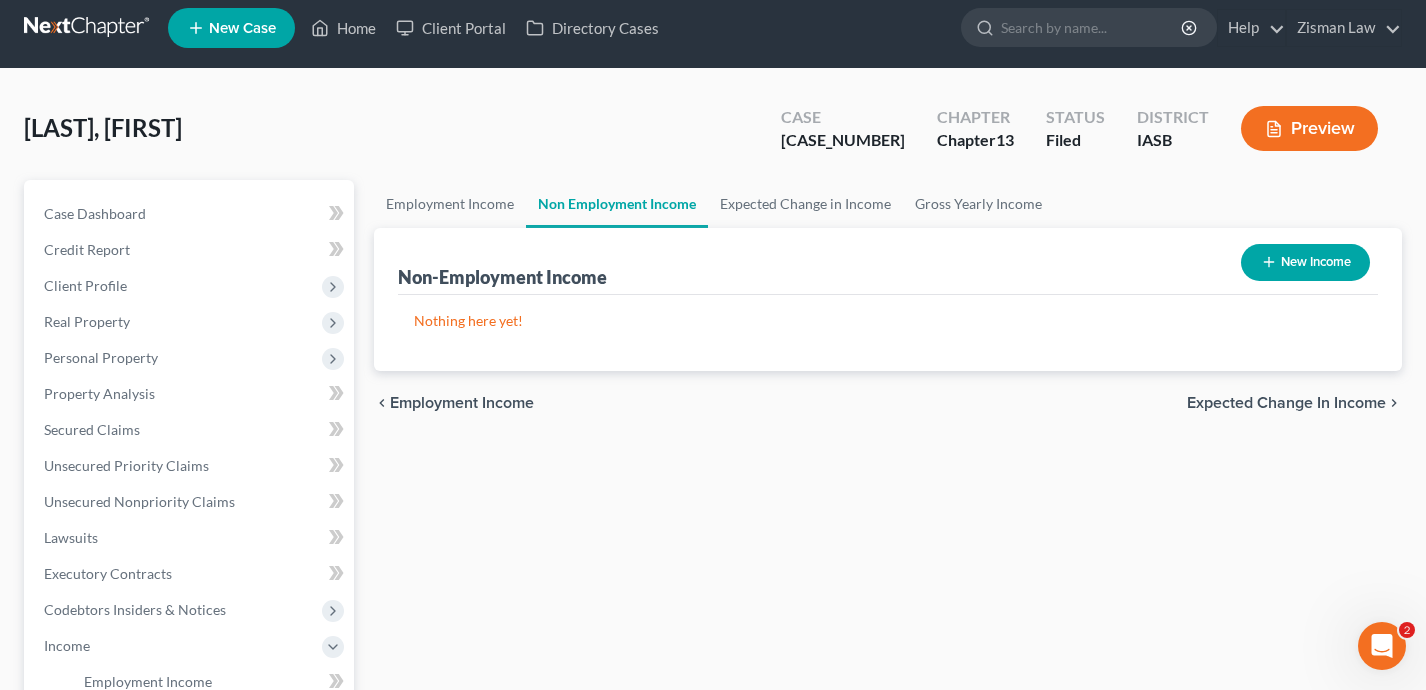 scroll, scrollTop: 0, scrollLeft: 0, axis: both 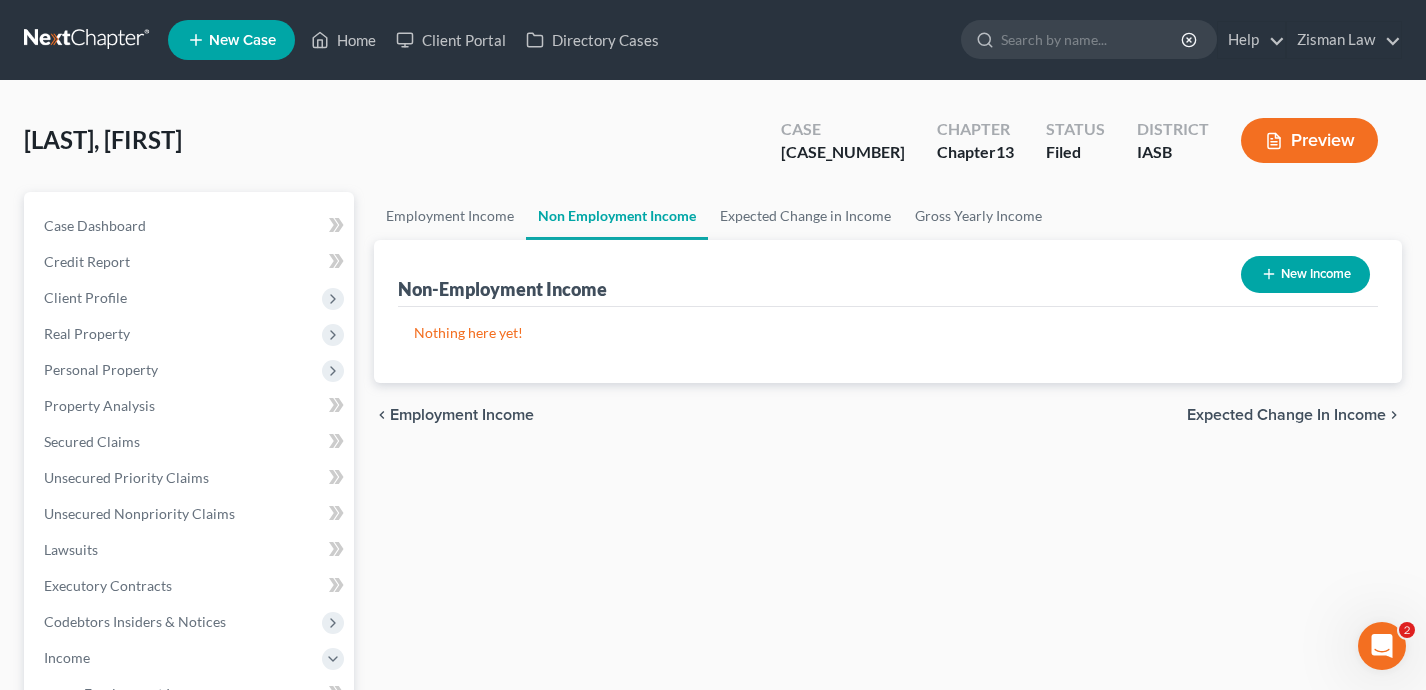 click on "New Income" at bounding box center [1305, 274] 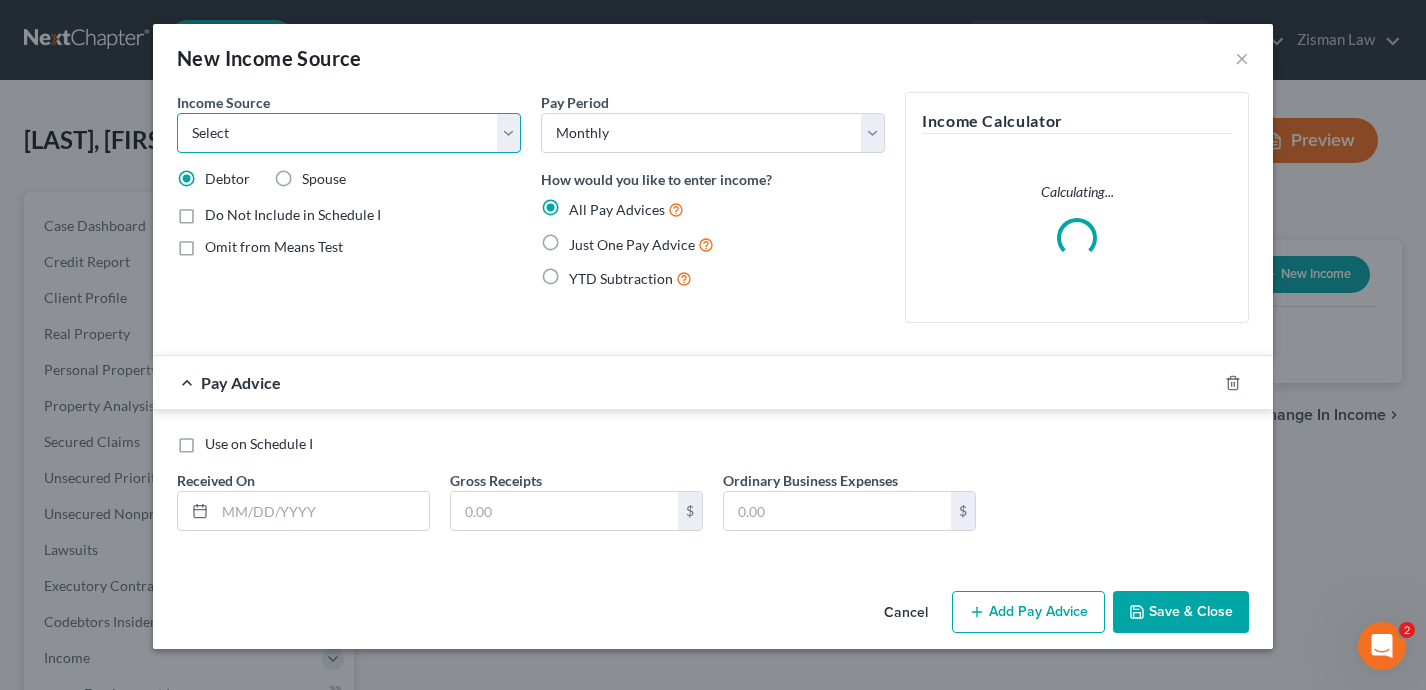 click on "Select Unemployment Disability (from employer) Pension Retirement Social Security / Social Security Disability Other Government Assistance Interests, Dividends or Royalties Child / Family Support Contributions to Household Property / Rental Business, Professional or Farm Alimony / Maintenance Payments Military Disability Benefits Other Monthly Income" at bounding box center (349, 133) 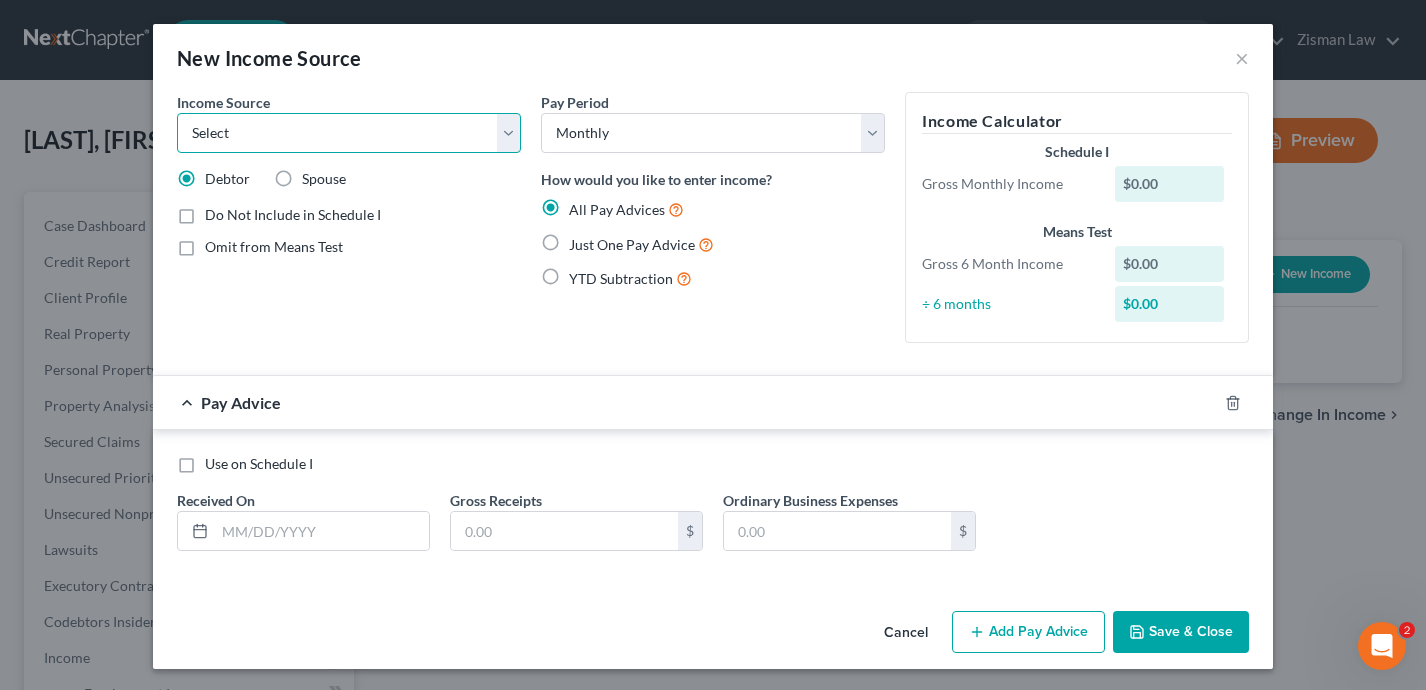 select on "7" 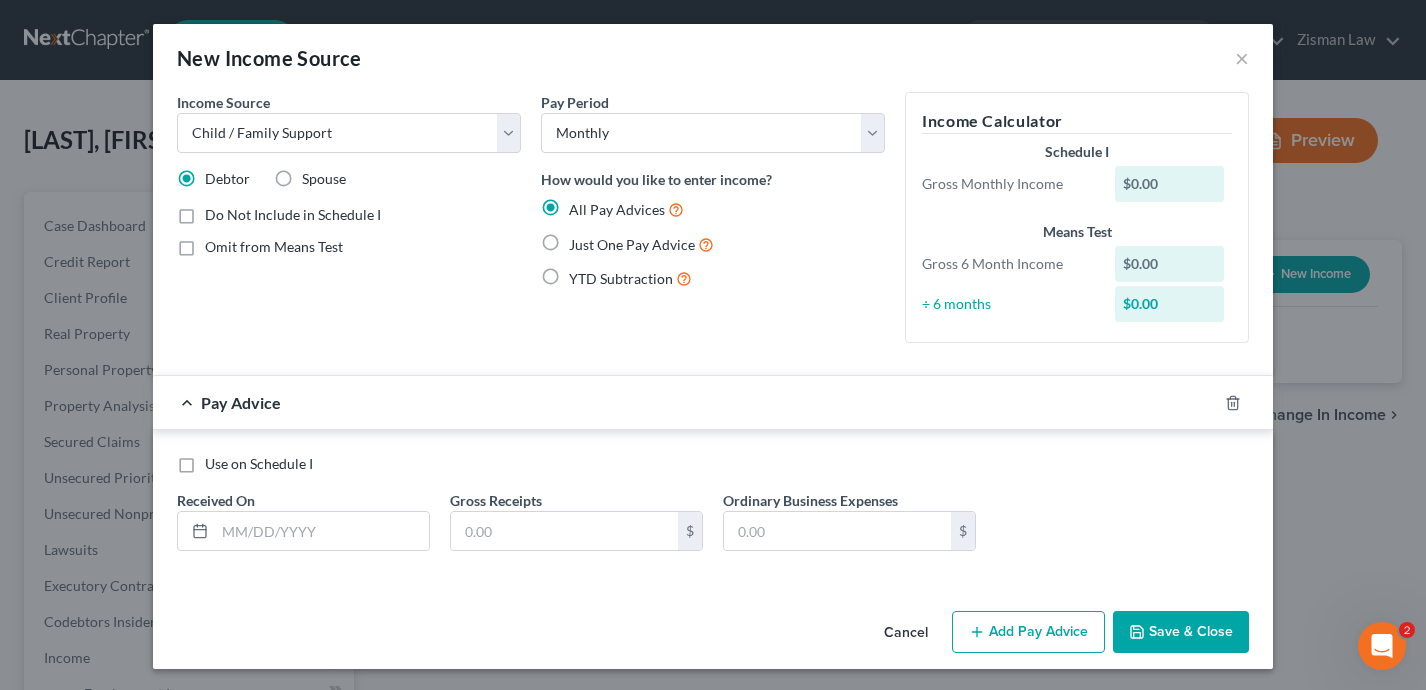 click on "Just One Pay Advice" at bounding box center [641, 244] 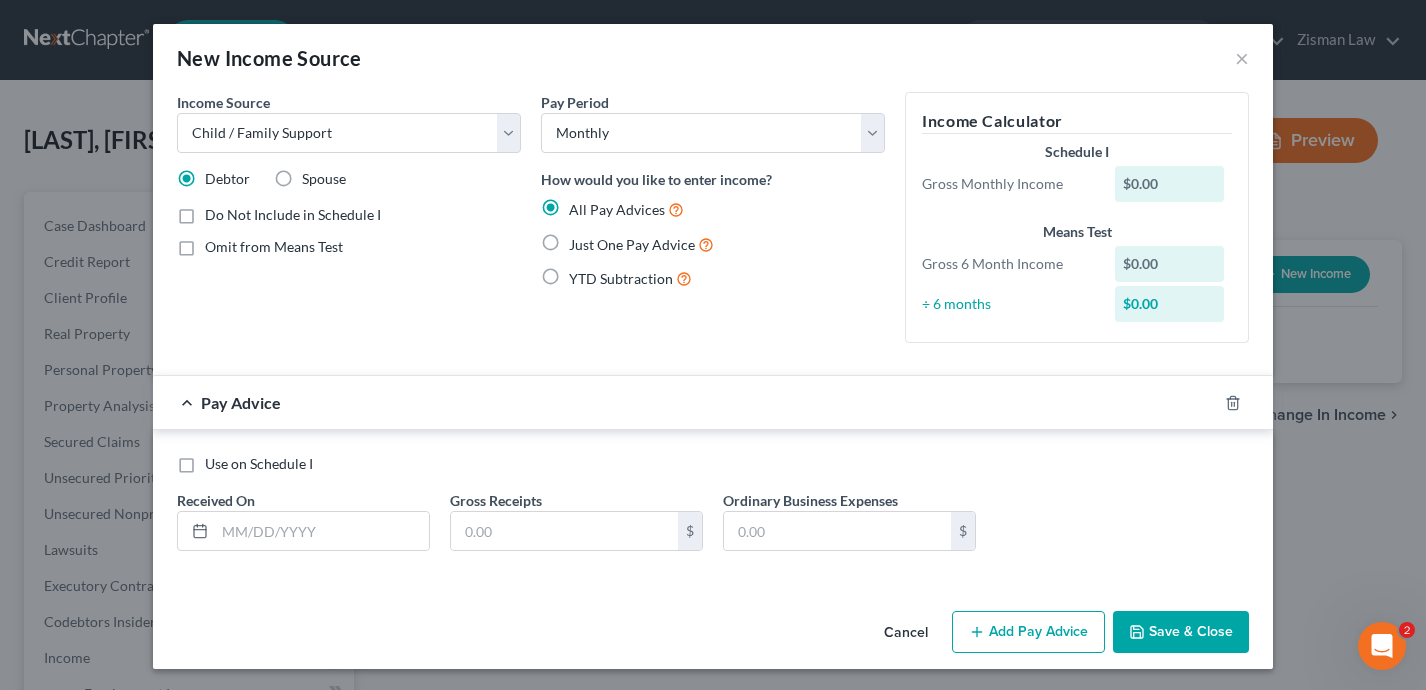 radio on "true" 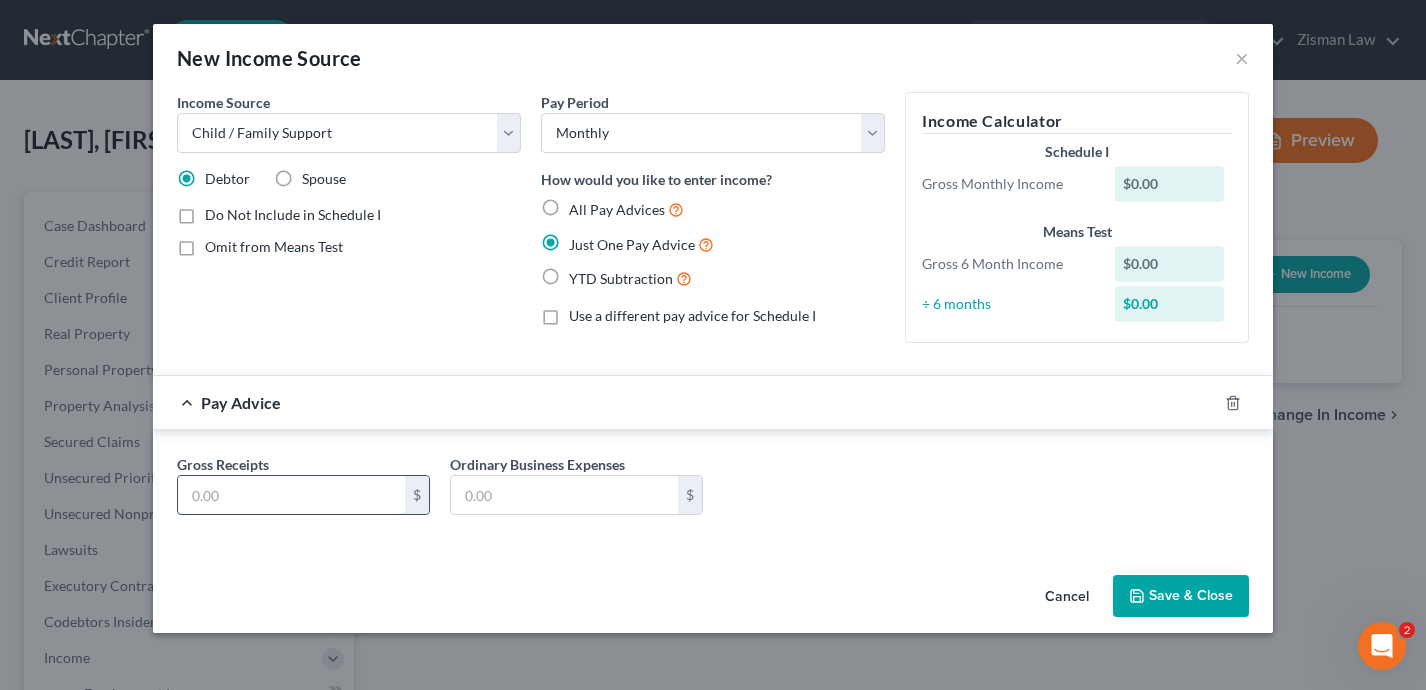 click at bounding box center (291, 495) 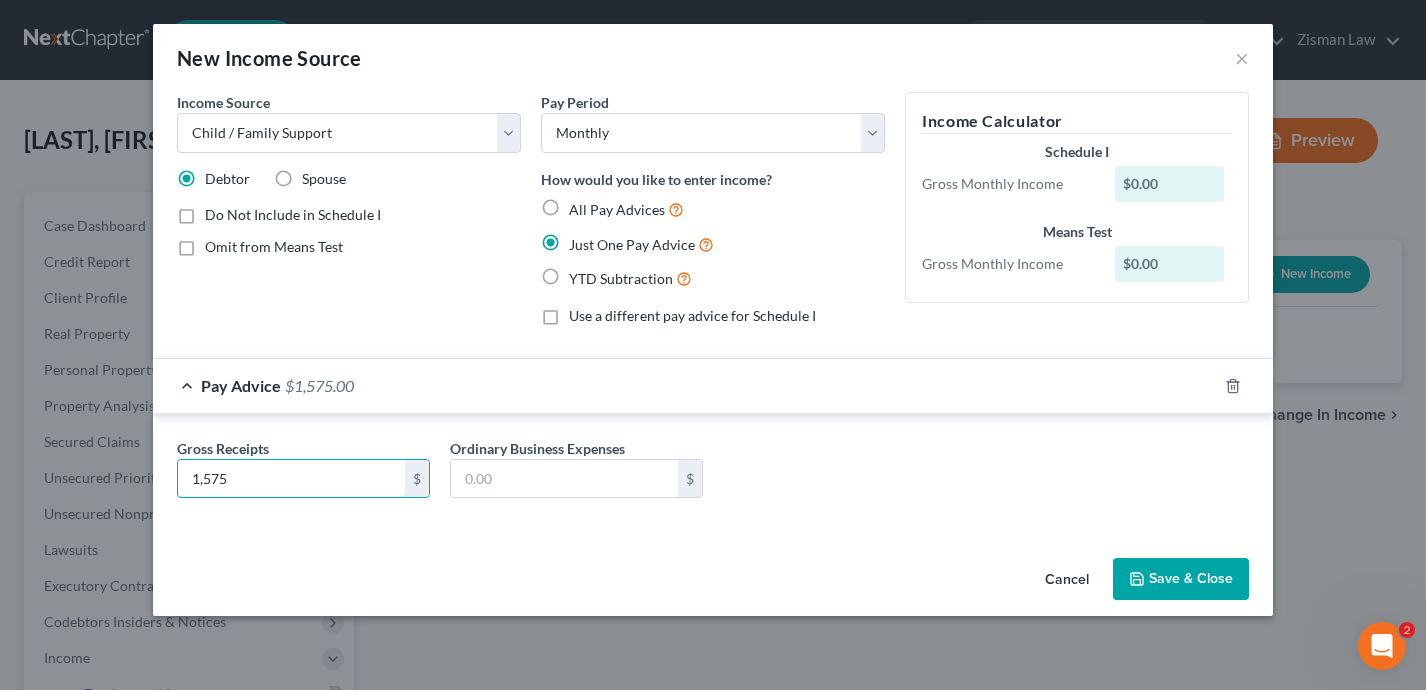 type on "1,575" 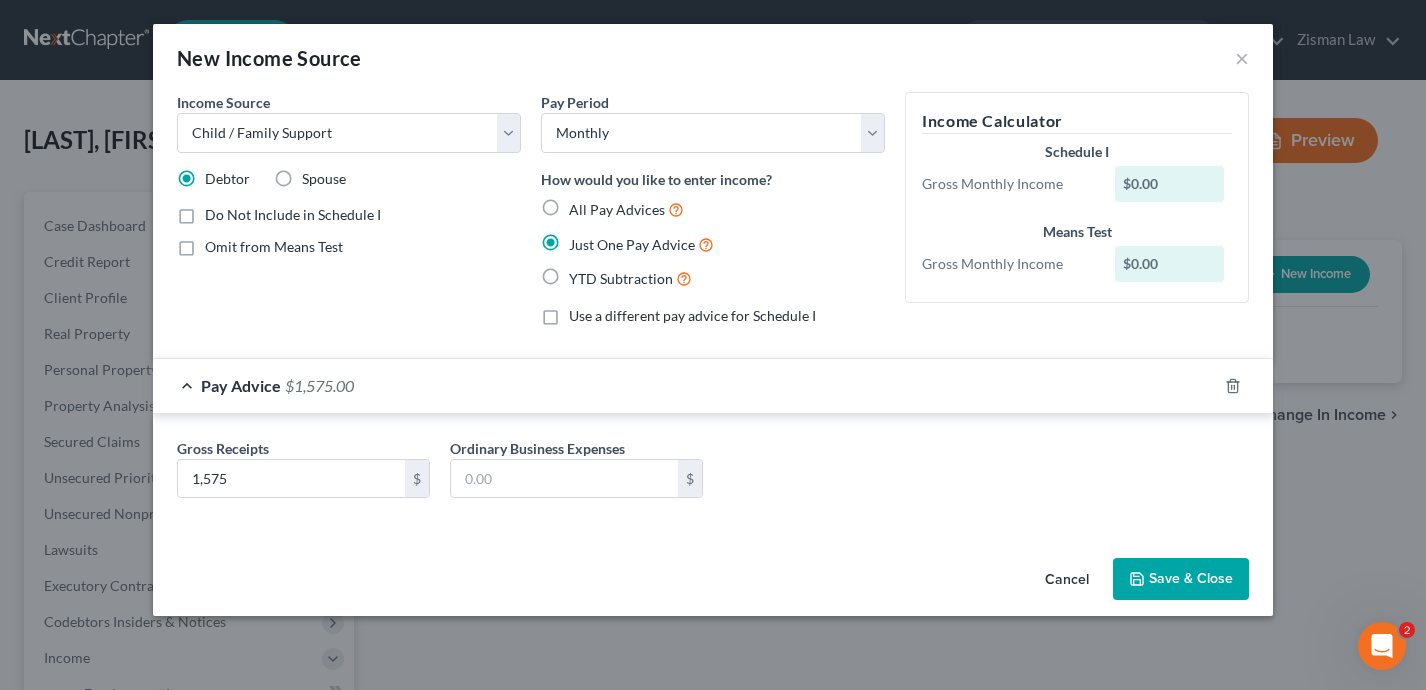 click on "Save & Close" at bounding box center (1181, 579) 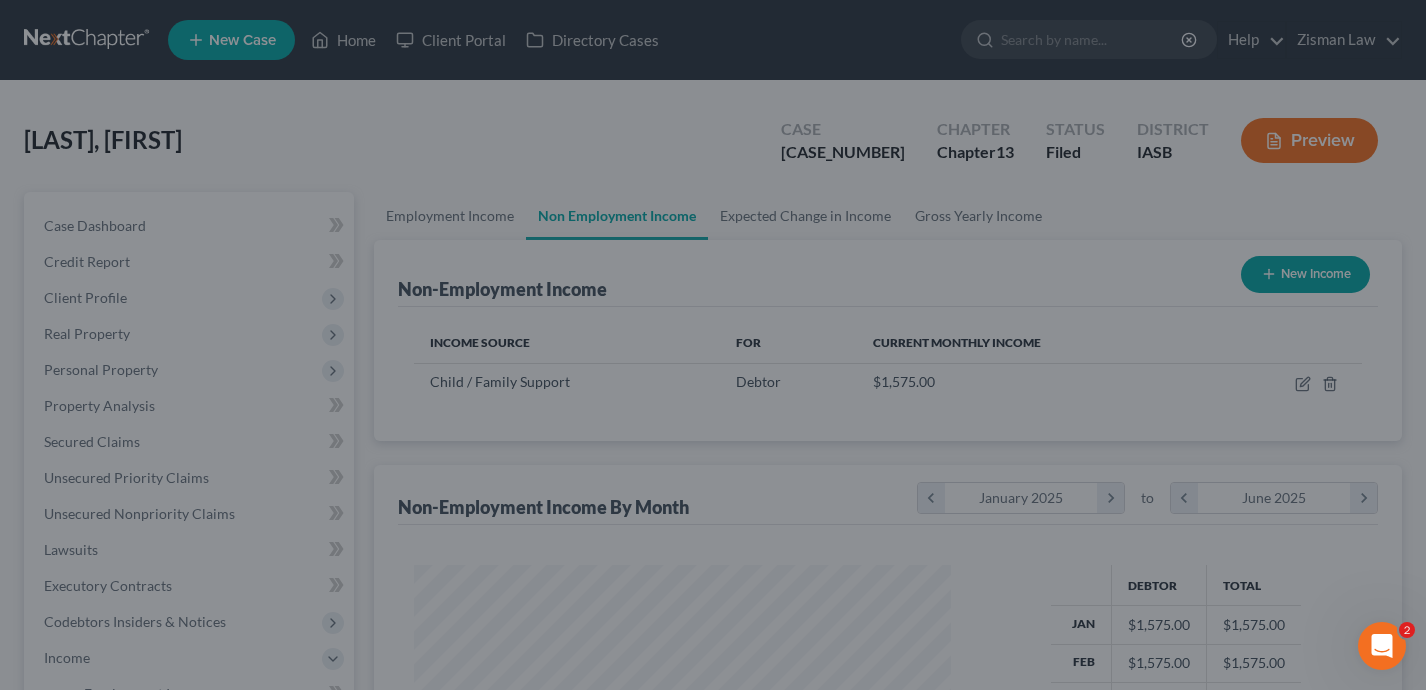 scroll, scrollTop: 999641, scrollLeft: 999423, axis: both 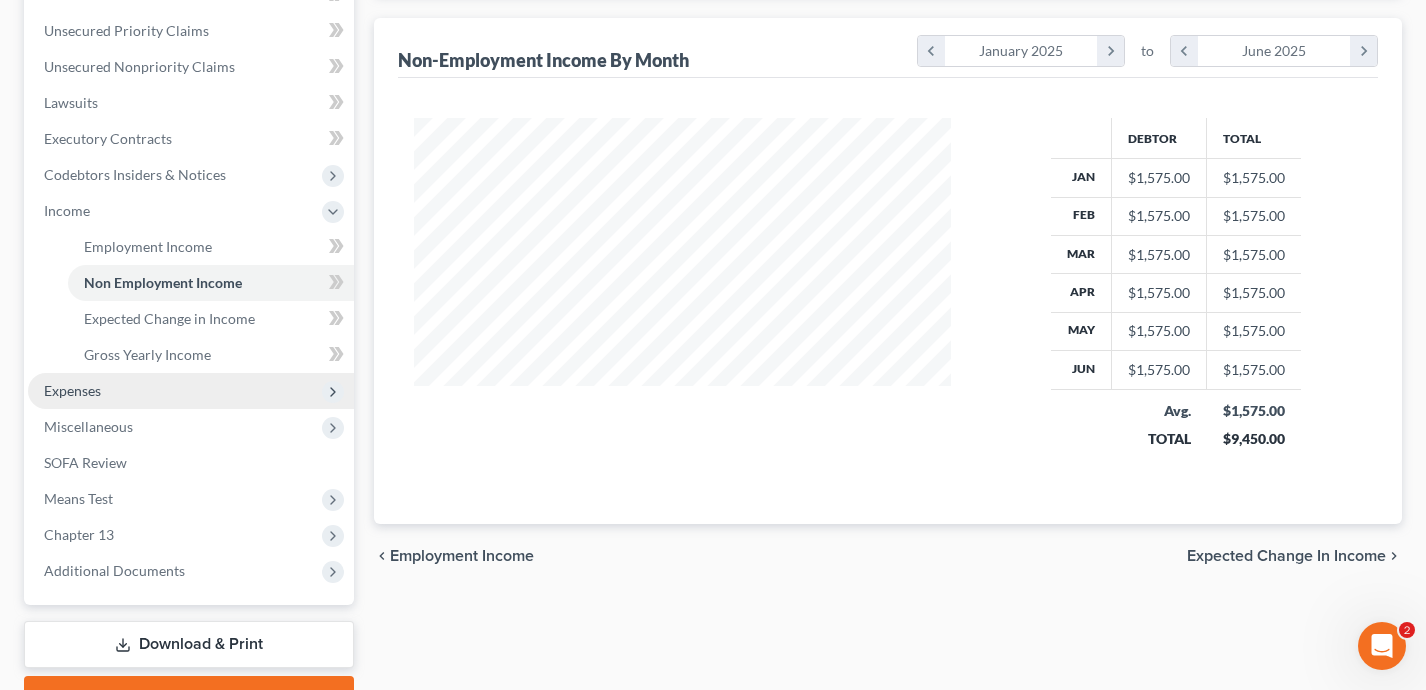 click on "Expenses" at bounding box center [191, 391] 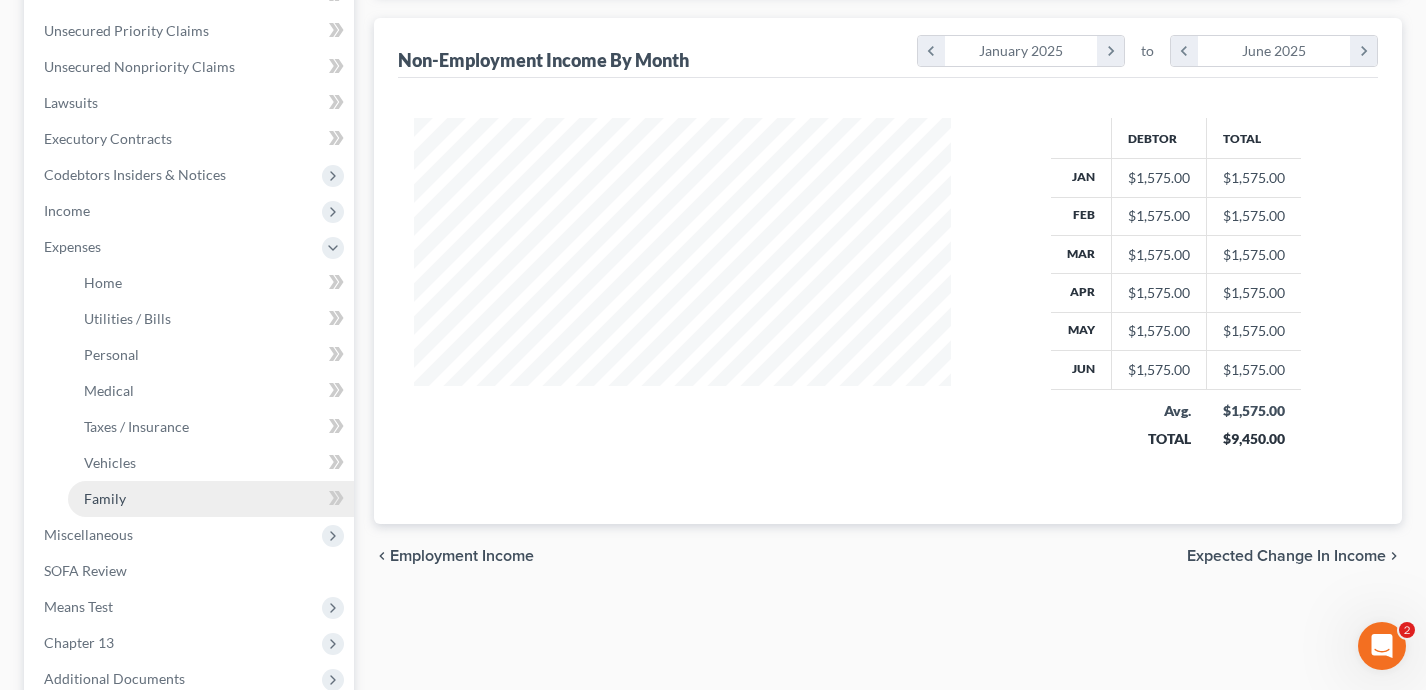 click on "Family" at bounding box center [211, 499] 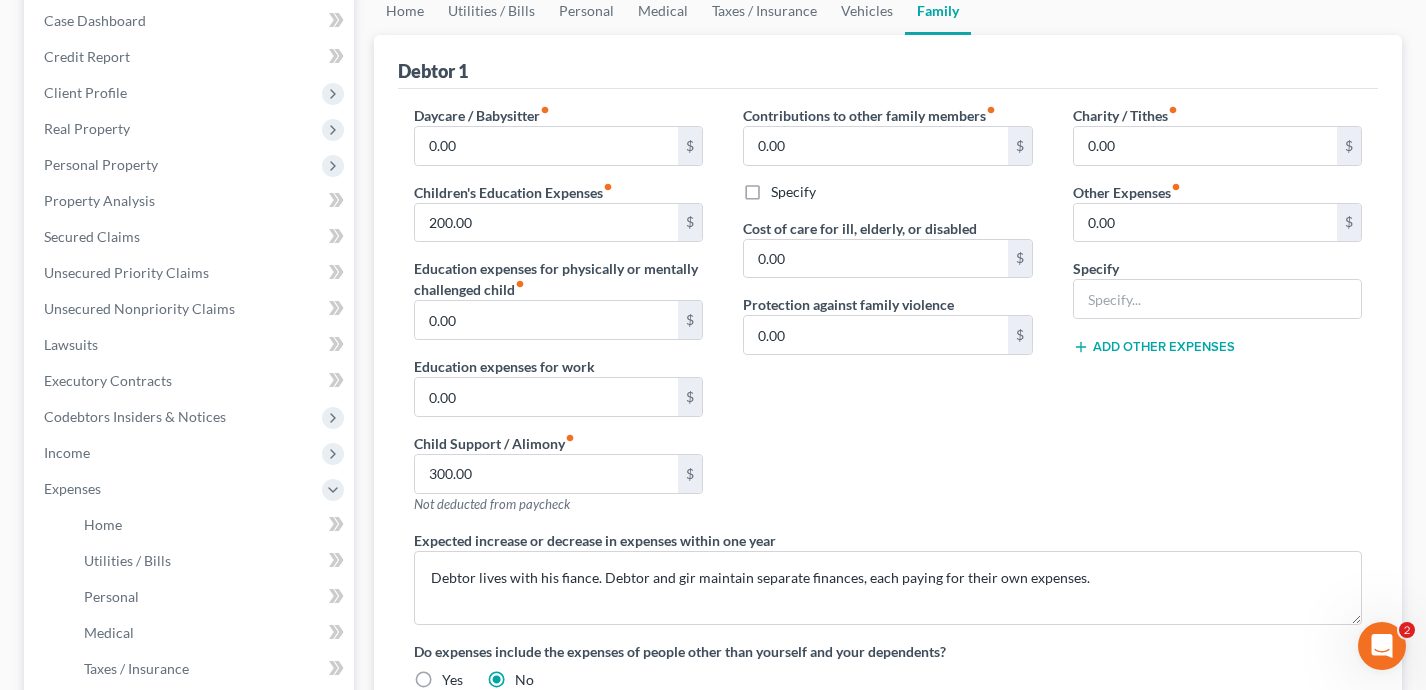scroll, scrollTop: 361, scrollLeft: 0, axis: vertical 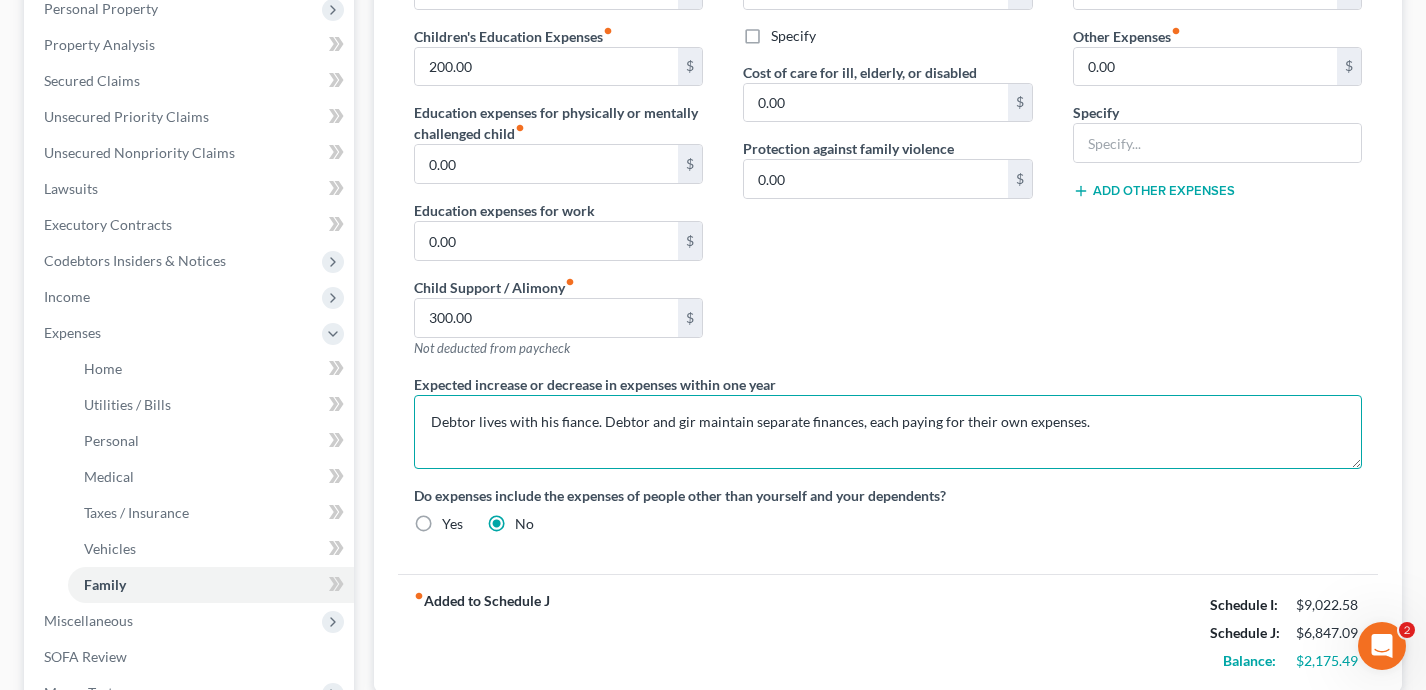drag, startPoint x: 1097, startPoint y: 420, endPoint x: 604, endPoint y: 428, distance: 493.0649 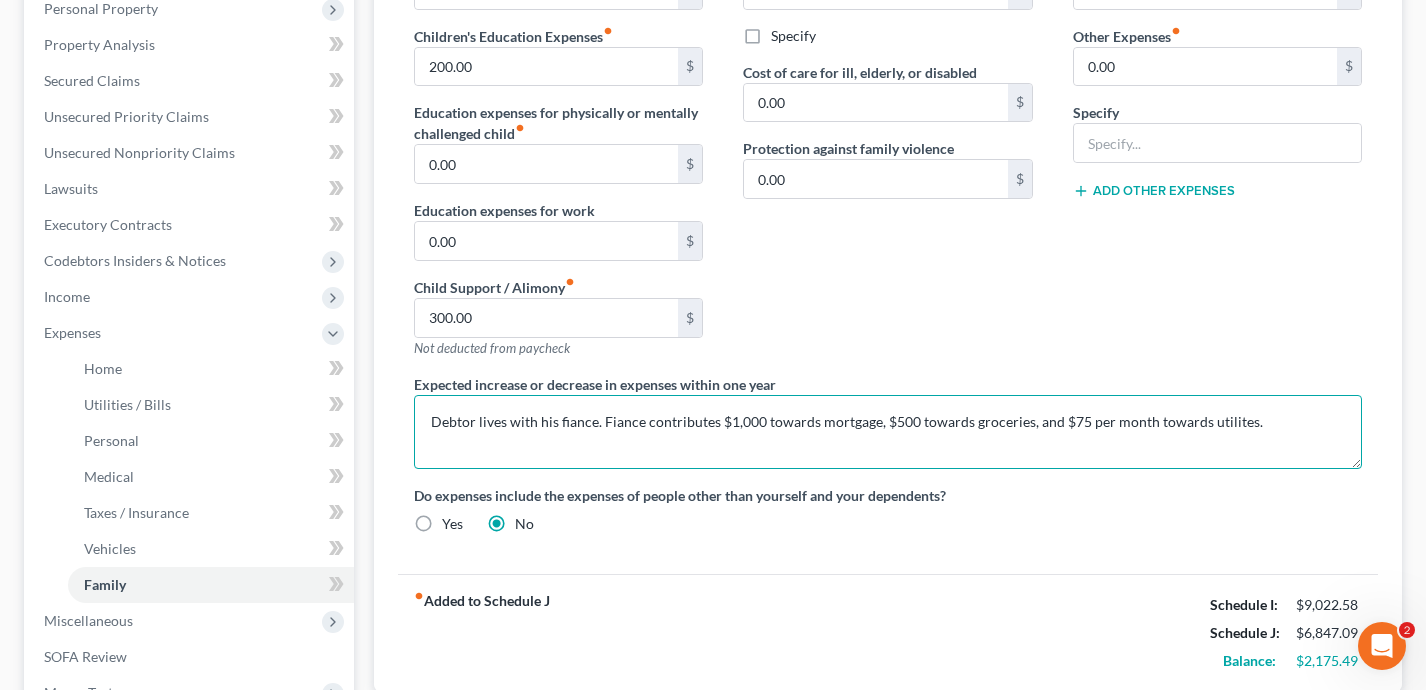 click on "Debtor lives with his fiance. Fiance contributes $1,000 towards mortgage, $500 towards groceries, and $75 per month towards utilites." at bounding box center [888, 432] 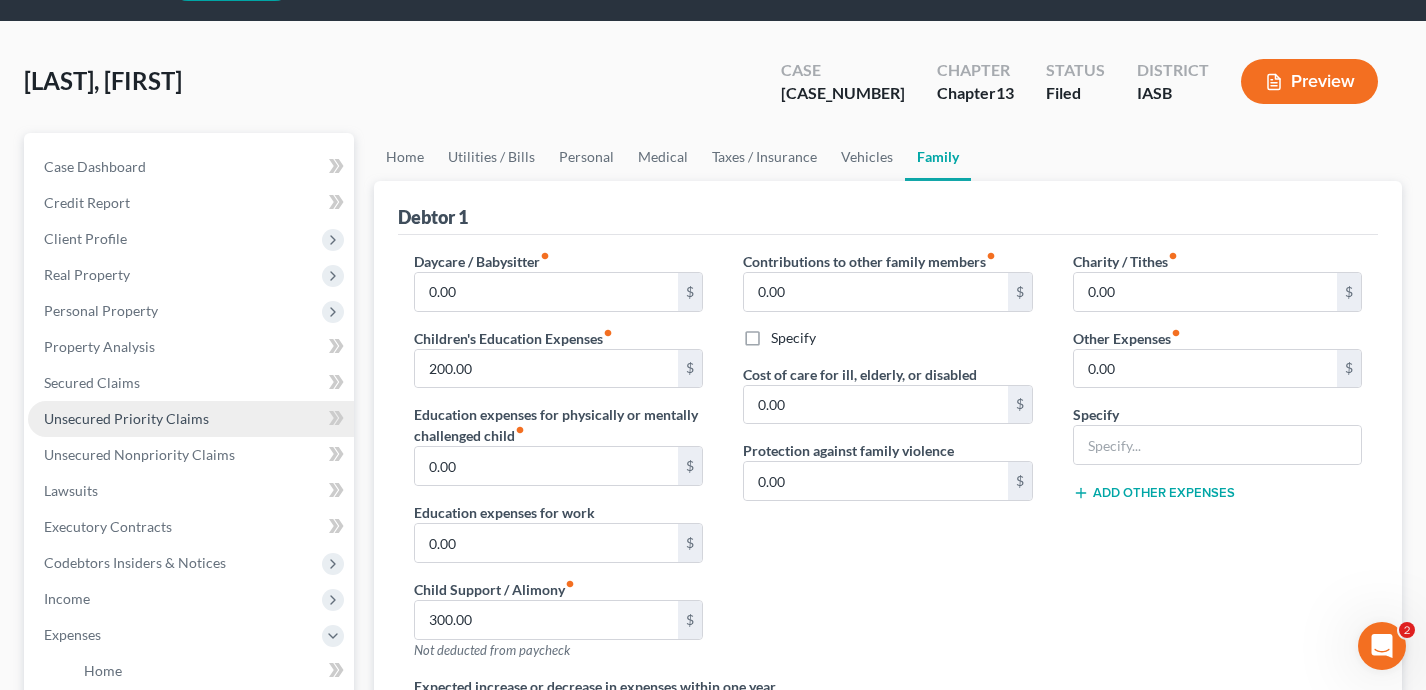 scroll, scrollTop: 63, scrollLeft: 0, axis: vertical 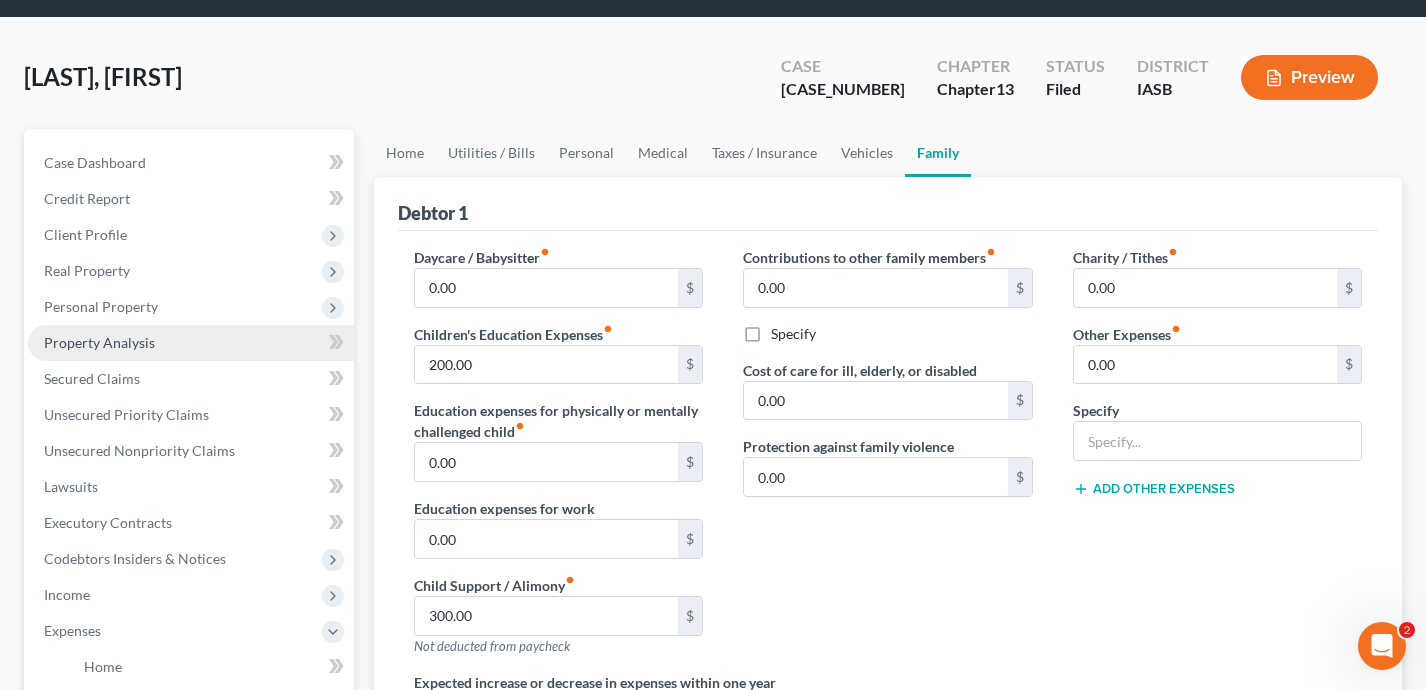 type on "Debtor lives with his fiance. Fiance contributes $1,000 towards mortgage, $500 towards groceries, and $75 per month towards utilities." 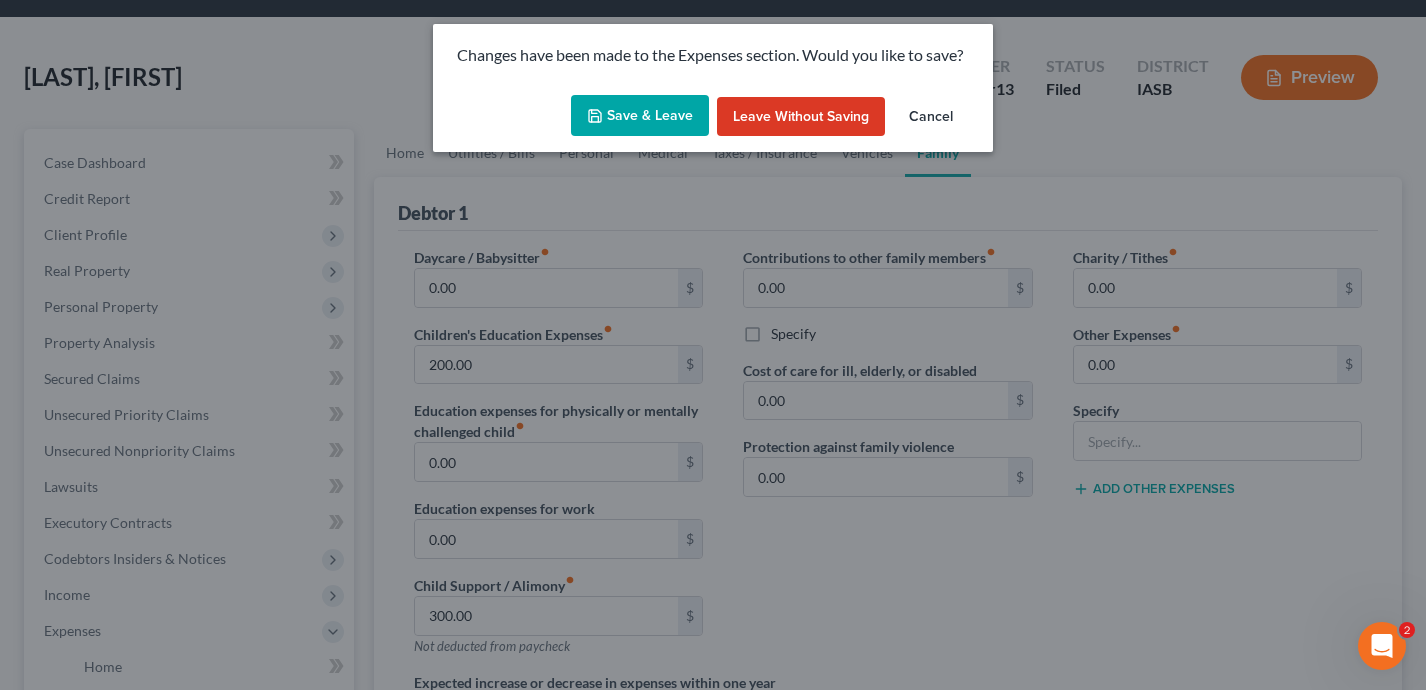 click on "Save & Leave" at bounding box center (640, 116) 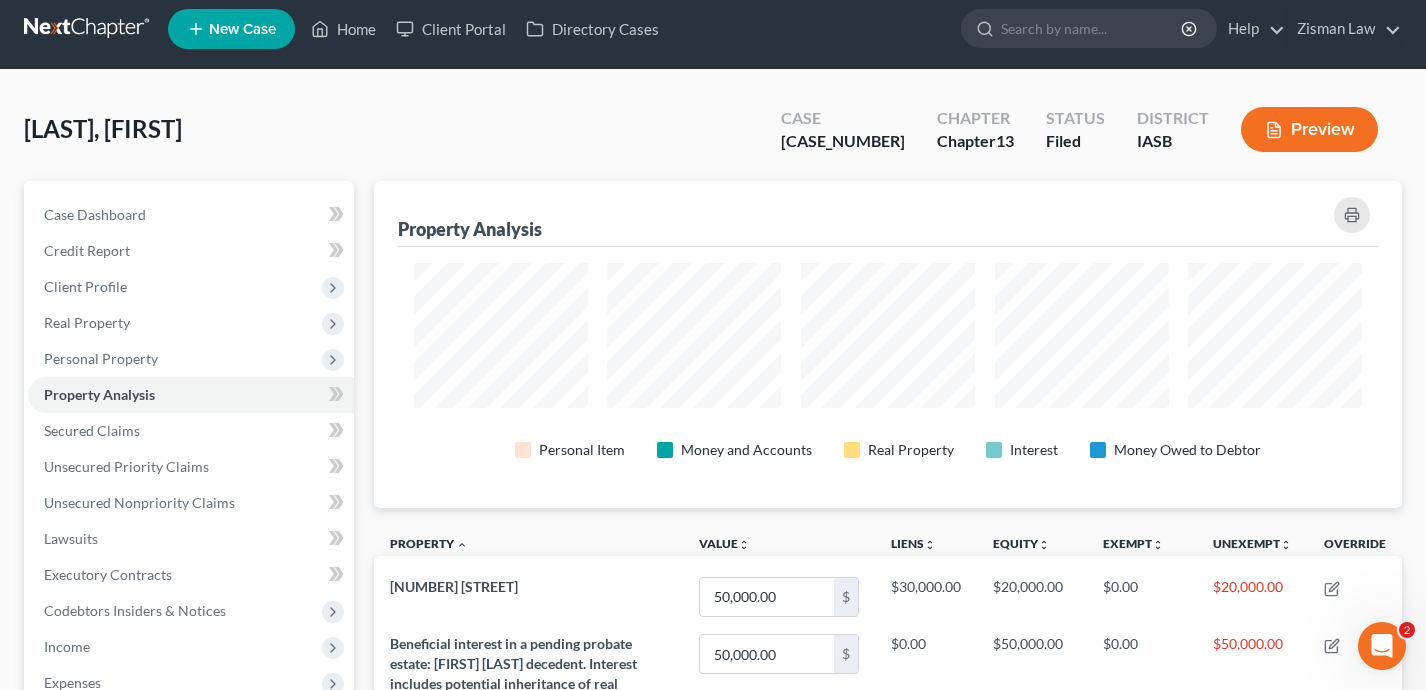 scroll, scrollTop: 0, scrollLeft: 0, axis: both 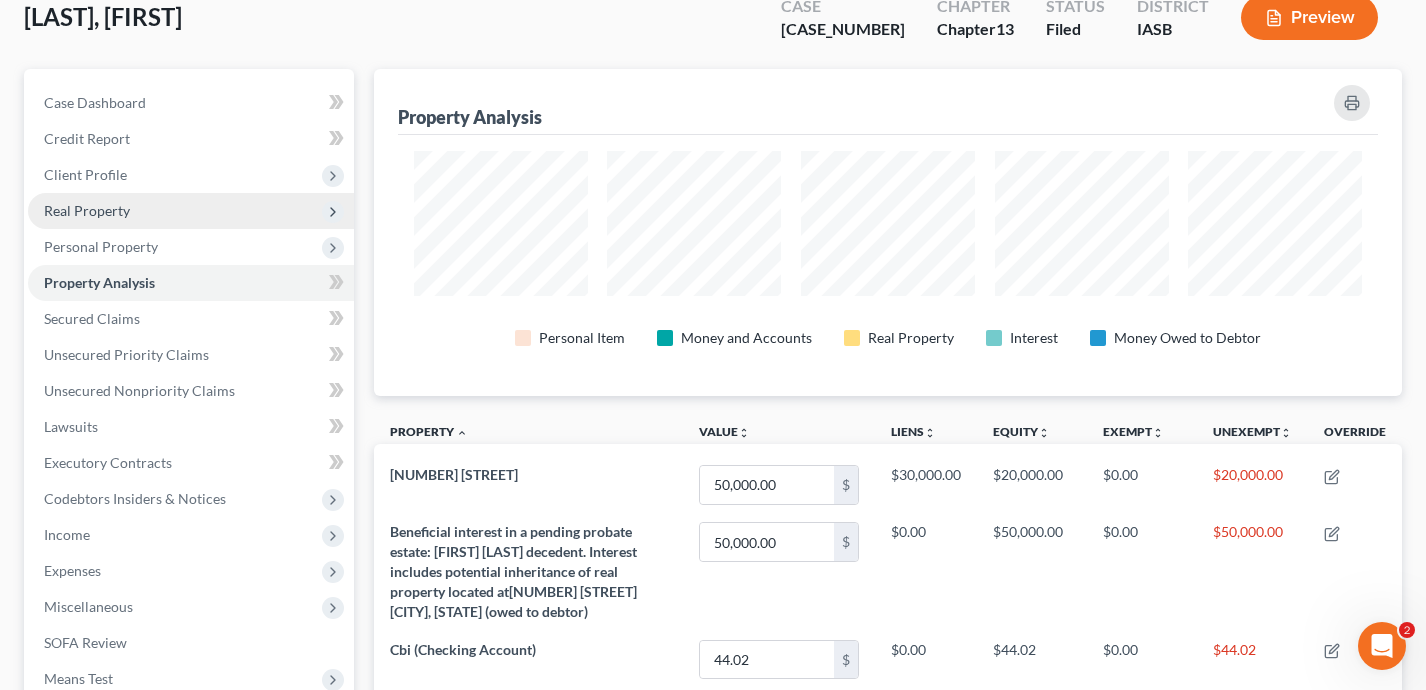 click on "Real Property" at bounding box center (191, 211) 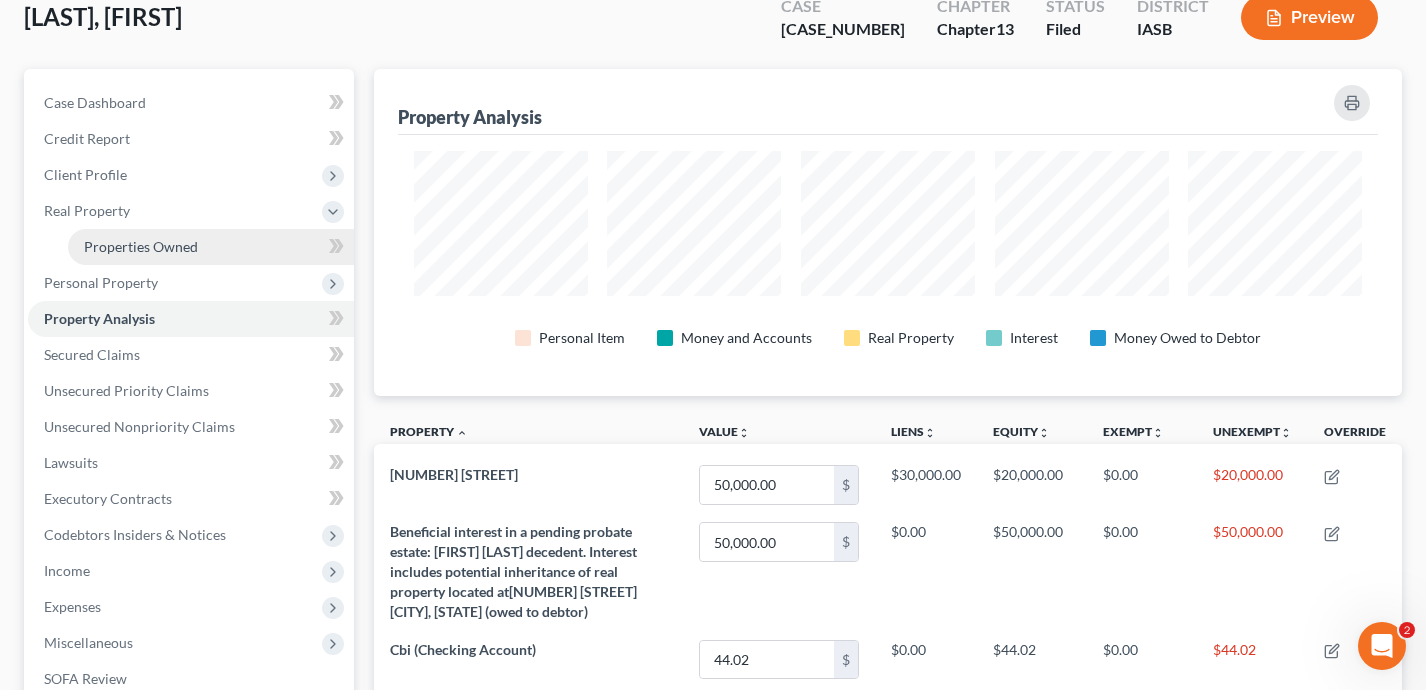 click on "Properties Owned" at bounding box center [211, 247] 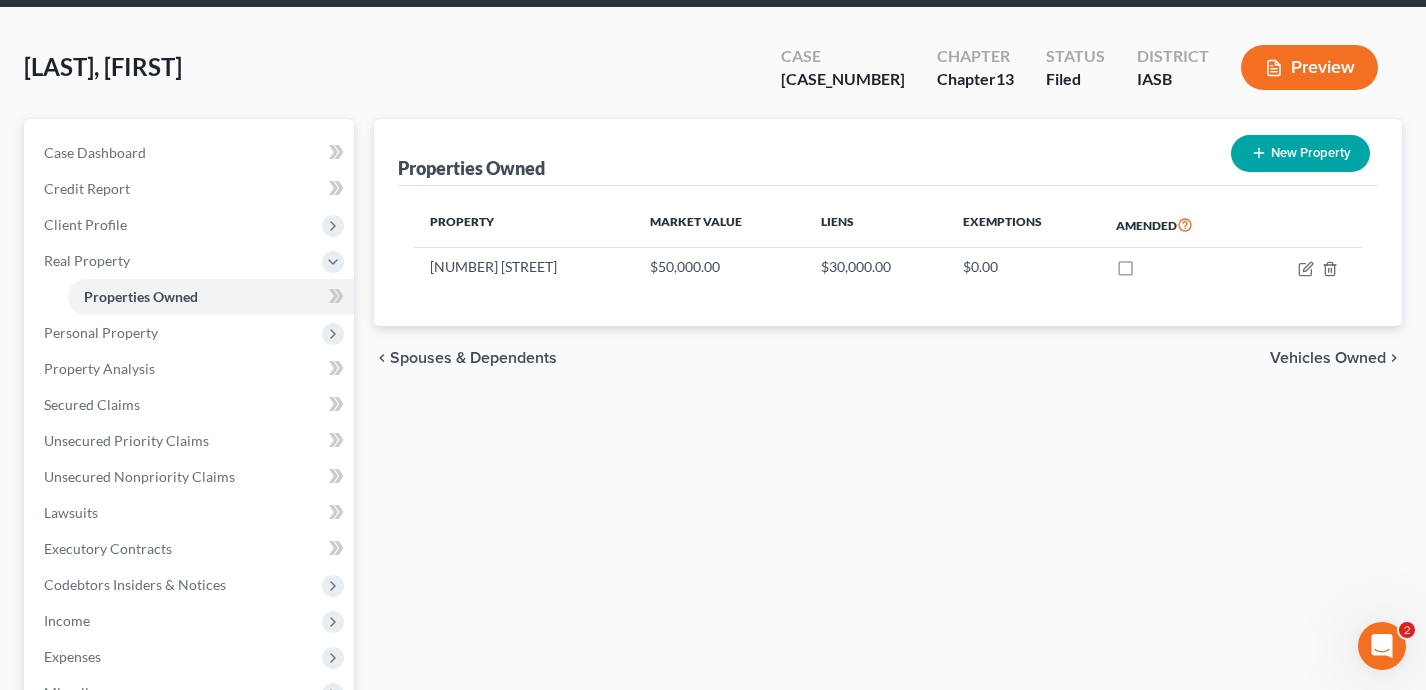 scroll, scrollTop: 0, scrollLeft: 0, axis: both 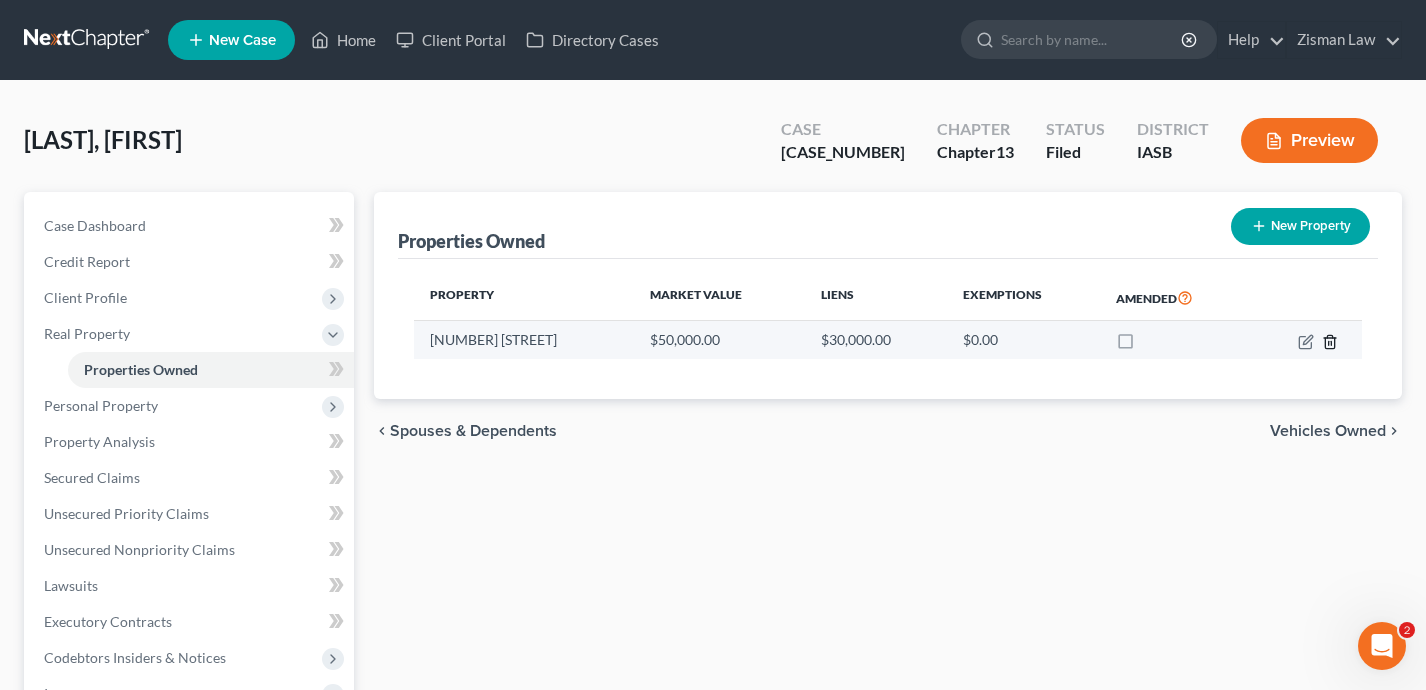 click 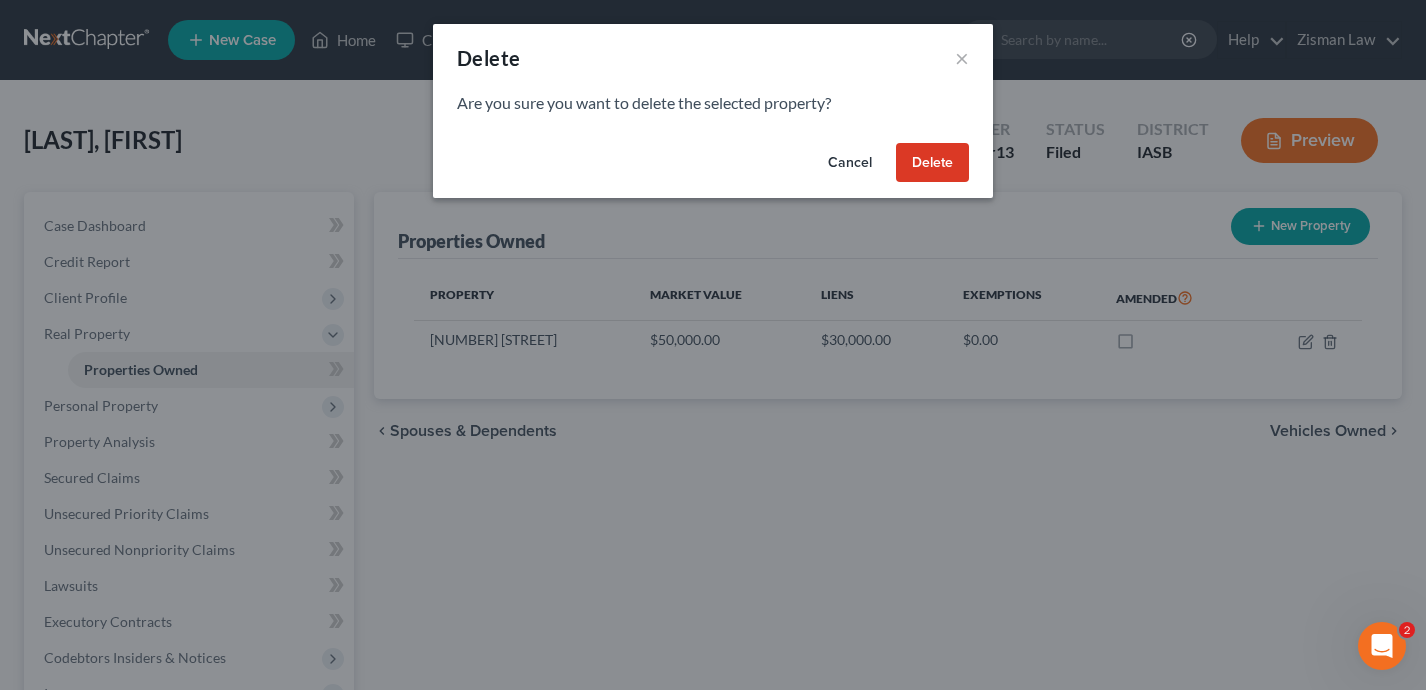 click on "Delete" at bounding box center [932, 163] 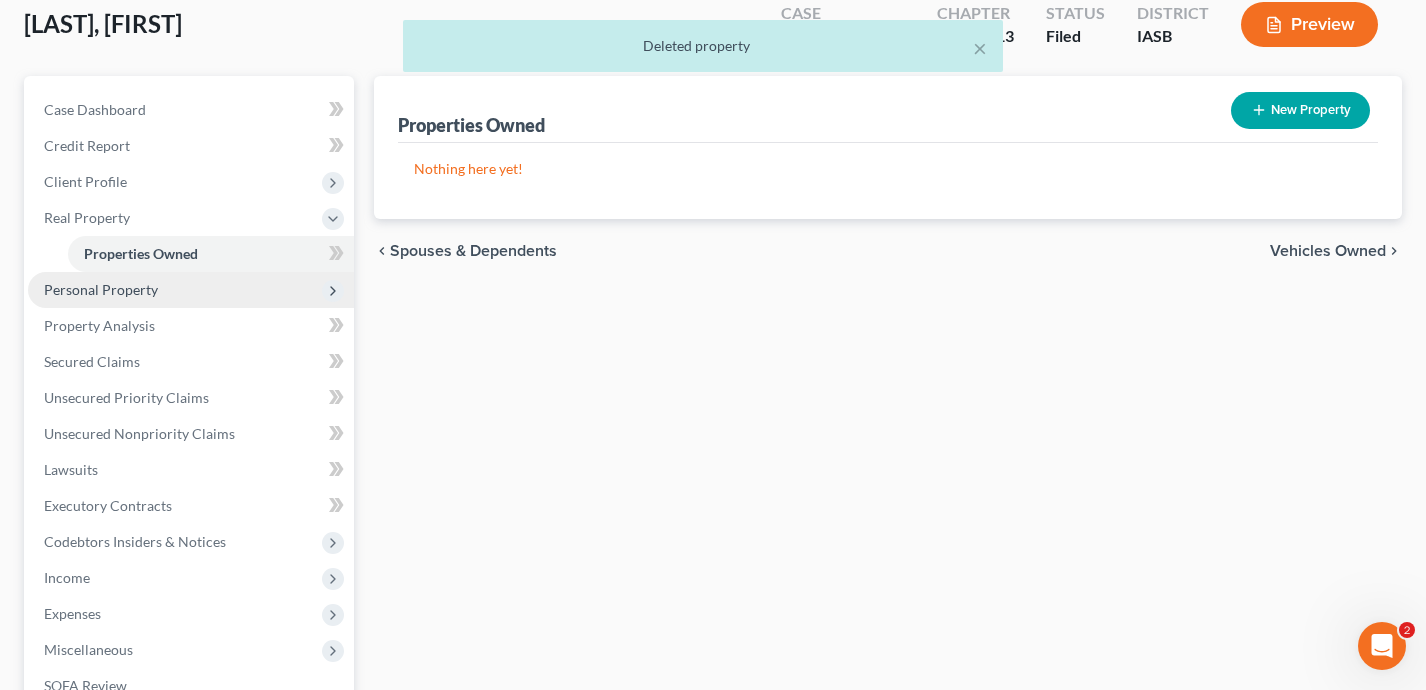 scroll, scrollTop: 113, scrollLeft: 0, axis: vertical 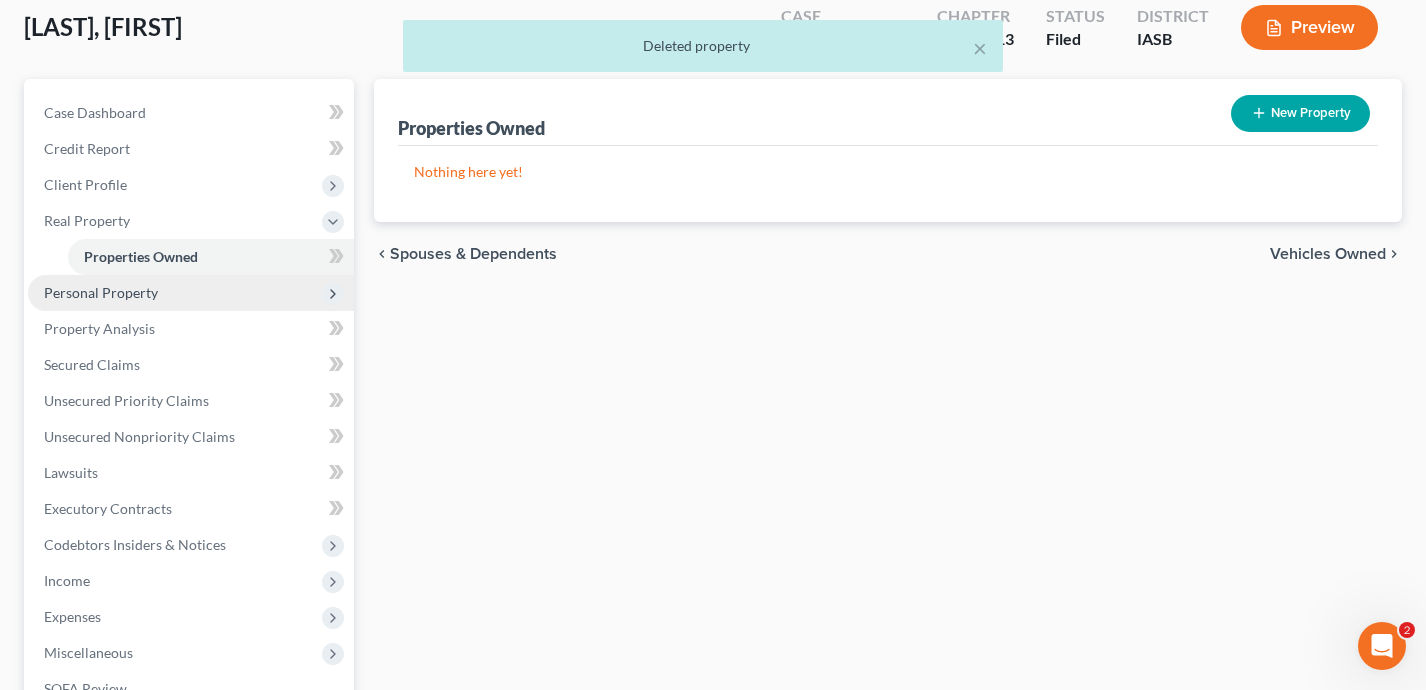 click on "Personal Property" at bounding box center [191, 293] 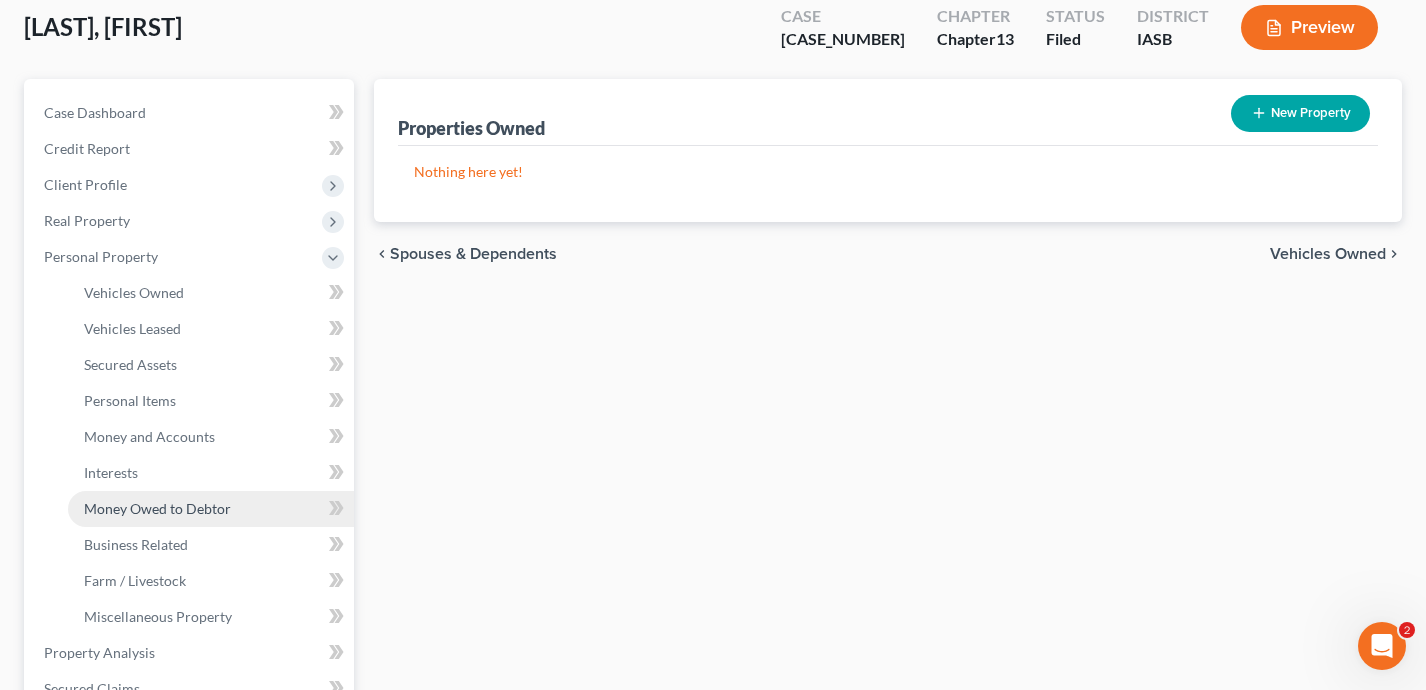 click on "Money Owed to Debtor" at bounding box center (157, 508) 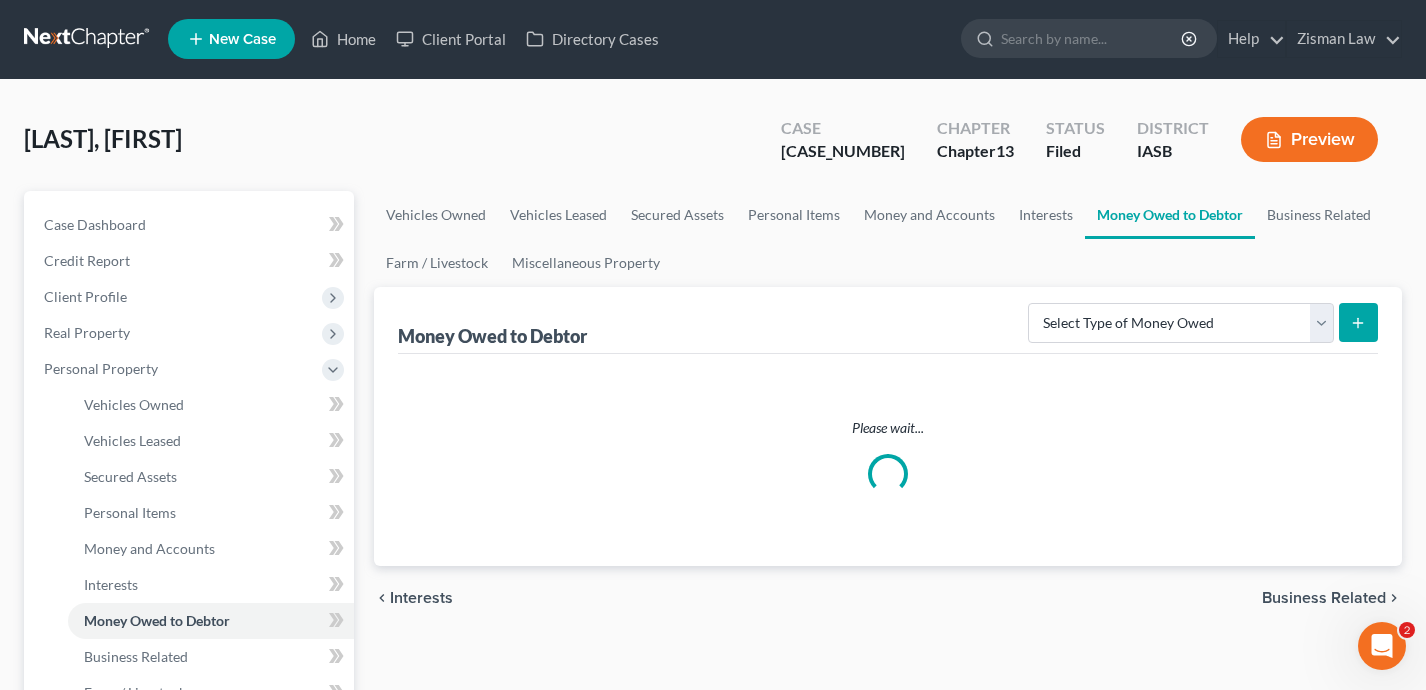 scroll, scrollTop: 0, scrollLeft: 0, axis: both 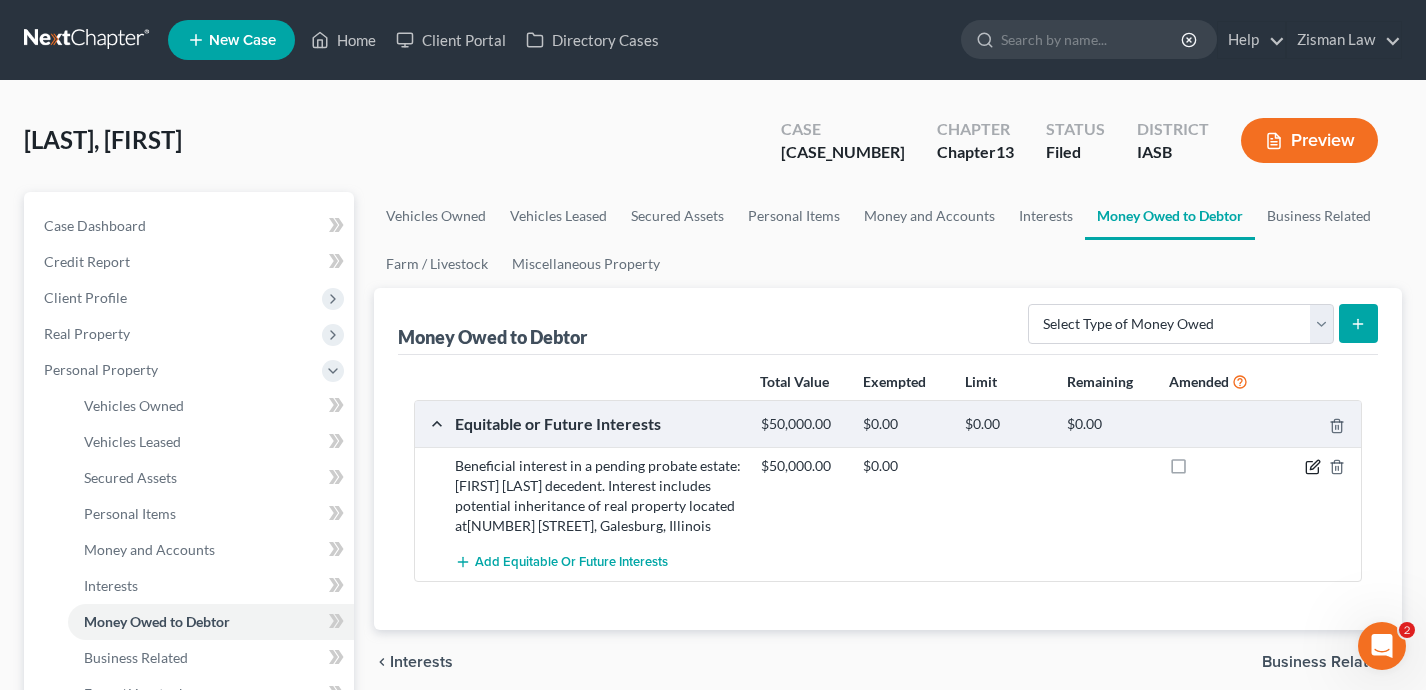 click 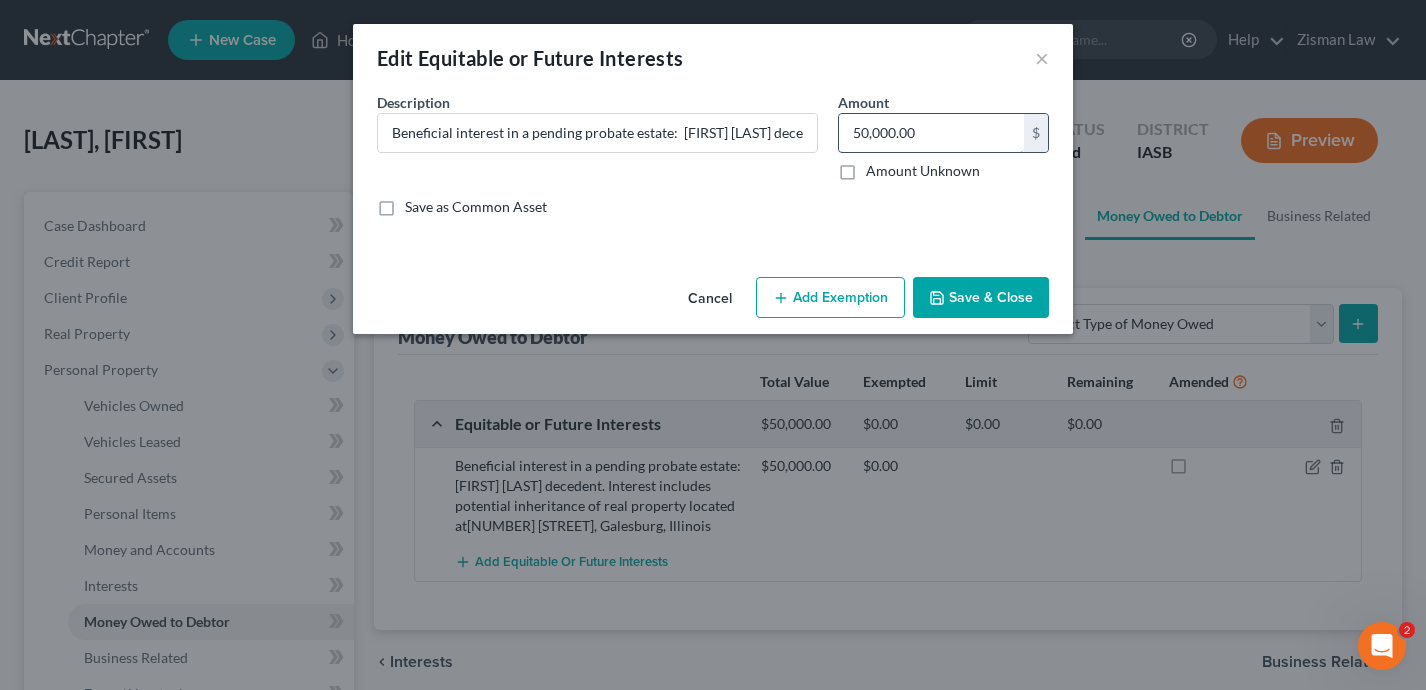 click on "50,000.00" at bounding box center (931, 133) 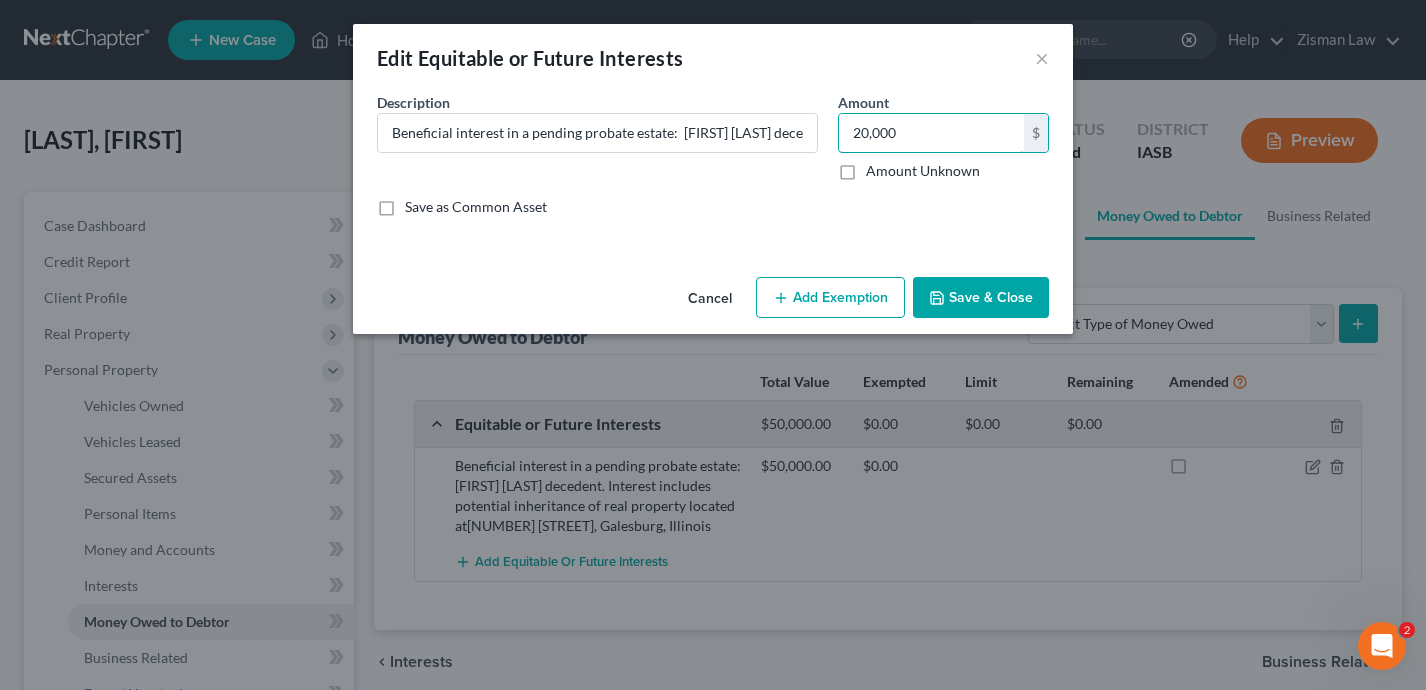 type on "20,000" 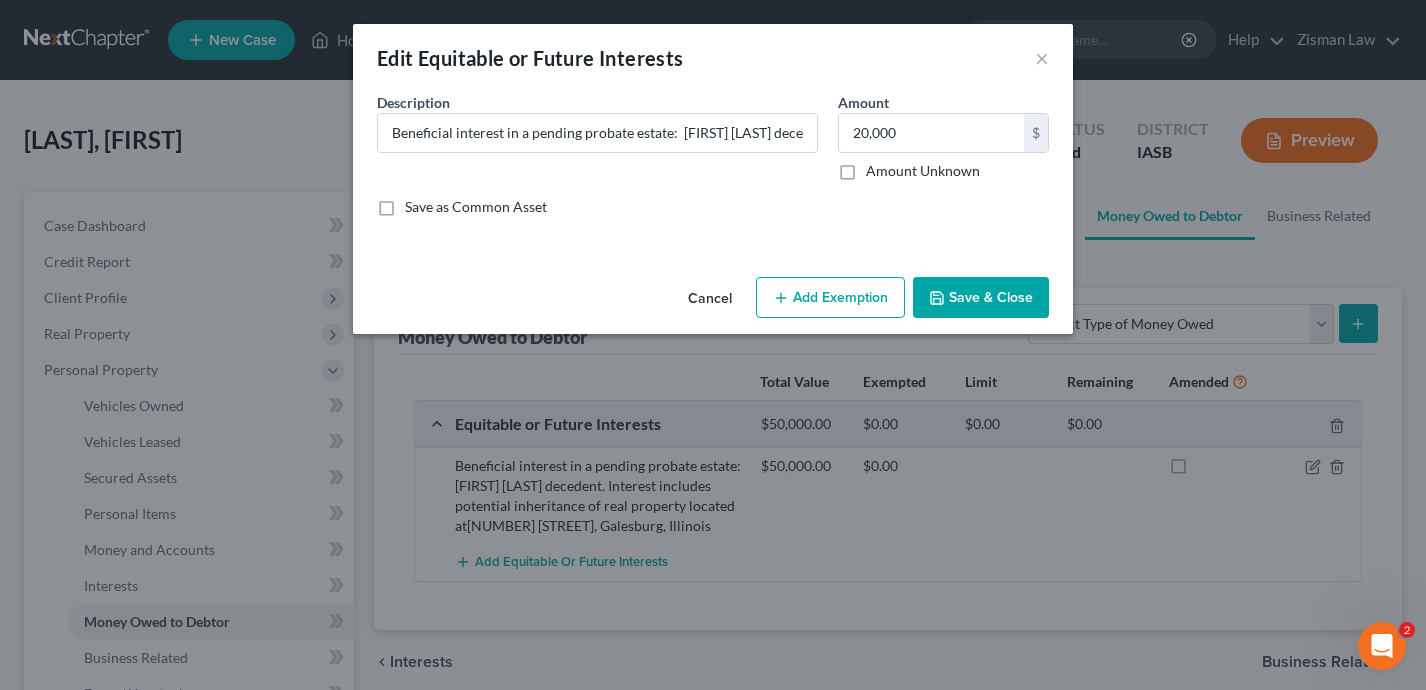 click on "Save & Close" at bounding box center [981, 298] 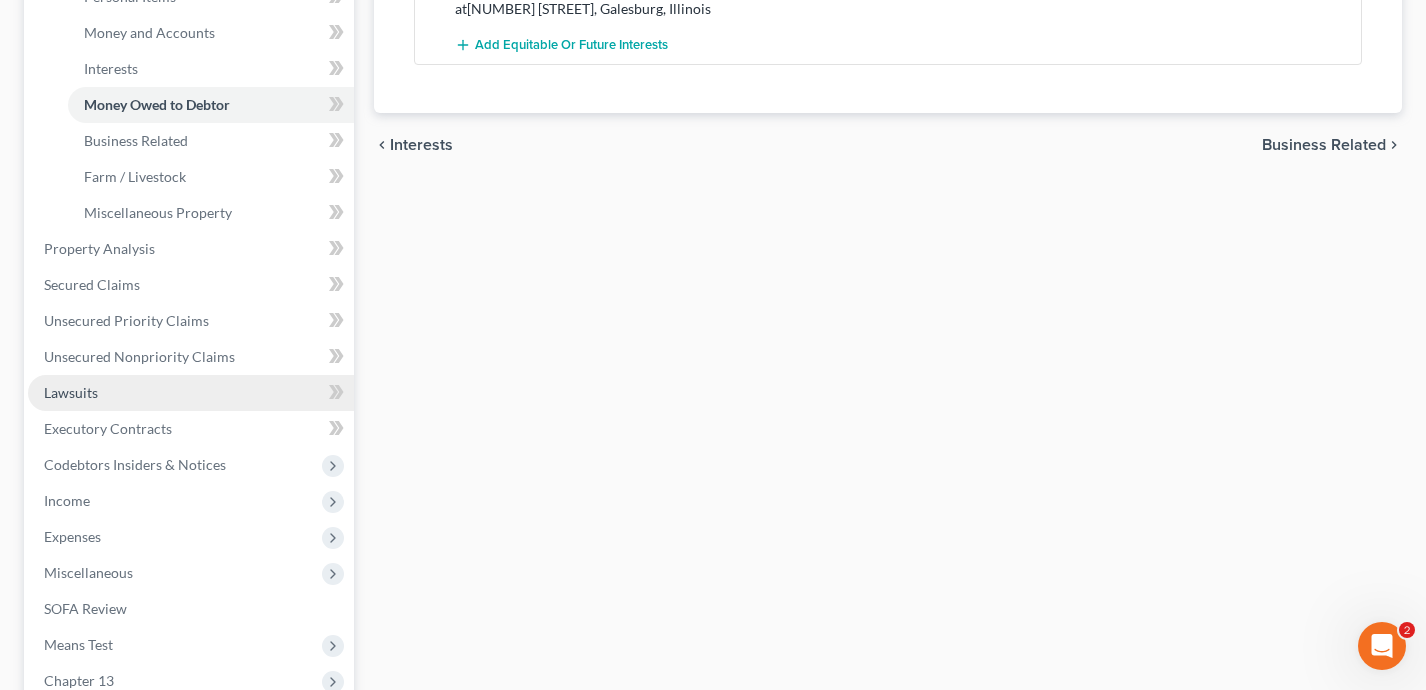 scroll, scrollTop: 430, scrollLeft: 0, axis: vertical 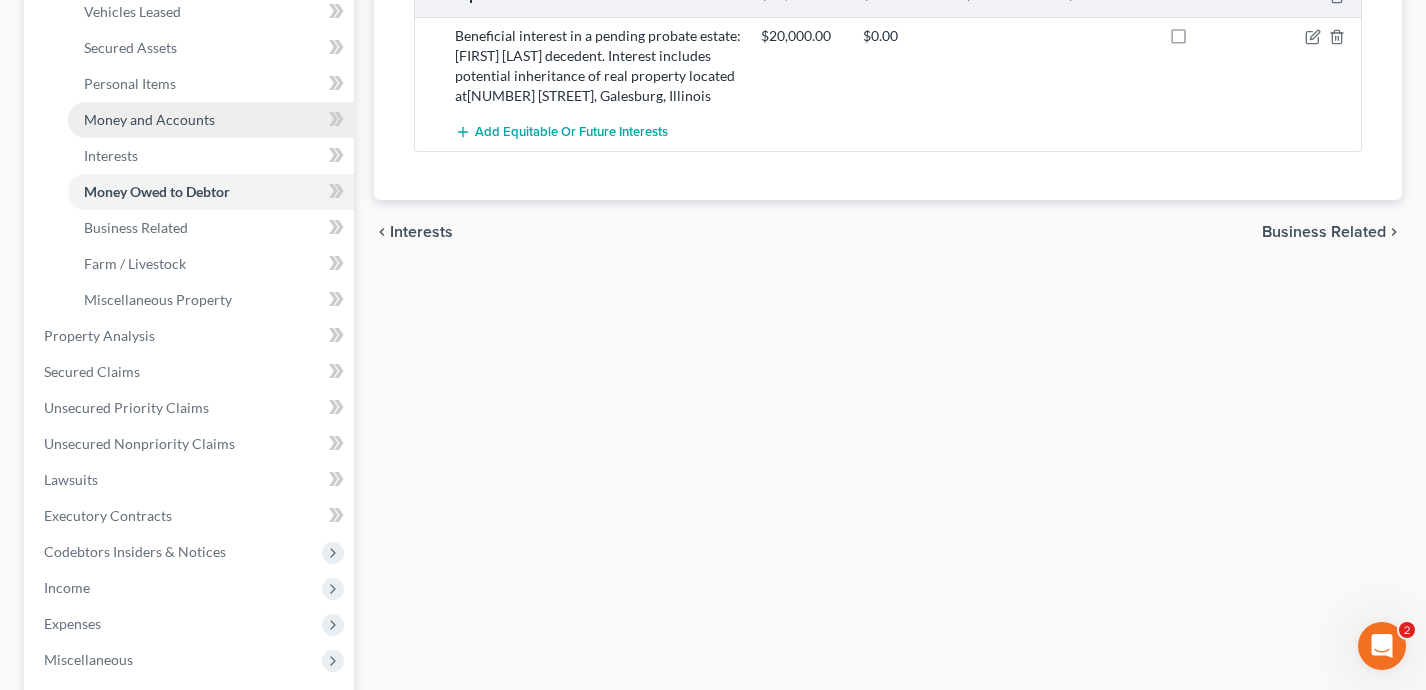 click on "Money and Accounts" at bounding box center [211, 120] 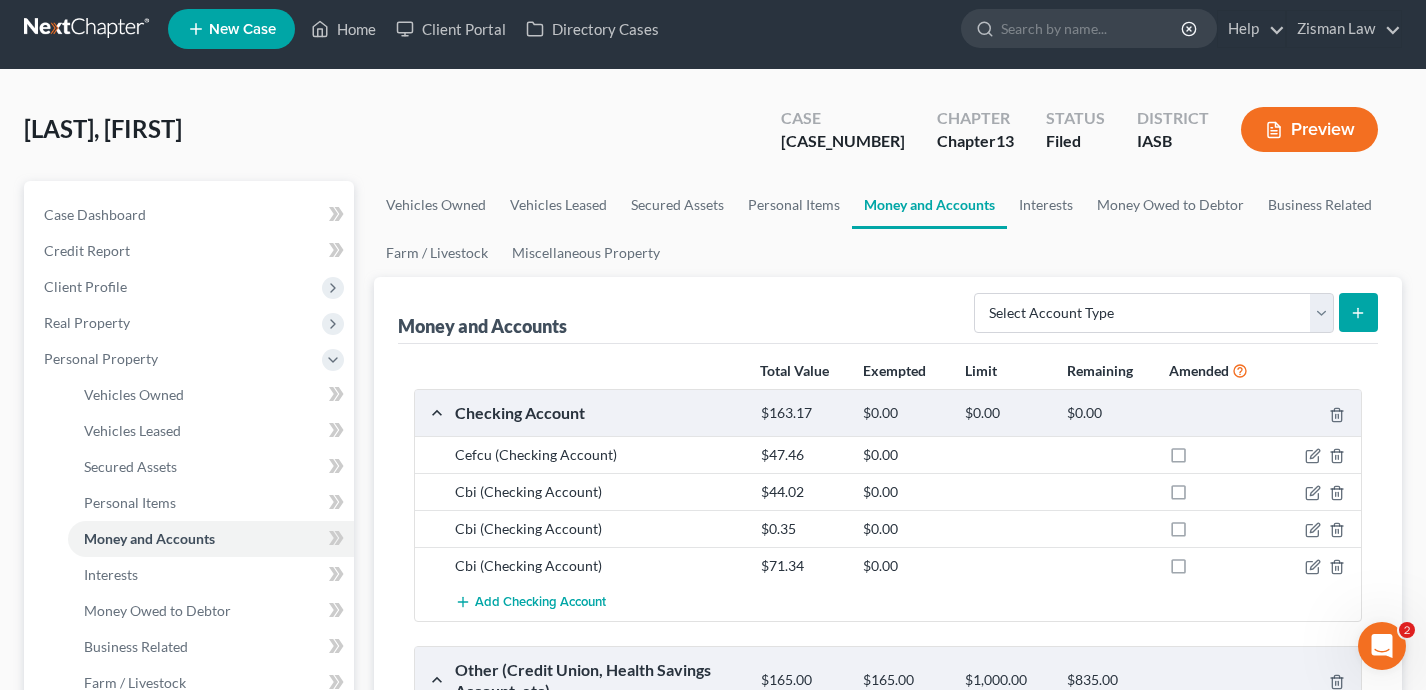 scroll, scrollTop: 0, scrollLeft: 0, axis: both 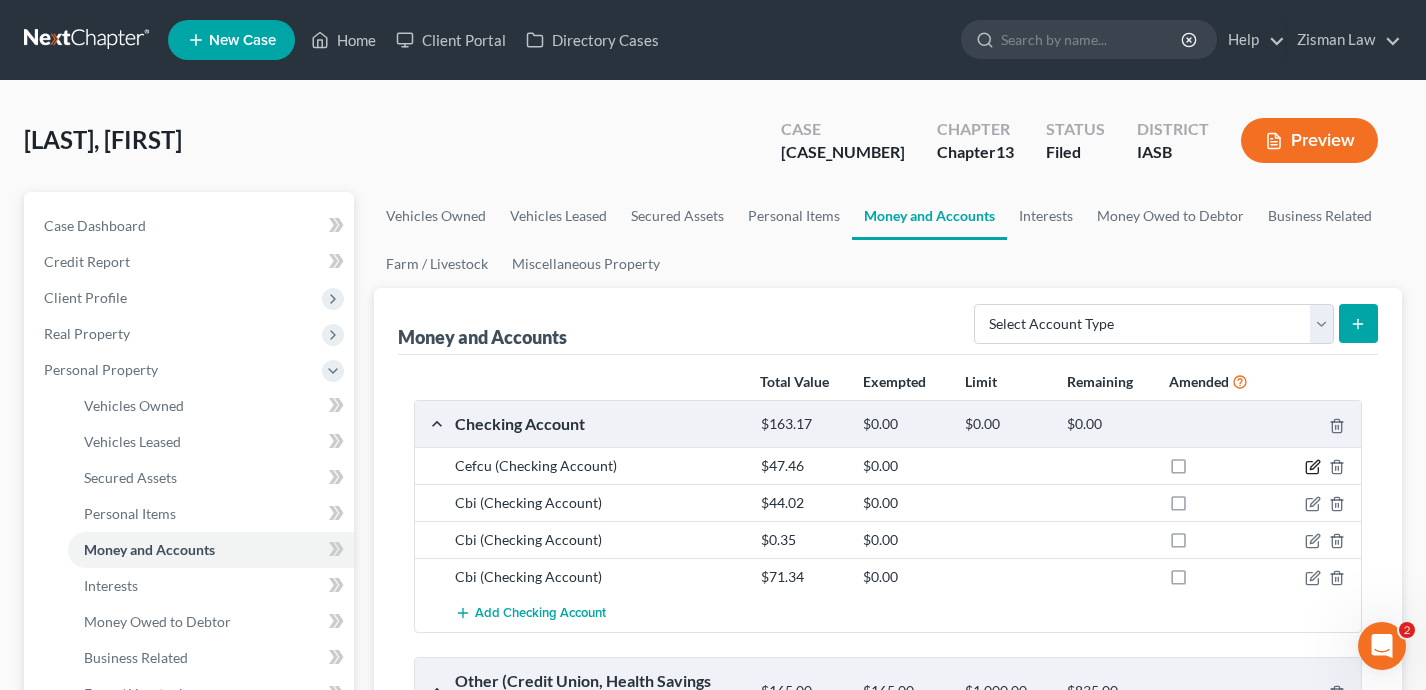 click 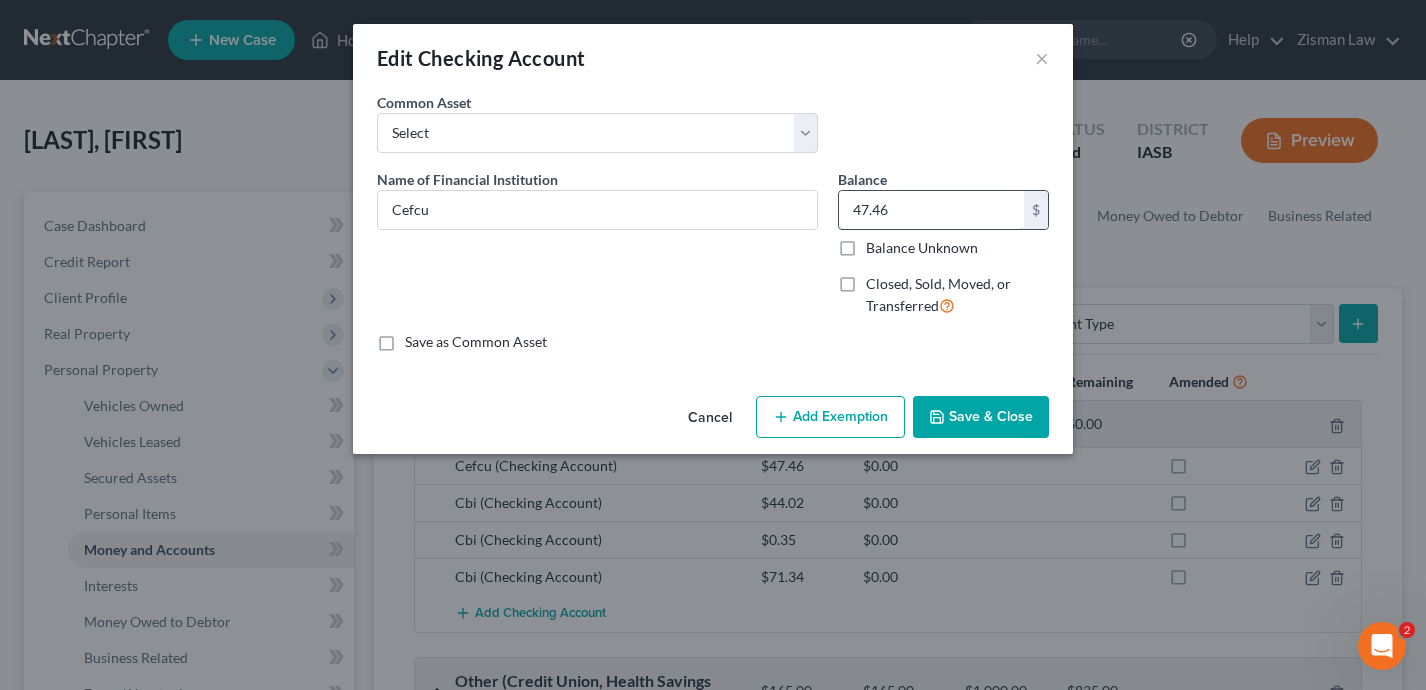 drag, startPoint x: 944, startPoint y: 208, endPoint x: 905, endPoint y: 210, distance: 39.051247 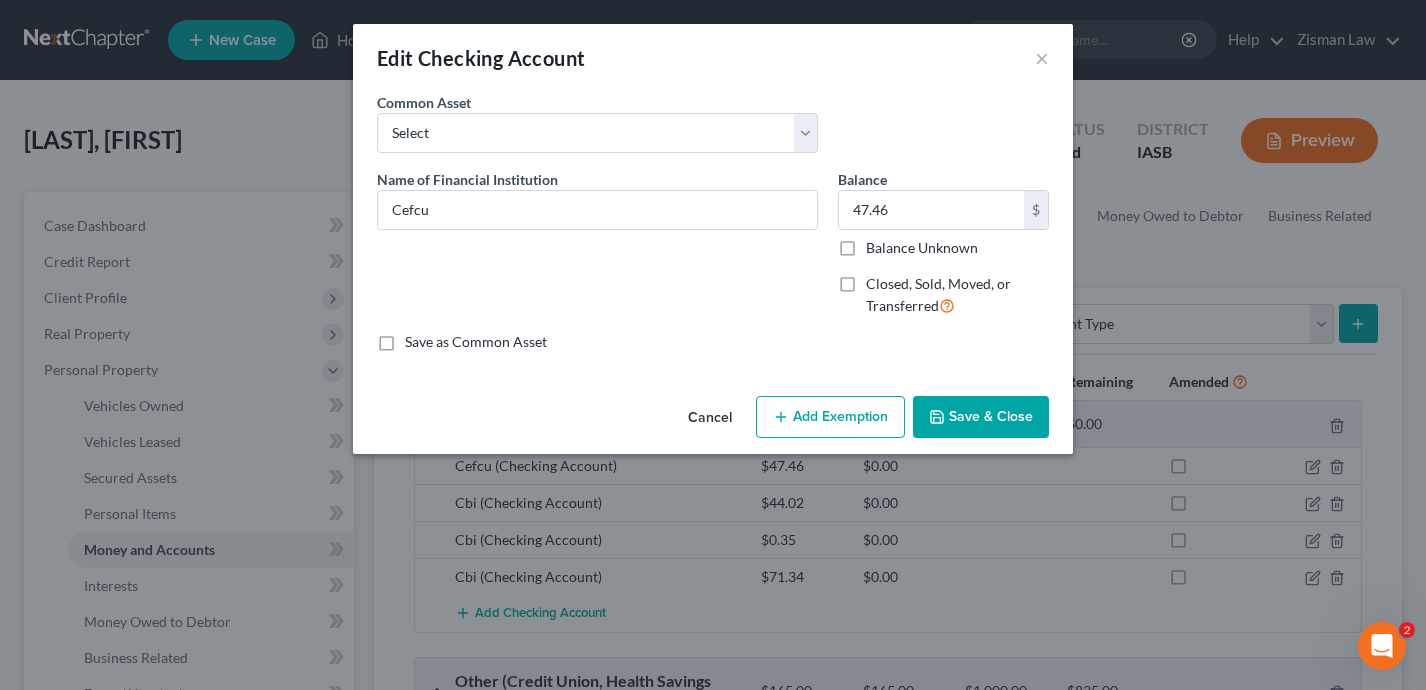 click on "Add Exemption" at bounding box center [830, 417] 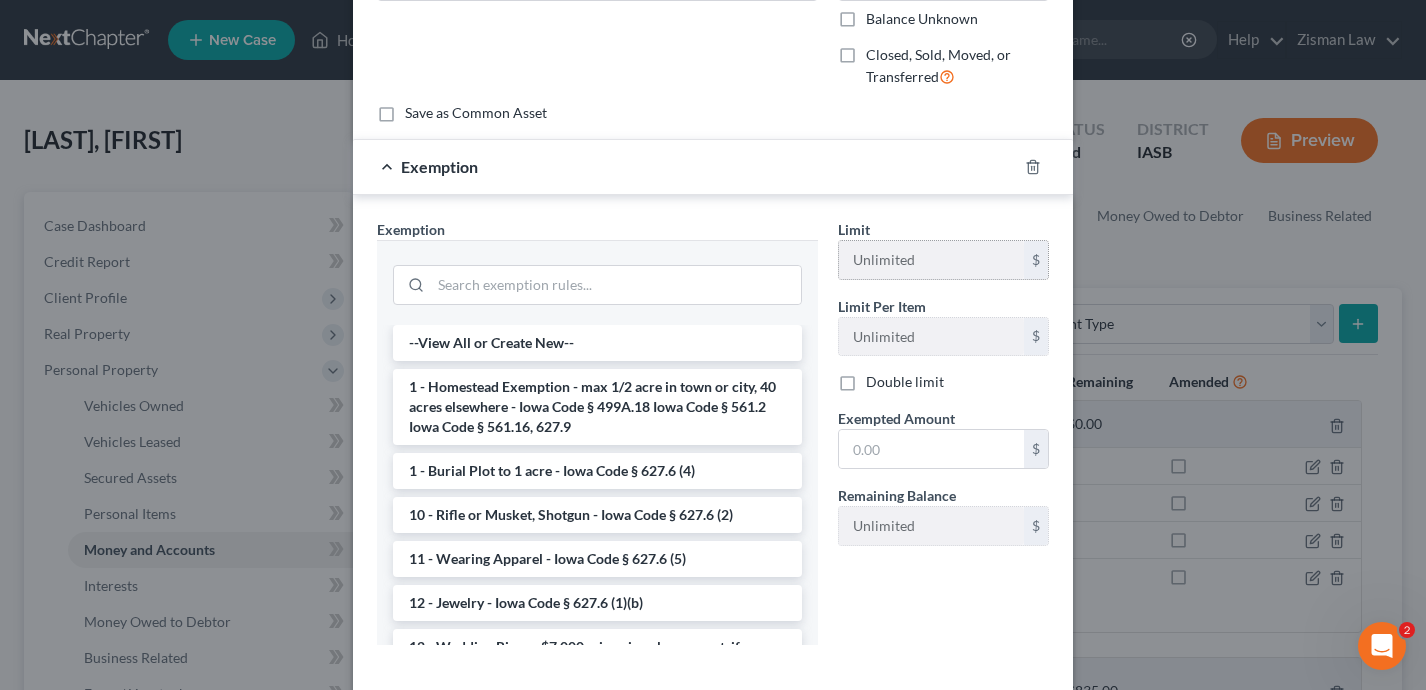 scroll, scrollTop: 307, scrollLeft: 0, axis: vertical 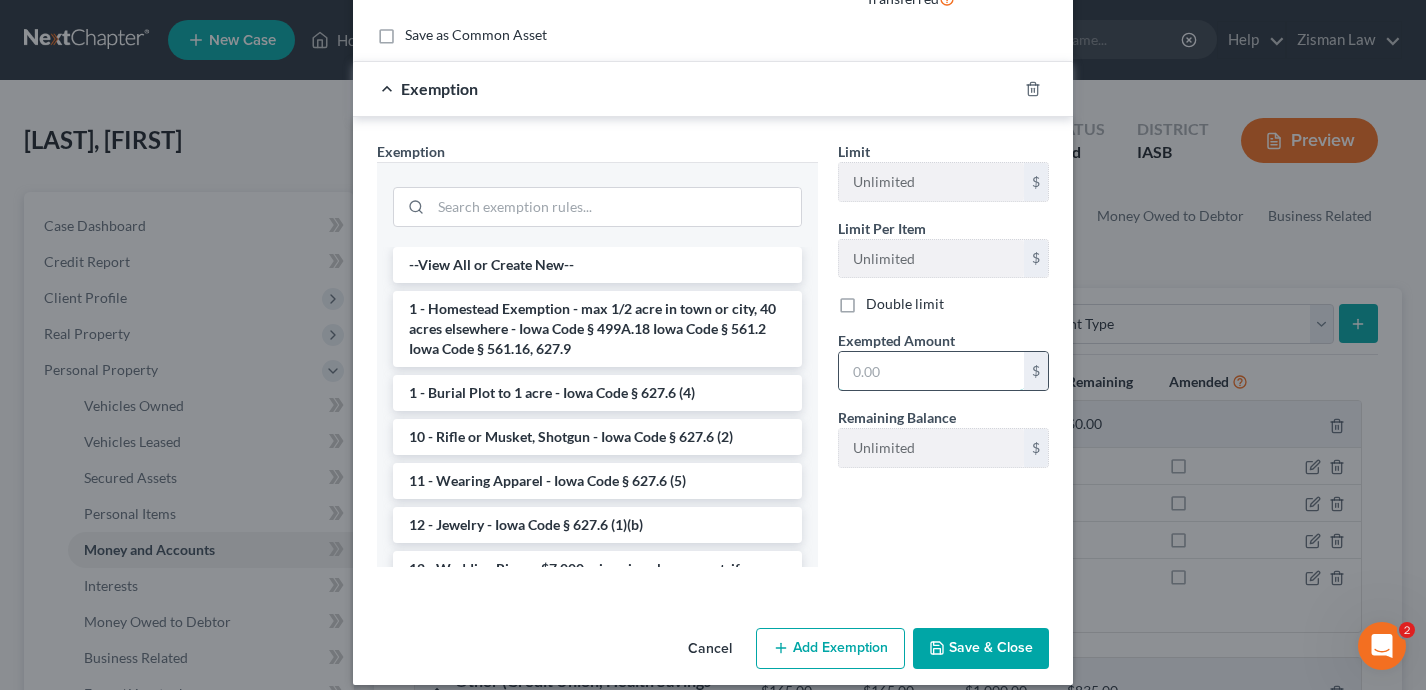 click at bounding box center [931, 371] 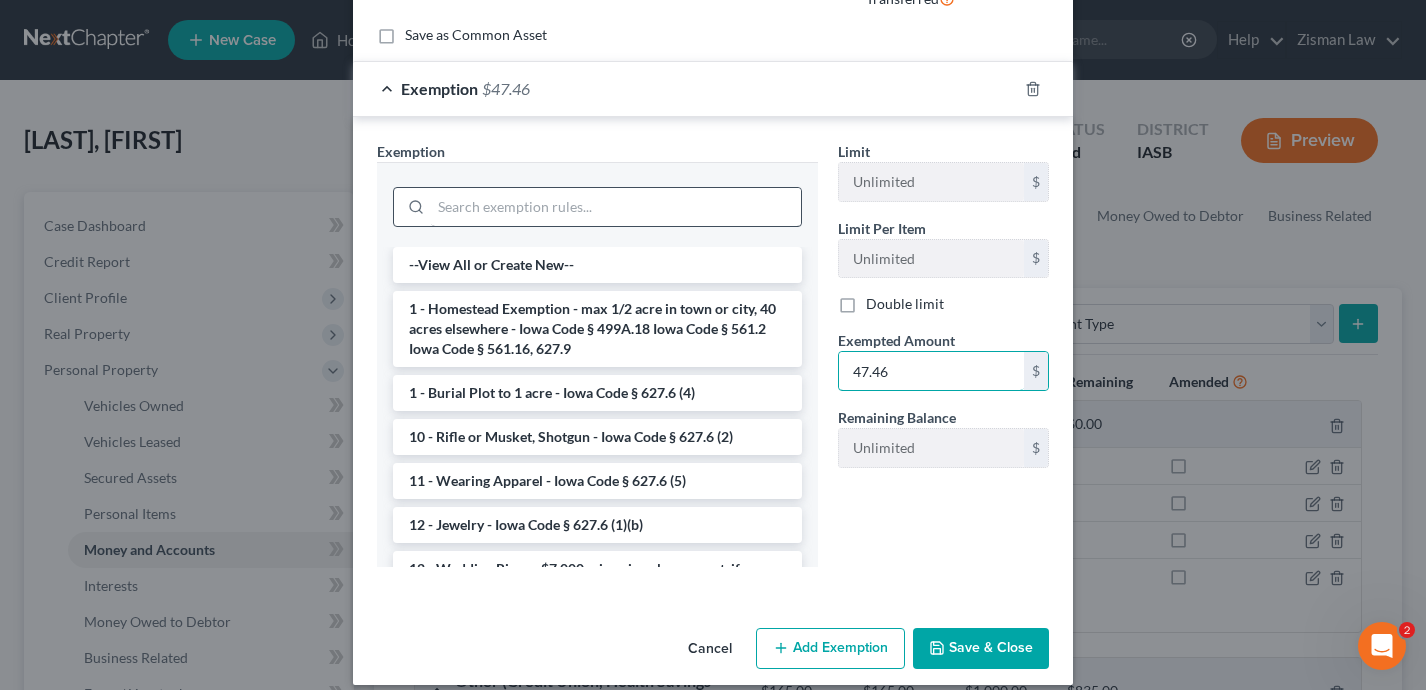 type on "47.46" 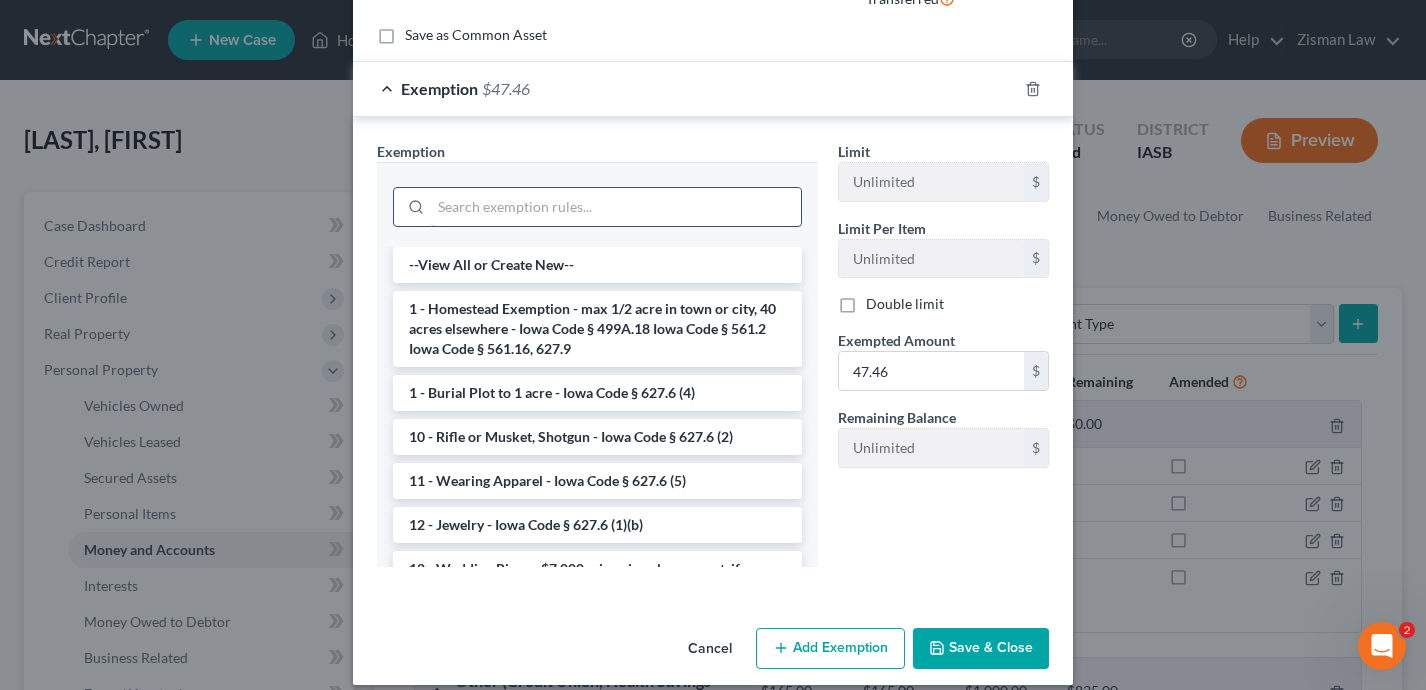click at bounding box center [616, 207] 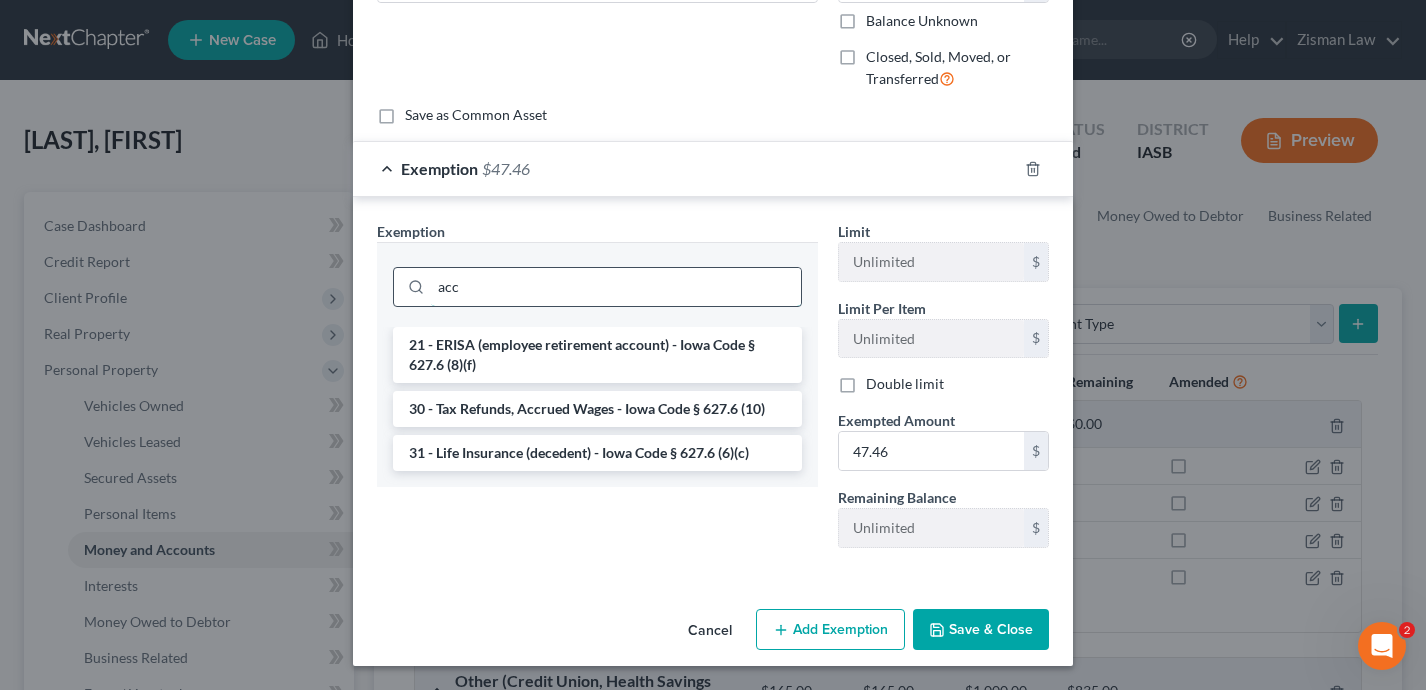 scroll, scrollTop: 227, scrollLeft: 0, axis: vertical 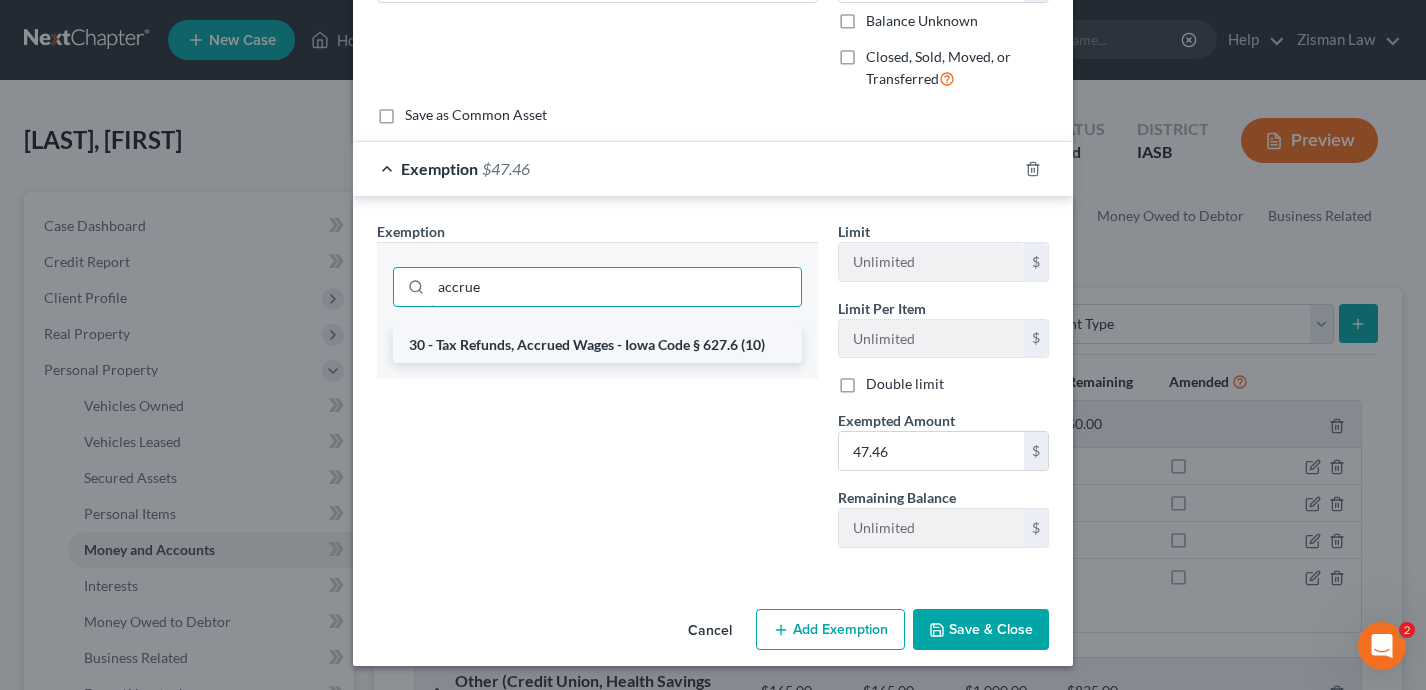 type on "accrue" 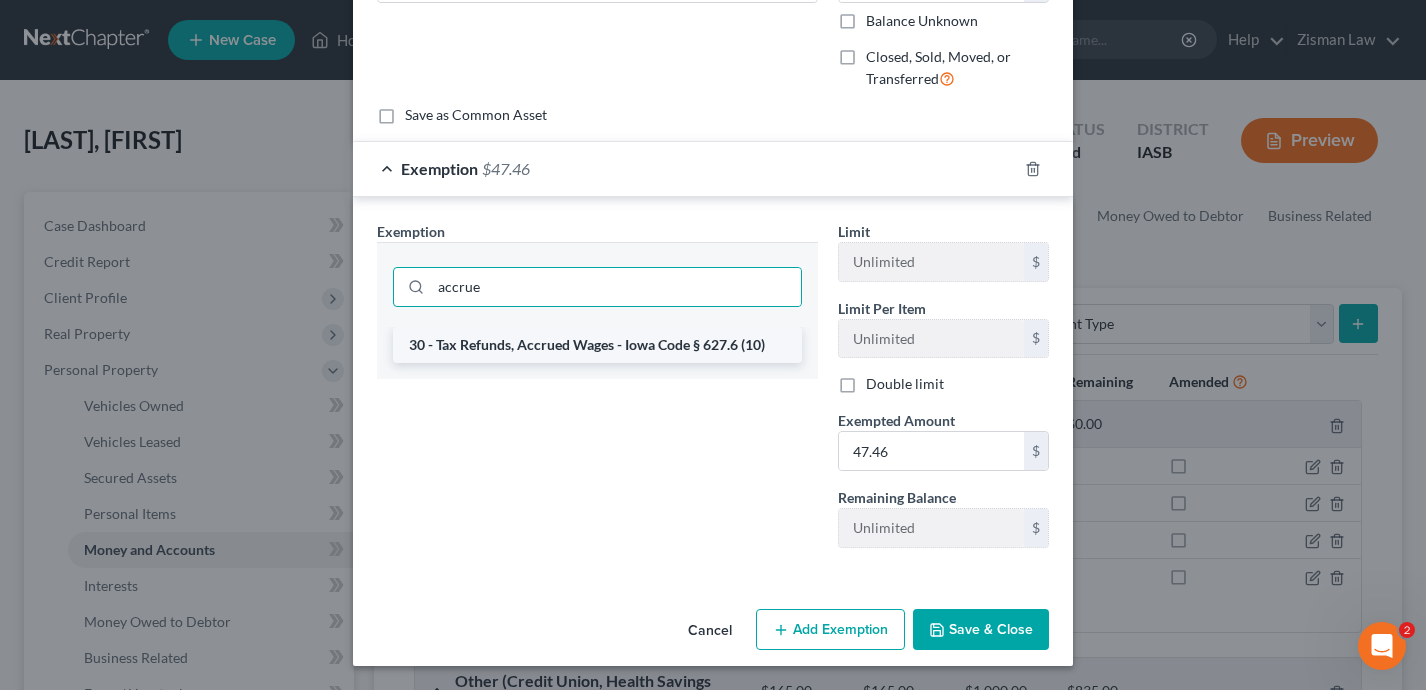 click on "30 - Tax Refunds, Accrued Wages - Iowa Code § 627.6 (10)" at bounding box center [597, 345] 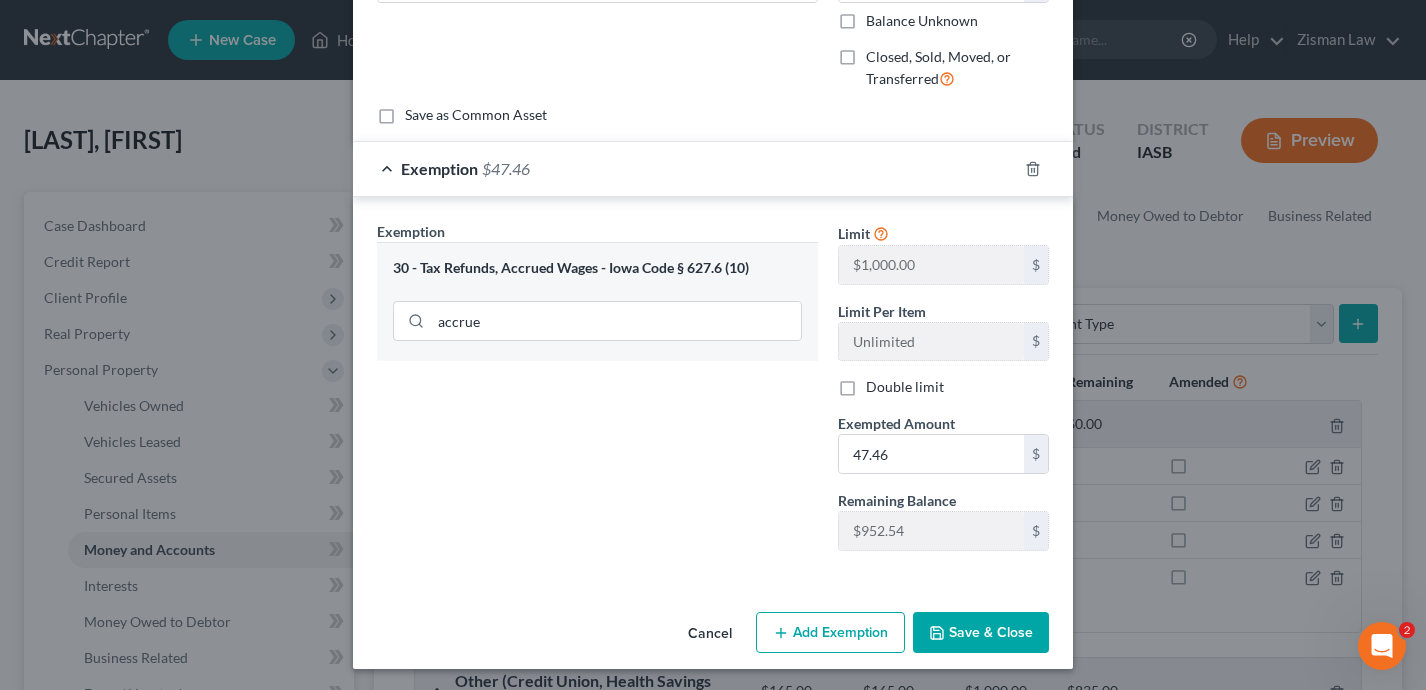 click on "Save & Close" at bounding box center [981, 633] 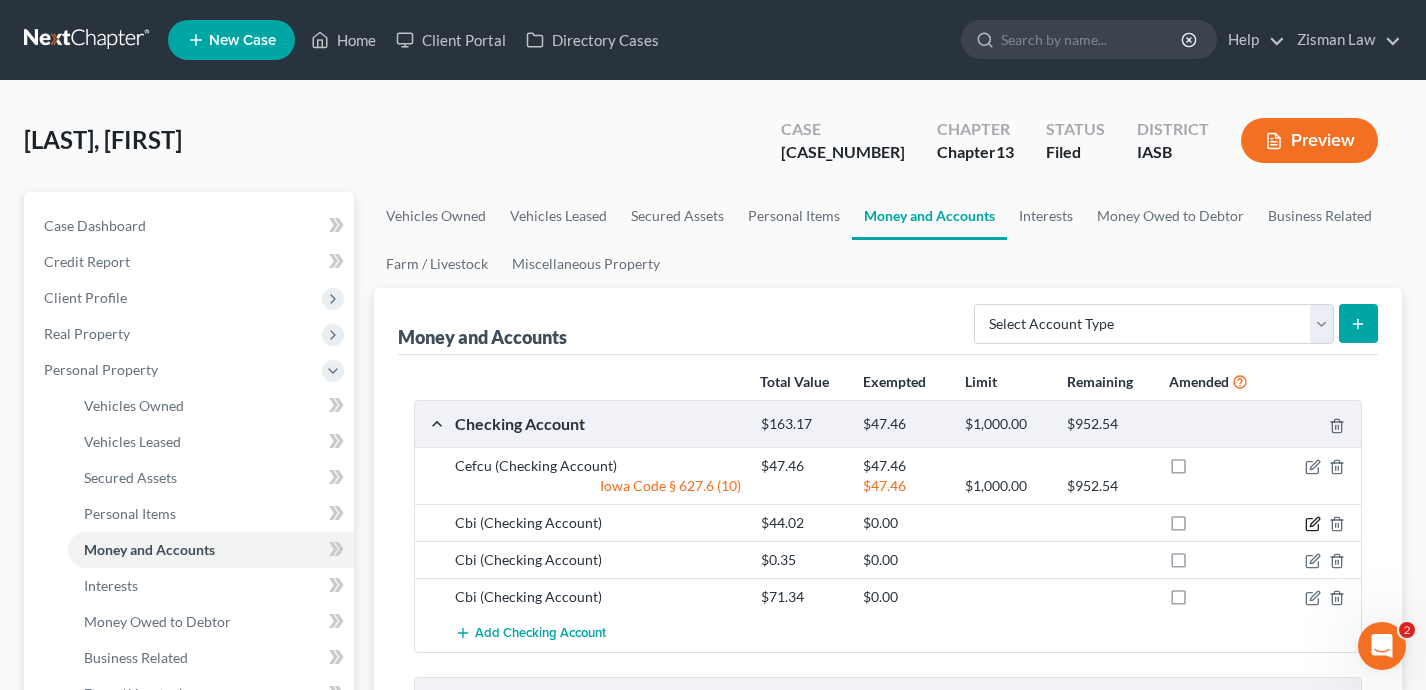 click 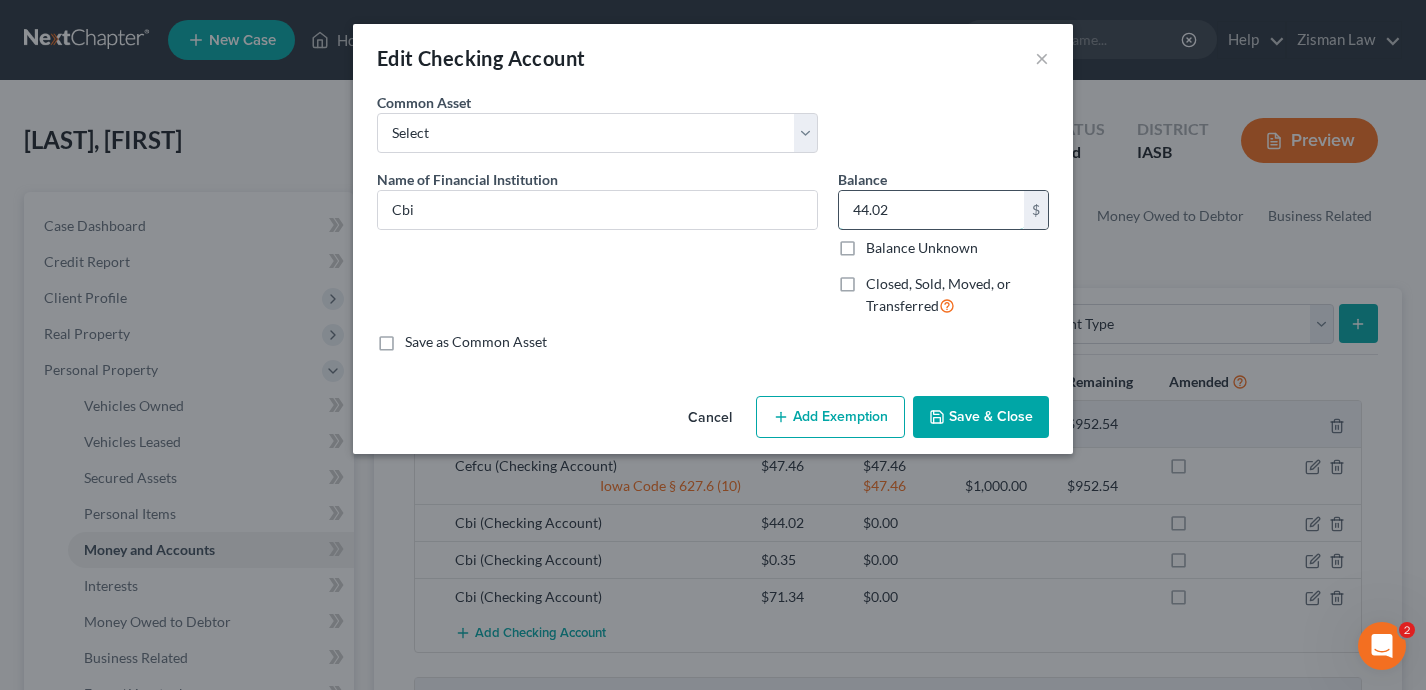 drag, startPoint x: 912, startPoint y: 205, endPoint x: 899, endPoint y: 205, distance: 13 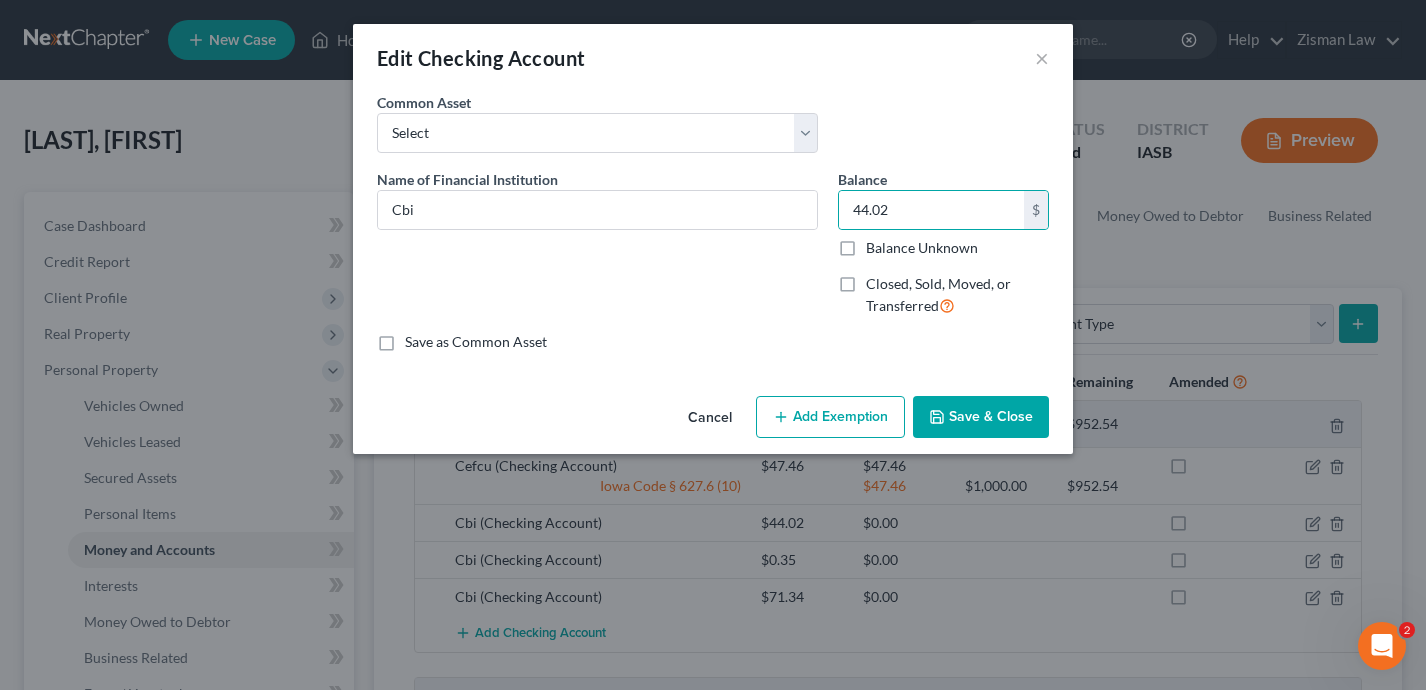 click on "Add Exemption" at bounding box center [830, 417] 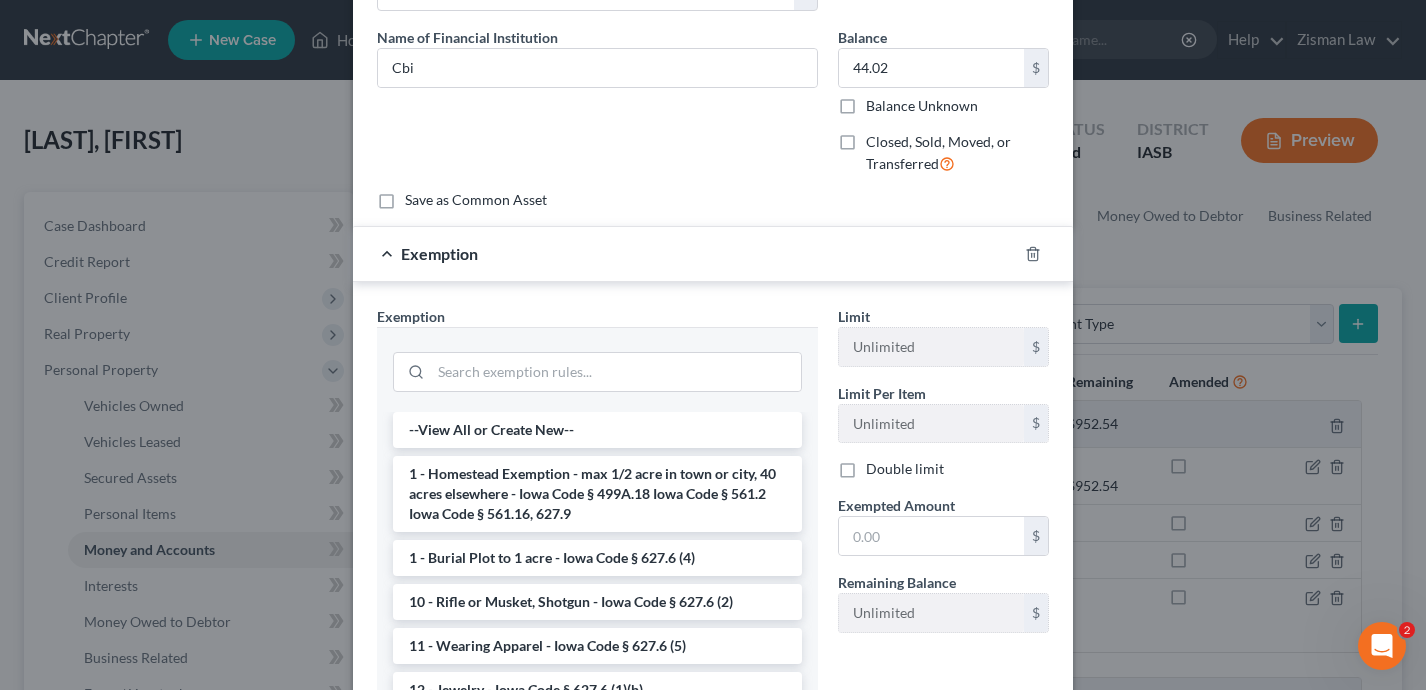 scroll, scrollTop: 198, scrollLeft: 0, axis: vertical 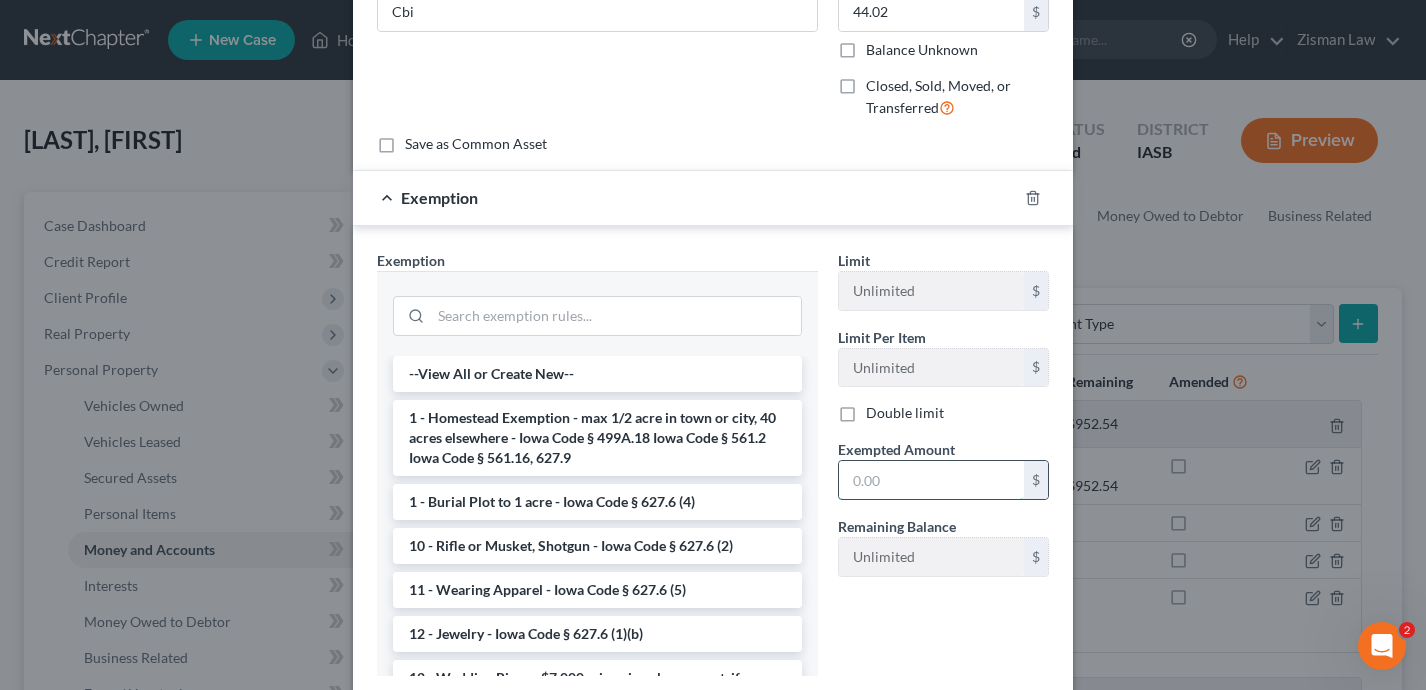 click at bounding box center (931, 480) 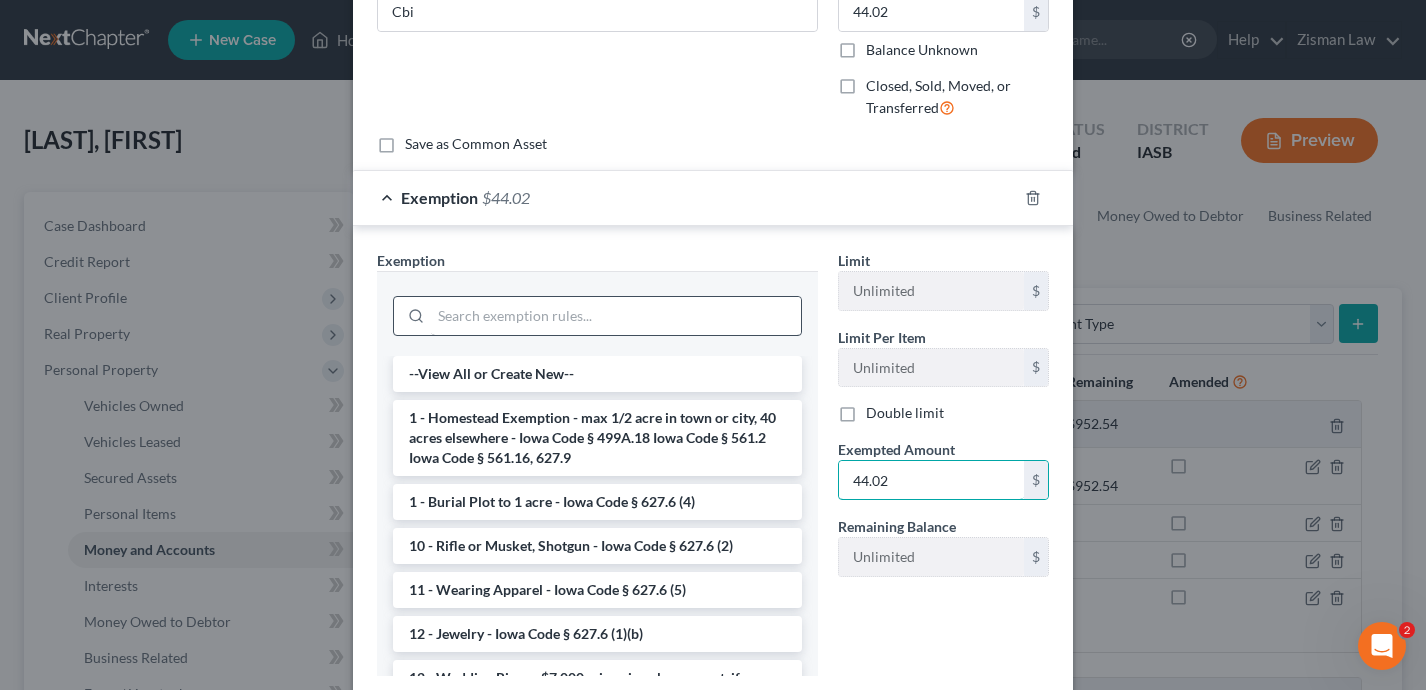 type on "44.02" 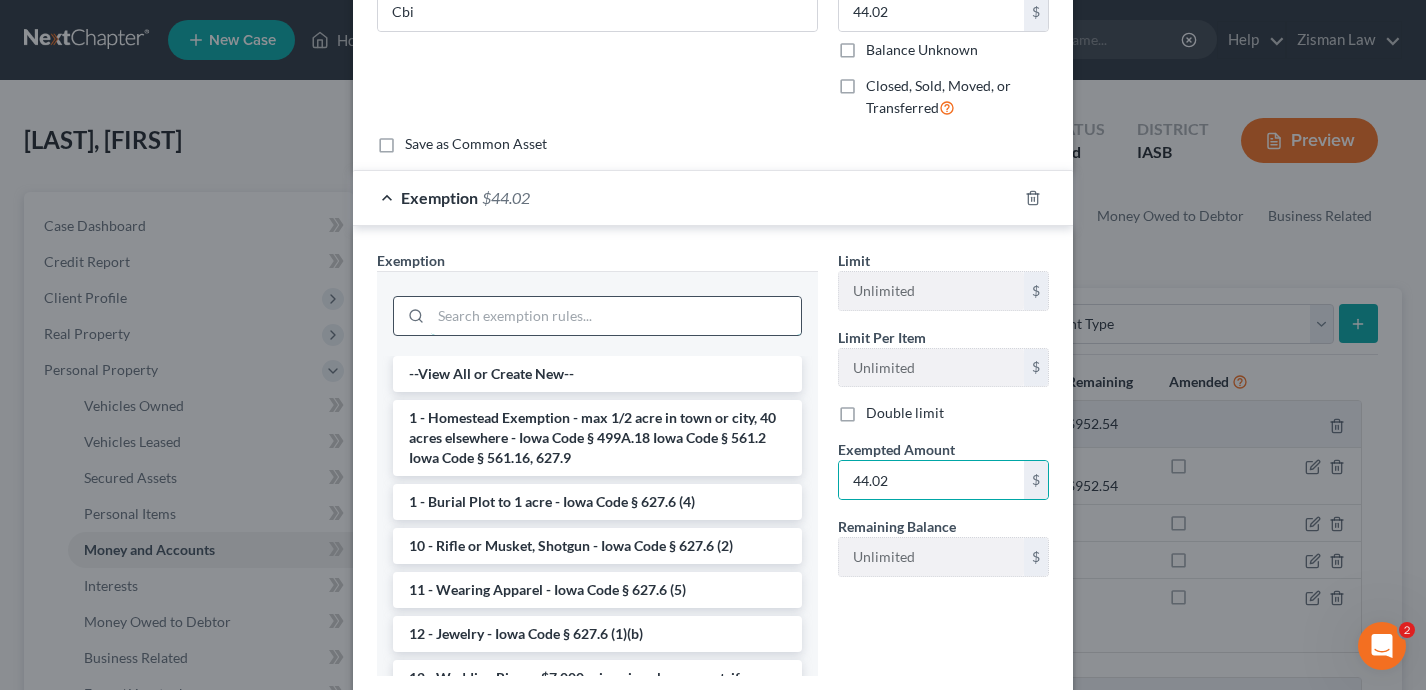 click at bounding box center (616, 316) 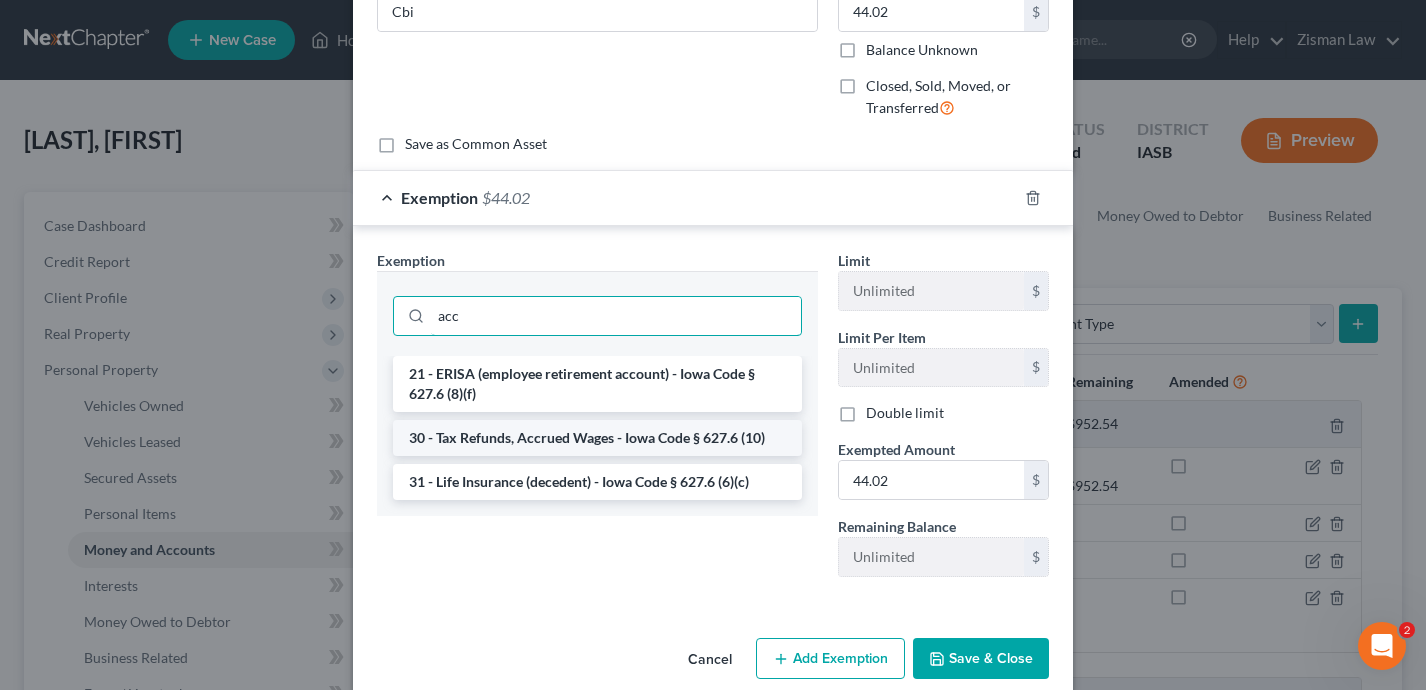 type on "acc" 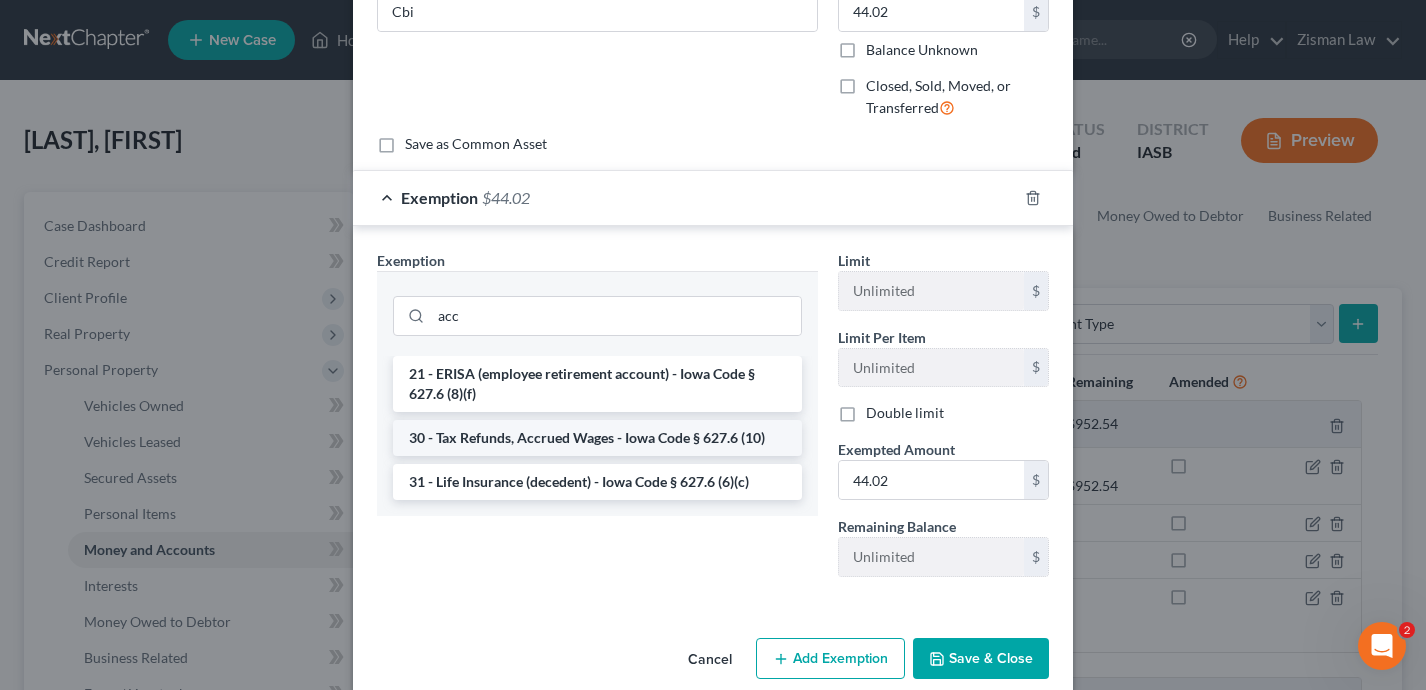 click on "30 - Tax Refunds, Accrued Wages - Iowa Code § 627.6 (10)" at bounding box center [597, 438] 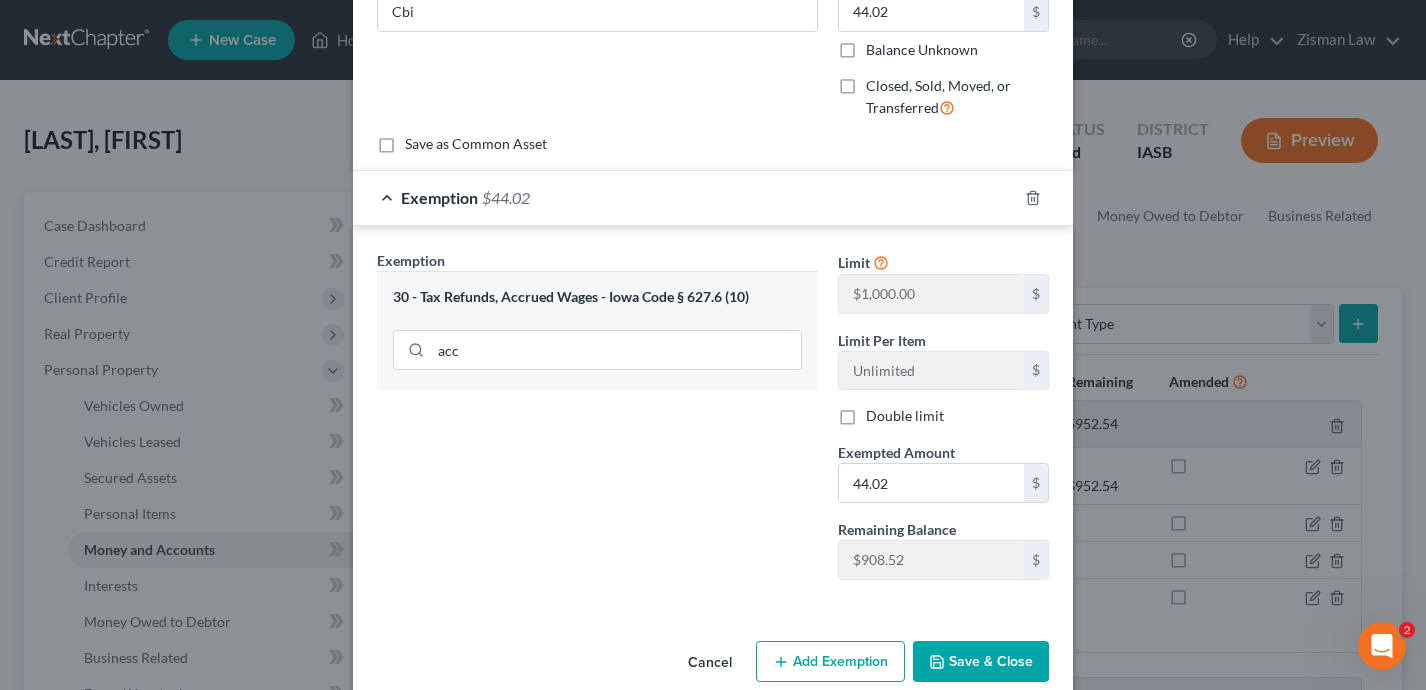 scroll, scrollTop: 230, scrollLeft: 0, axis: vertical 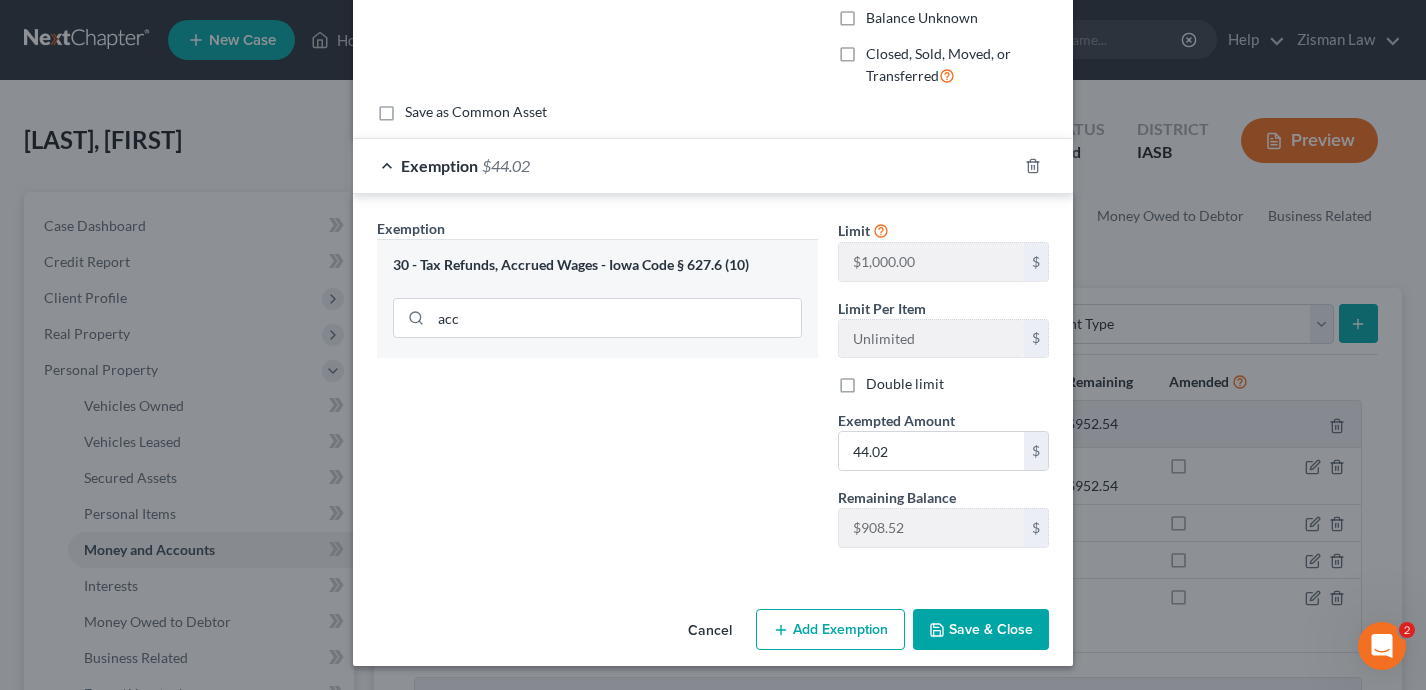 click on "Save & Close" at bounding box center (981, 630) 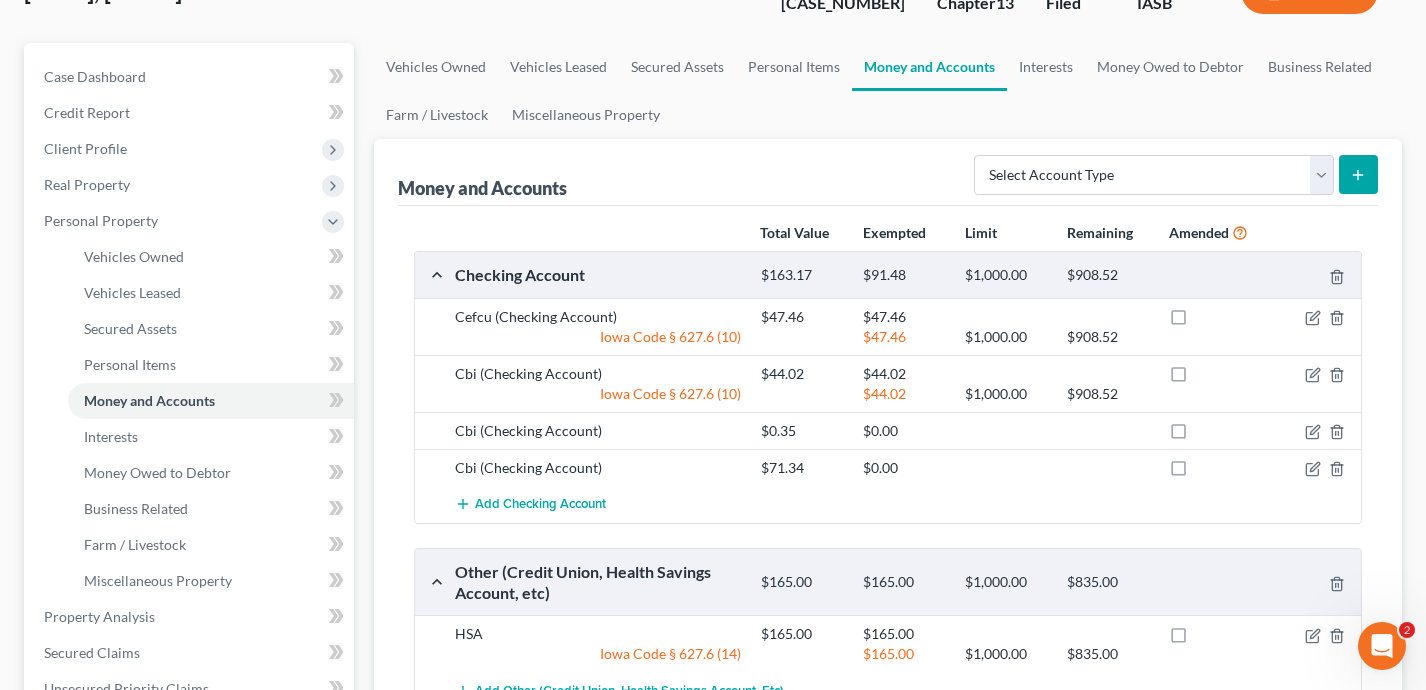 scroll, scrollTop: 156, scrollLeft: 0, axis: vertical 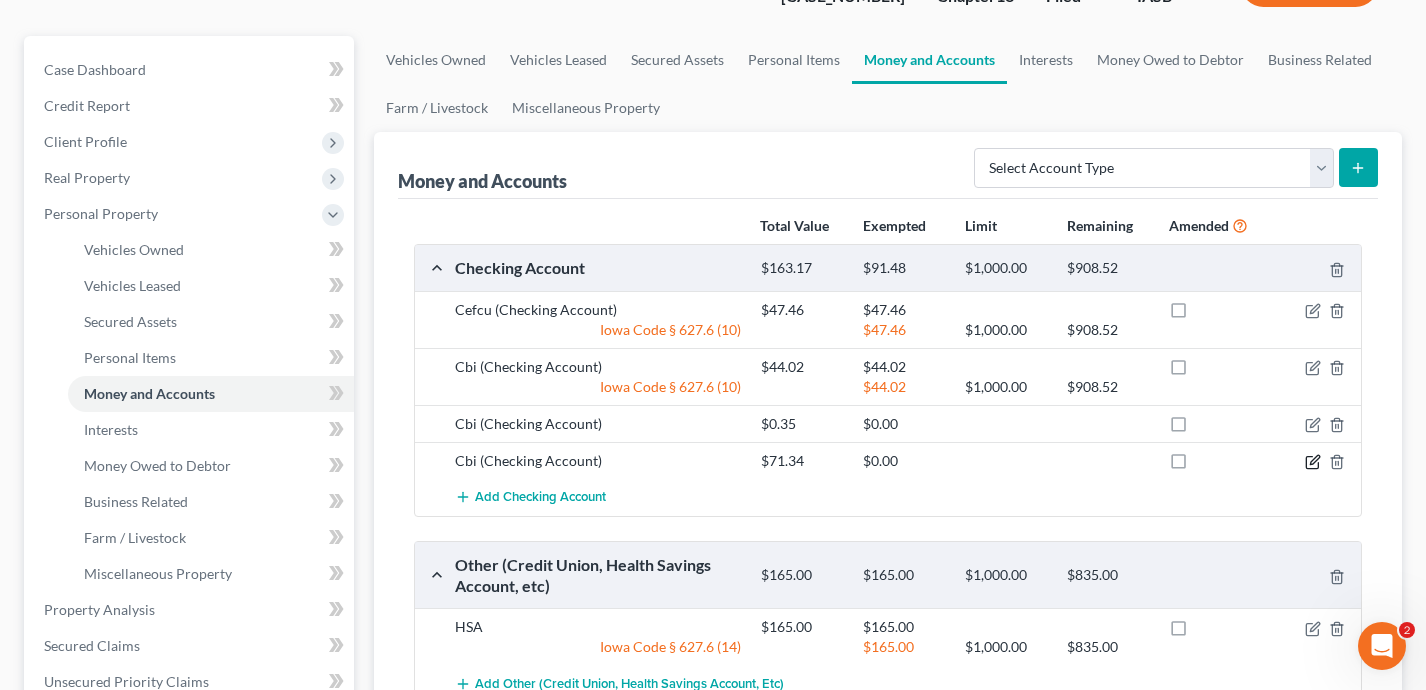 click 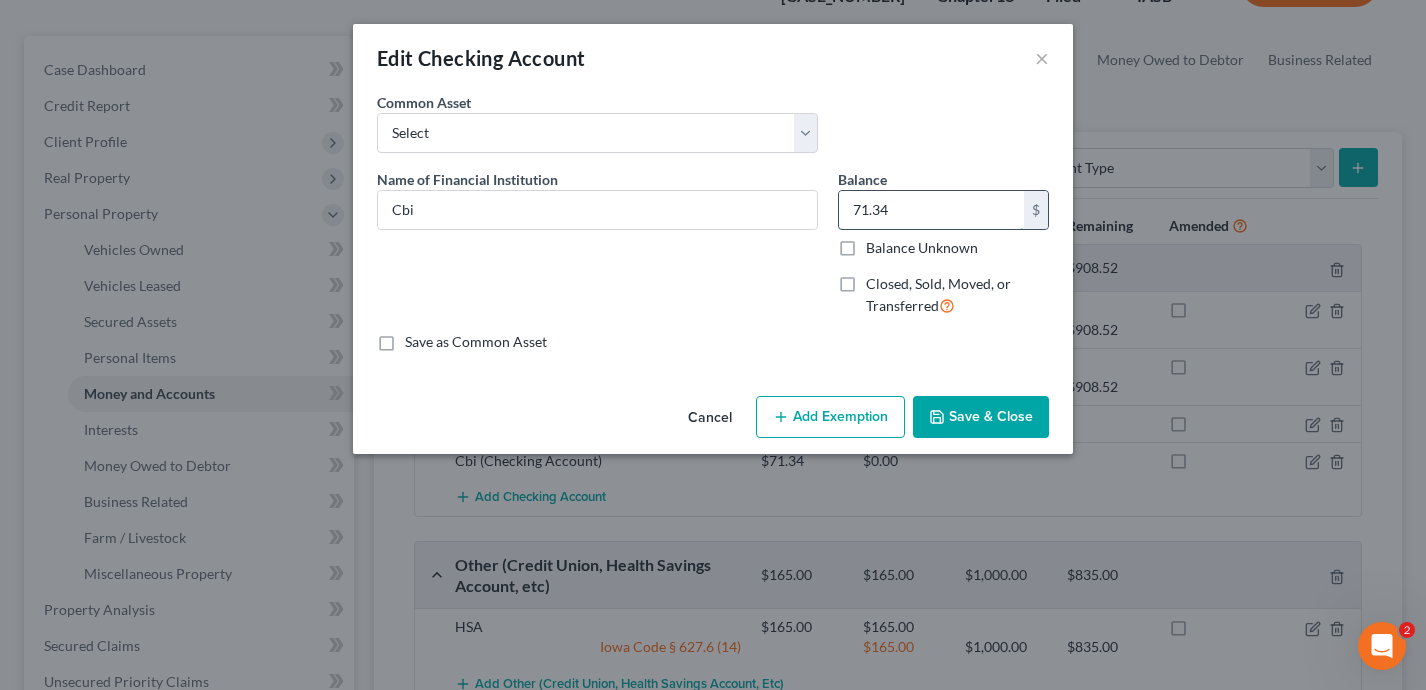 drag, startPoint x: 922, startPoint y: 207, endPoint x: 839, endPoint y: 206, distance: 83.00603 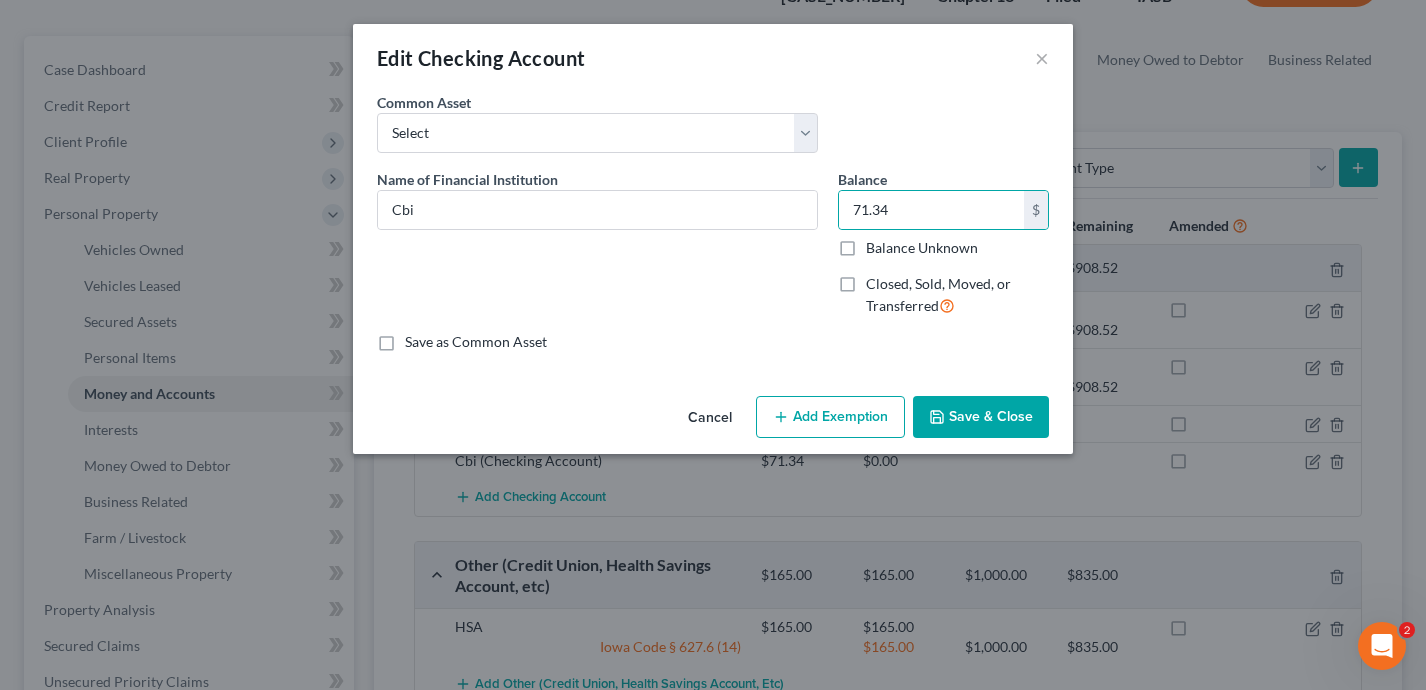 click on "Add Exemption" at bounding box center (830, 417) 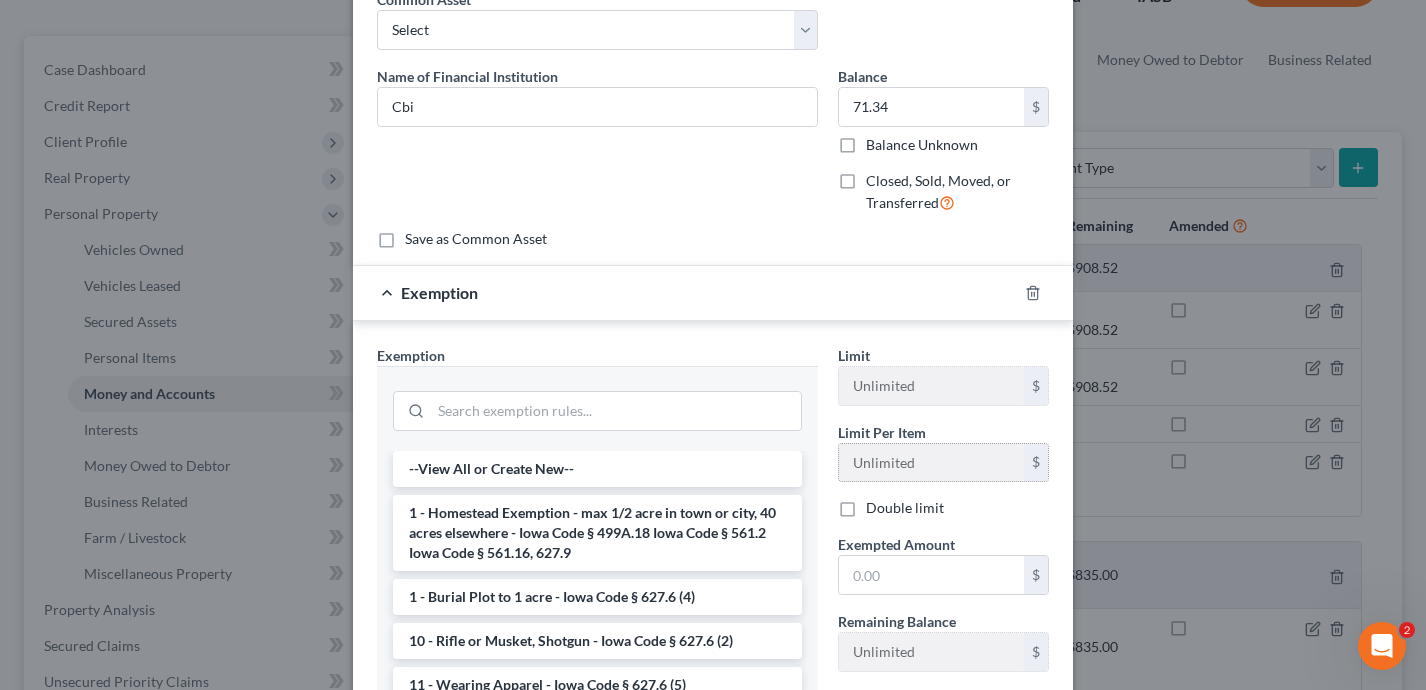 scroll, scrollTop: 149, scrollLeft: 0, axis: vertical 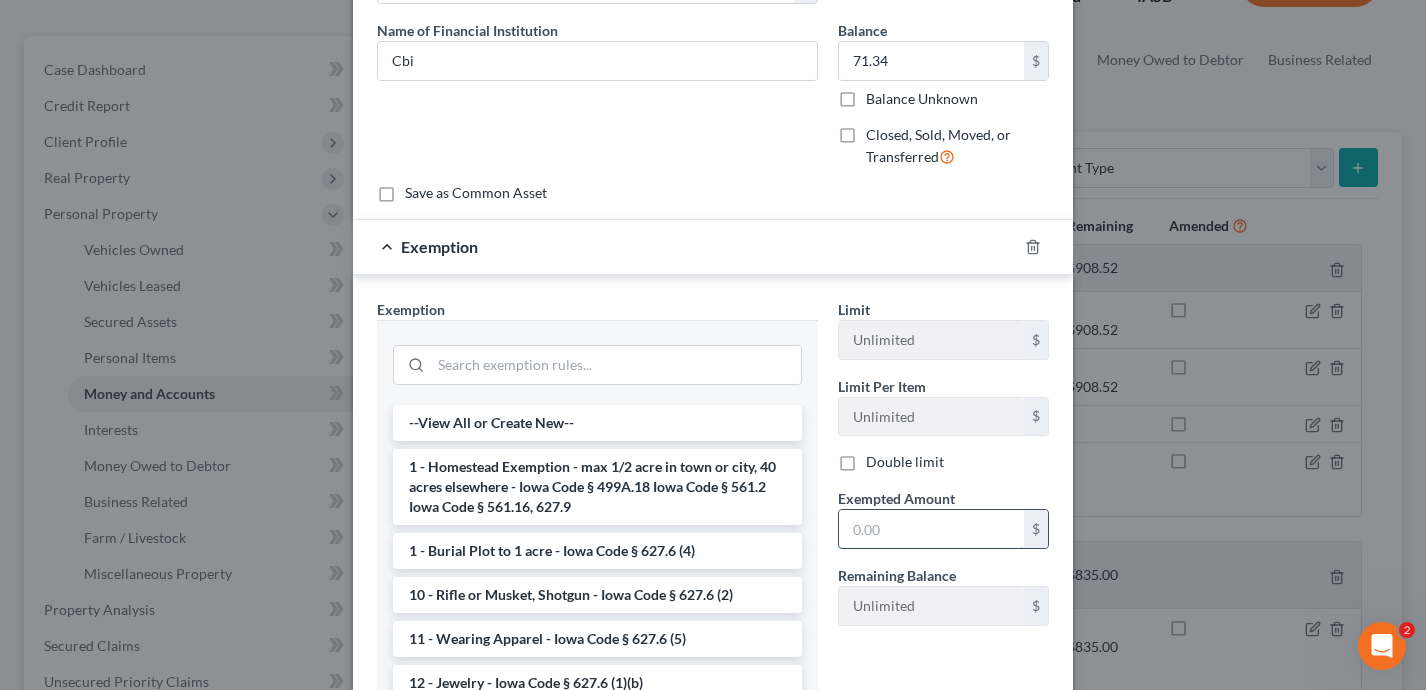 click at bounding box center (931, 529) 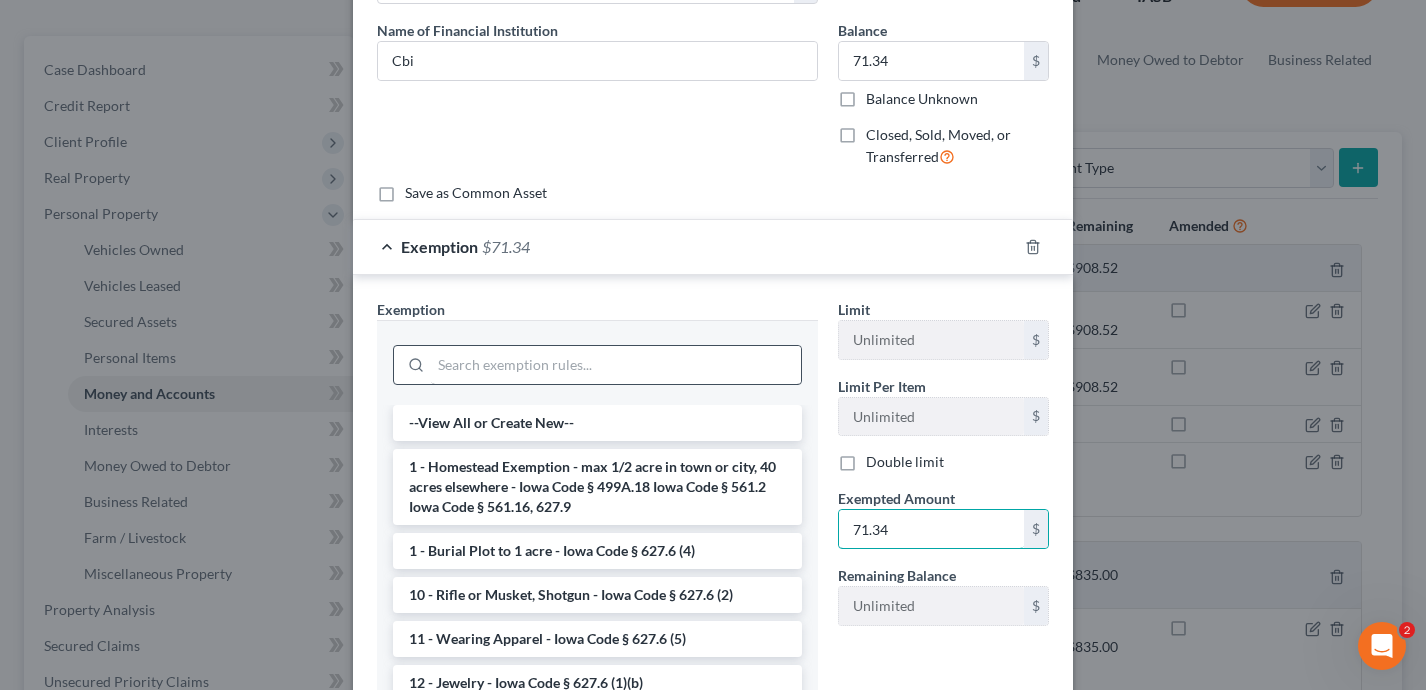 type on "71.34" 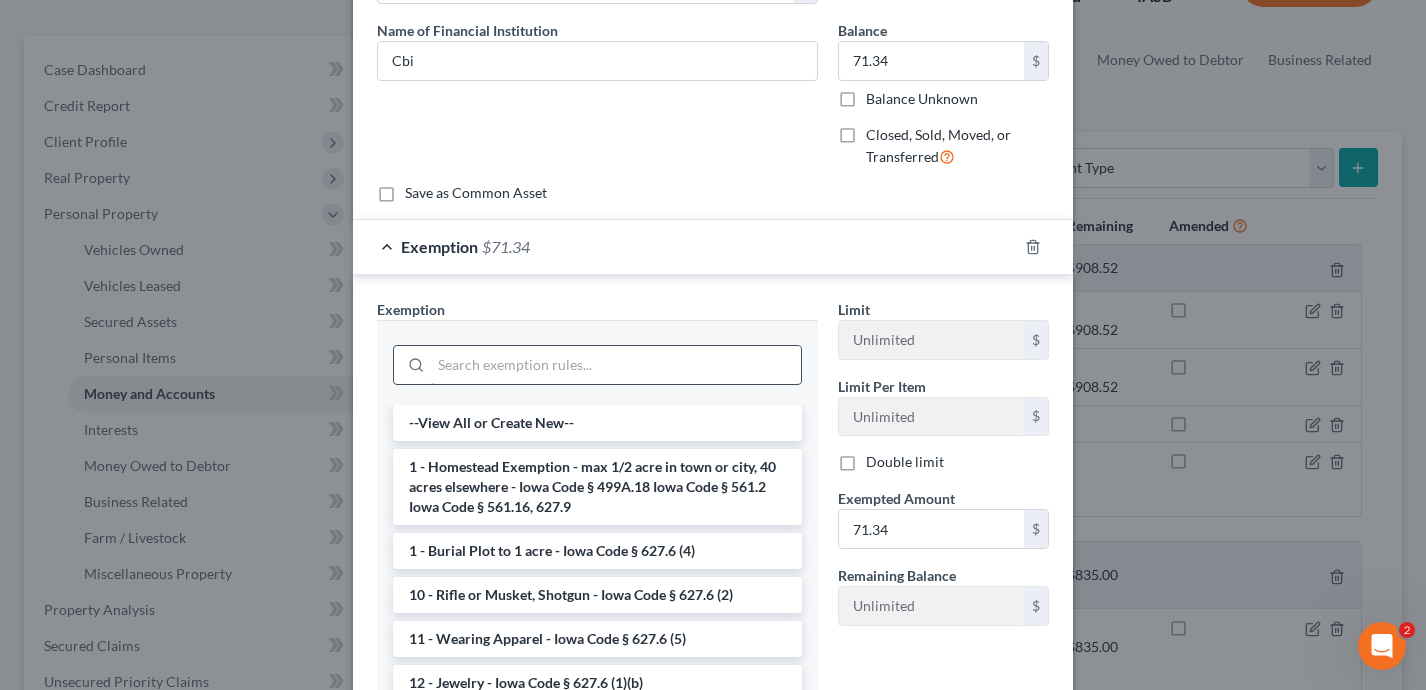 click at bounding box center [616, 365] 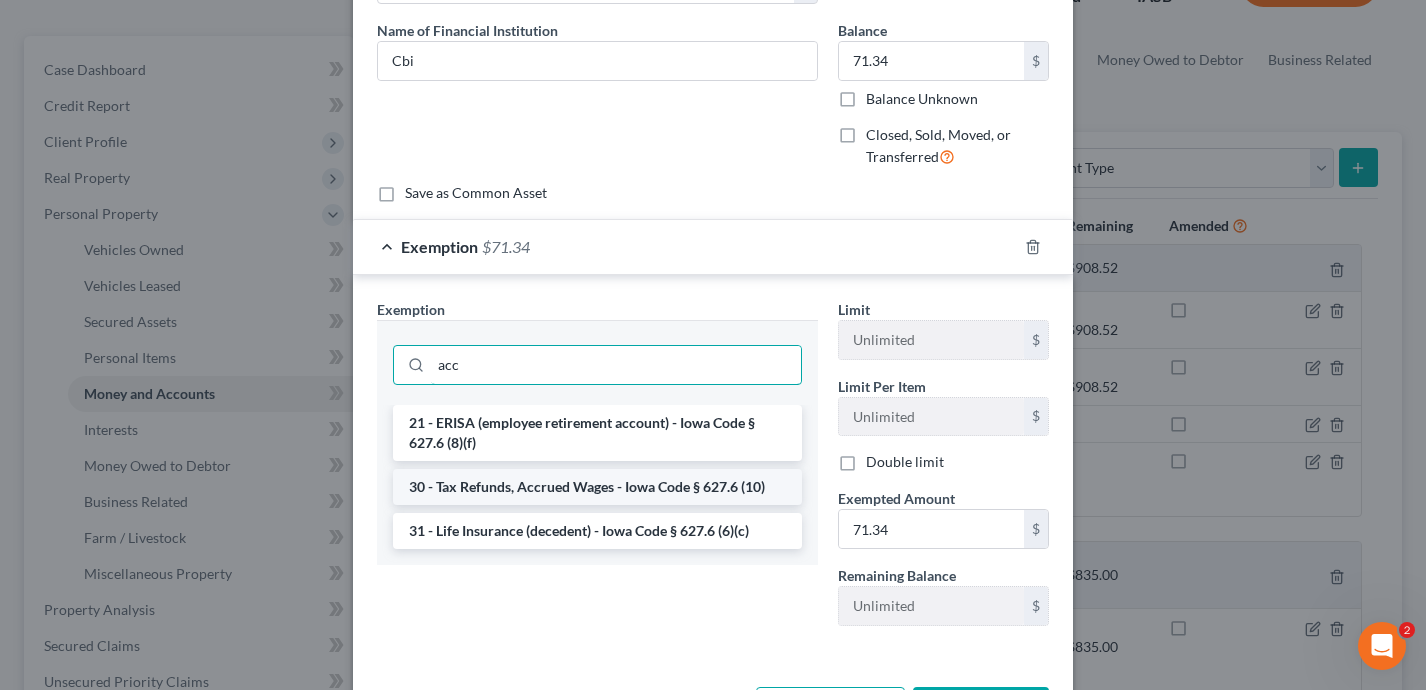 type on "acc" 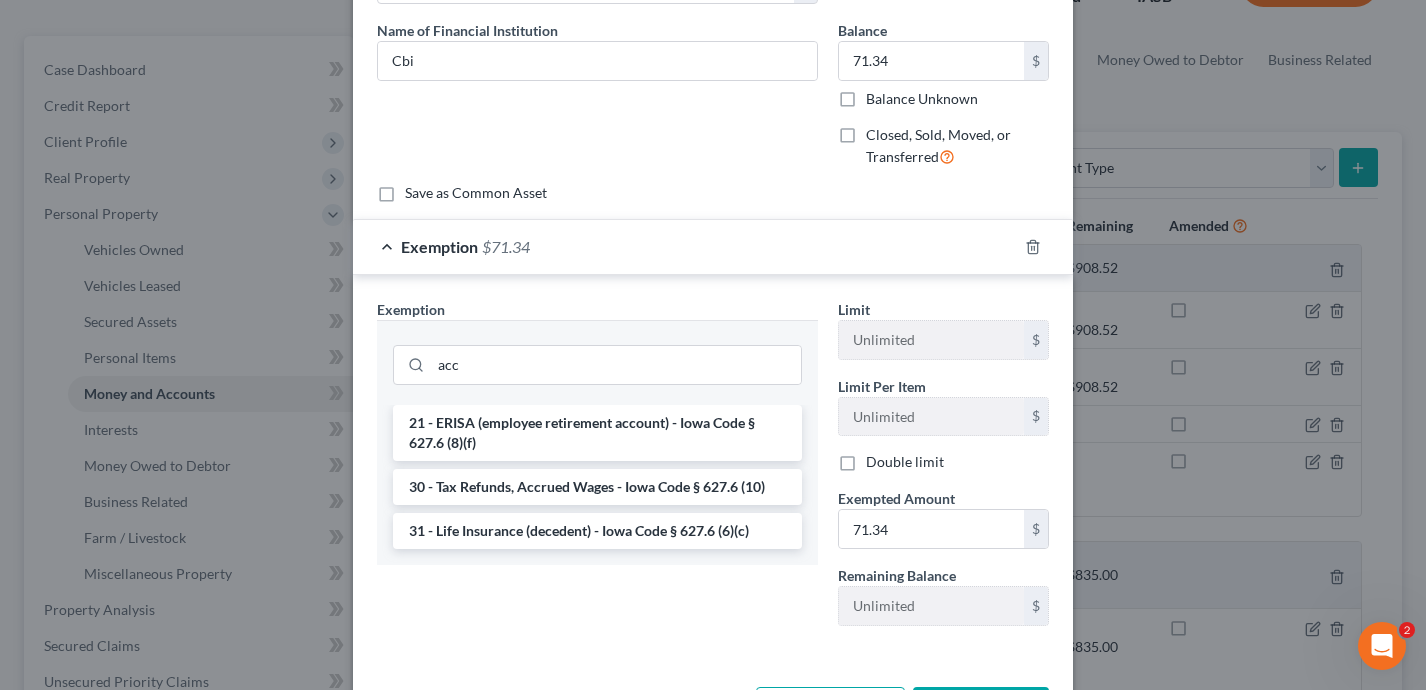 drag, startPoint x: 626, startPoint y: 482, endPoint x: 658, endPoint y: 473, distance: 33.24154 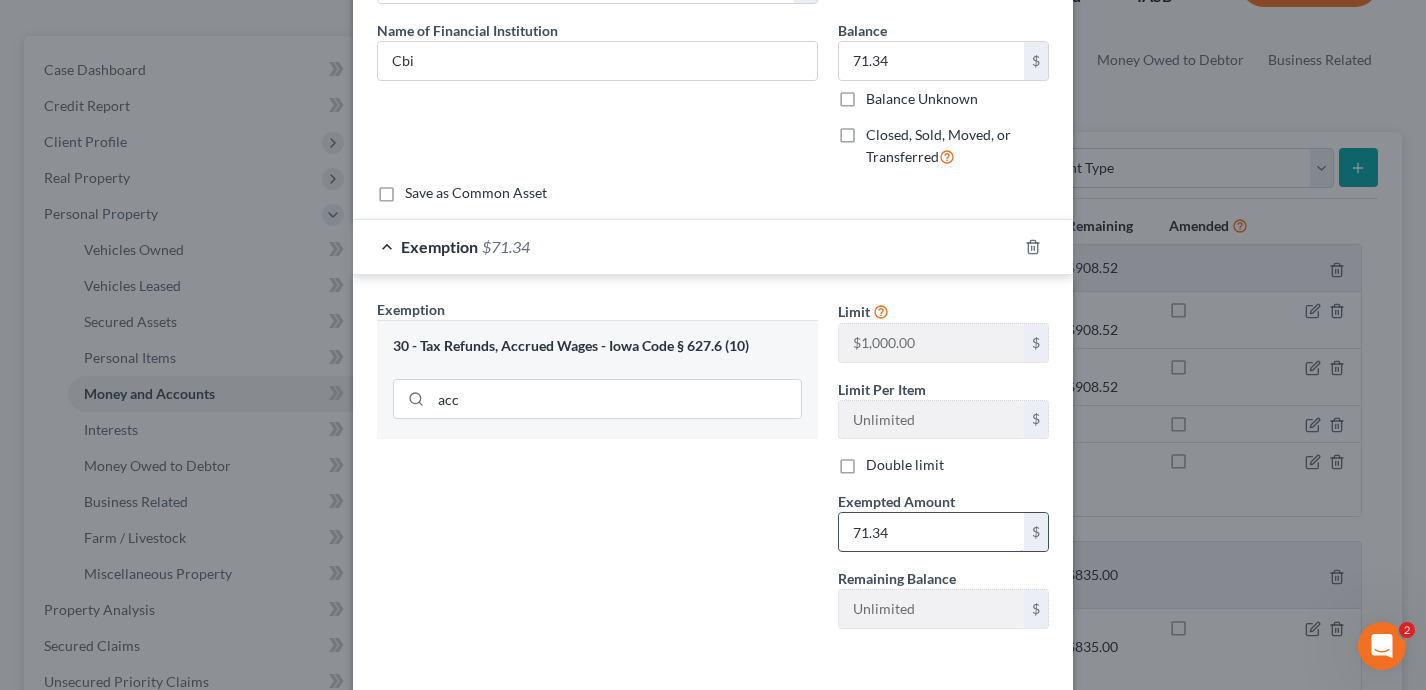 scroll, scrollTop: 230, scrollLeft: 0, axis: vertical 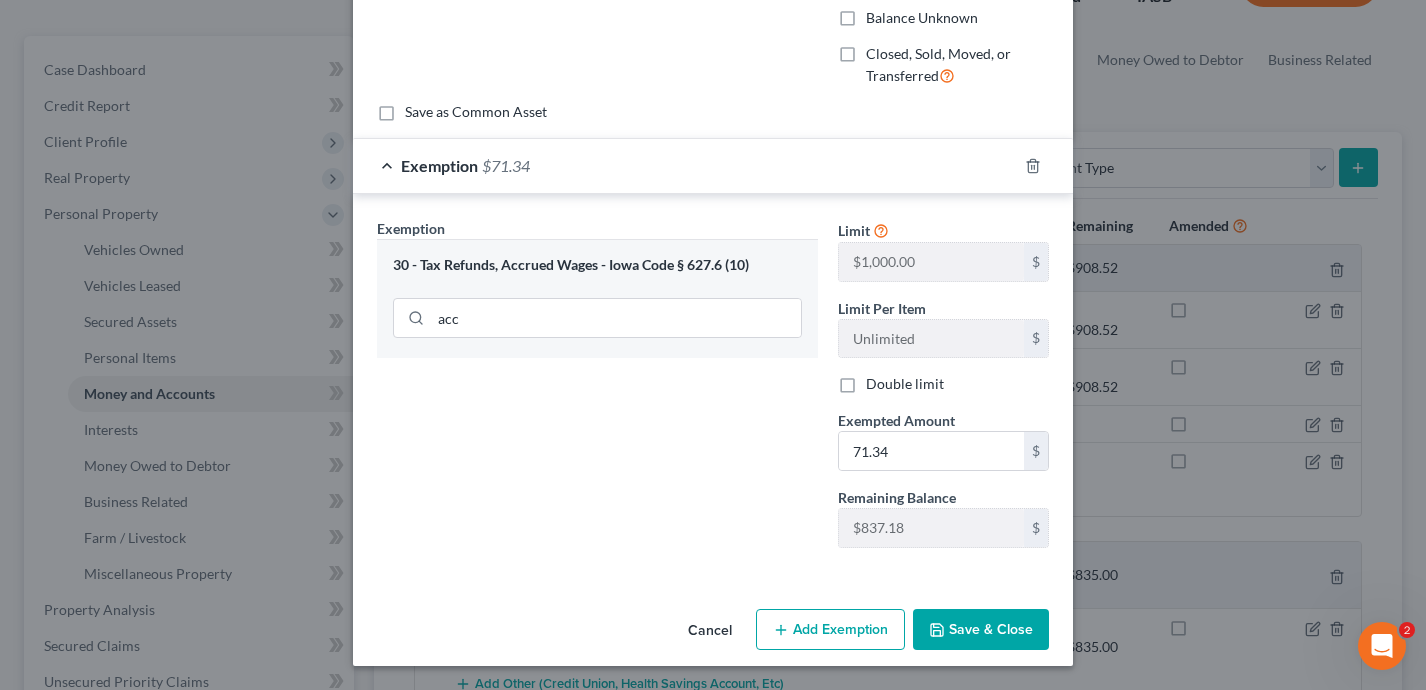 click on "Save & Close" at bounding box center (981, 630) 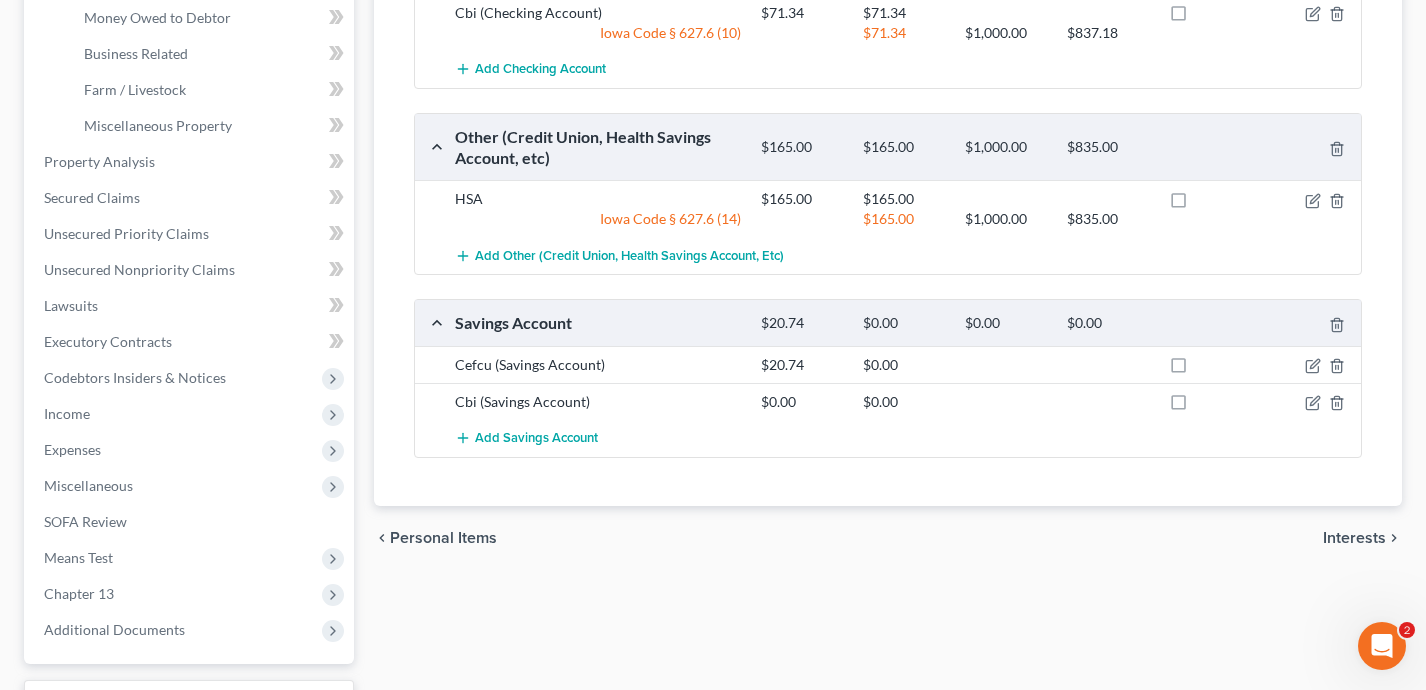 scroll, scrollTop: 605, scrollLeft: 0, axis: vertical 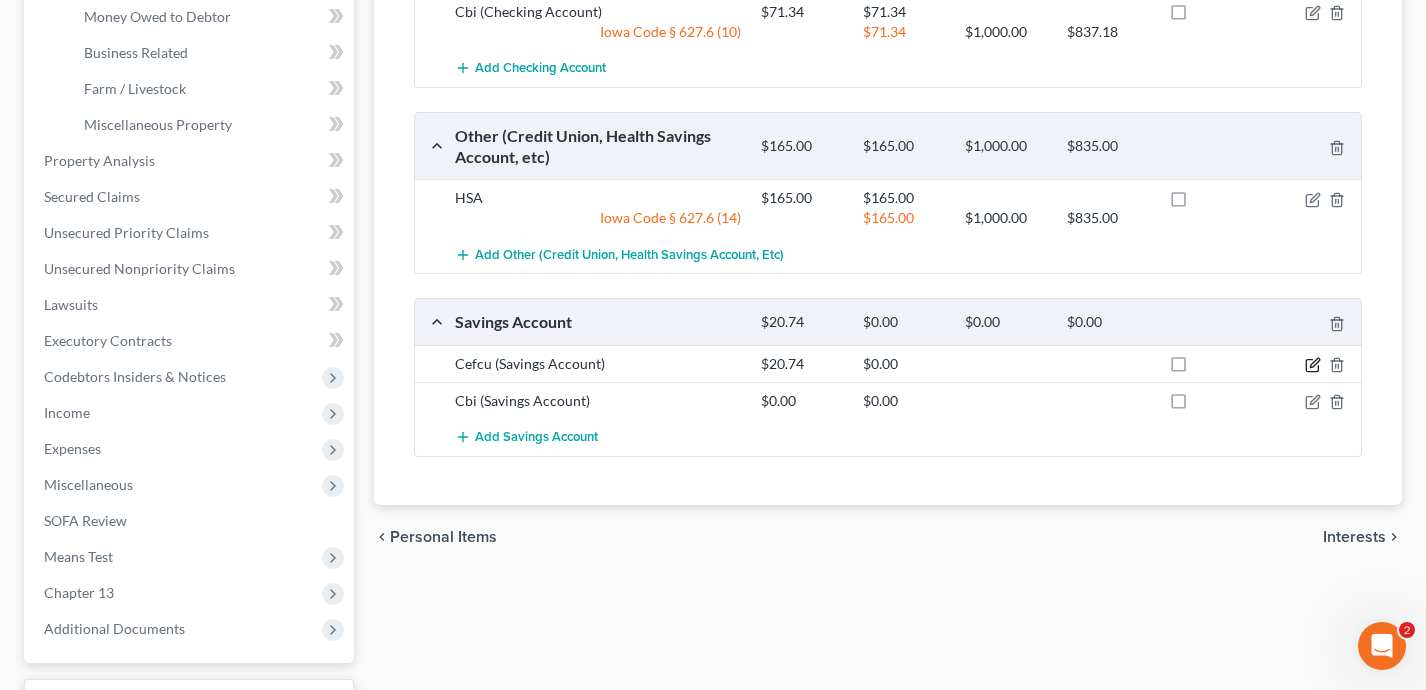 click 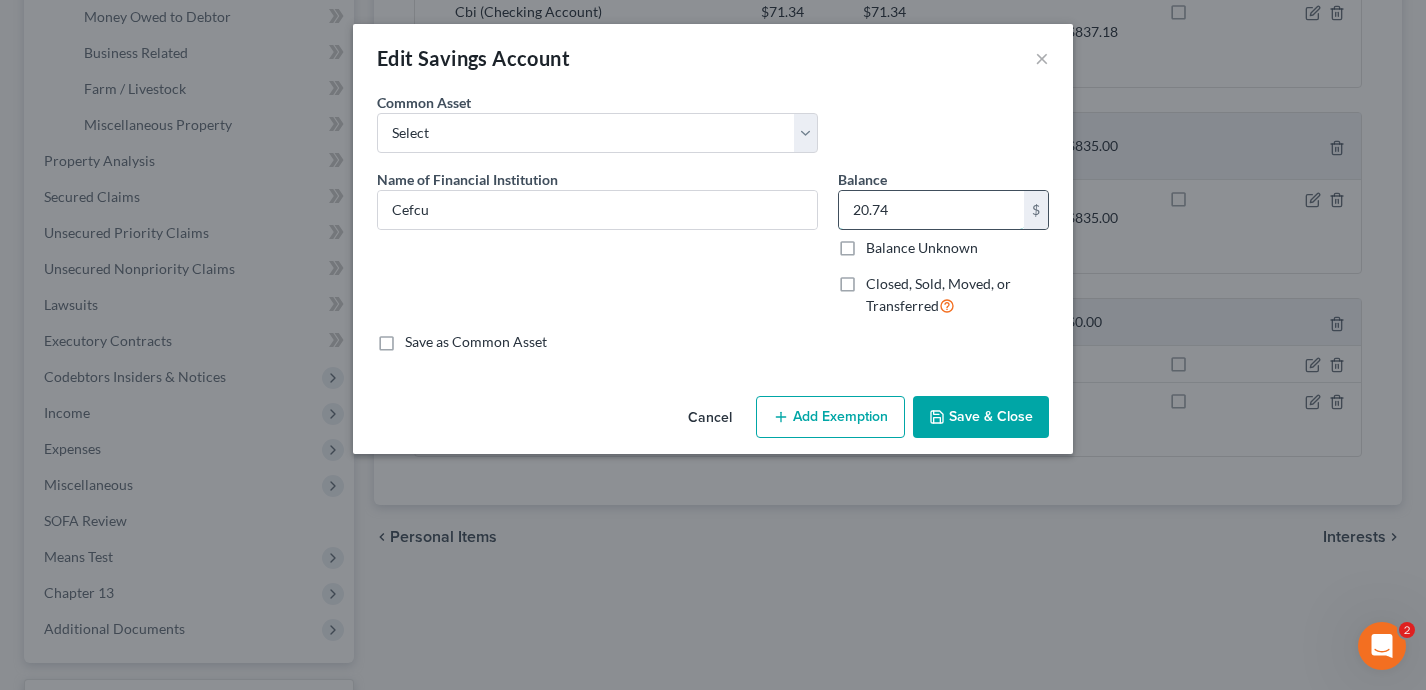 drag, startPoint x: 964, startPoint y: 201, endPoint x: 914, endPoint y: 217, distance: 52.49762 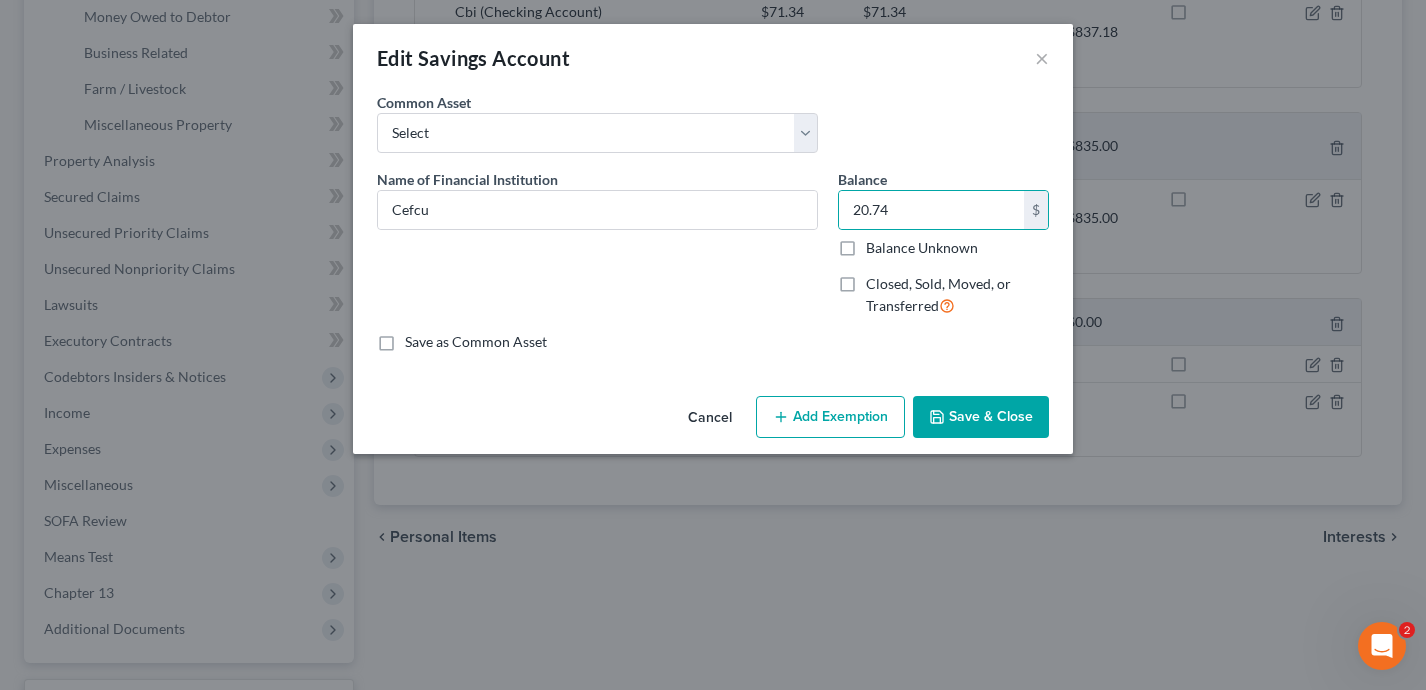 click on "Add Exemption" at bounding box center [830, 417] 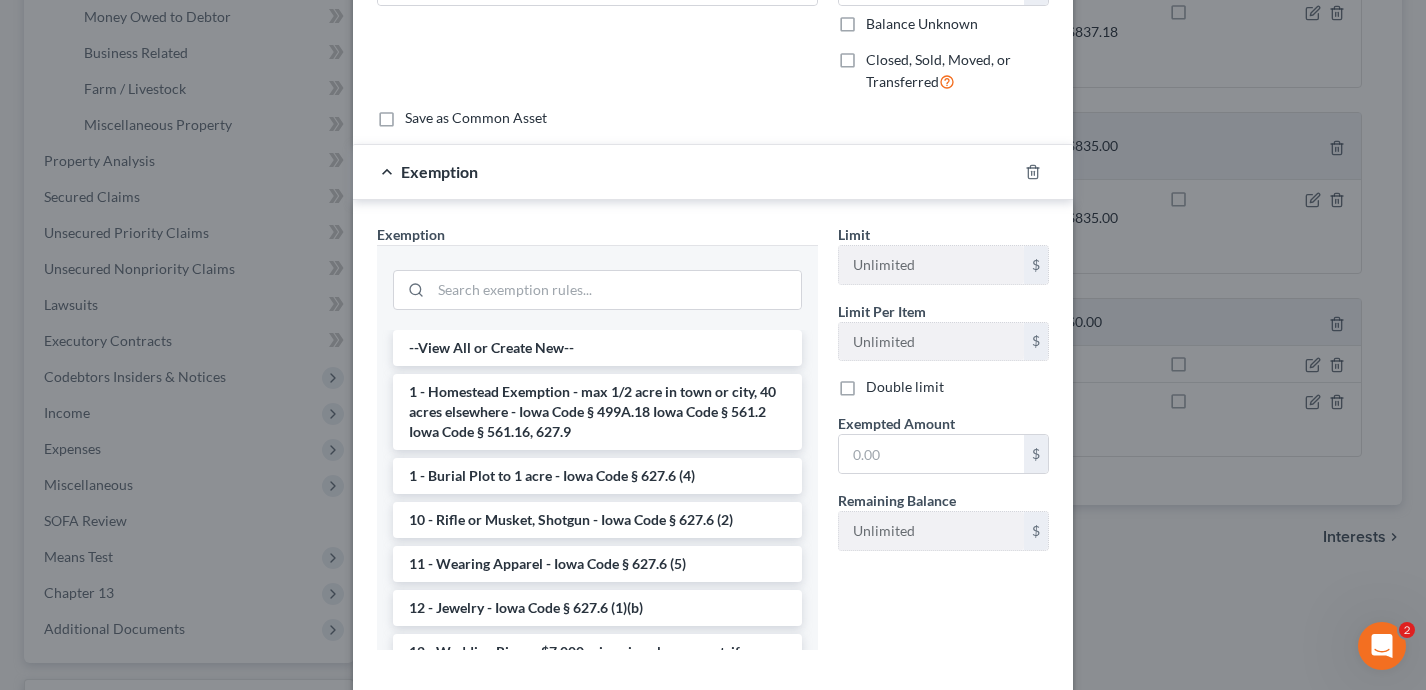 scroll, scrollTop: 326, scrollLeft: 0, axis: vertical 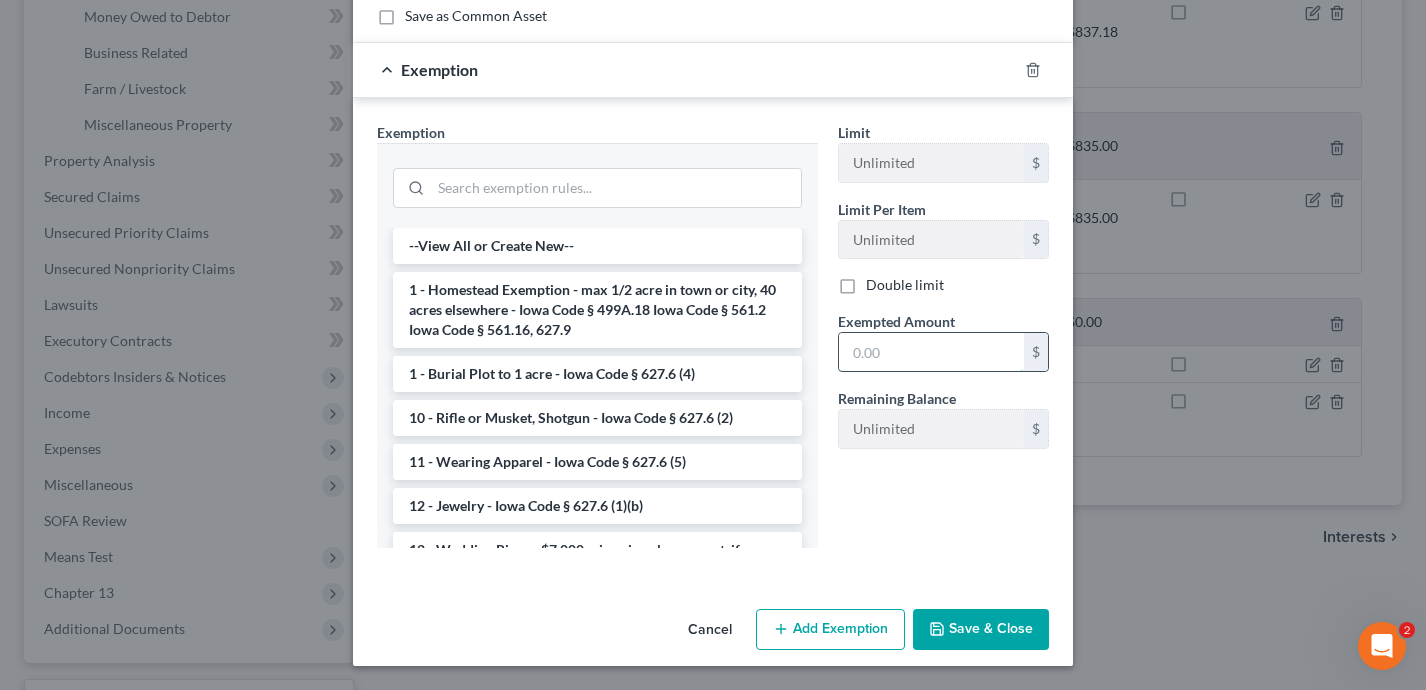 click at bounding box center (931, 352) 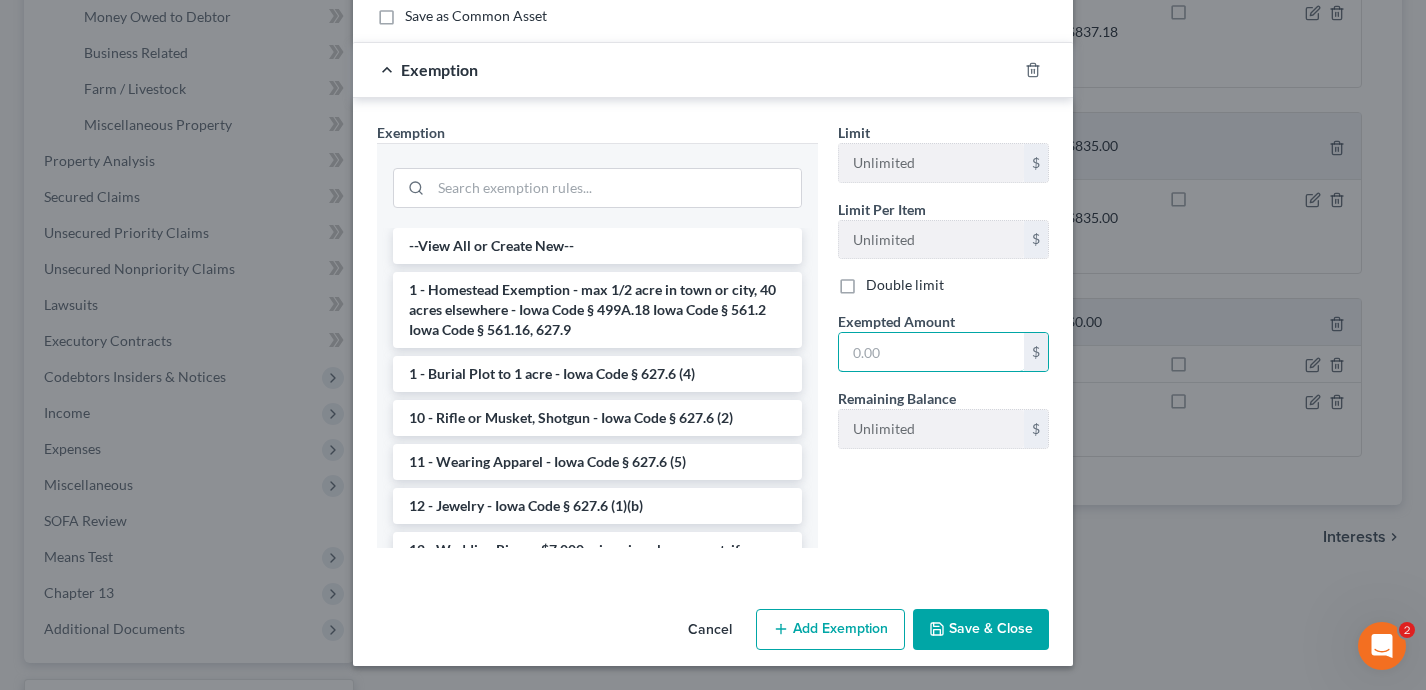 paste on "20.74" 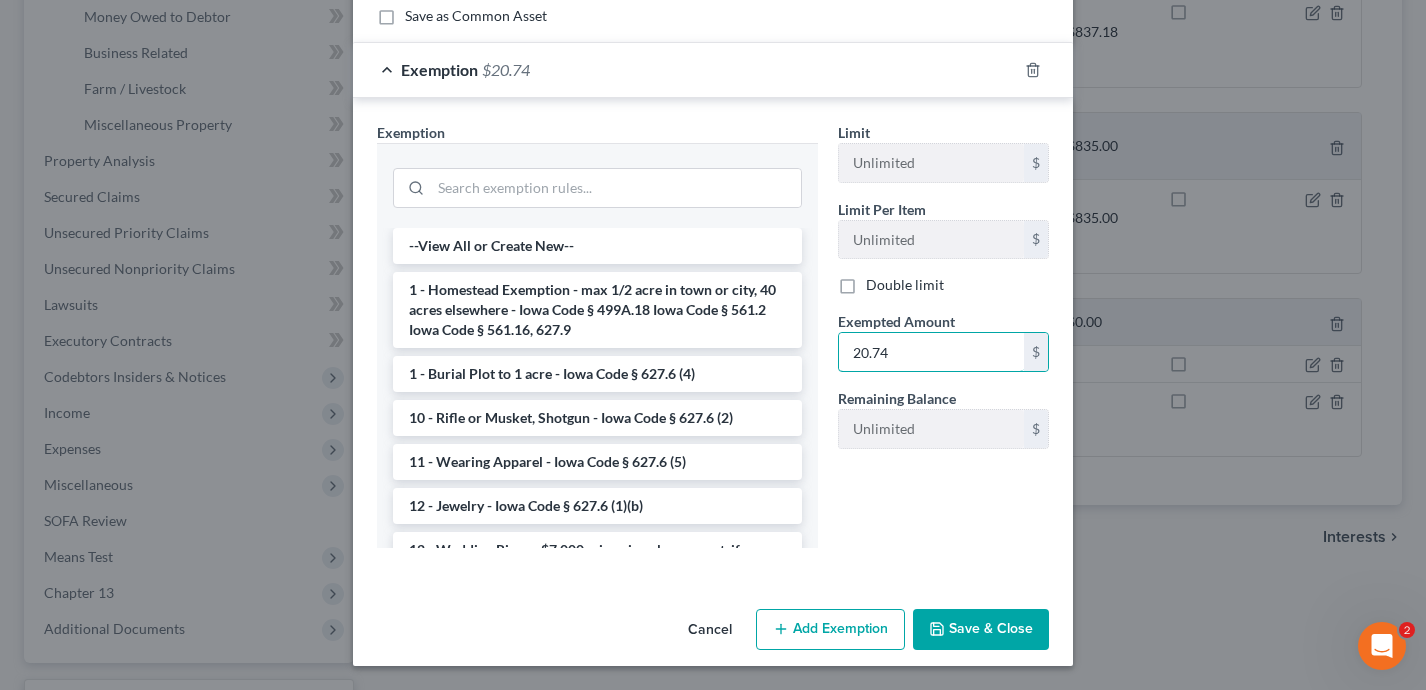 type on "20.74" 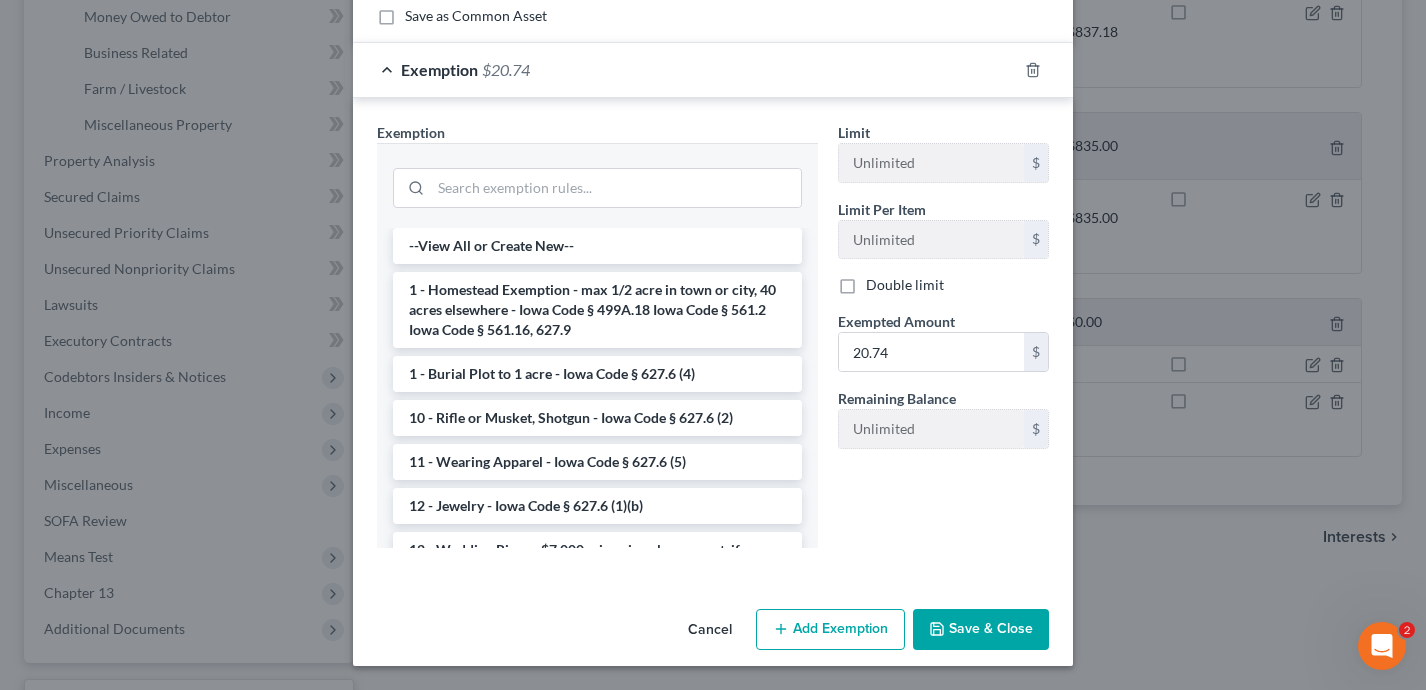 click on "Save & Close" at bounding box center (981, 630) 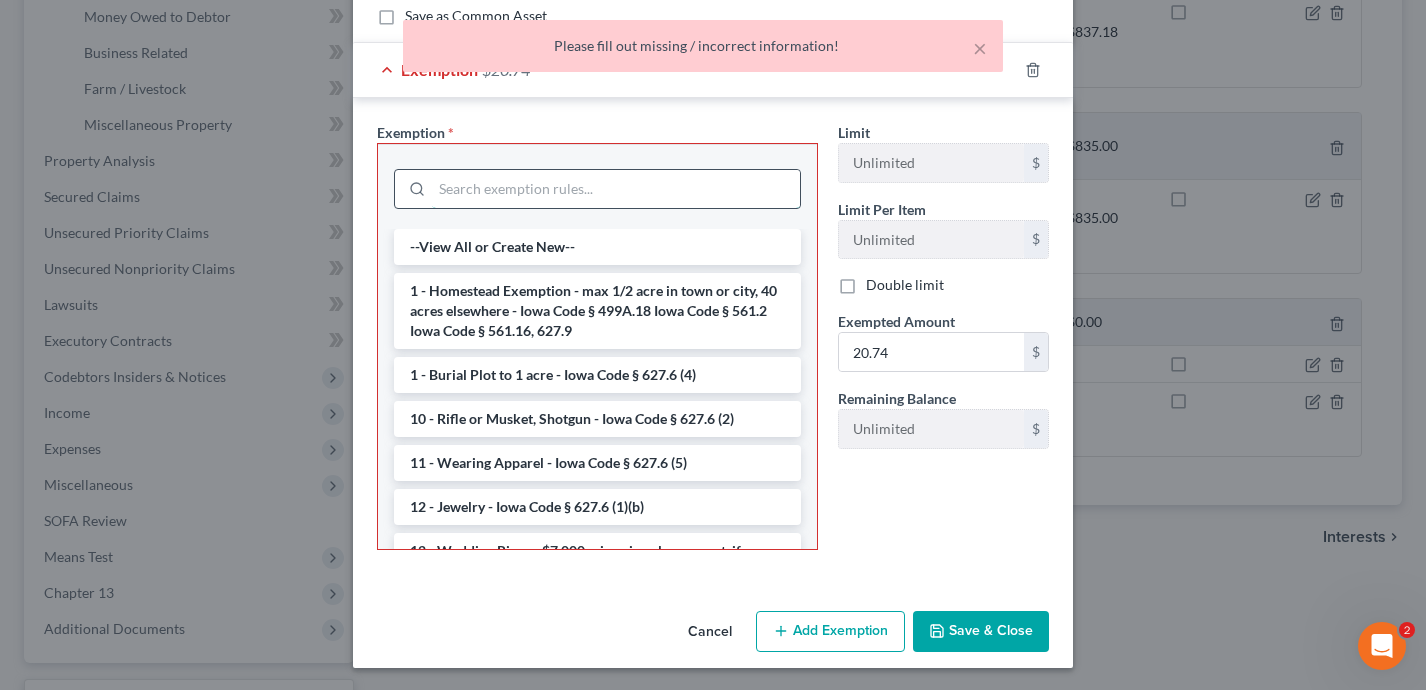 click at bounding box center (616, 189) 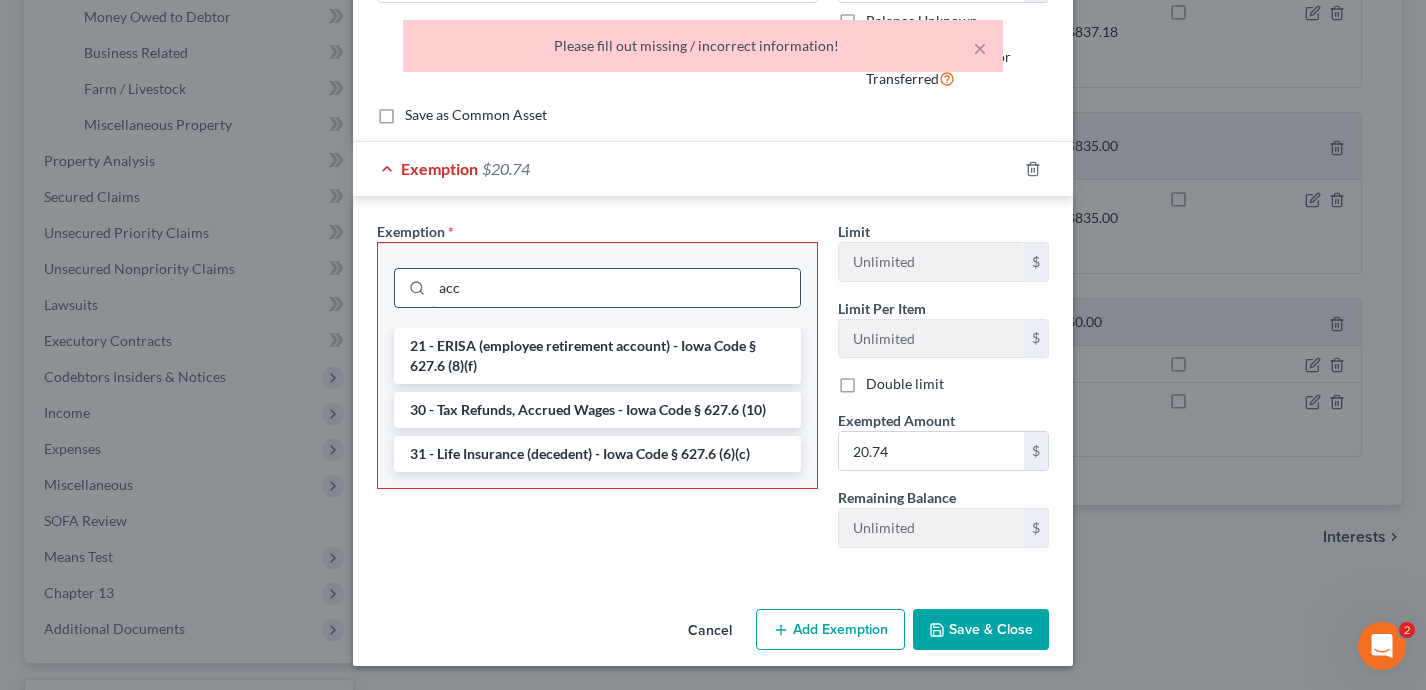 scroll, scrollTop: 227, scrollLeft: 0, axis: vertical 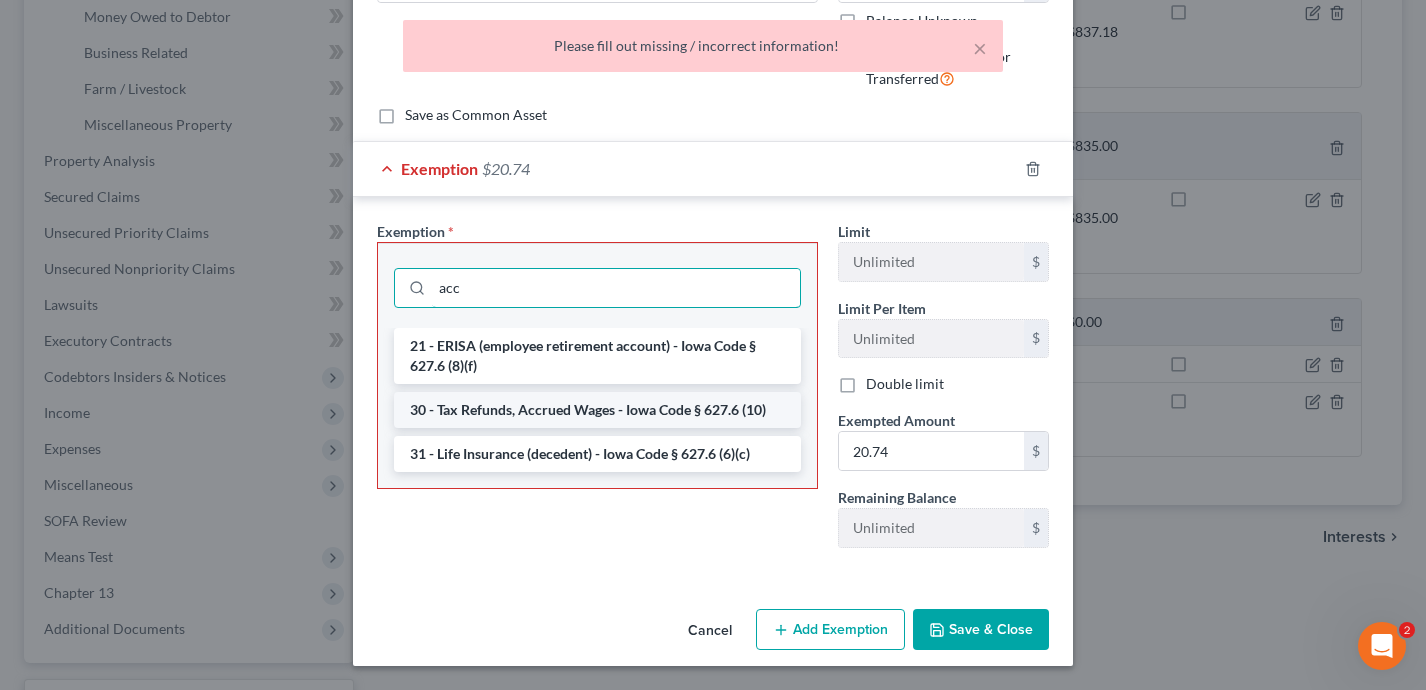 type on "acc" 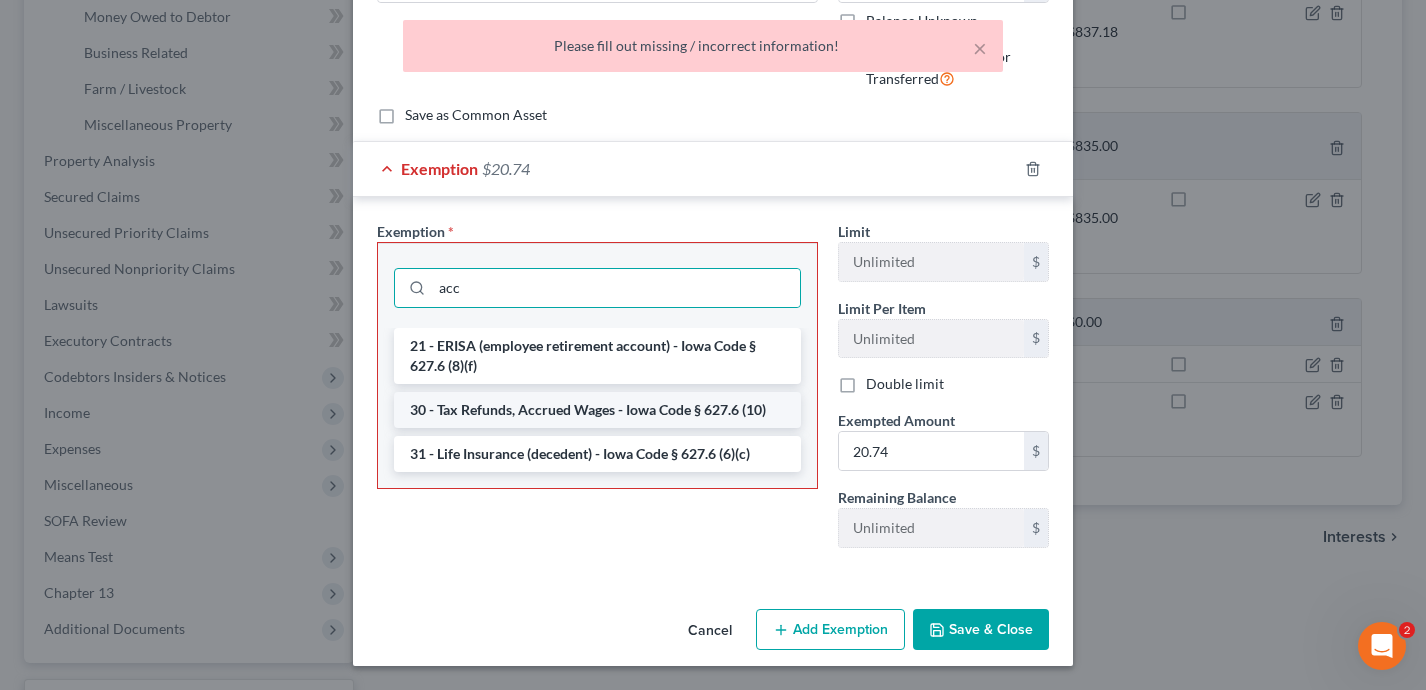 click on "30 - Tax Refunds, Accrued Wages - Iowa Code § 627.6 (10)" at bounding box center [597, 410] 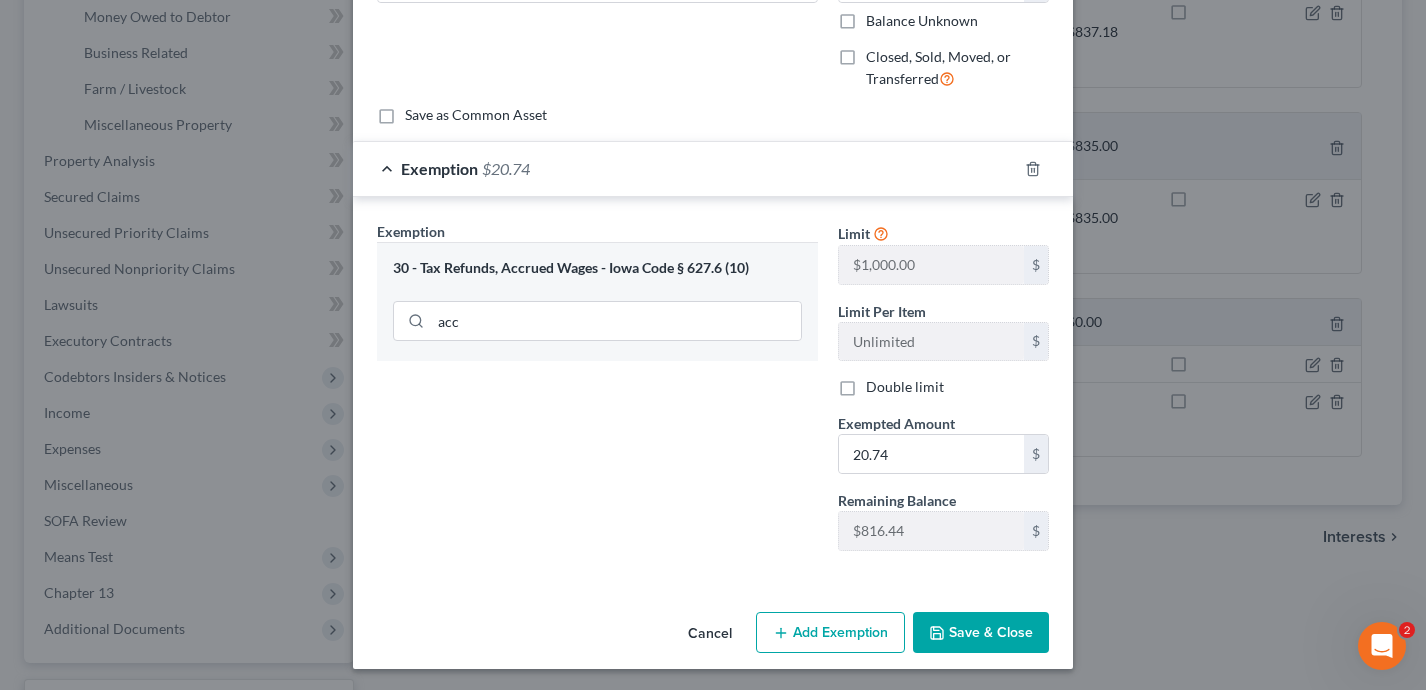 click on "Save & Close" at bounding box center (981, 633) 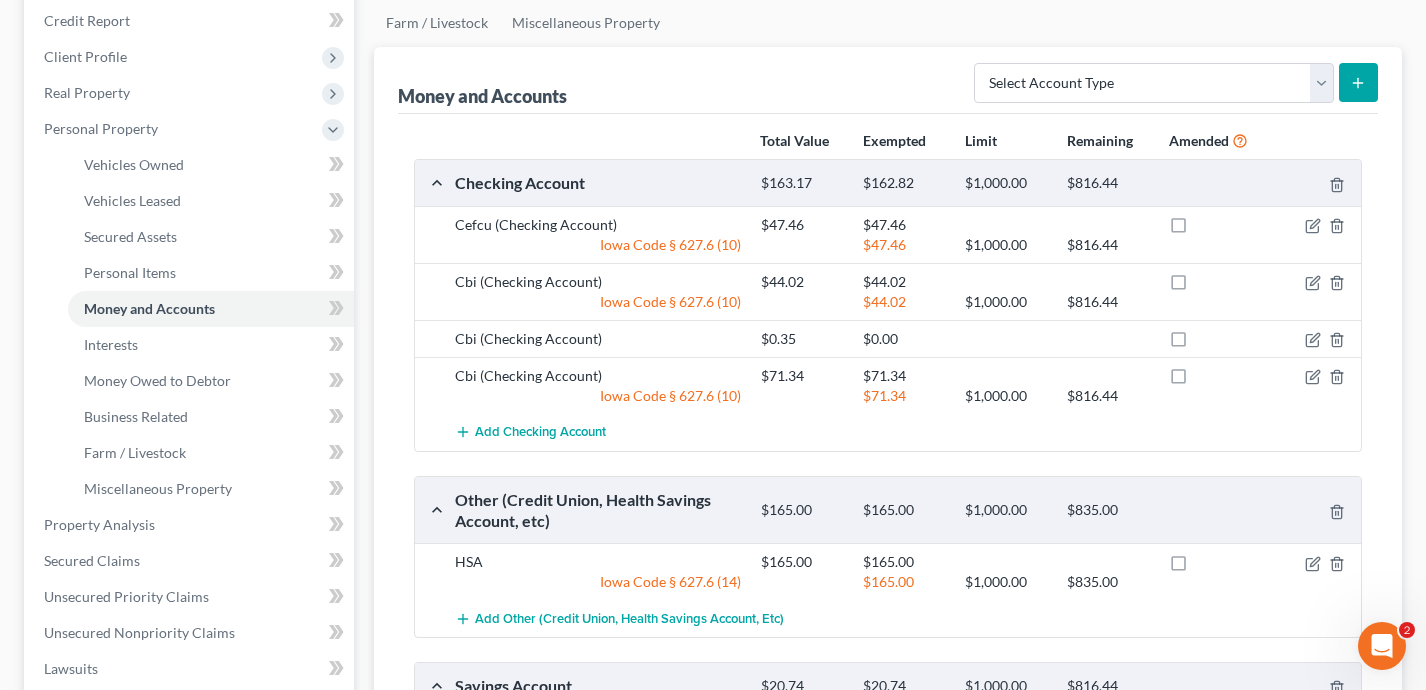 scroll, scrollTop: 109, scrollLeft: 0, axis: vertical 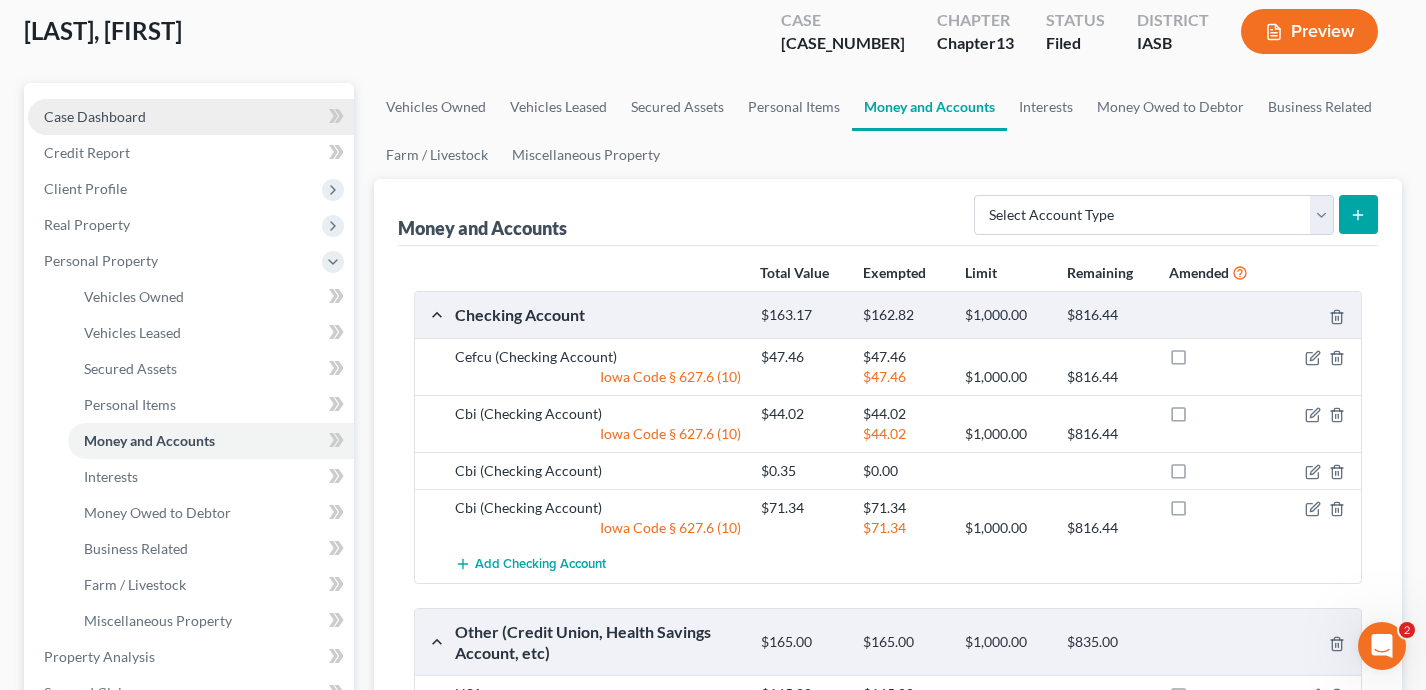 click on "Case Dashboard" at bounding box center (191, 117) 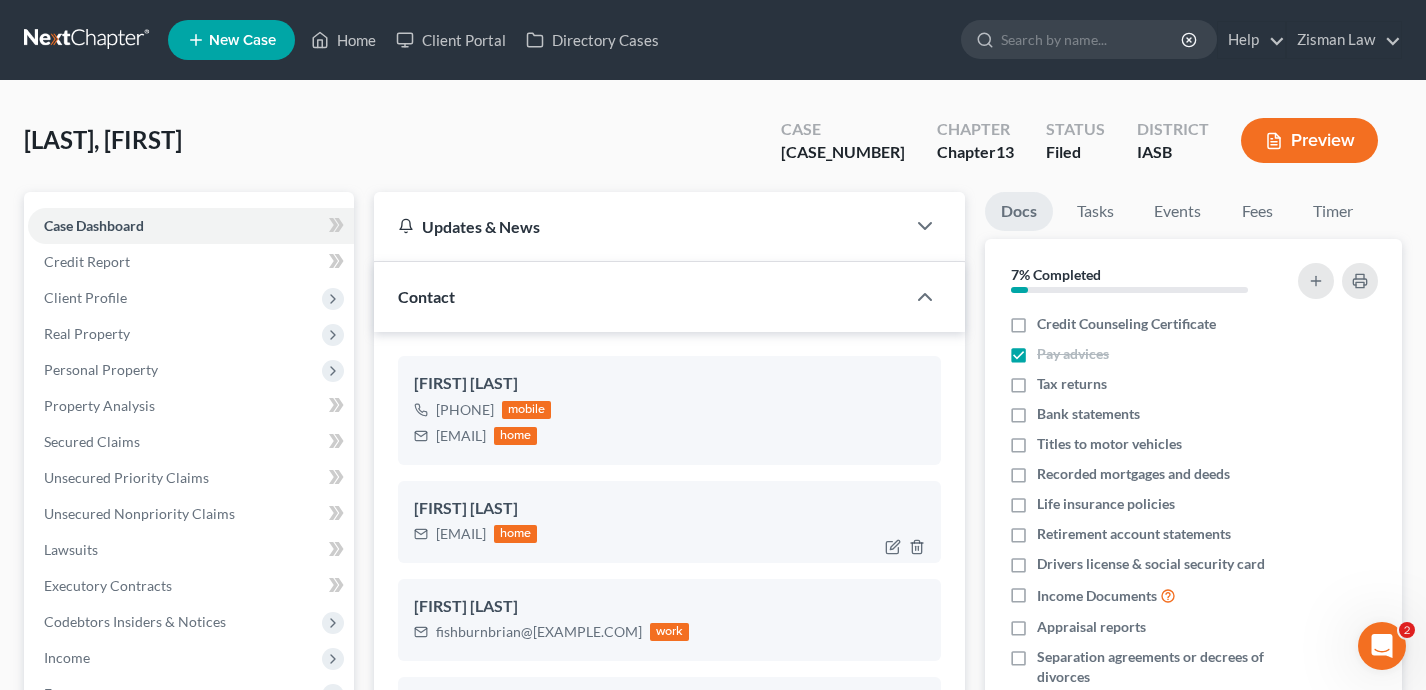 scroll, scrollTop: 134, scrollLeft: 0, axis: vertical 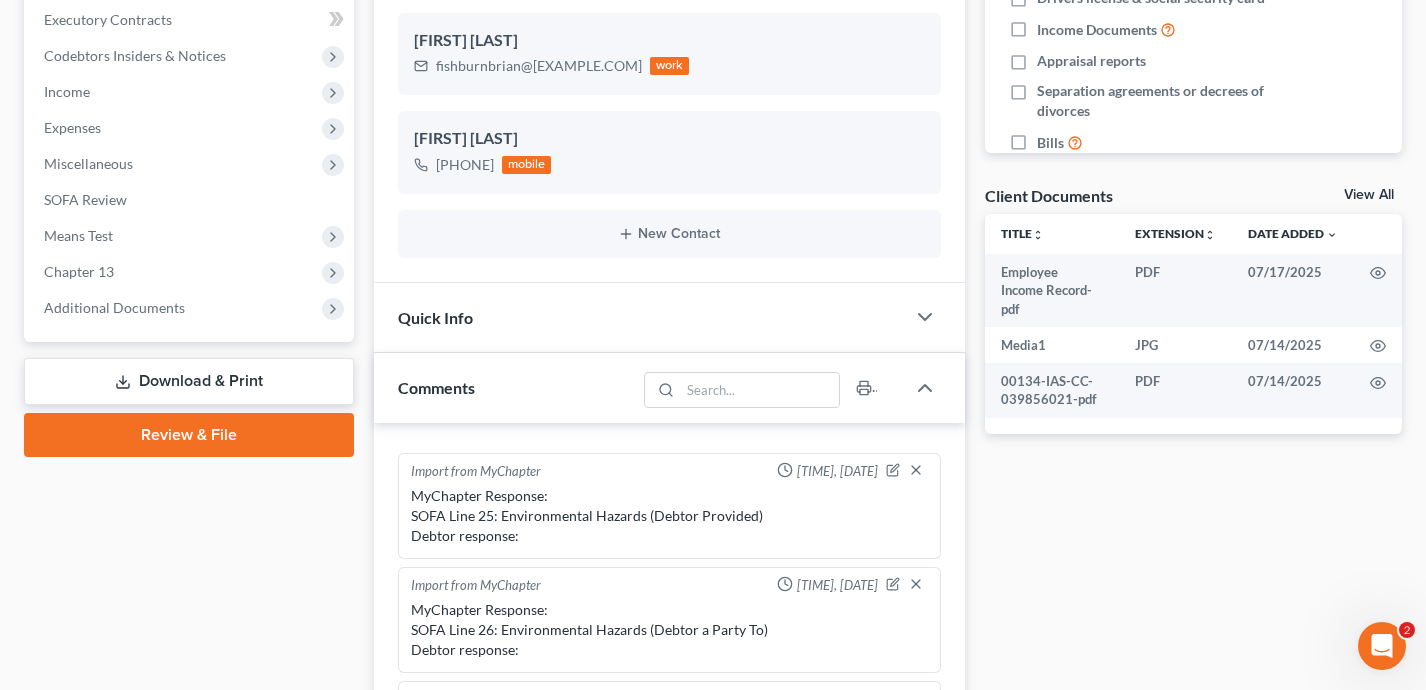 click on "Download & Print" at bounding box center (189, 381) 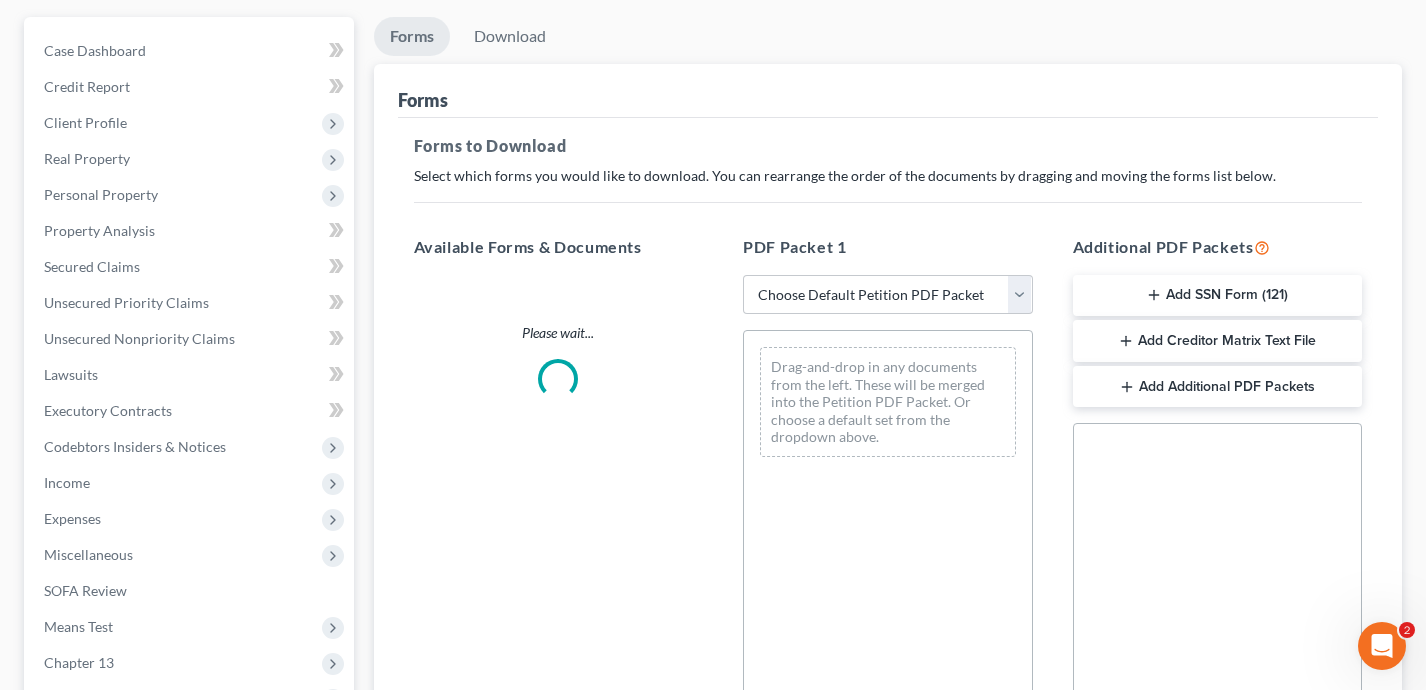 scroll, scrollTop: 0, scrollLeft: 0, axis: both 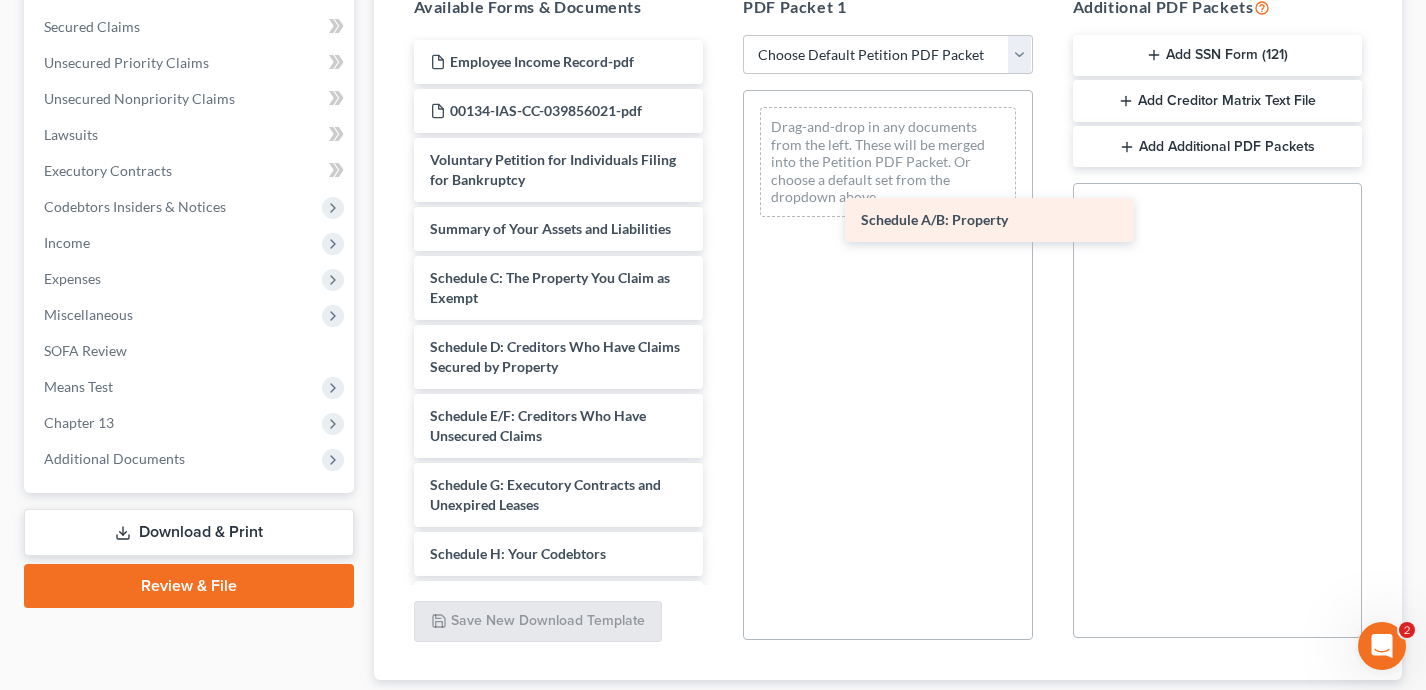 drag, startPoint x: 532, startPoint y: 274, endPoint x: 962, endPoint y: 215, distance: 434.0288 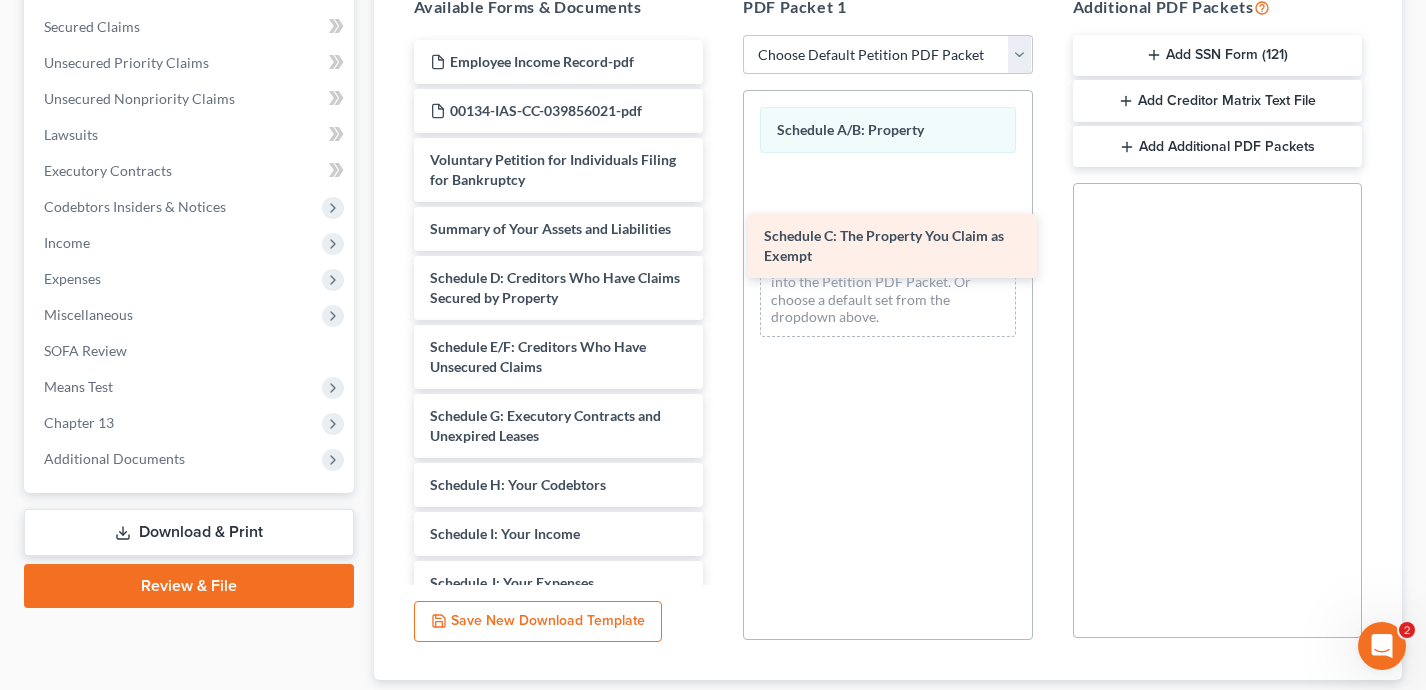drag, startPoint x: 570, startPoint y: 283, endPoint x: 904, endPoint y: 242, distance: 336.50705 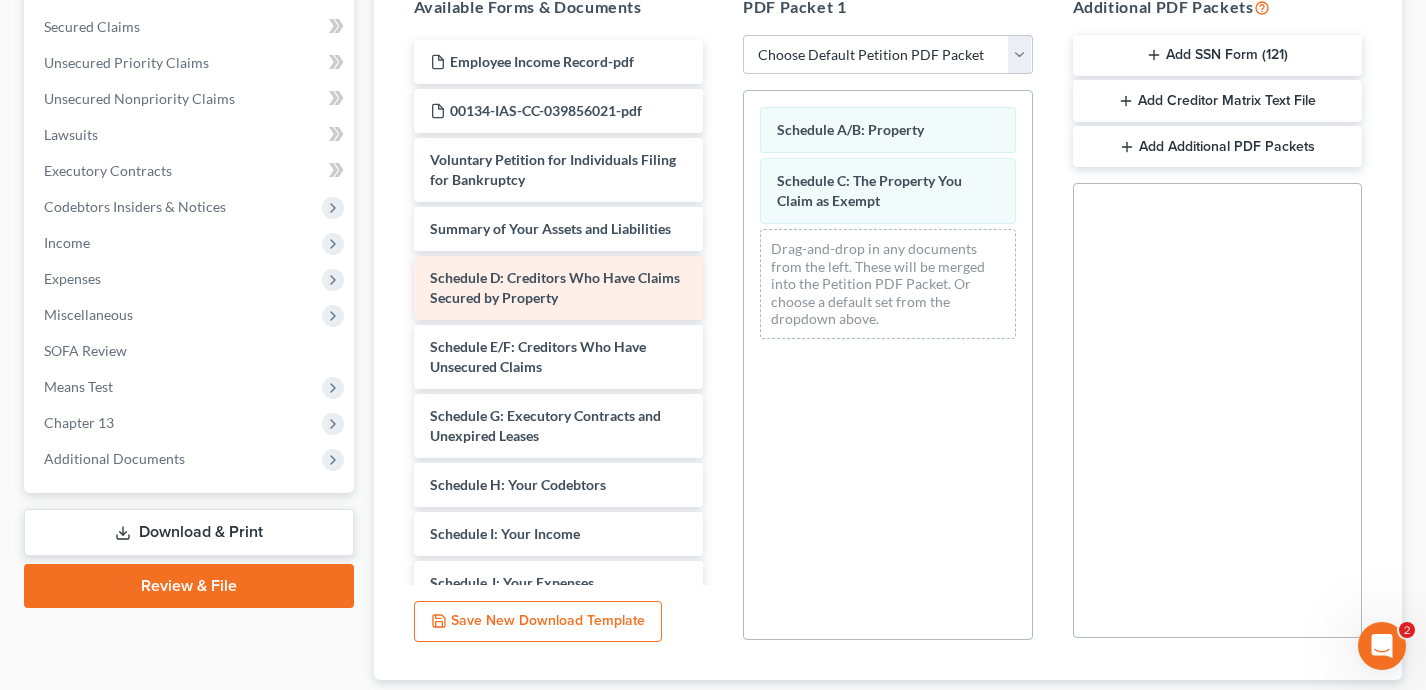 scroll, scrollTop: 19, scrollLeft: 0, axis: vertical 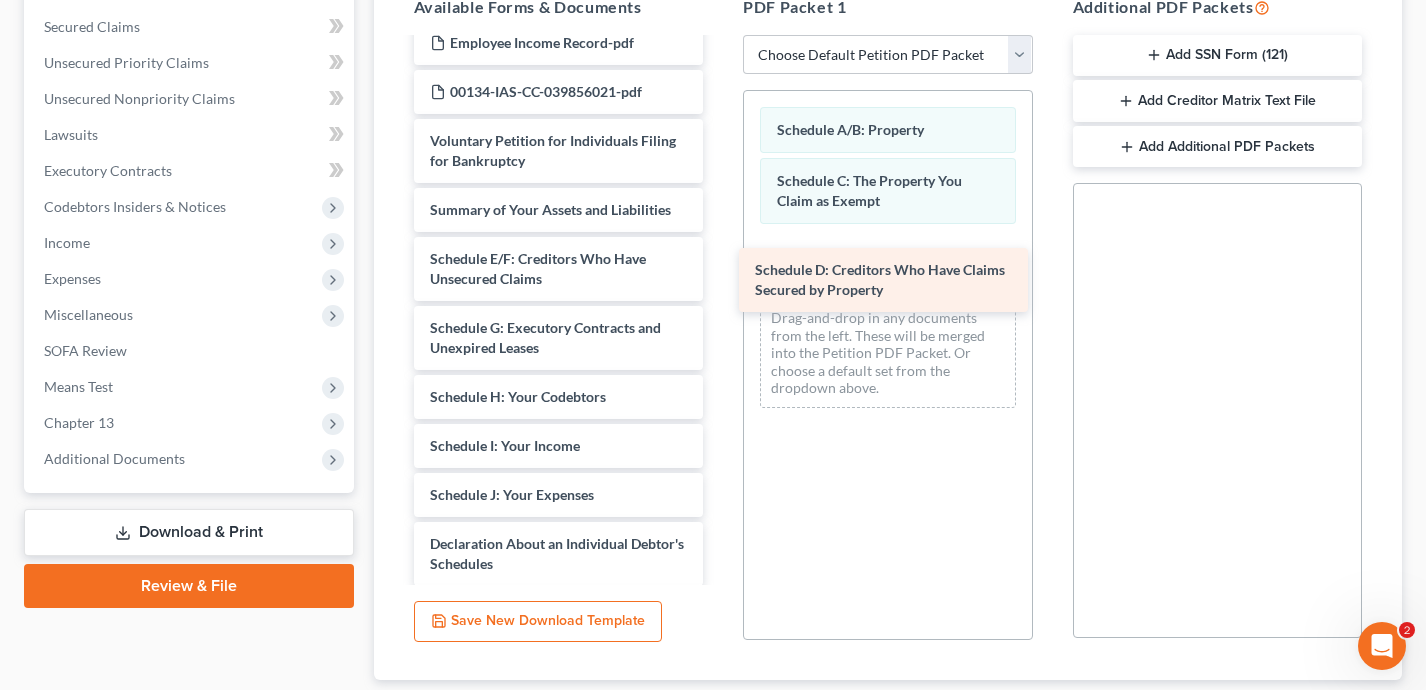 drag, startPoint x: 514, startPoint y: 265, endPoint x: 839, endPoint y: 277, distance: 325.22147 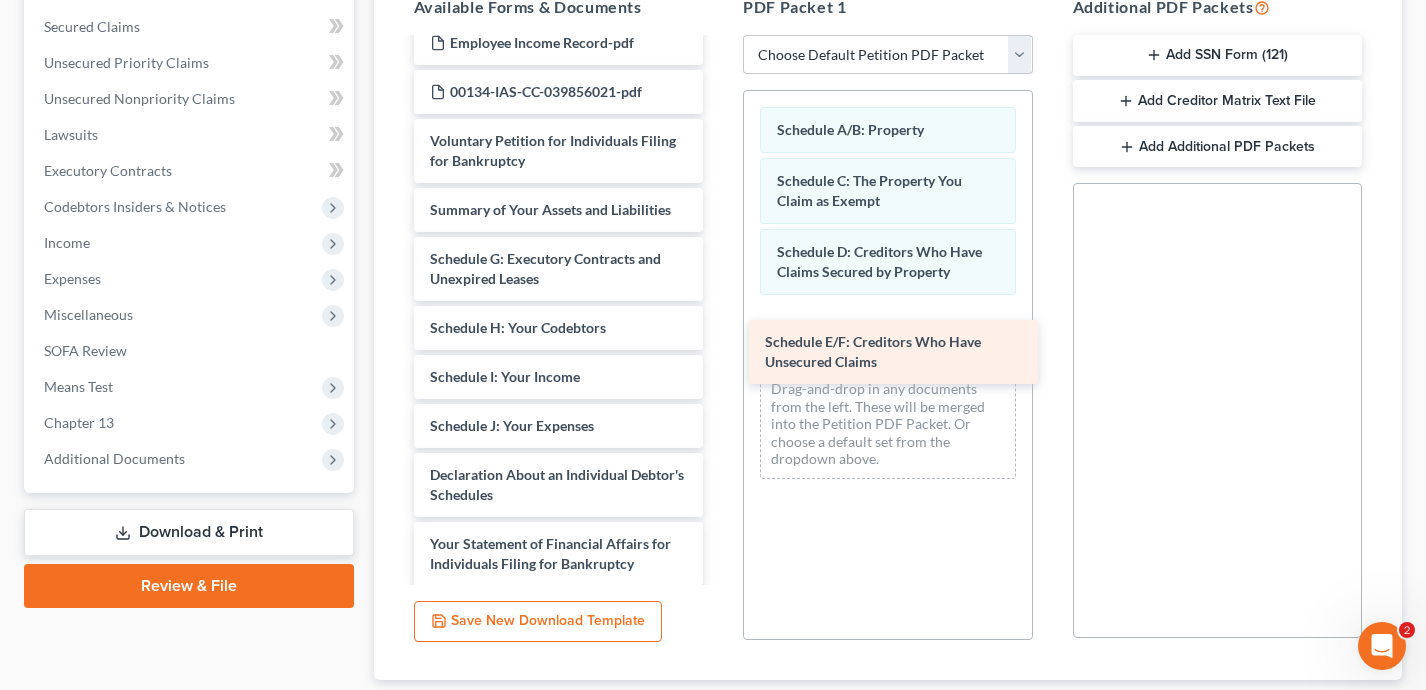 drag, startPoint x: 532, startPoint y: 260, endPoint x: 867, endPoint y: 345, distance: 345.6154 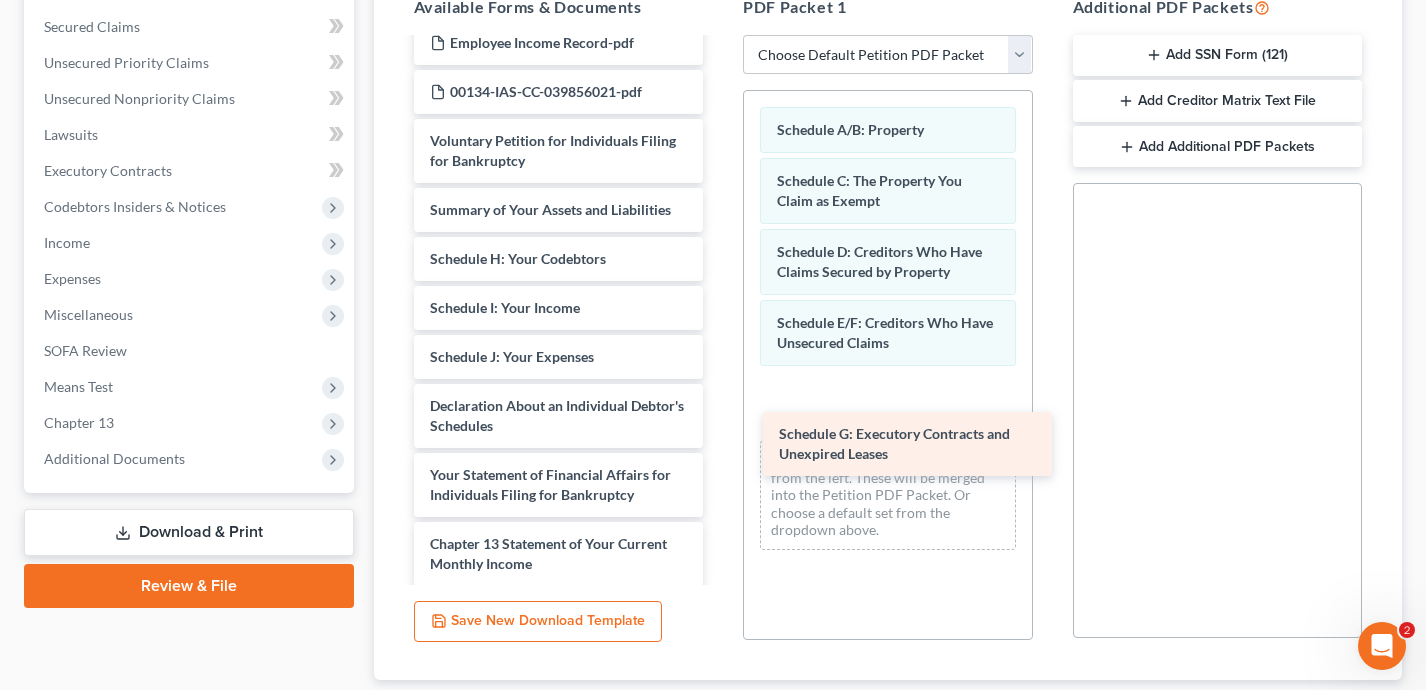 drag, startPoint x: 505, startPoint y: 266, endPoint x: 854, endPoint y: 442, distance: 390.86697 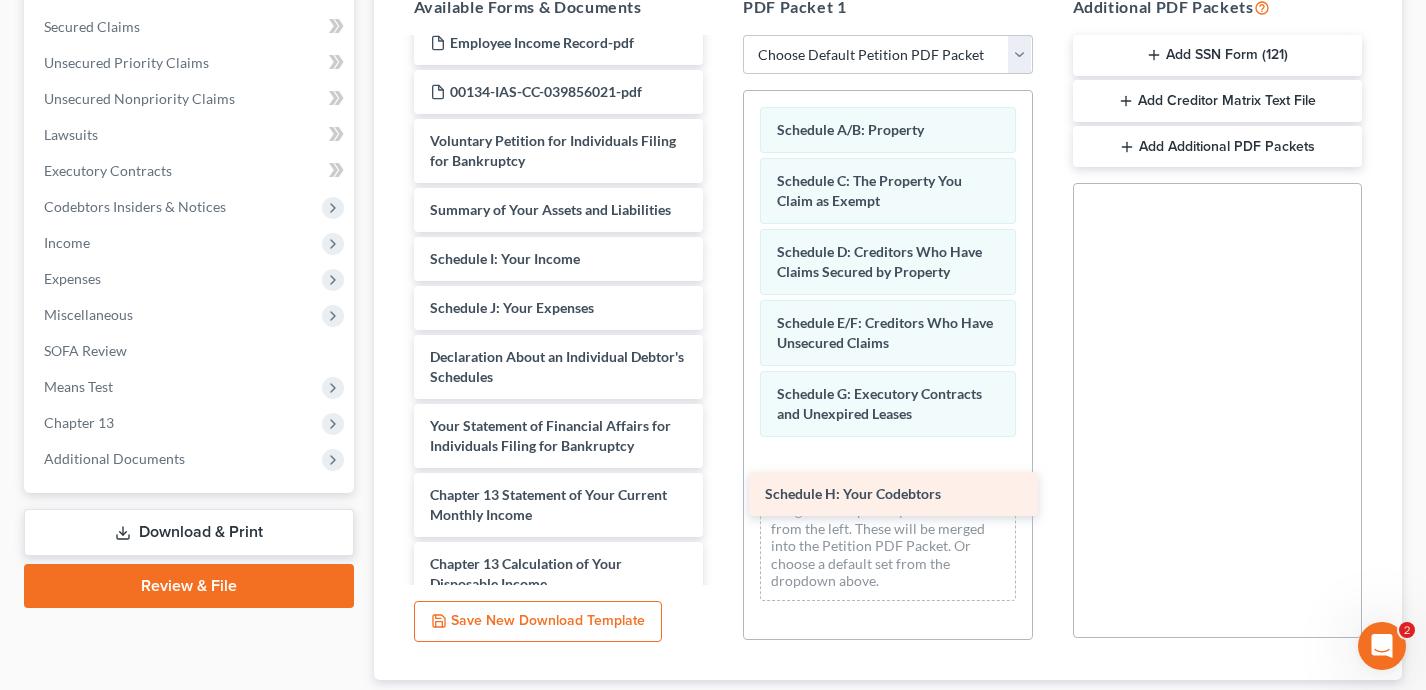 drag, startPoint x: 510, startPoint y: 259, endPoint x: 845, endPoint y: 495, distance: 409.78165 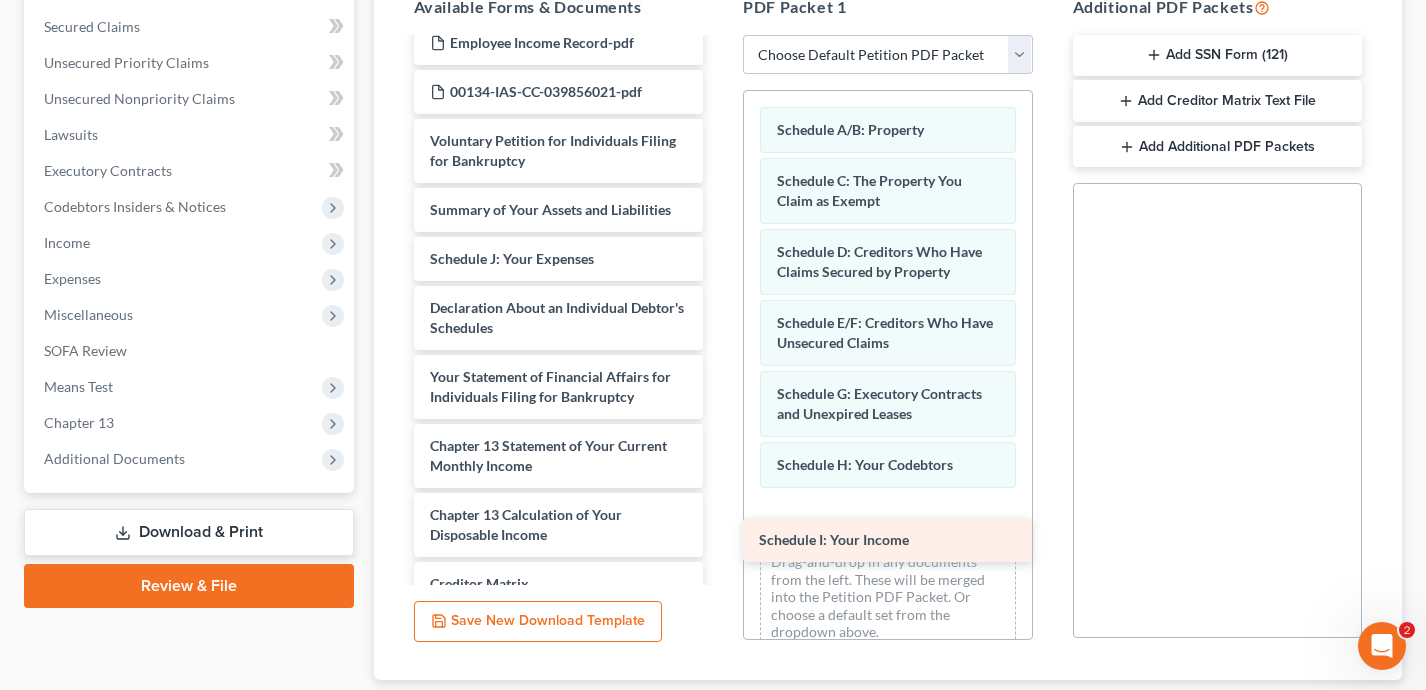 drag, startPoint x: 499, startPoint y: 248, endPoint x: 833, endPoint y: 524, distance: 433.28052 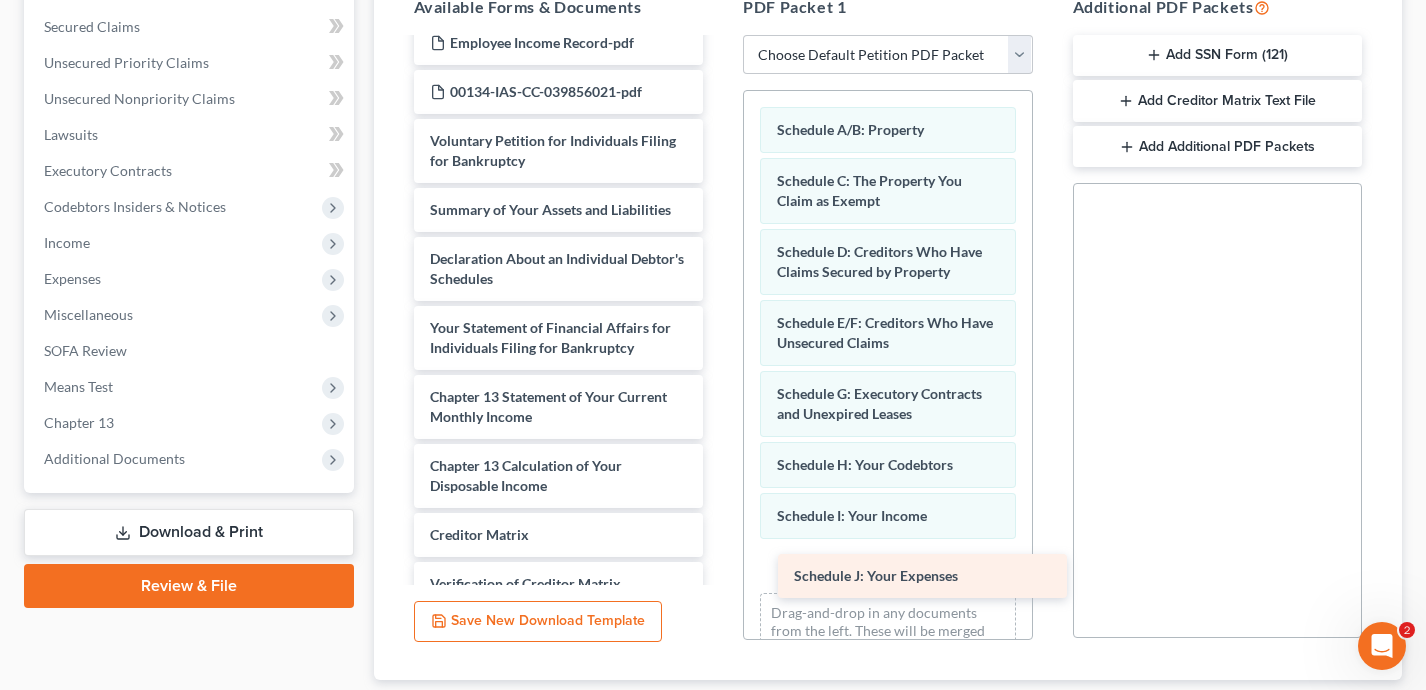 drag, startPoint x: 519, startPoint y: 254, endPoint x: 883, endPoint y: 572, distance: 483.34253 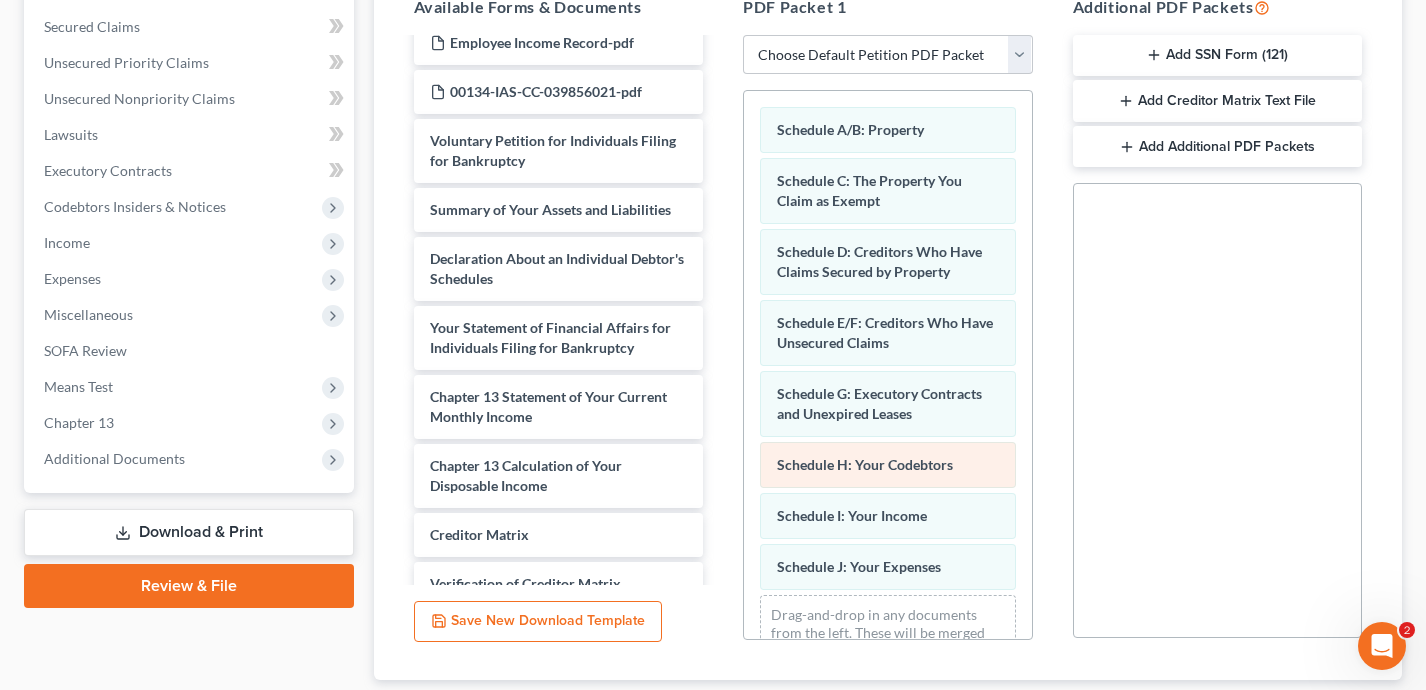 scroll, scrollTop: 64, scrollLeft: 0, axis: vertical 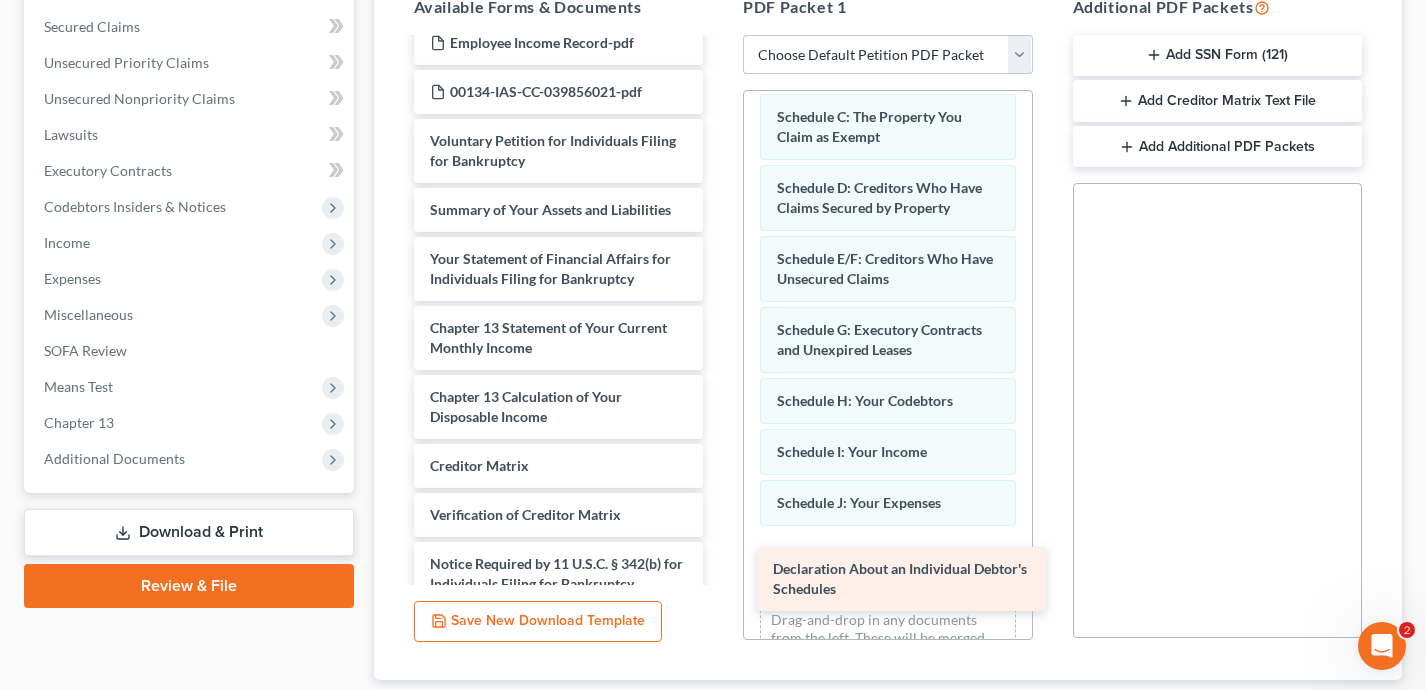 drag, startPoint x: 486, startPoint y: 259, endPoint x: 829, endPoint y: 570, distance: 463.00107 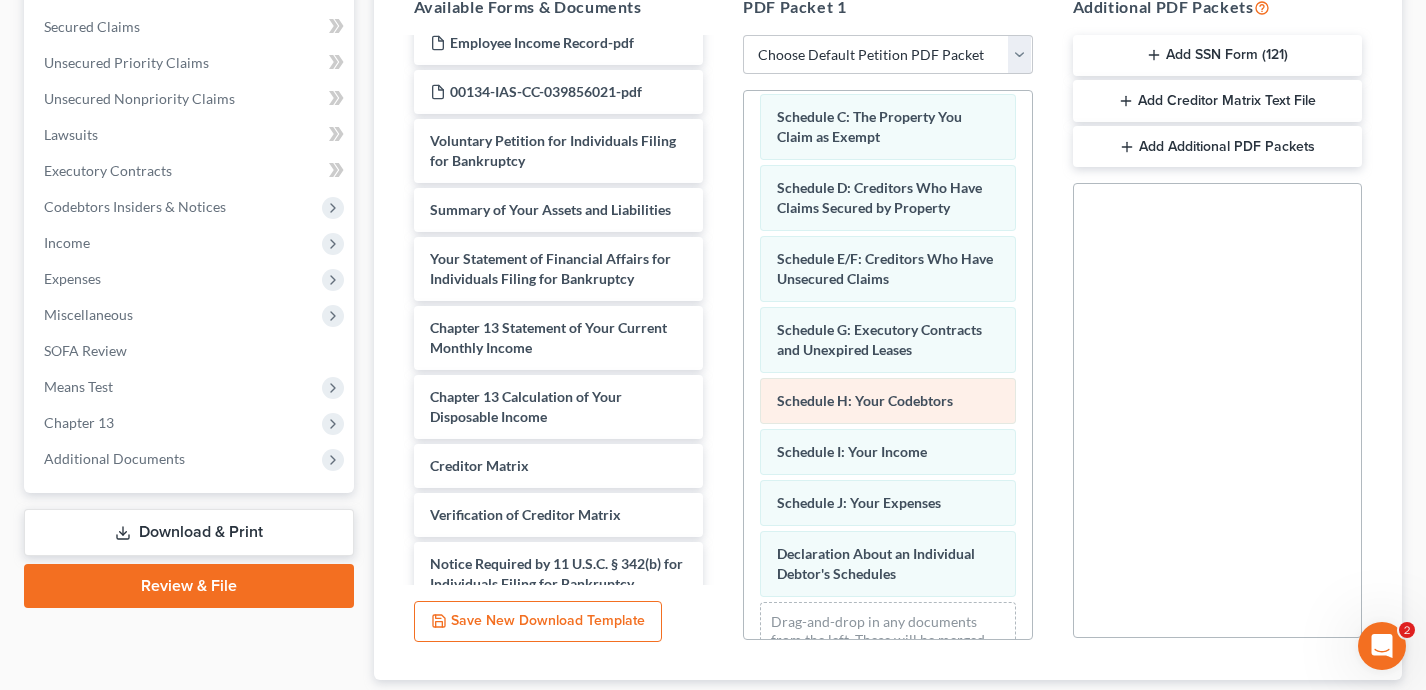 scroll, scrollTop: 135, scrollLeft: 0, axis: vertical 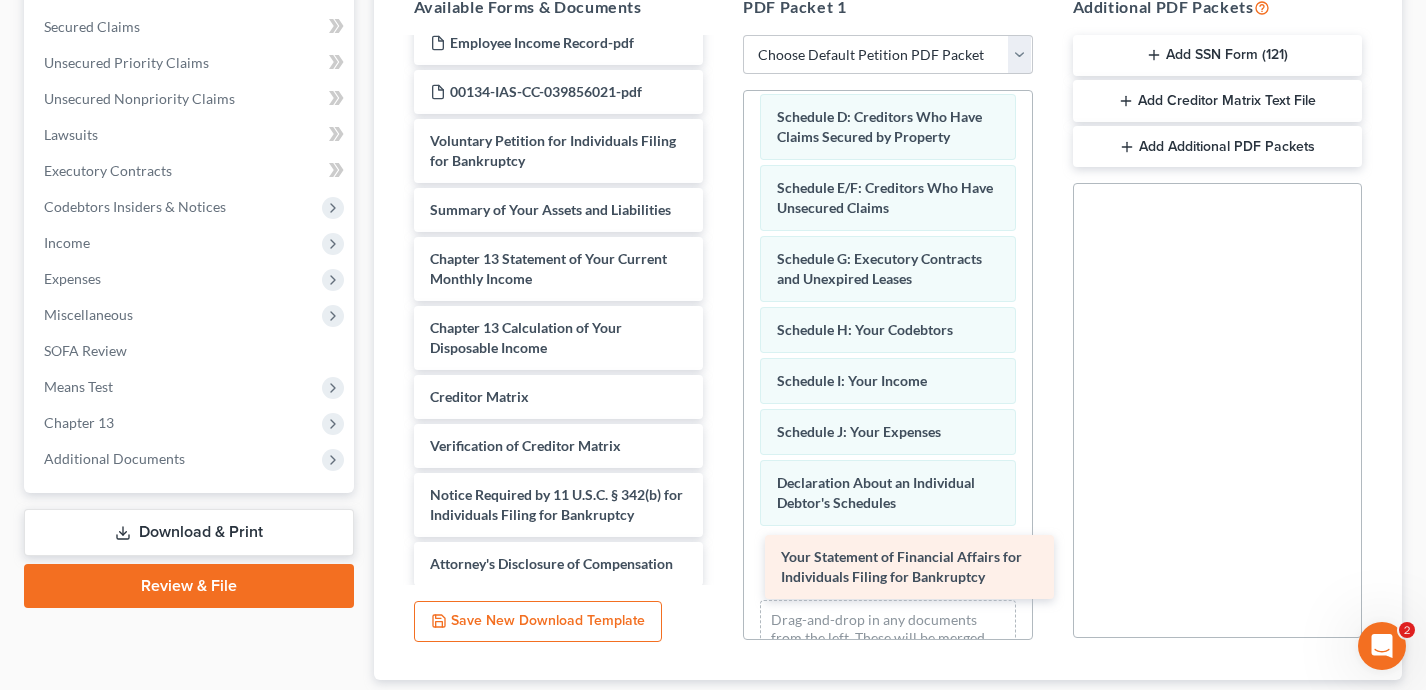 drag, startPoint x: 527, startPoint y: 263, endPoint x: 878, endPoint y: 562, distance: 461.08783 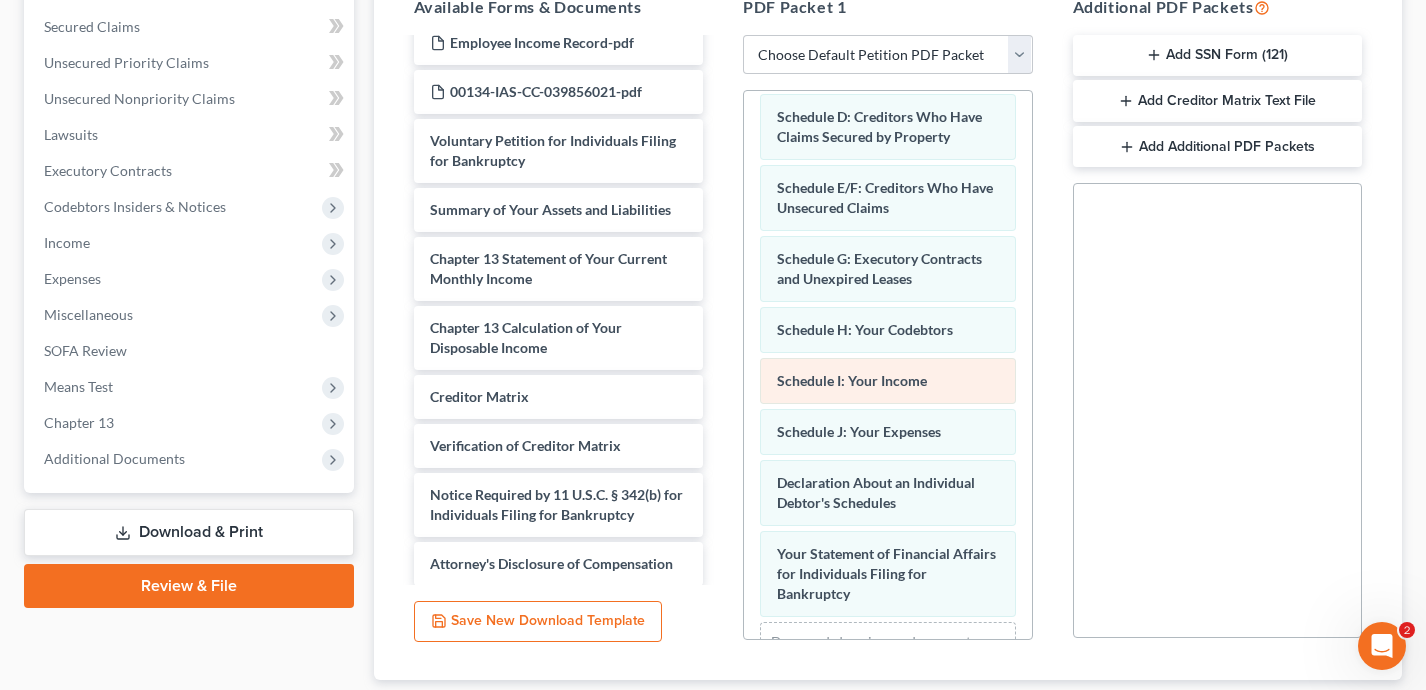 scroll, scrollTop: 226, scrollLeft: 0, axis: vertical 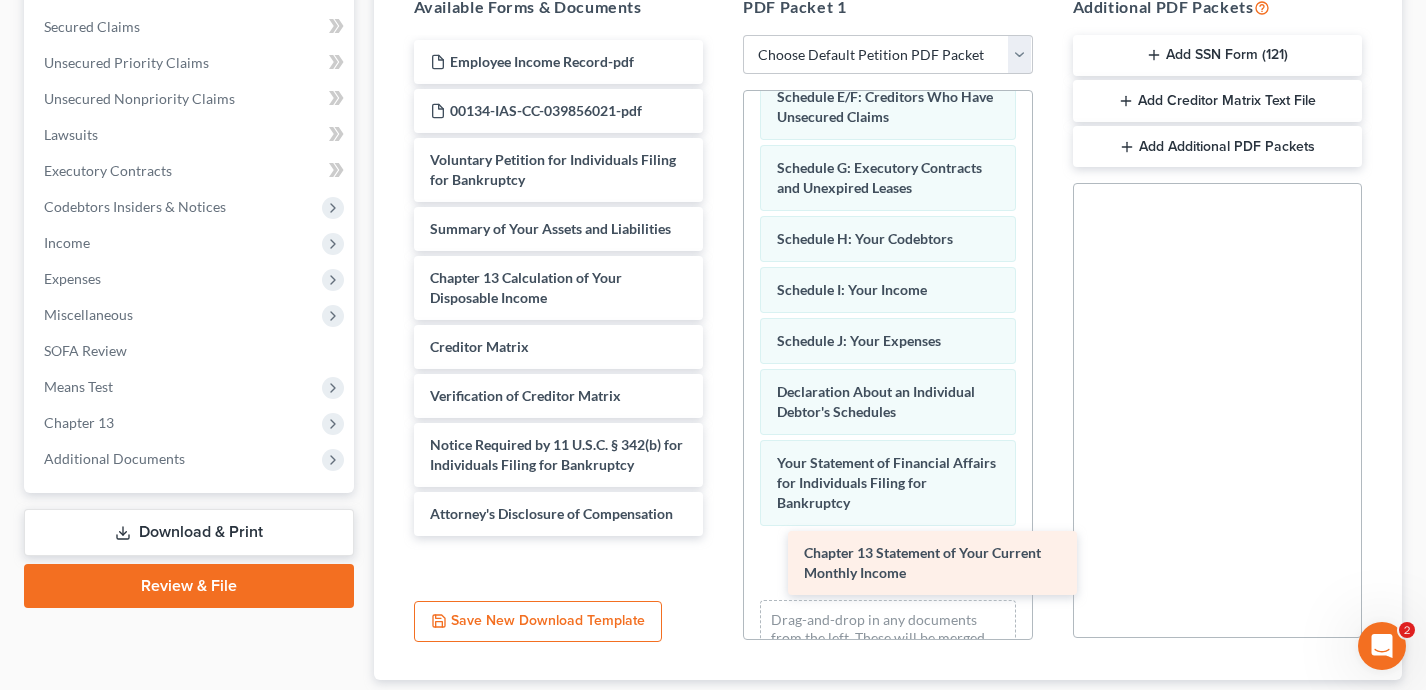 drag, startPoint x: 521, startPoint y: 265, endPoint x: 895, endPoint y: 560, distance: 476.34128 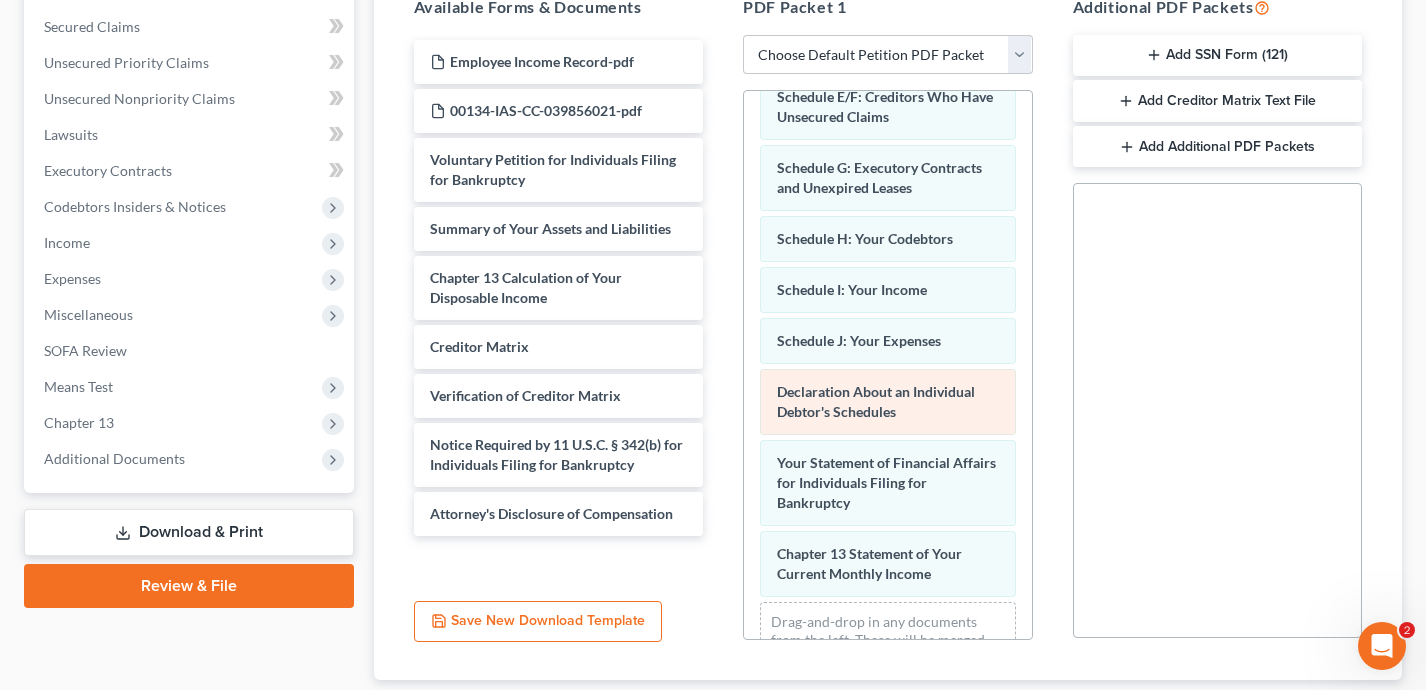 scroll, scrollTop: 297, scrollLeft: 0, axis: vertical 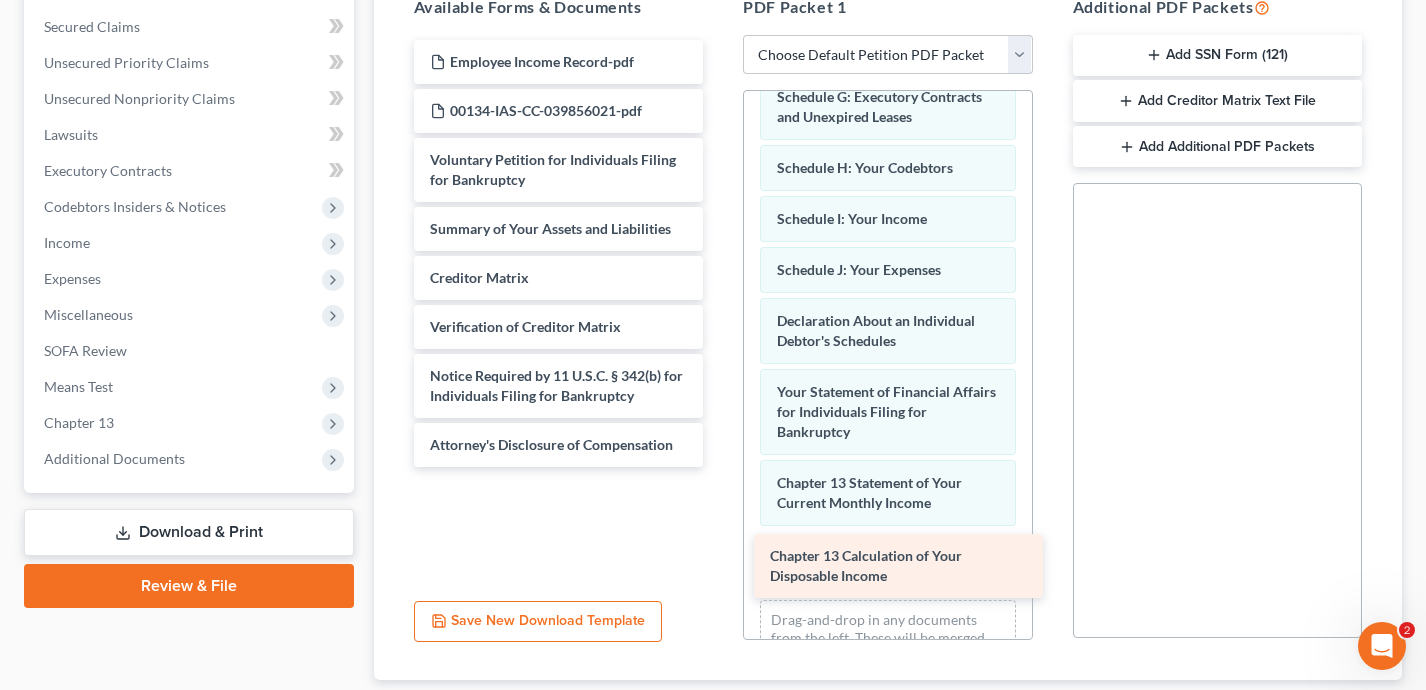 drag, startPoint x: 524, startPoint y: 291, endPoint x: 864, endPoint y: 571, distance: 440.4543 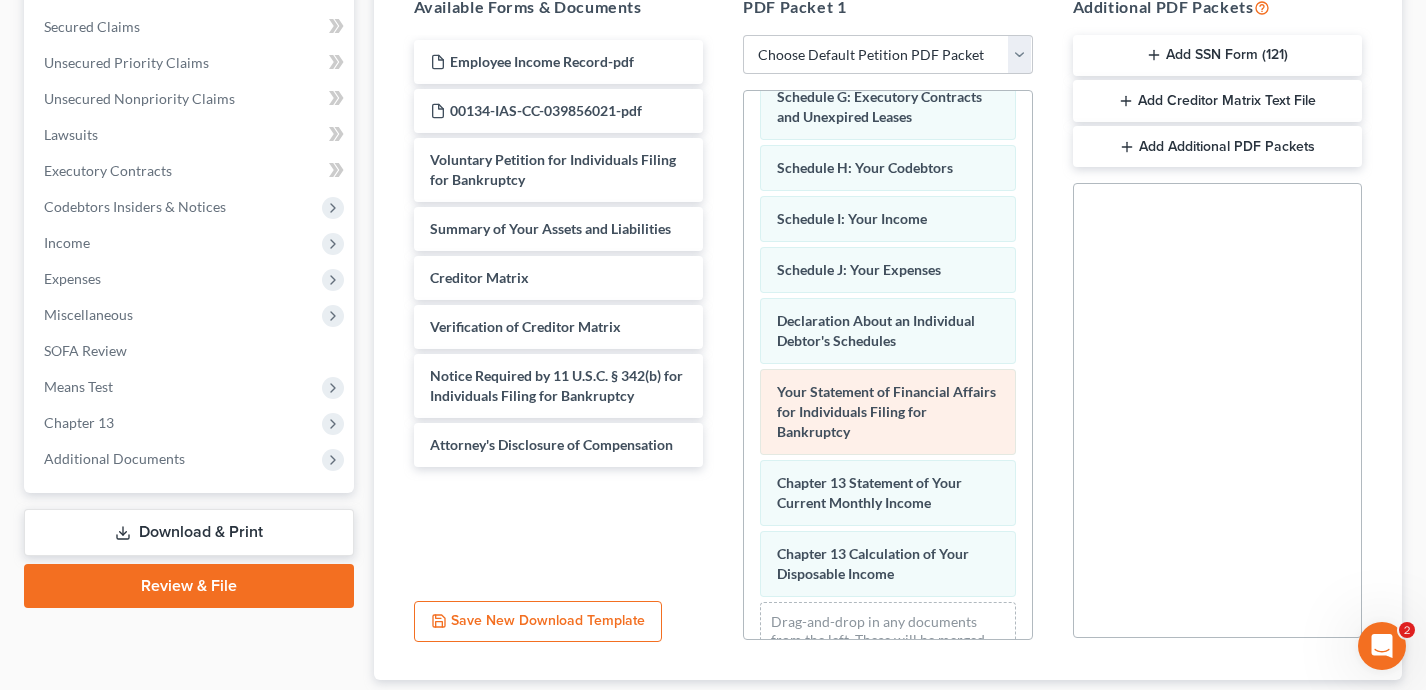 scroll, scrollTop: 368, scrollLeft: 0, axis: vertical 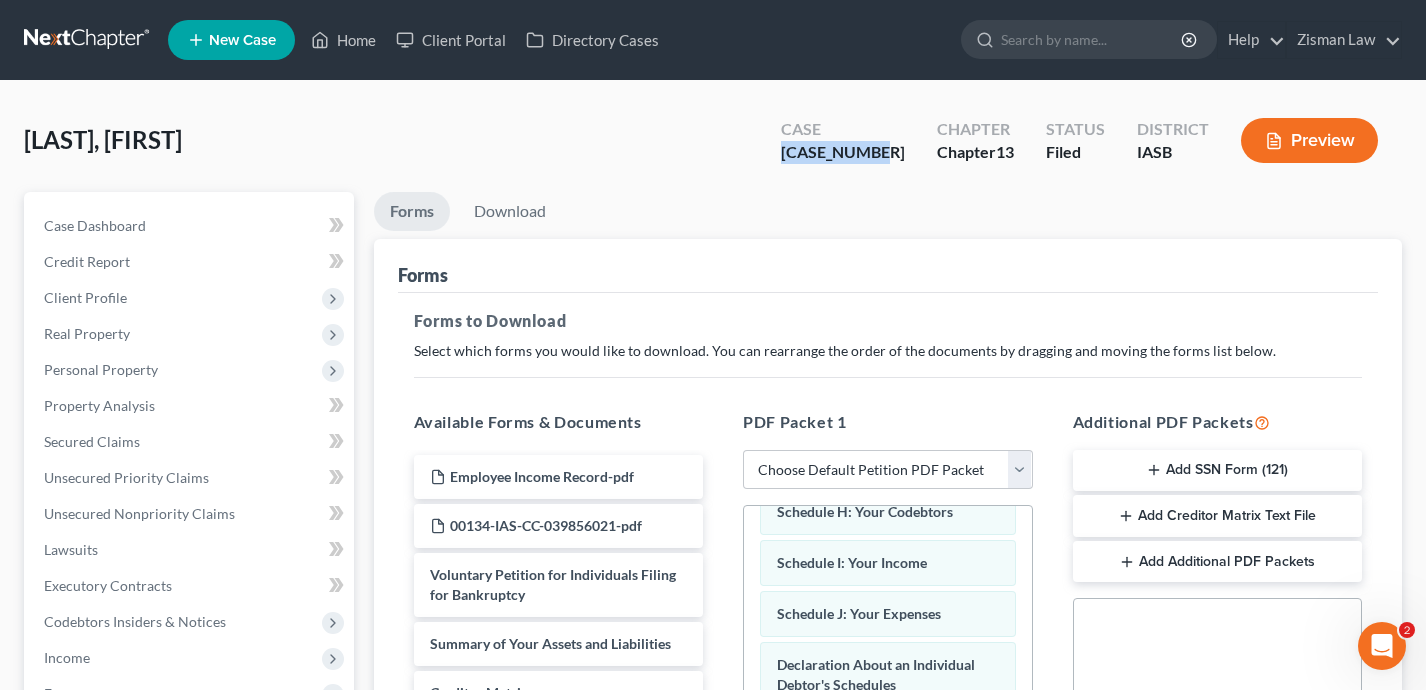drag, startPoint x: 911, startPoint y: 158, endPoint x: 804, endPoint y: 158, distance: 107 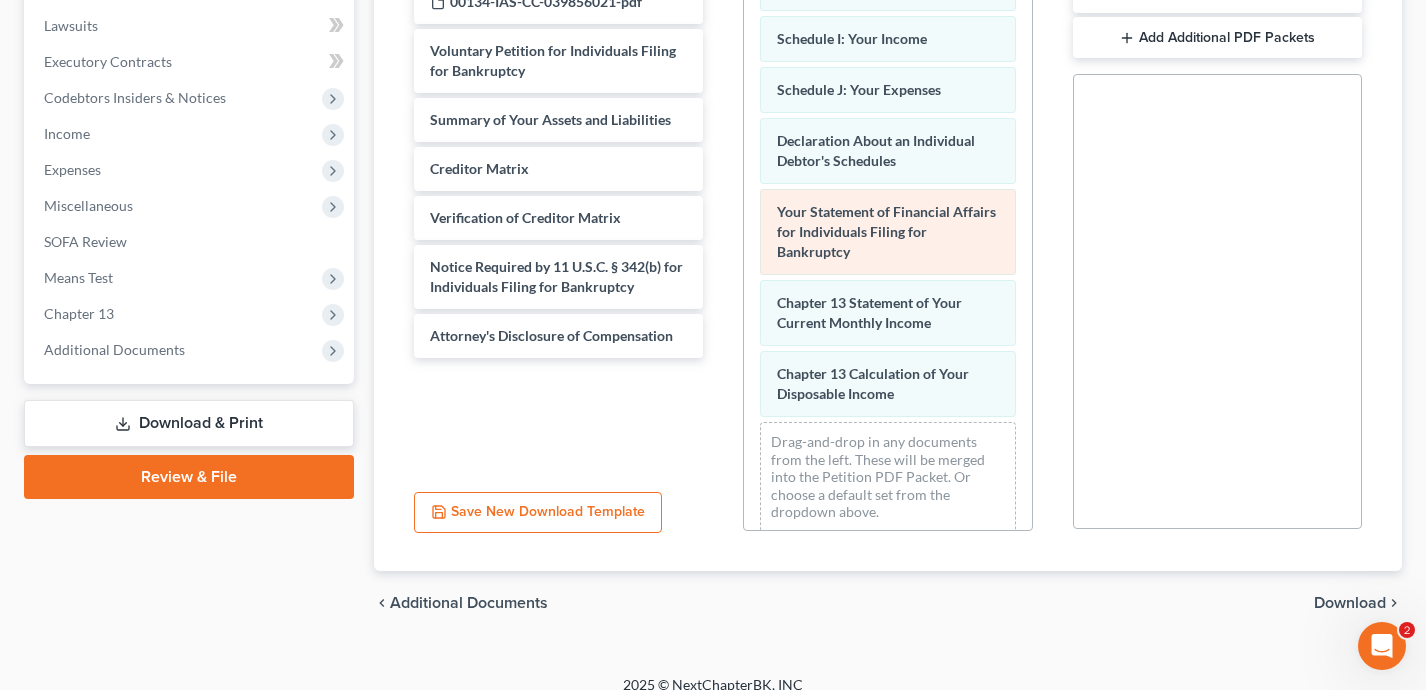 scroll, scrollTop: 544, scrollLeft: 0, axis: vertical 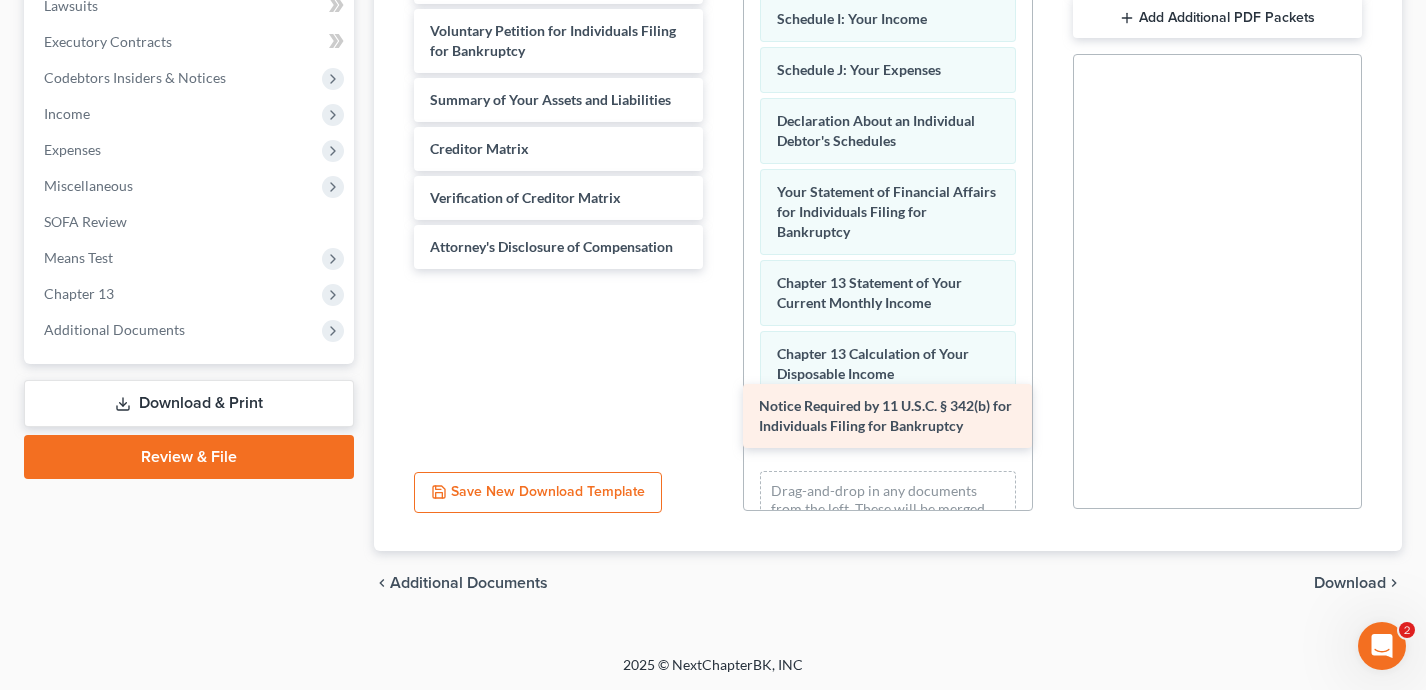 drag, startPoint x: 576, startPoint y: 257, endPoint x: 905, endPoint y: 418, distance: 366.2813 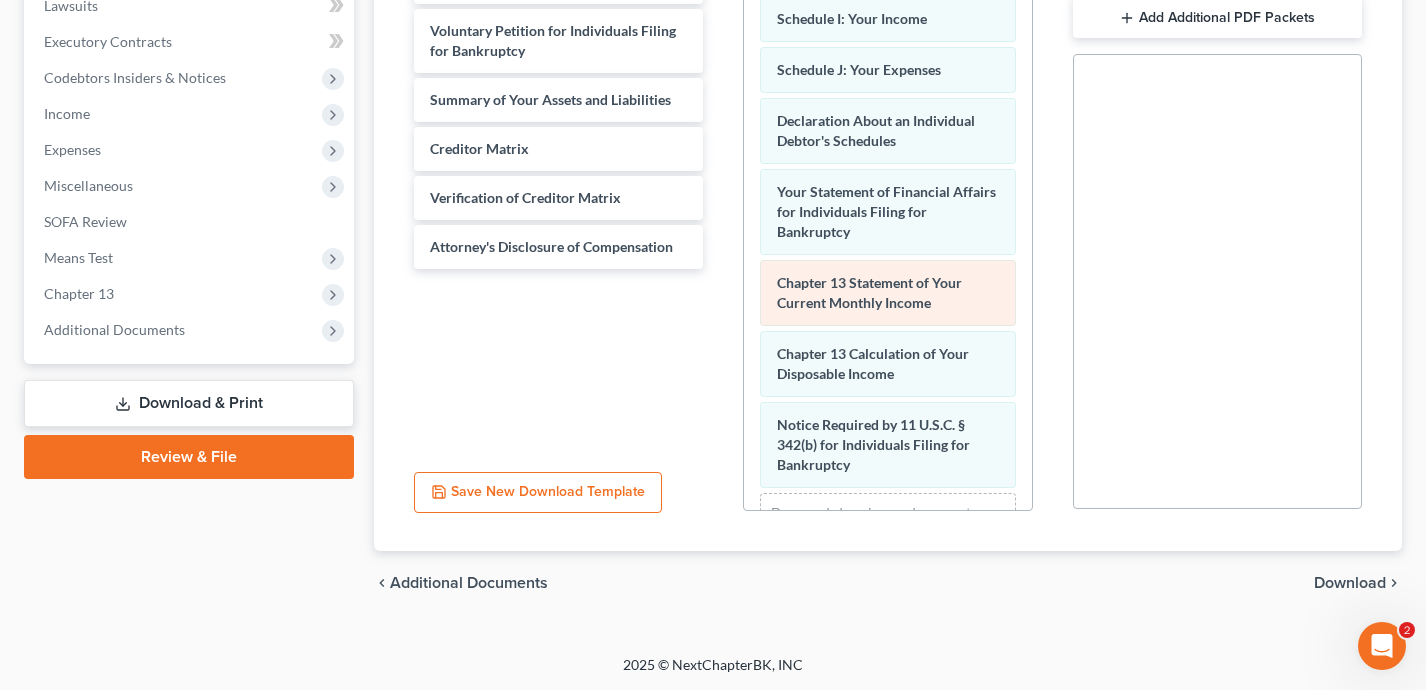 scroll, scrollTop: 459, scrollLeft: 0, axis: vertical 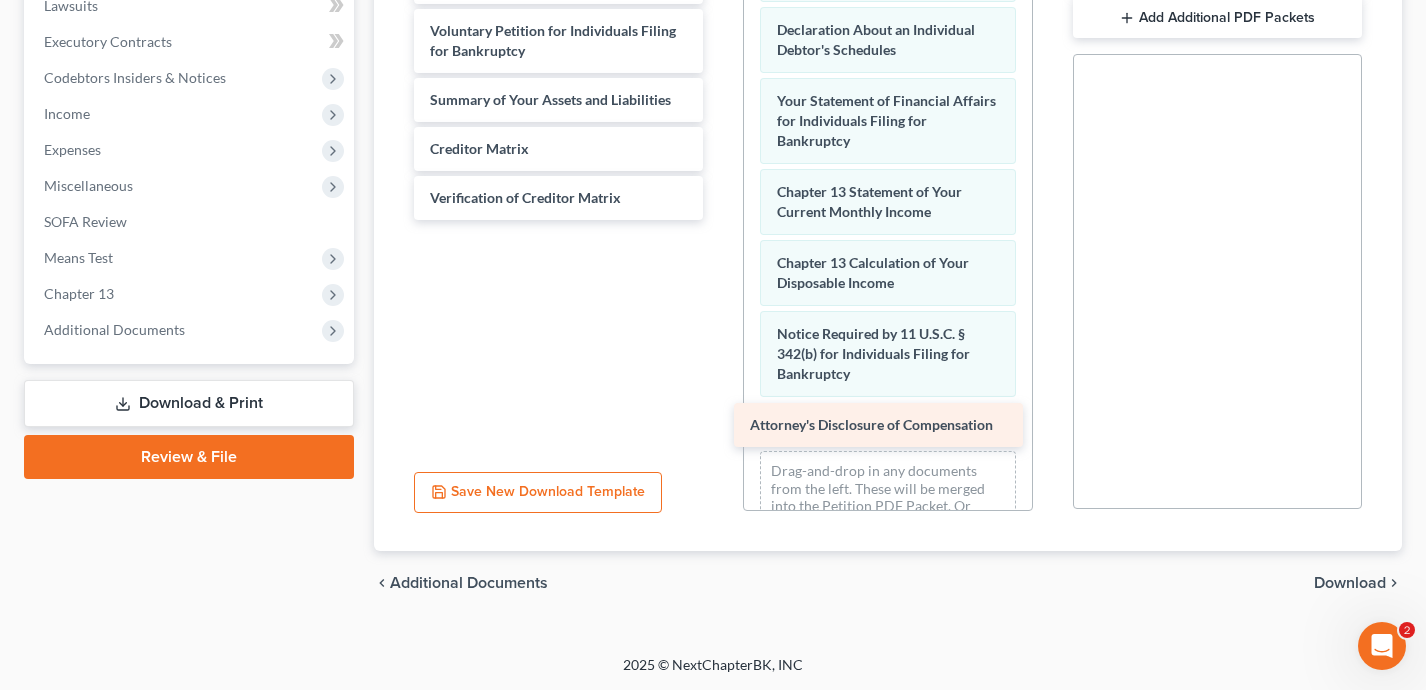 drag, startPoint x: 600, startPoint y: 237, endPoint x: 920, endPoint y: 417, distance: 367.15118 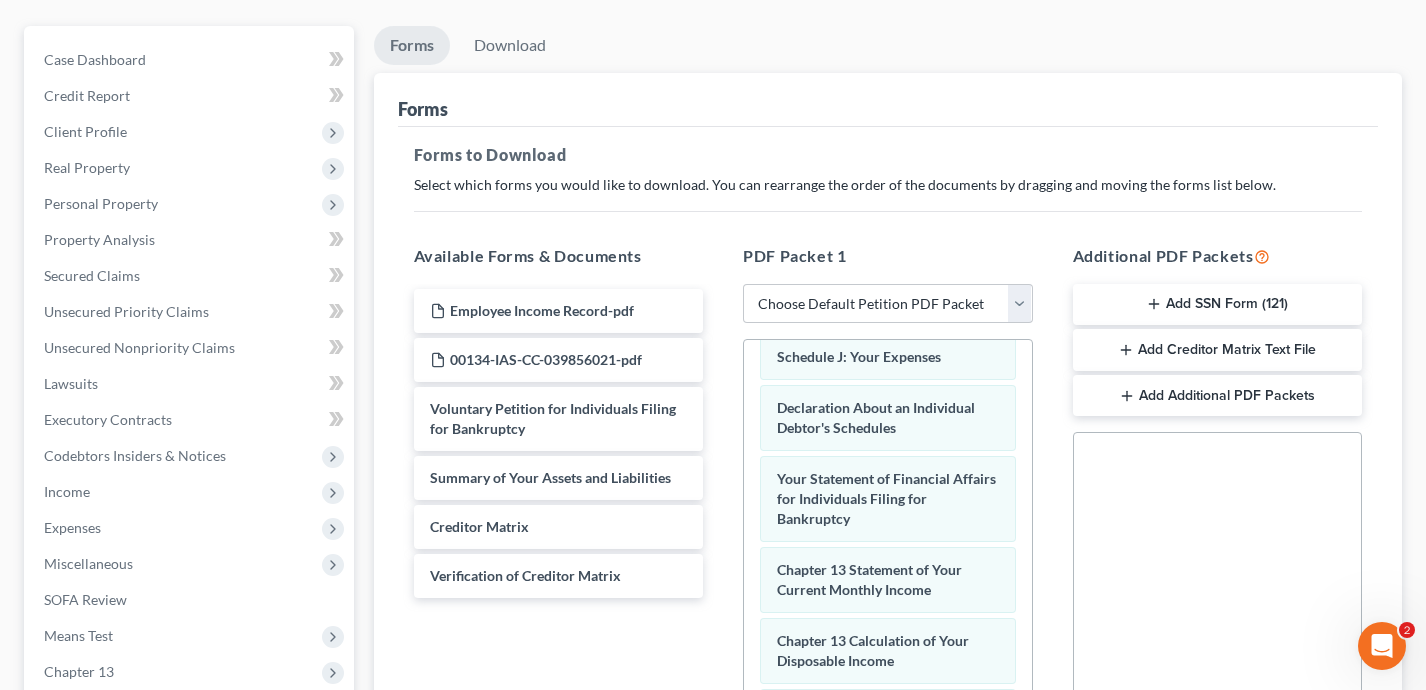 scroll, scrollTop: 172, scrollLeft: 0, axis: vertical 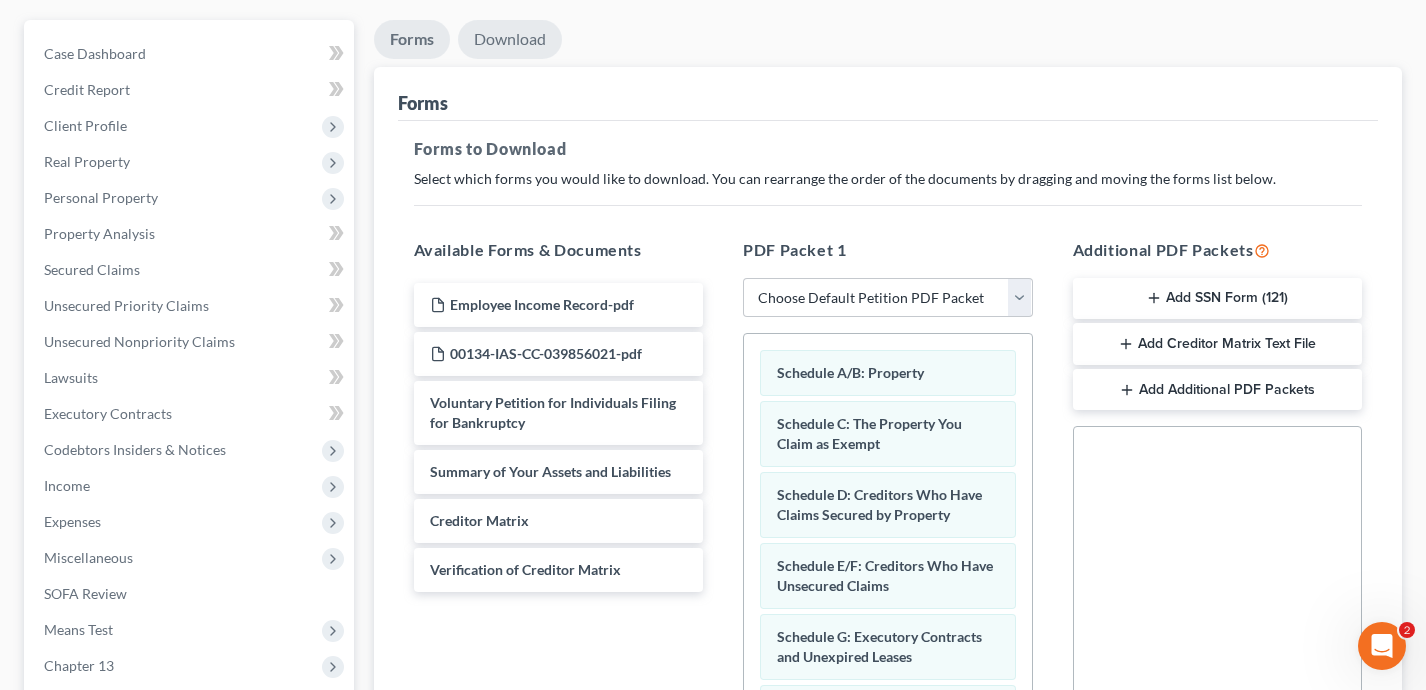 click on "Download" at bounding box center (510, 39) 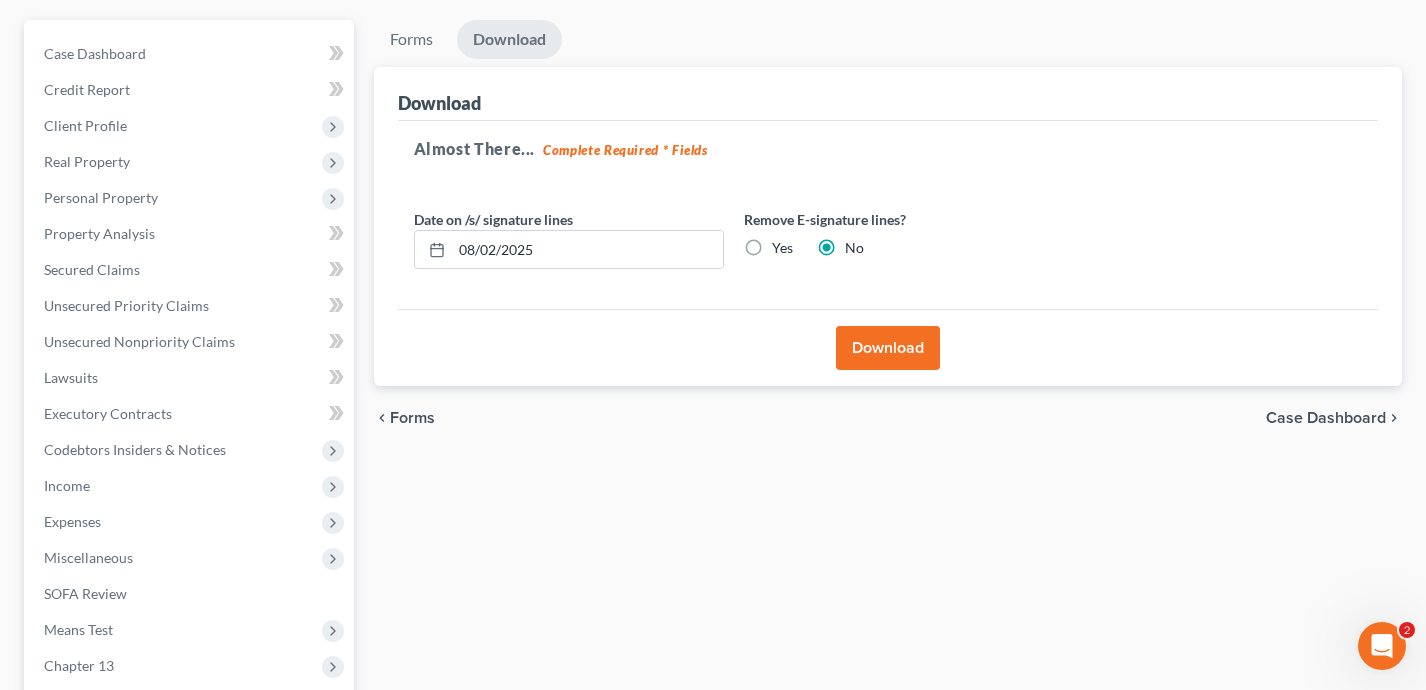 click on "Download" at bounding box center [888, 348] 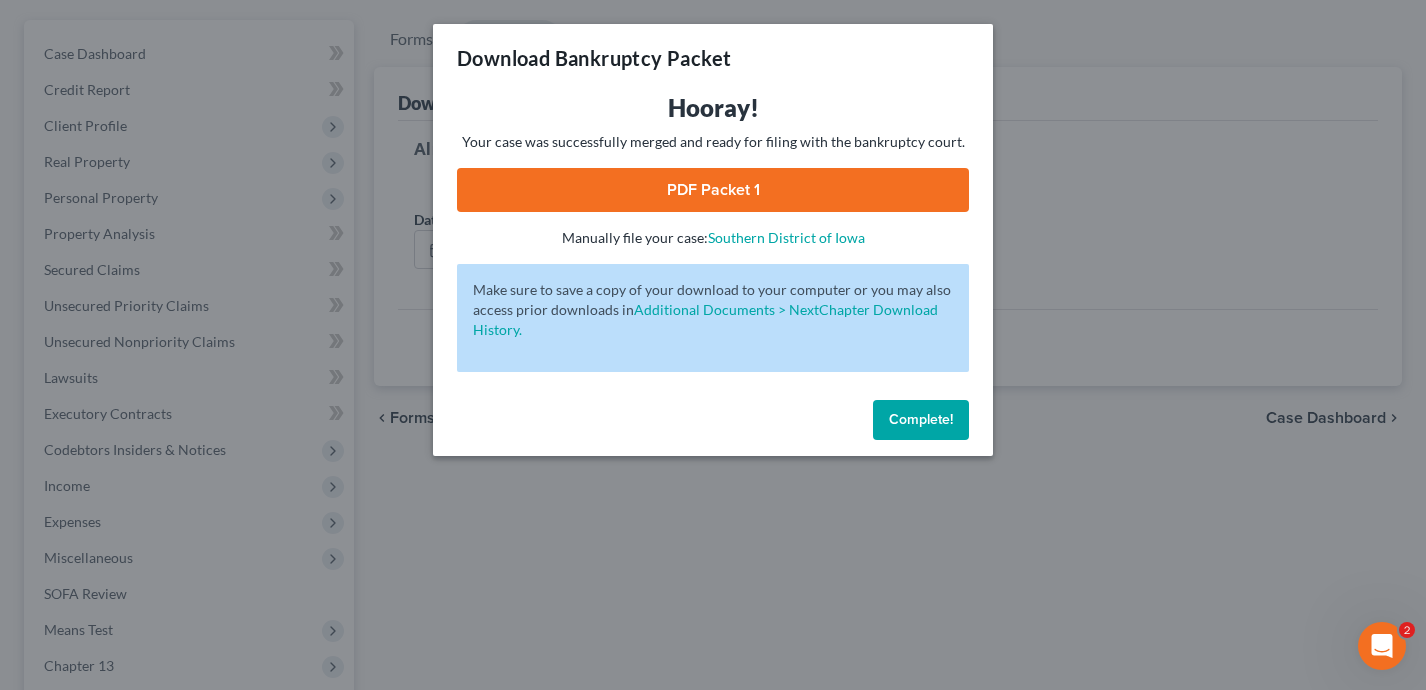 click on "PDF Packet 1" at bounding box center (713, 190) 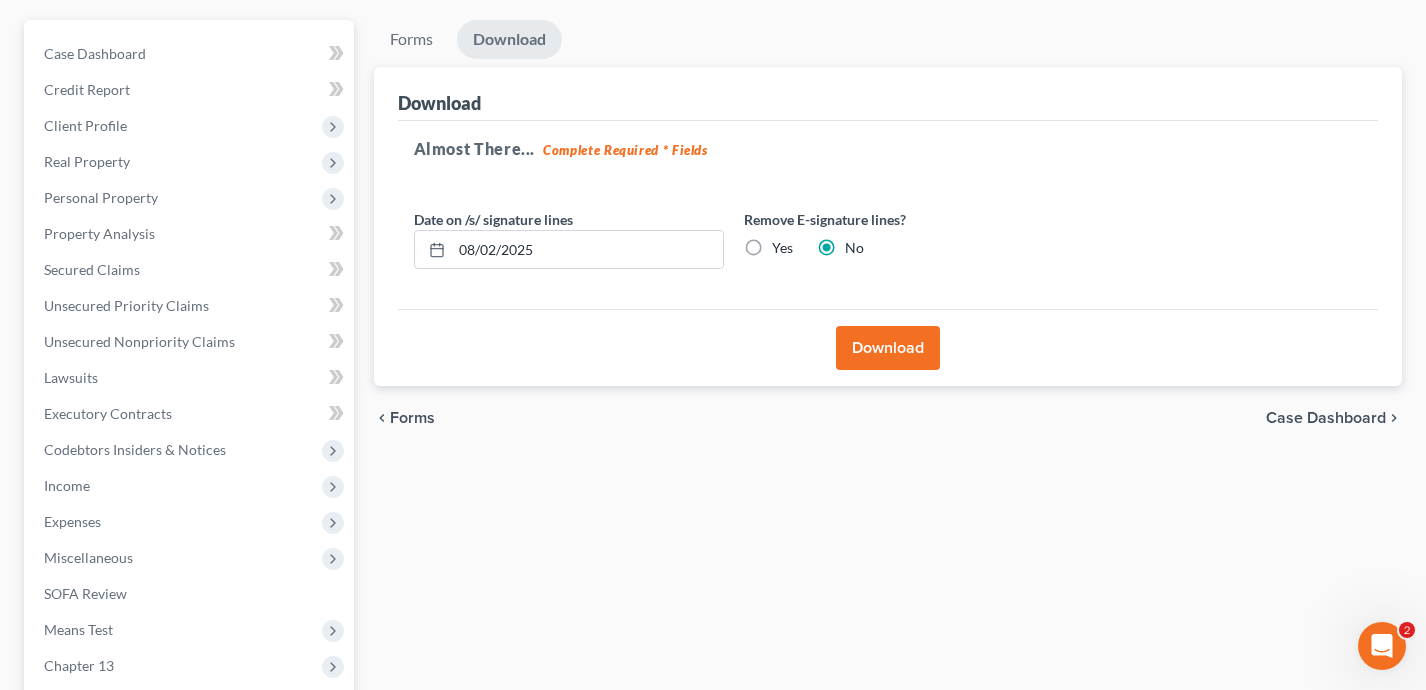scroll, scrollTop: 0, scrollLeft: 0, axis: both 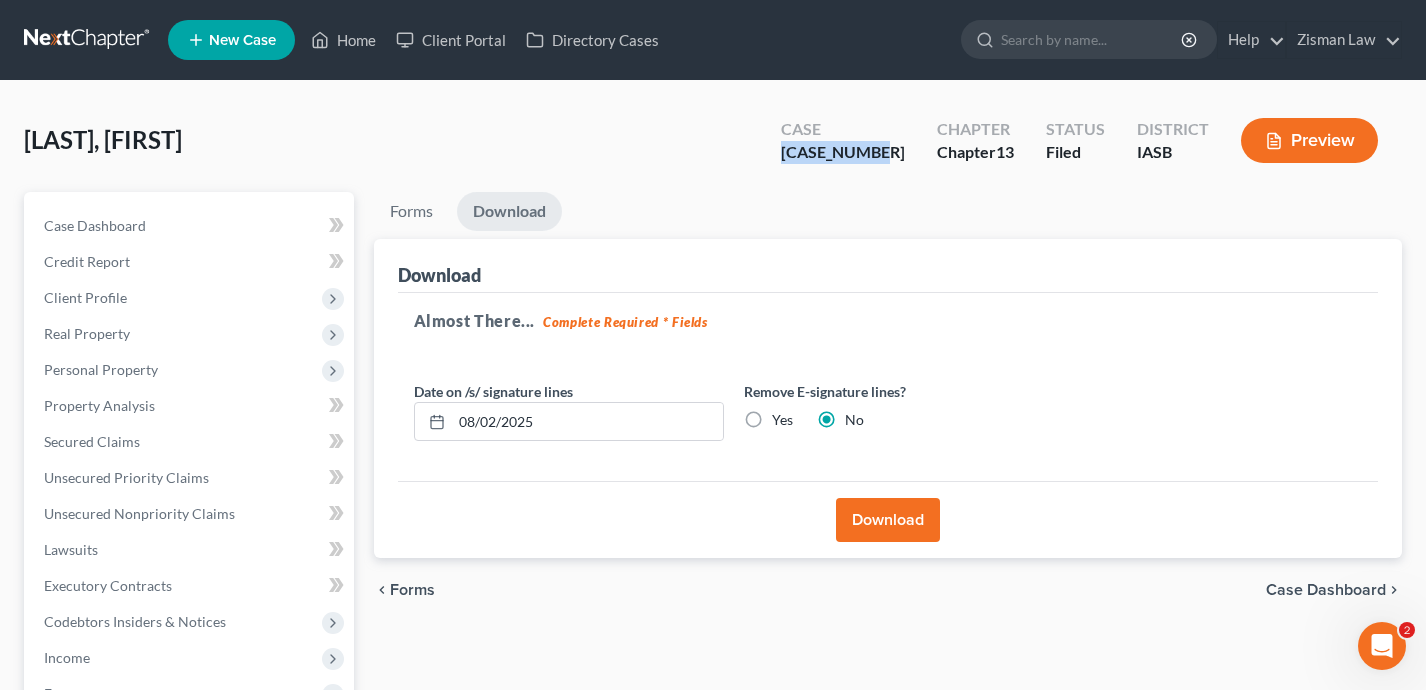 click on "Case 25-01209-13" at bounding box center [843, 142] 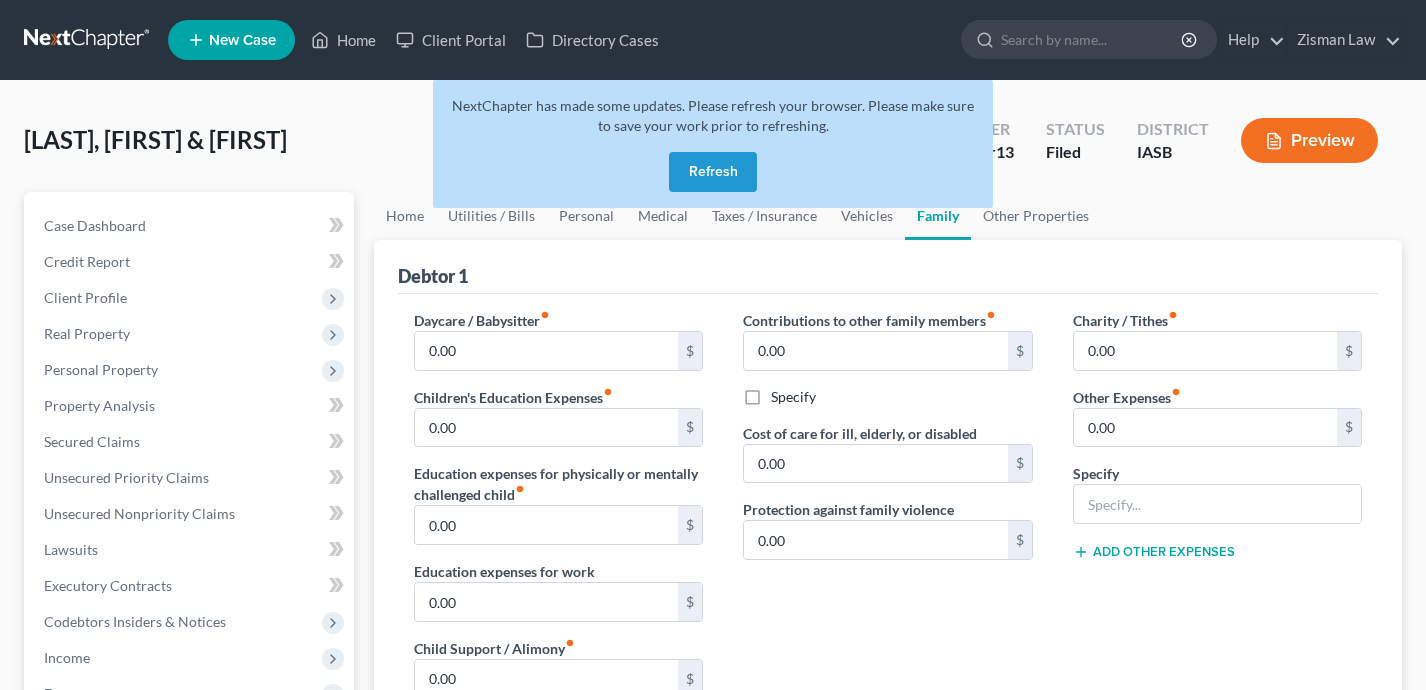 scroll, scrollTop: 0, scrollLeft: 0, axis: both 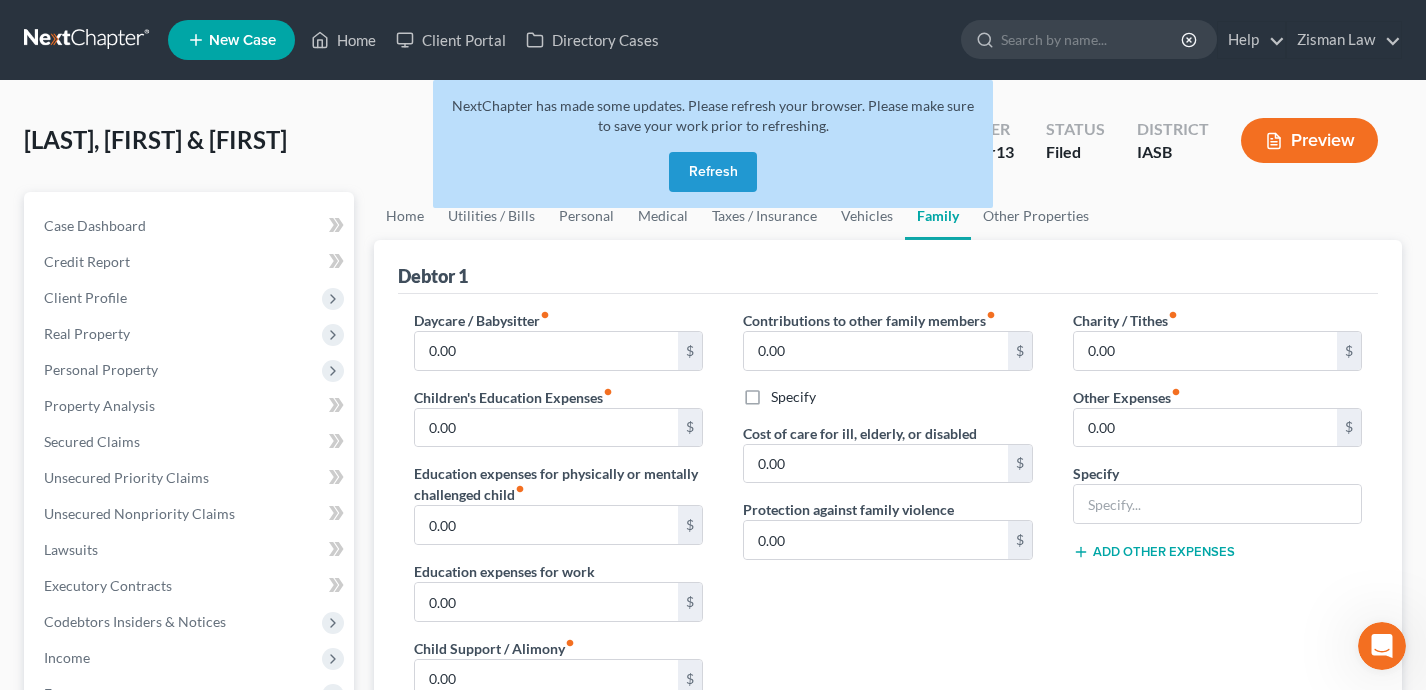 click on "Refresh" at bounding box center (713, 172) 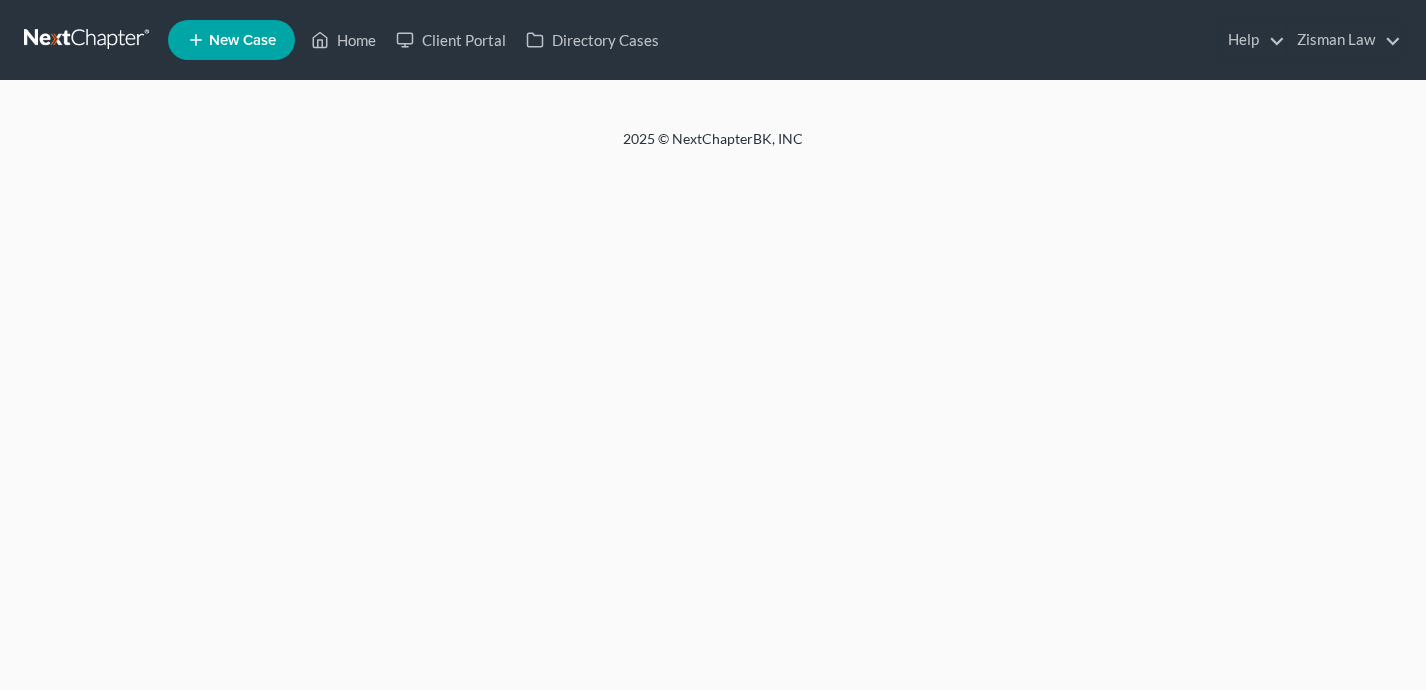 scroll, scrollTop: 0, scrollLeft: 0, axis: both 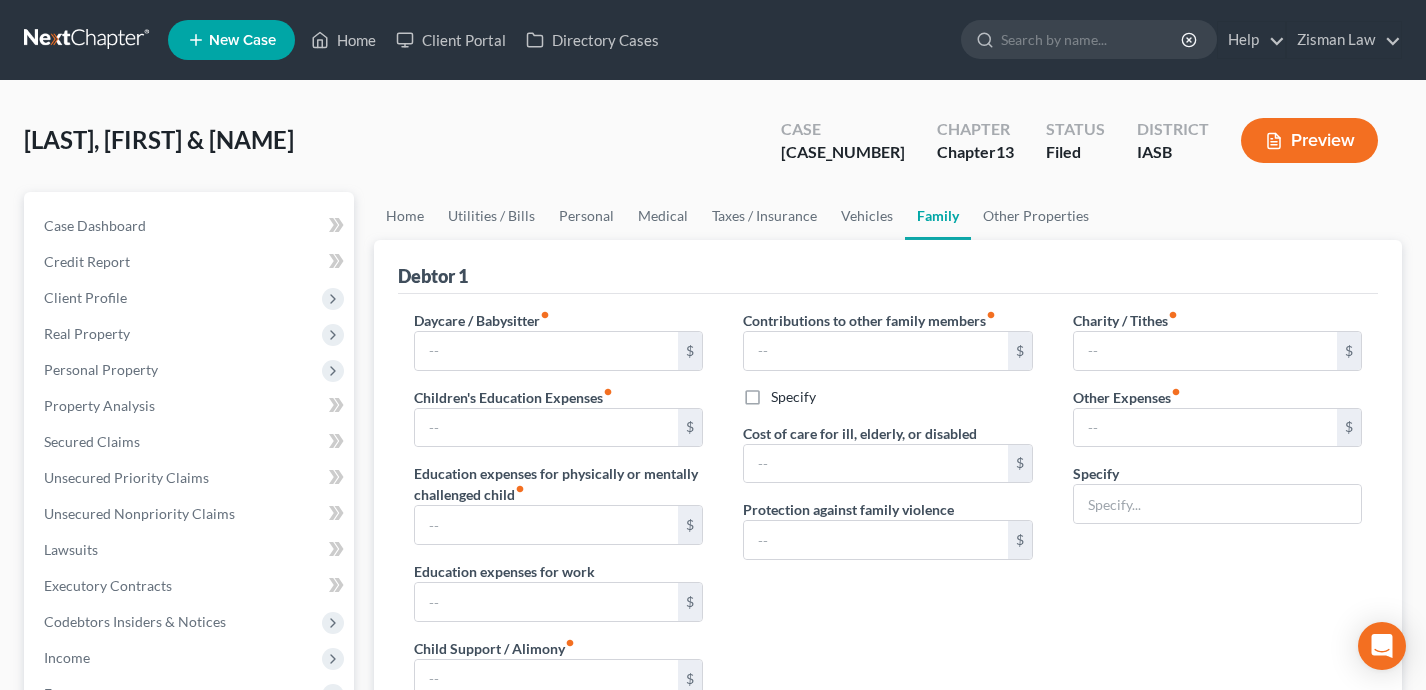 type on "0.00" 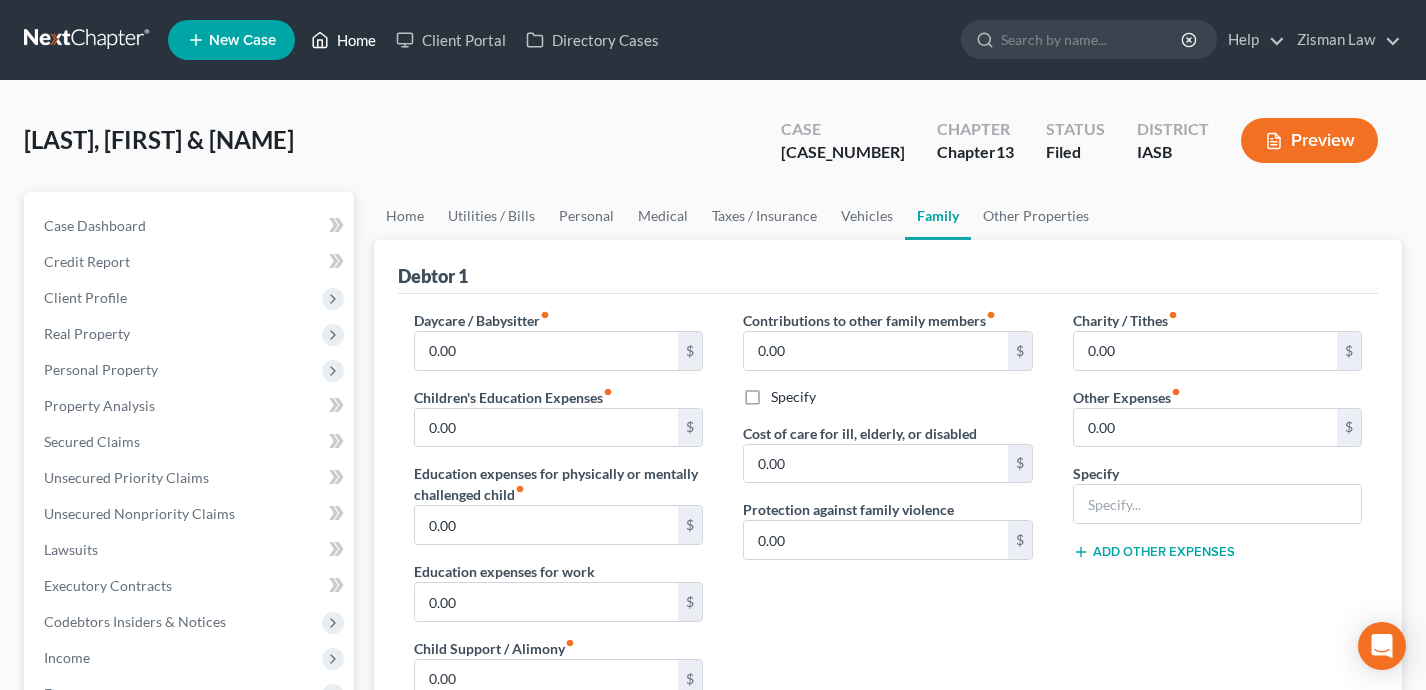 click on "Home" at bounding box center [343, 40] 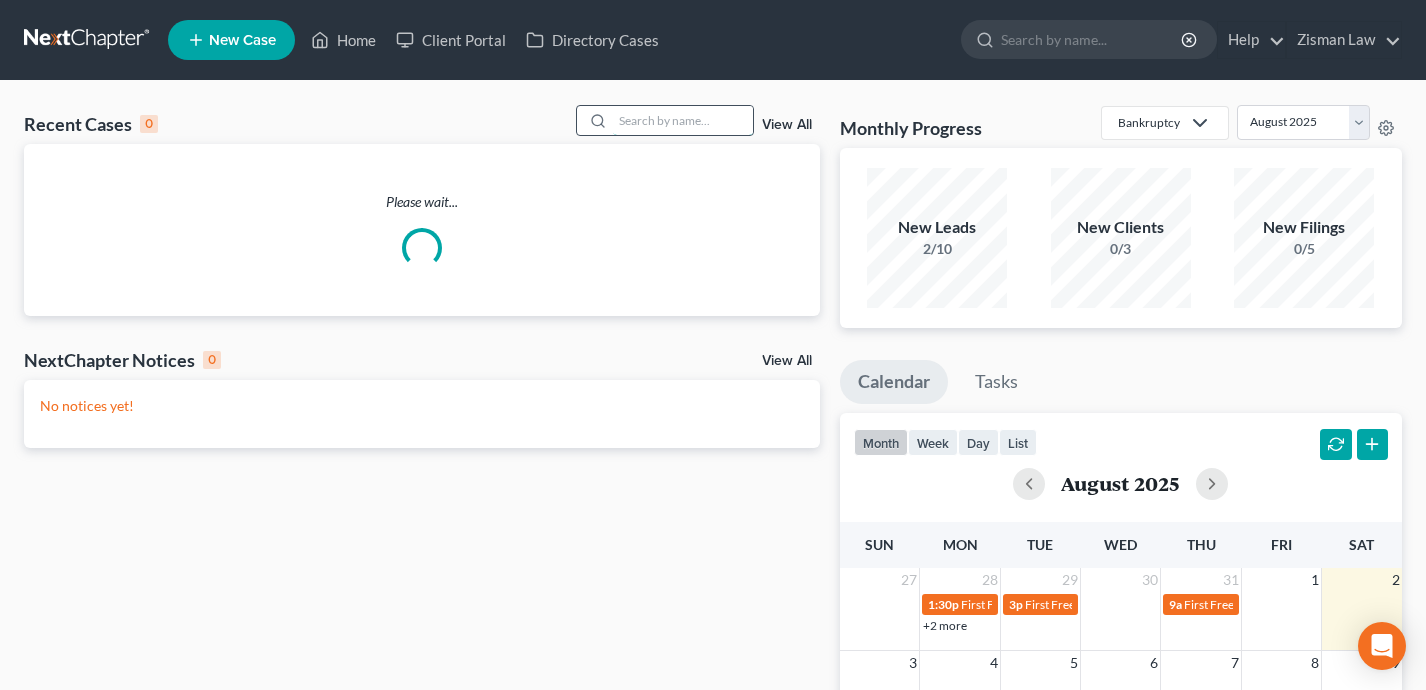 click at bounding box center [683, 120] 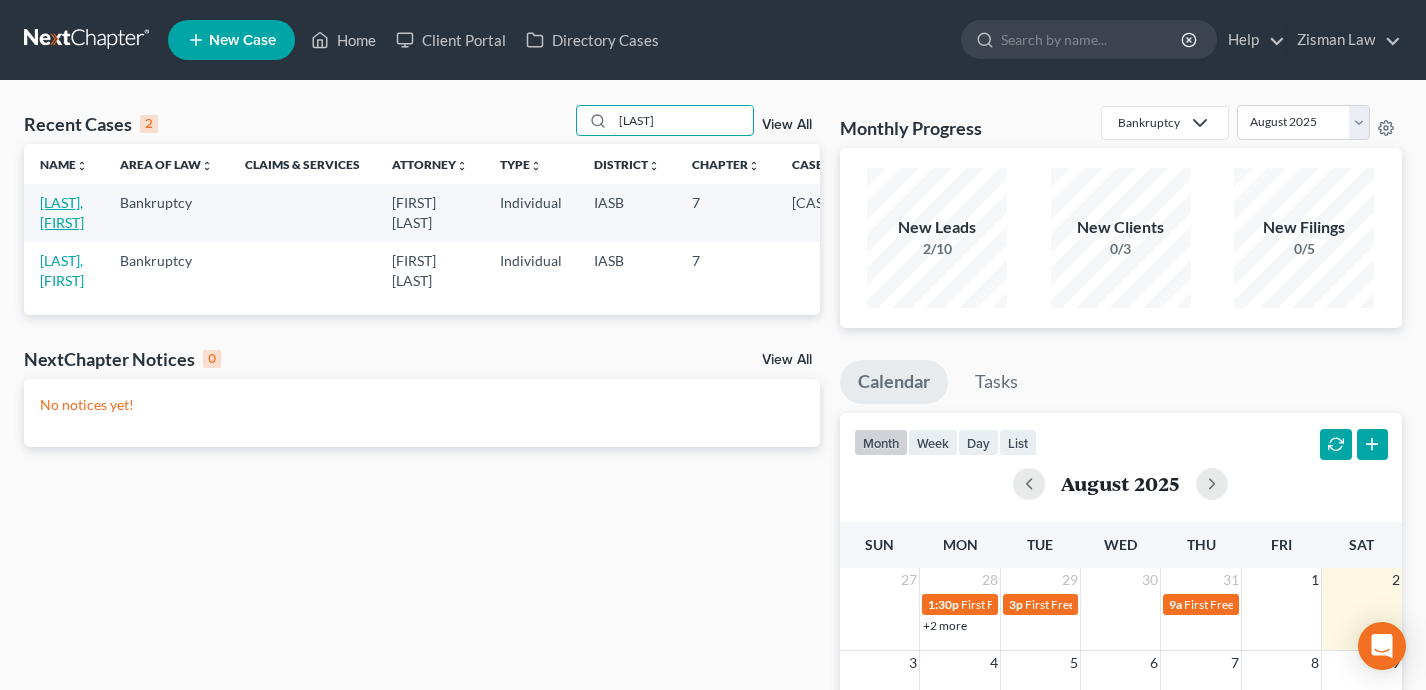 type on "Ellis" 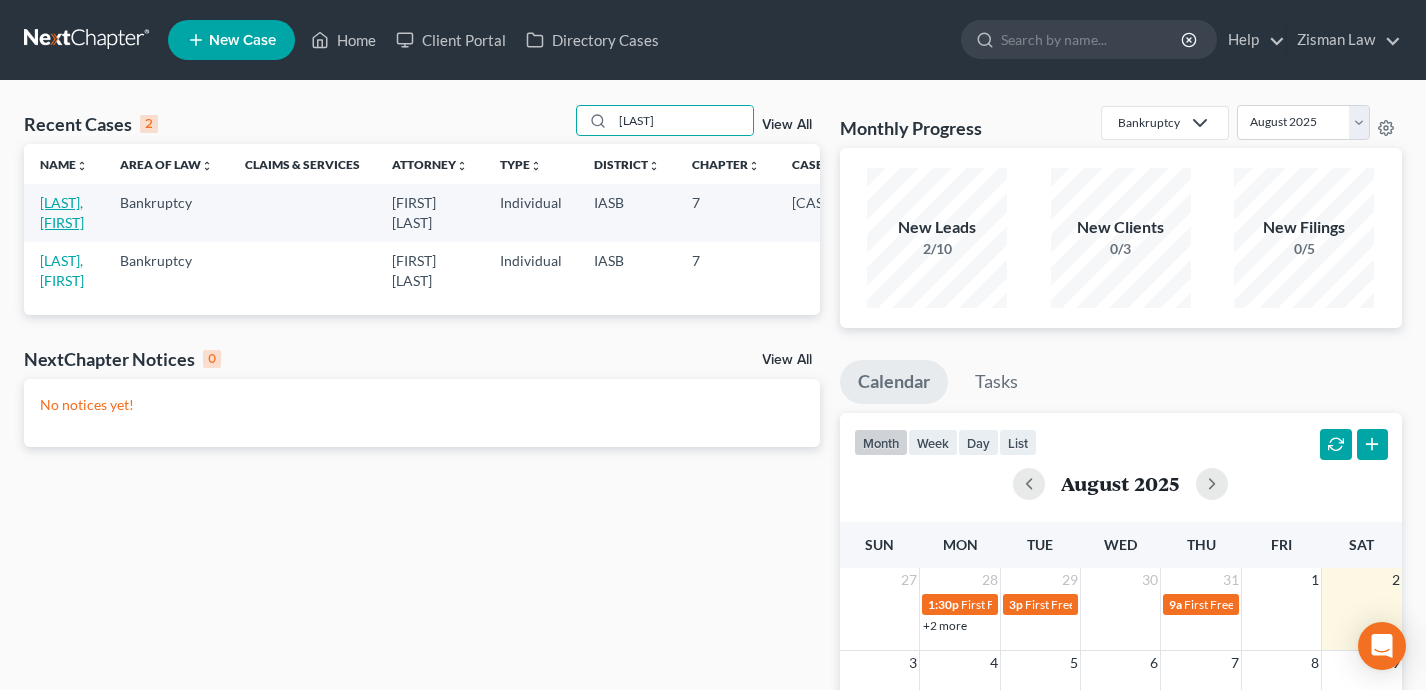 click on "[LAST], [FIRST]" at bounding box center [62, 212] 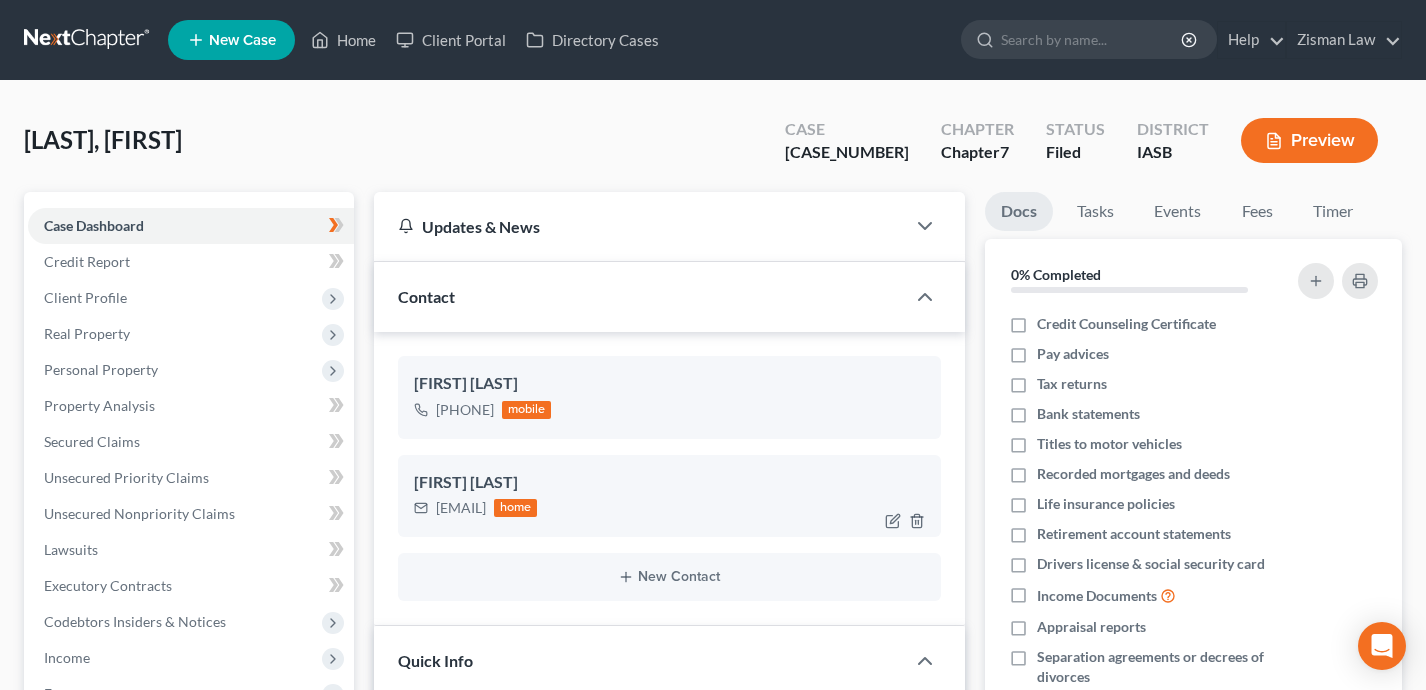 scroll, scrollTop: 5472, scrollLeft: 0, axis: vertical 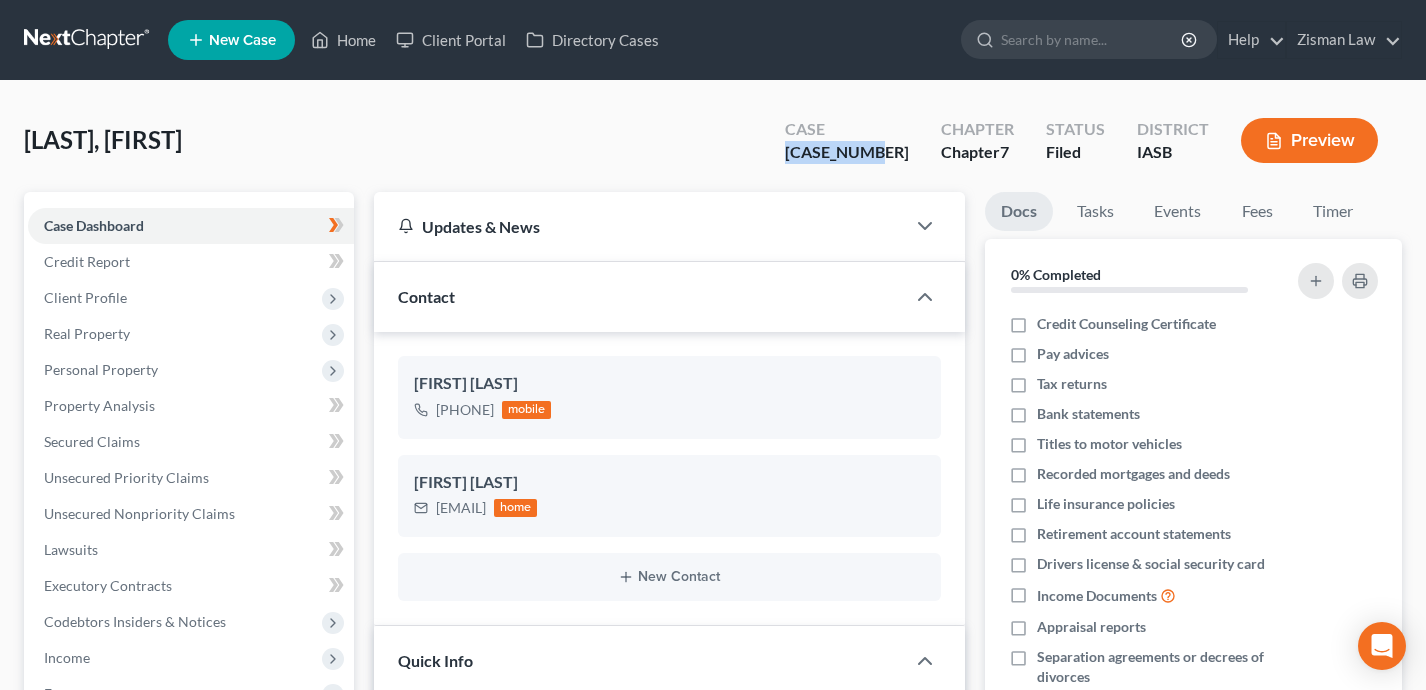 drag, startPoint x: 917, startPoint y: 158, endPoint x: 821, endPoint y: 152, distance: 96.18732 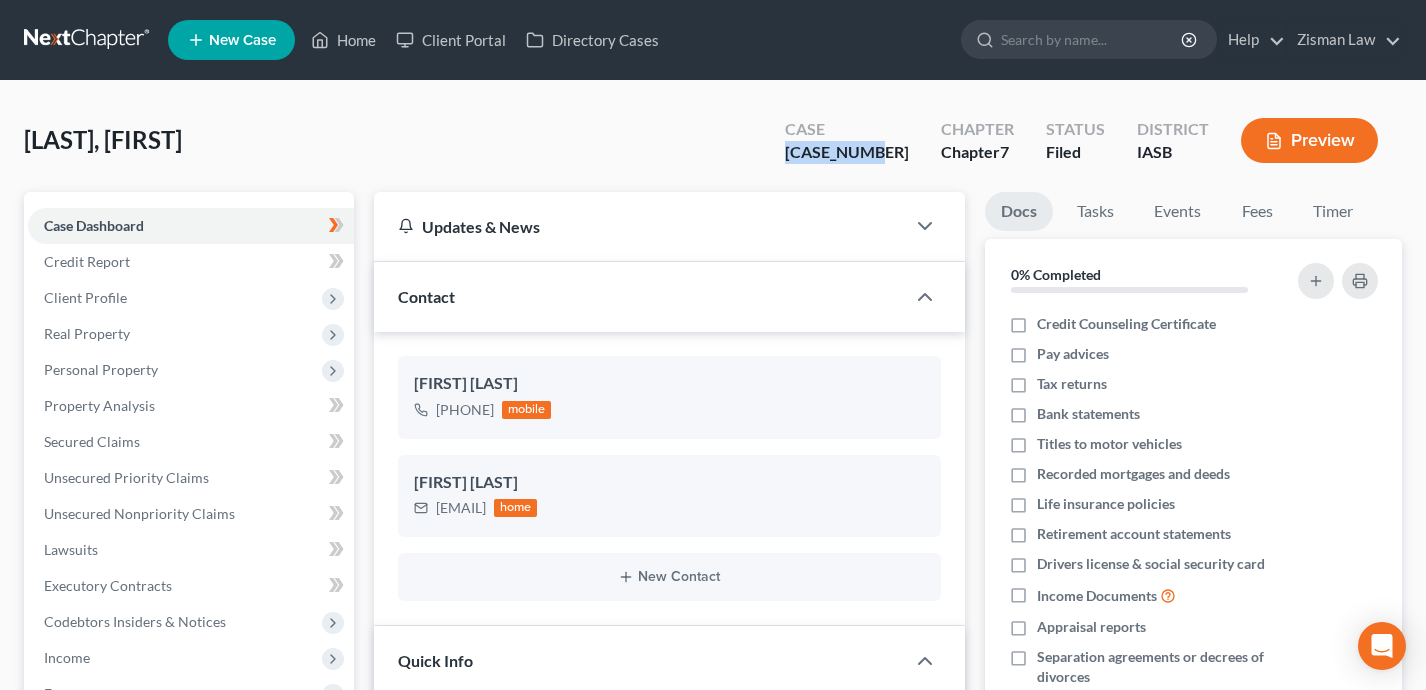 click on "Case 25-00770-7" at bounding box center [847, 142] 